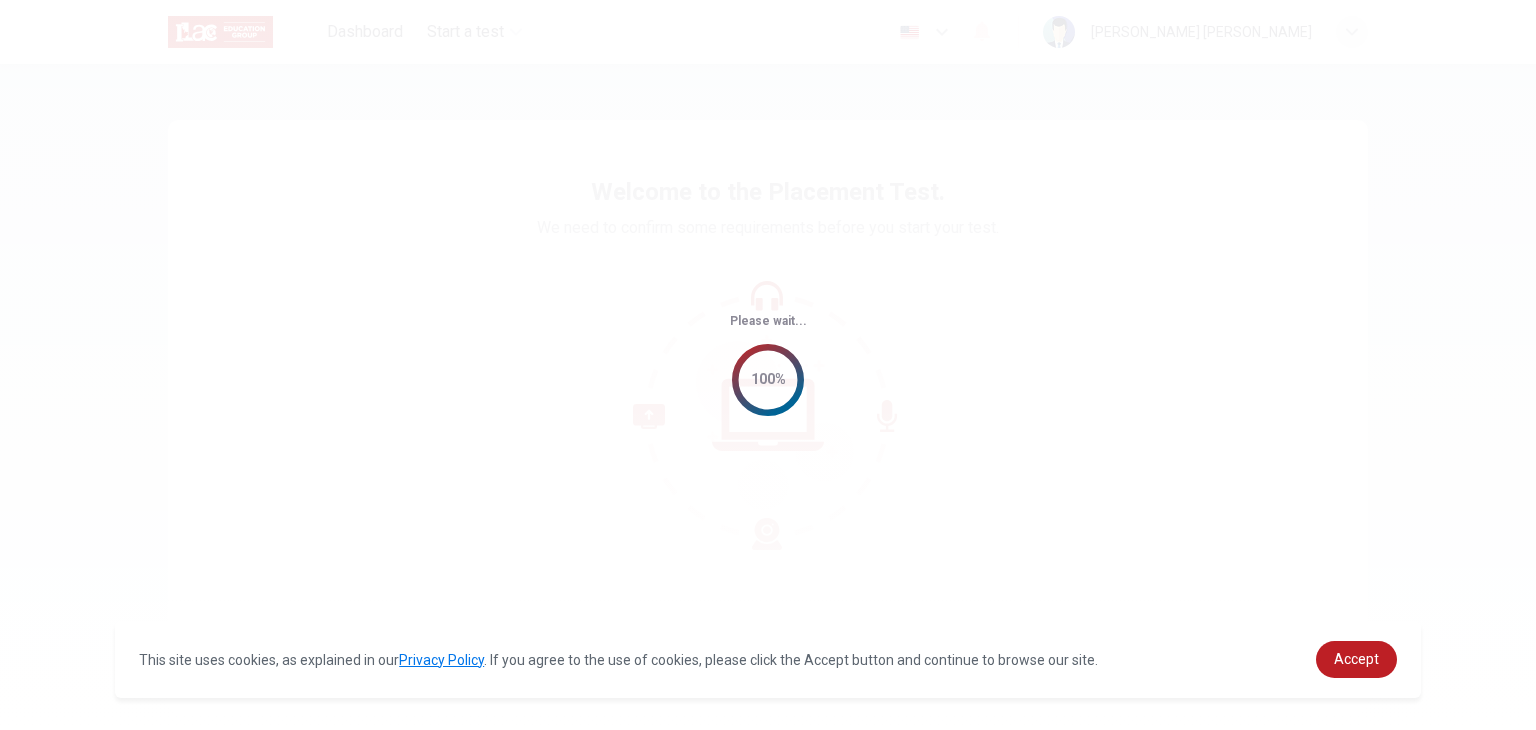 scroll, scrollTop: 0, scrollLeft: 0, axis: both 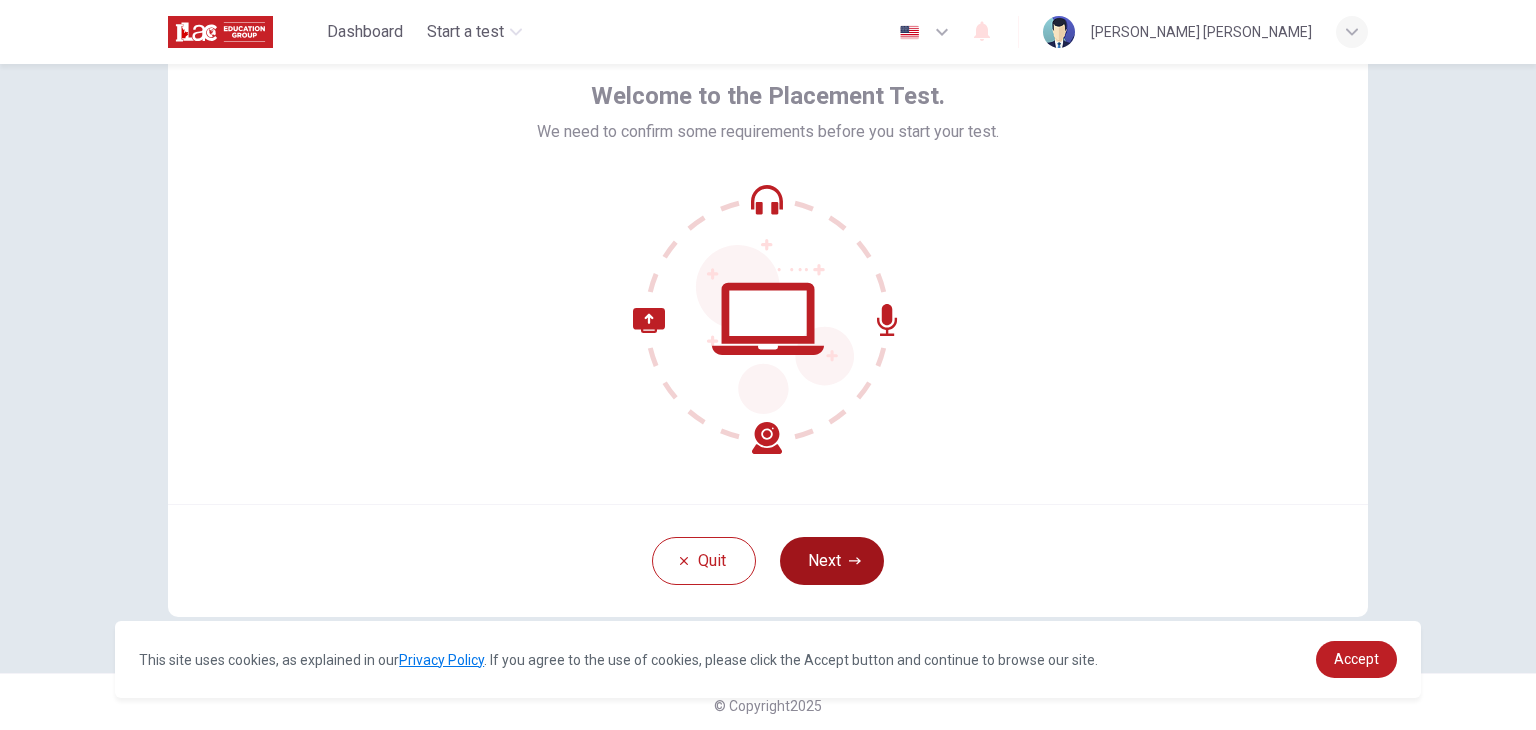 click on "Next" at bounding box center (832, 561) 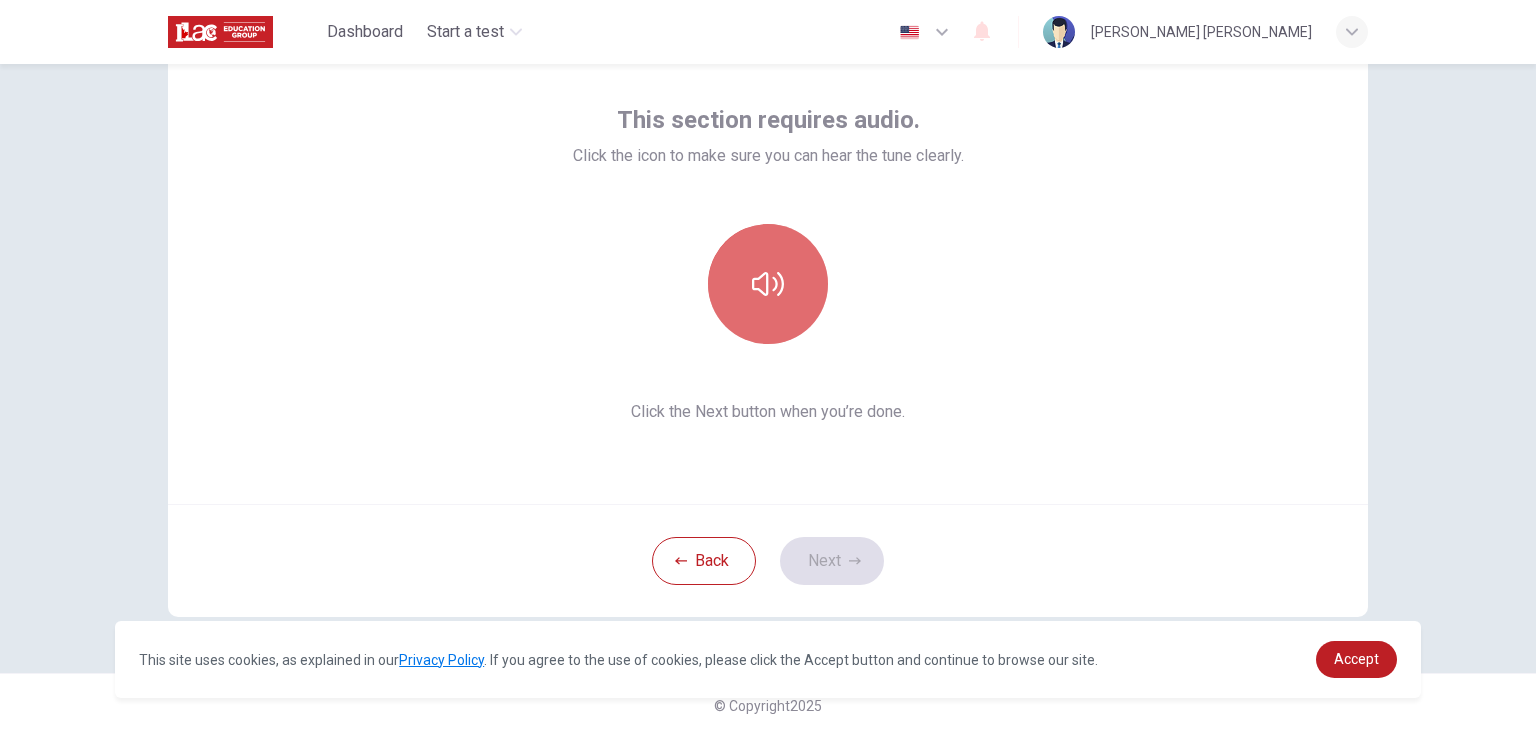 click 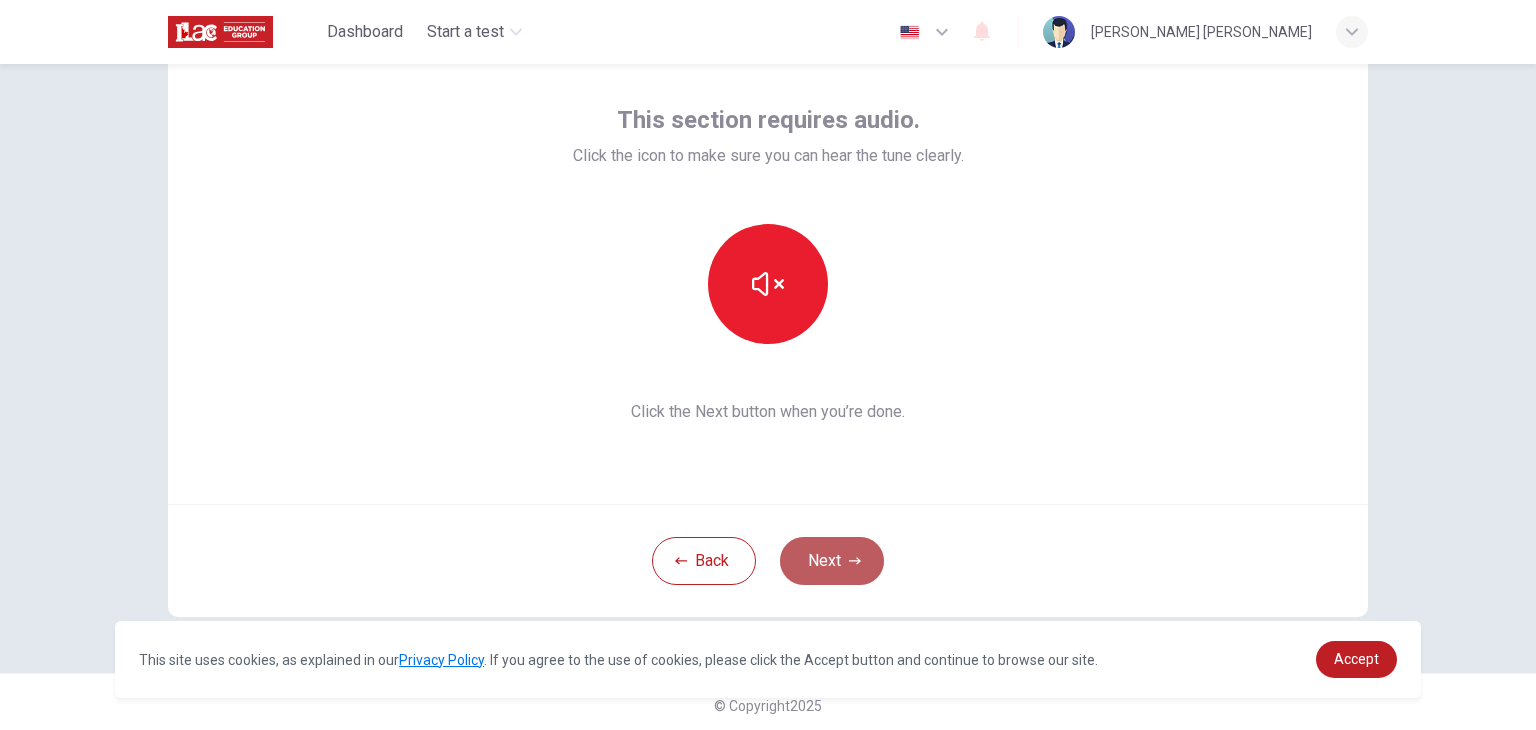 click on "Next" at bounding box center [832, 561] 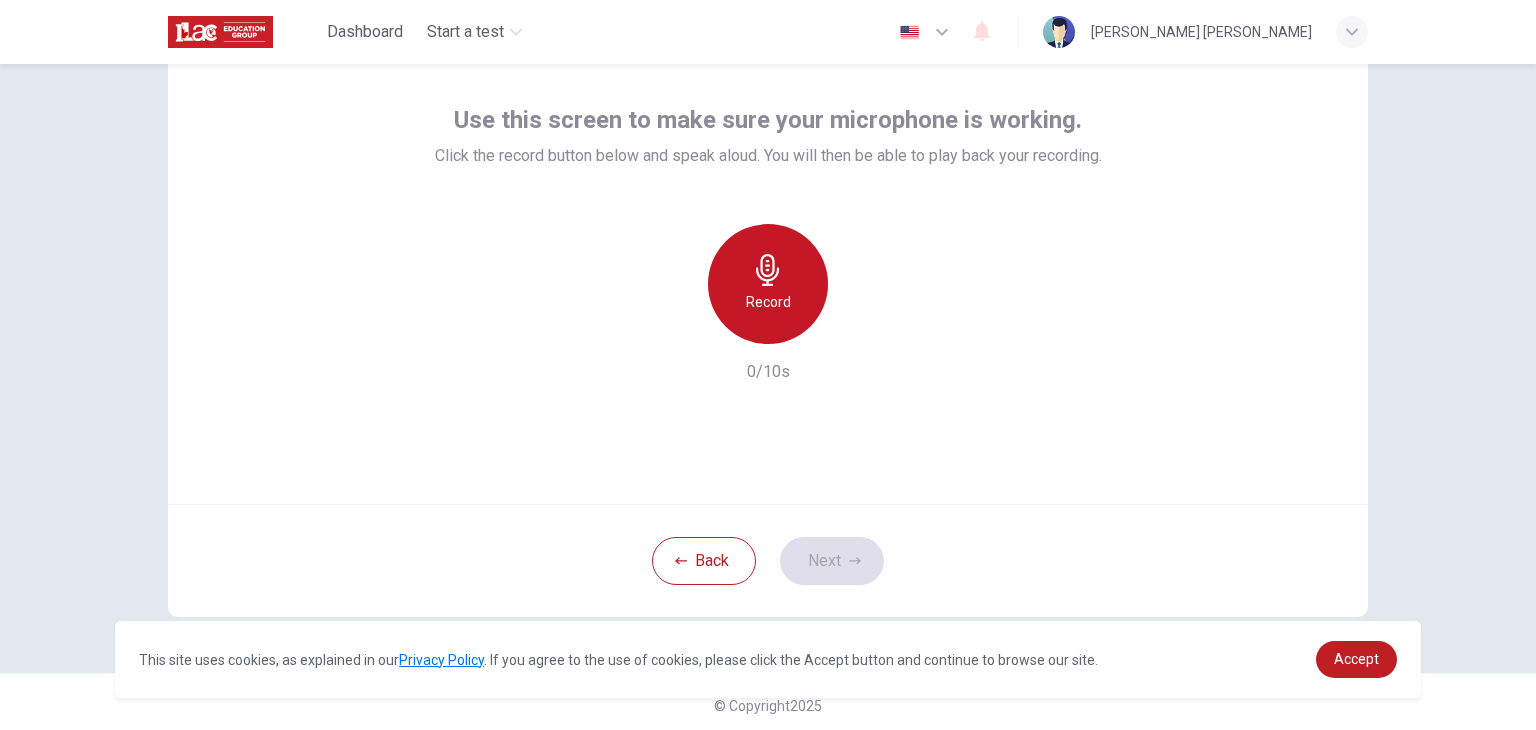click 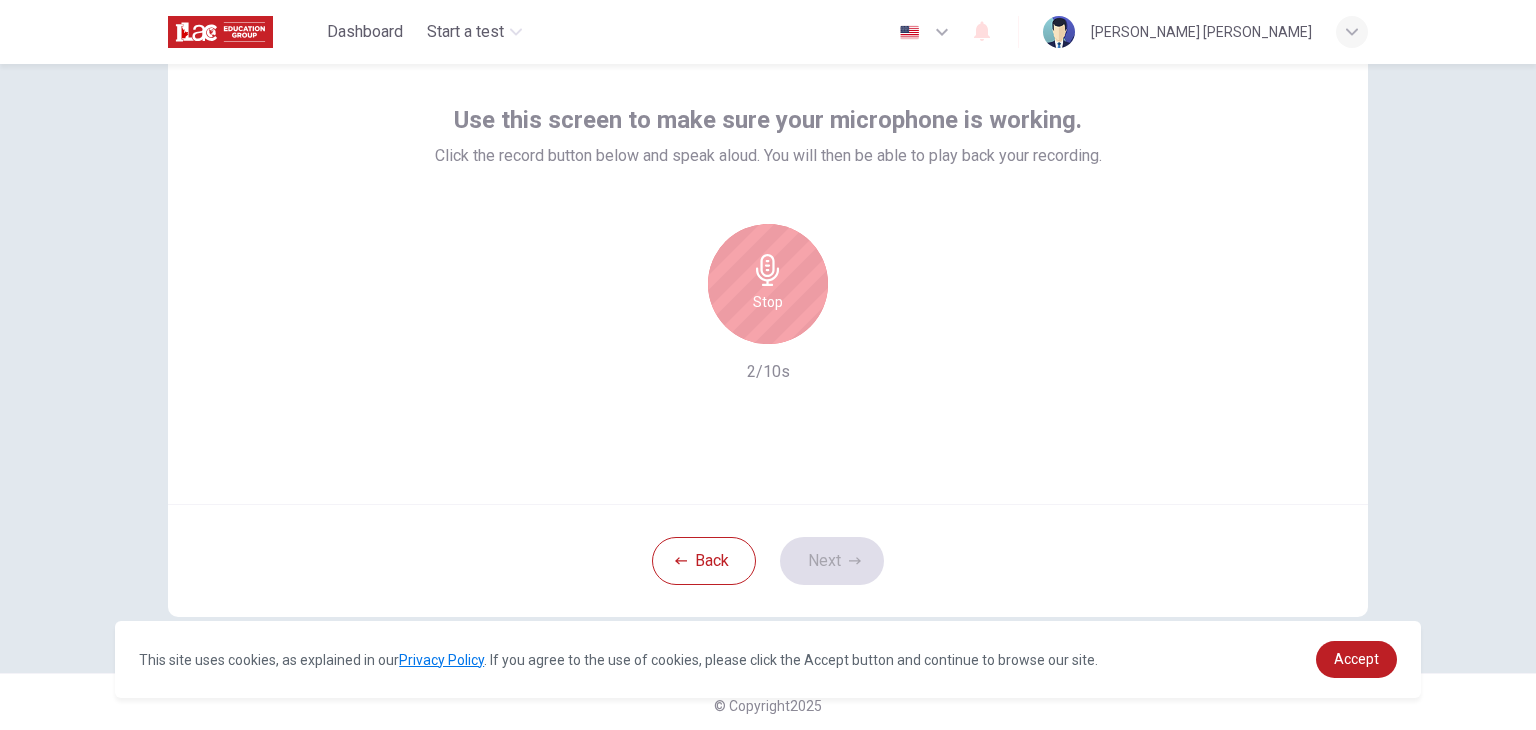 click 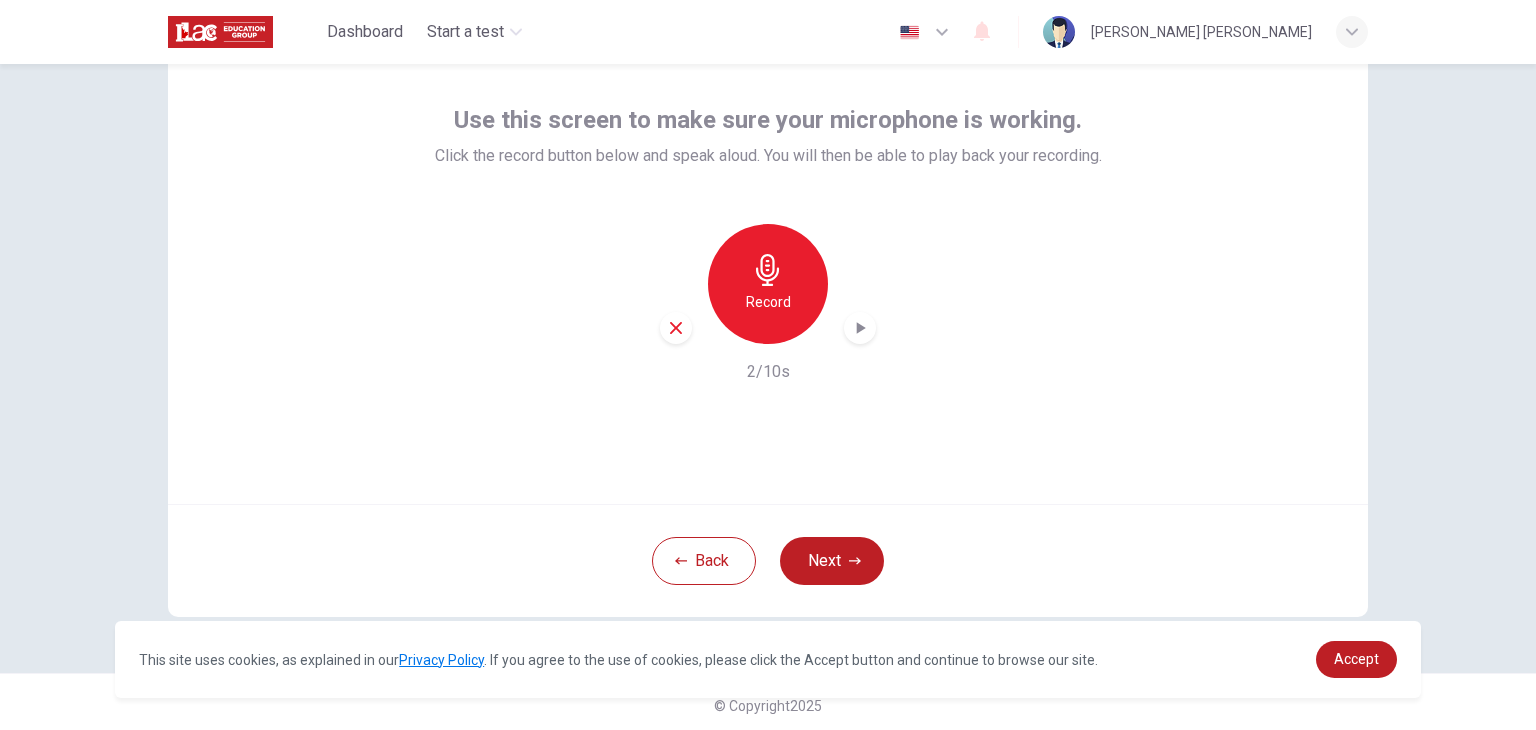 click 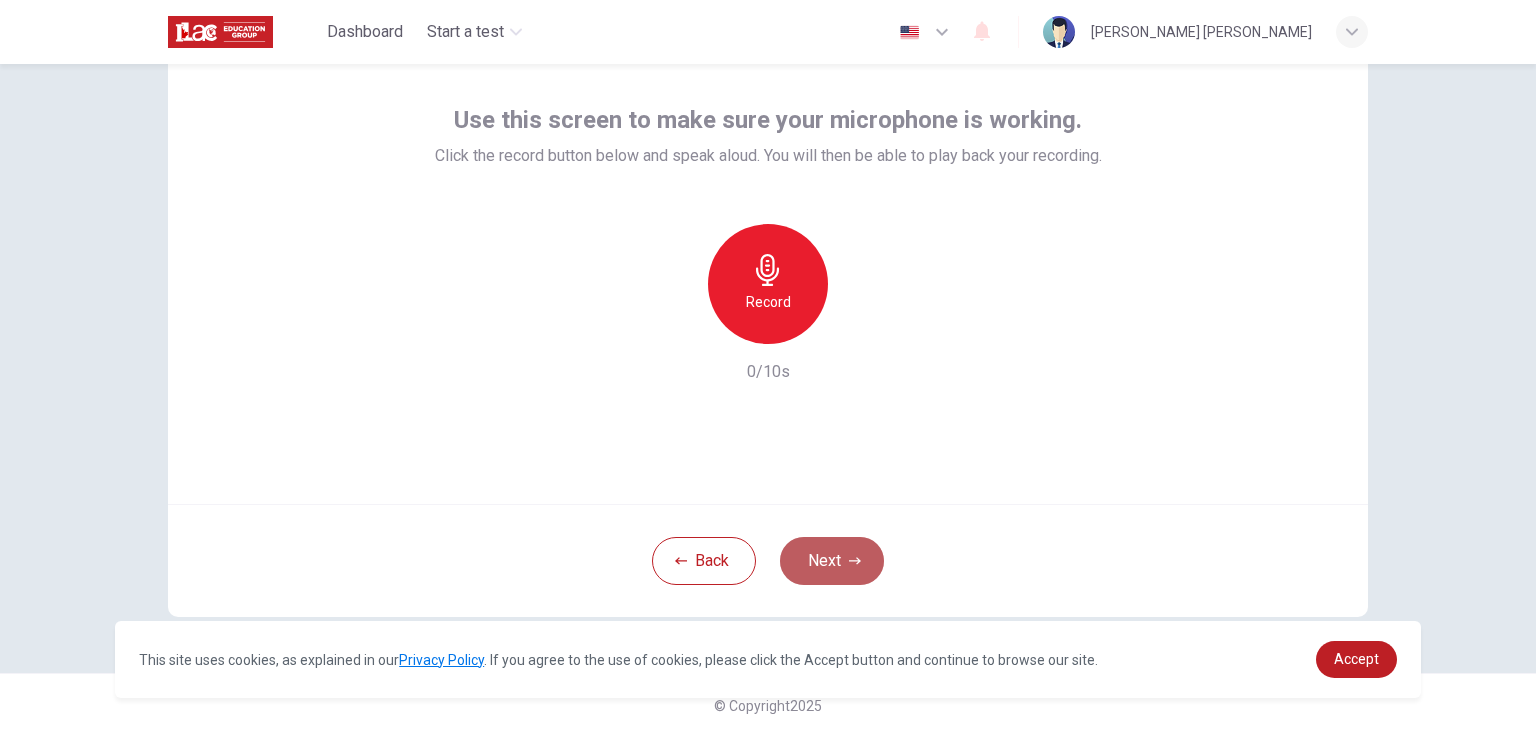 click on "Next" at bounding box center (832, 561) 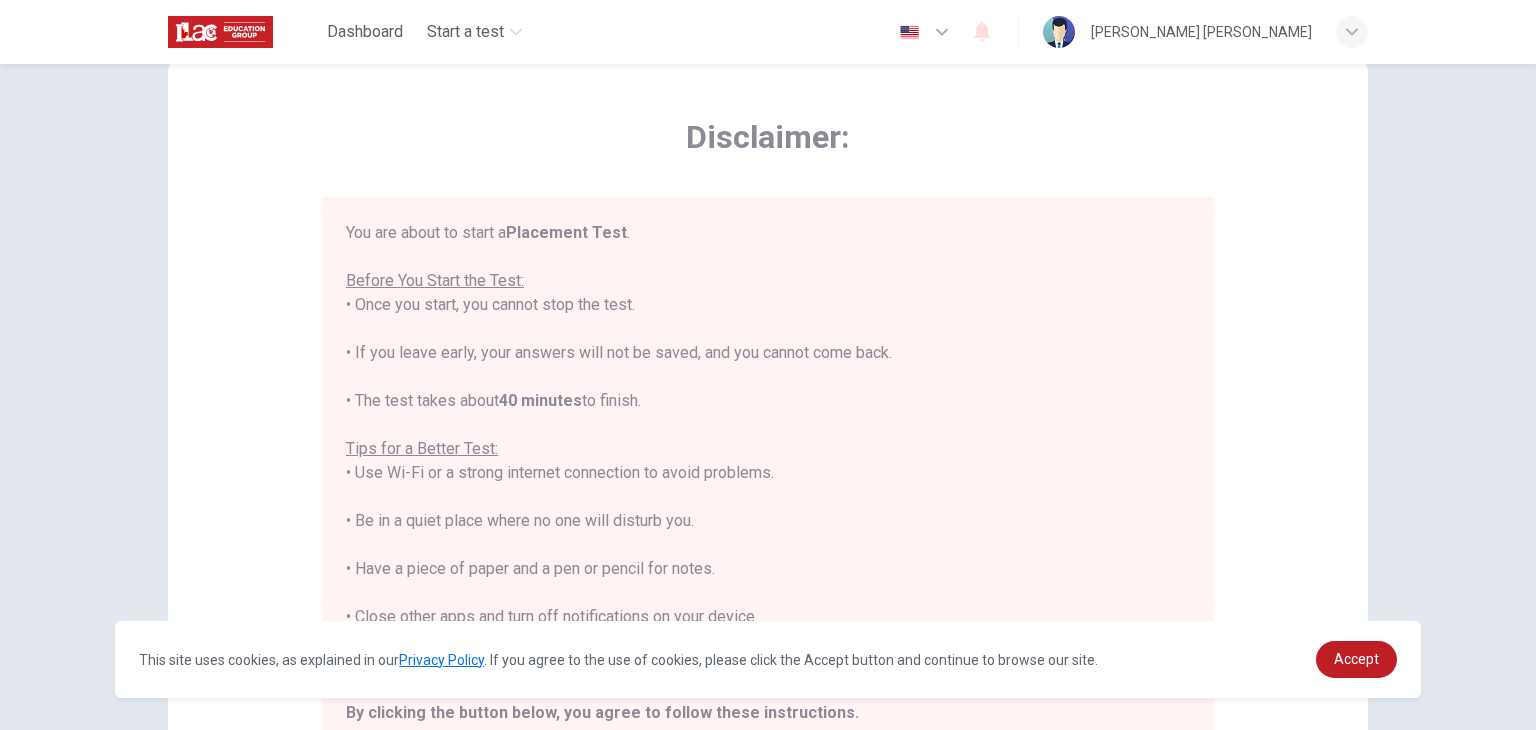 scroll, scrollTop: 60, scrollLeft: 0, axis: vertical 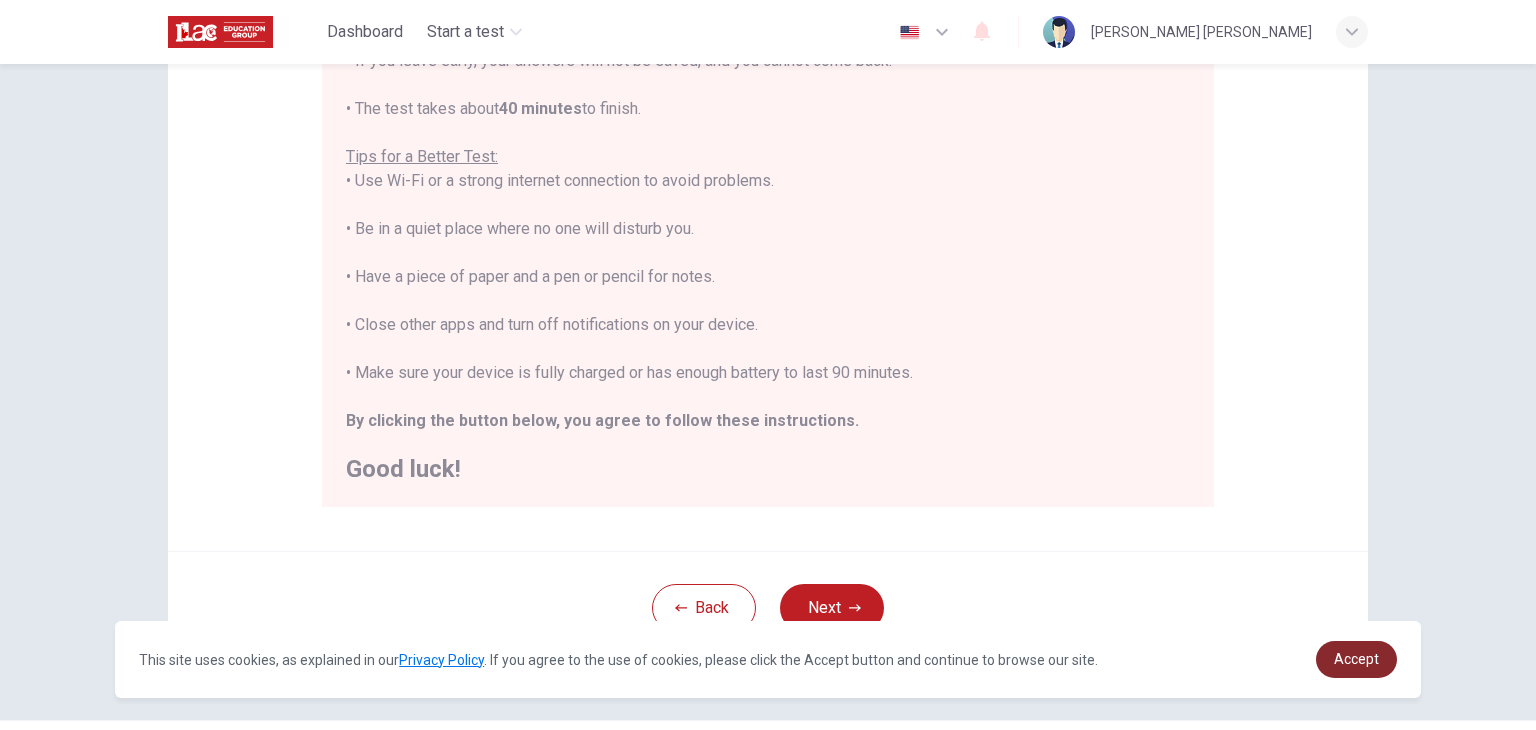 click on "Accept" at bounding box center (1356, 659) 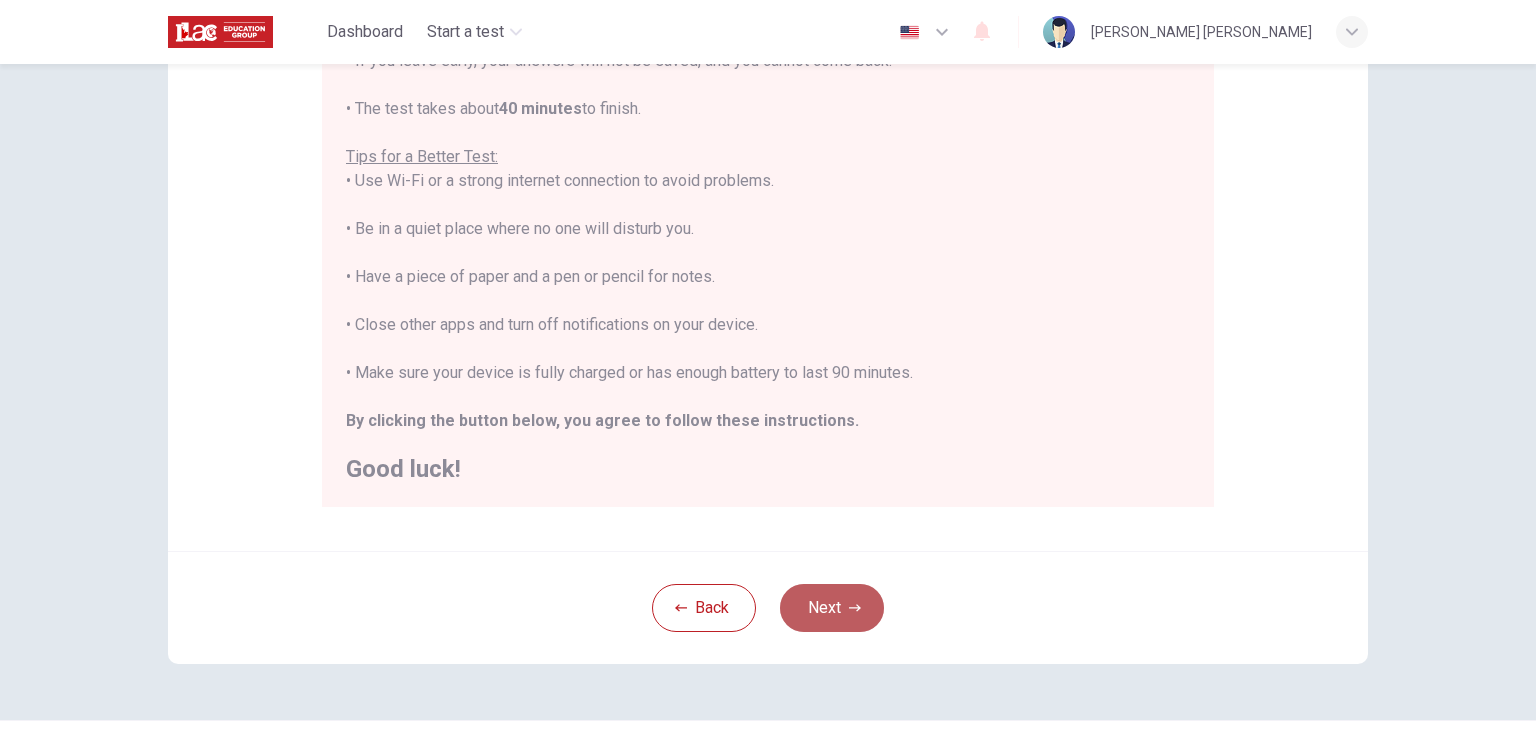 click on "Next" at bounding box center [832, 608] 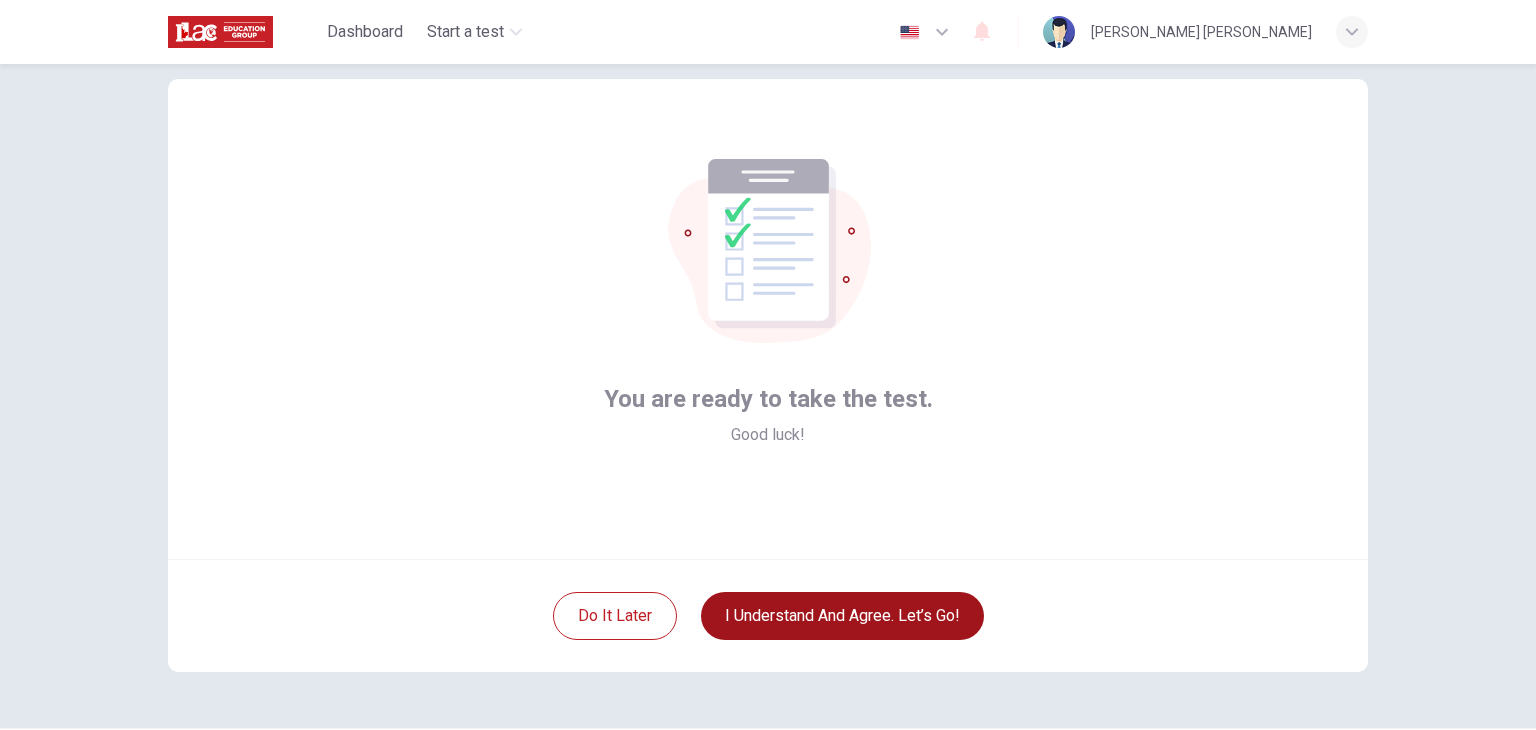 scroll, scrollTop: 44, scrollLeft: 0, axis: vertical 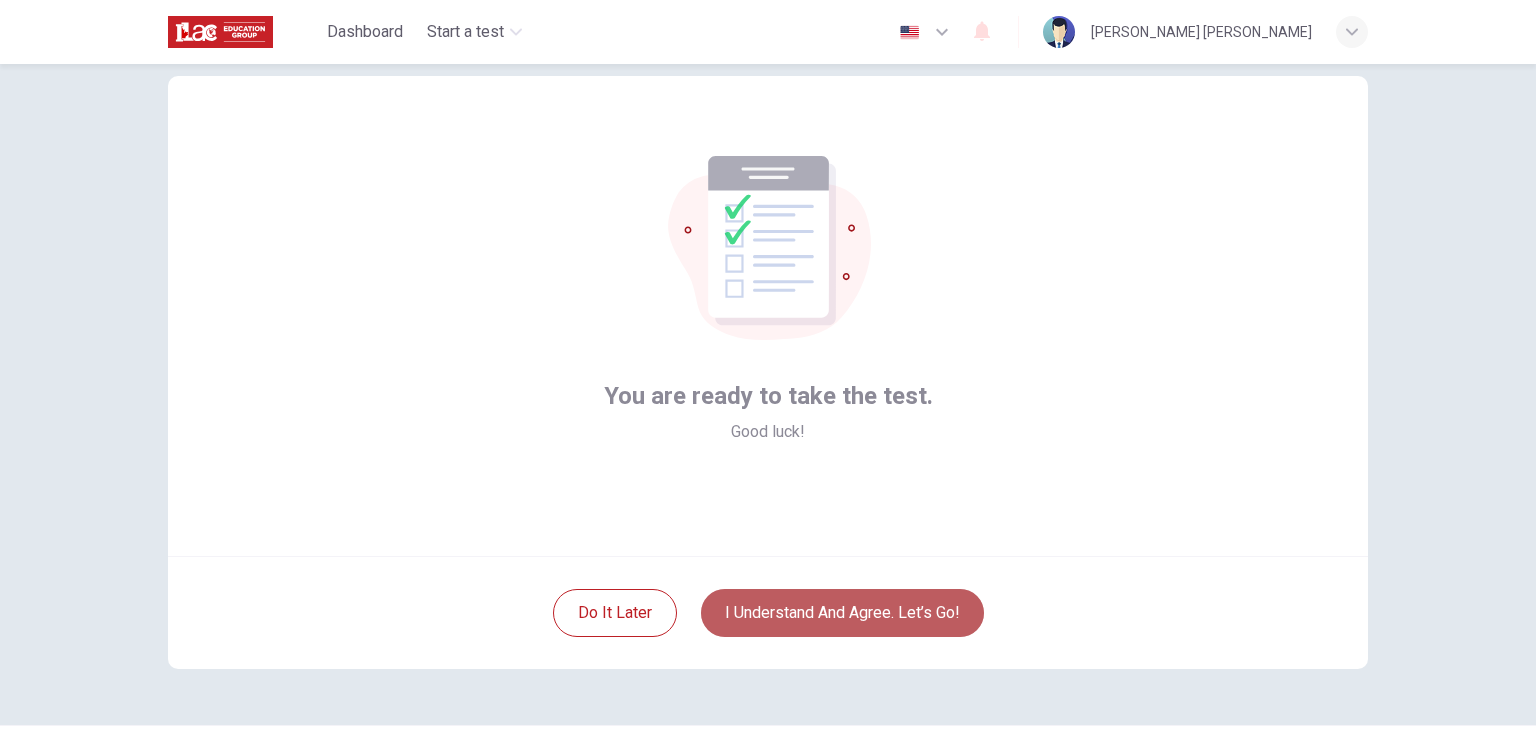 click on "I understand and agree. Let’s go!" at bounding box center [842, 613] 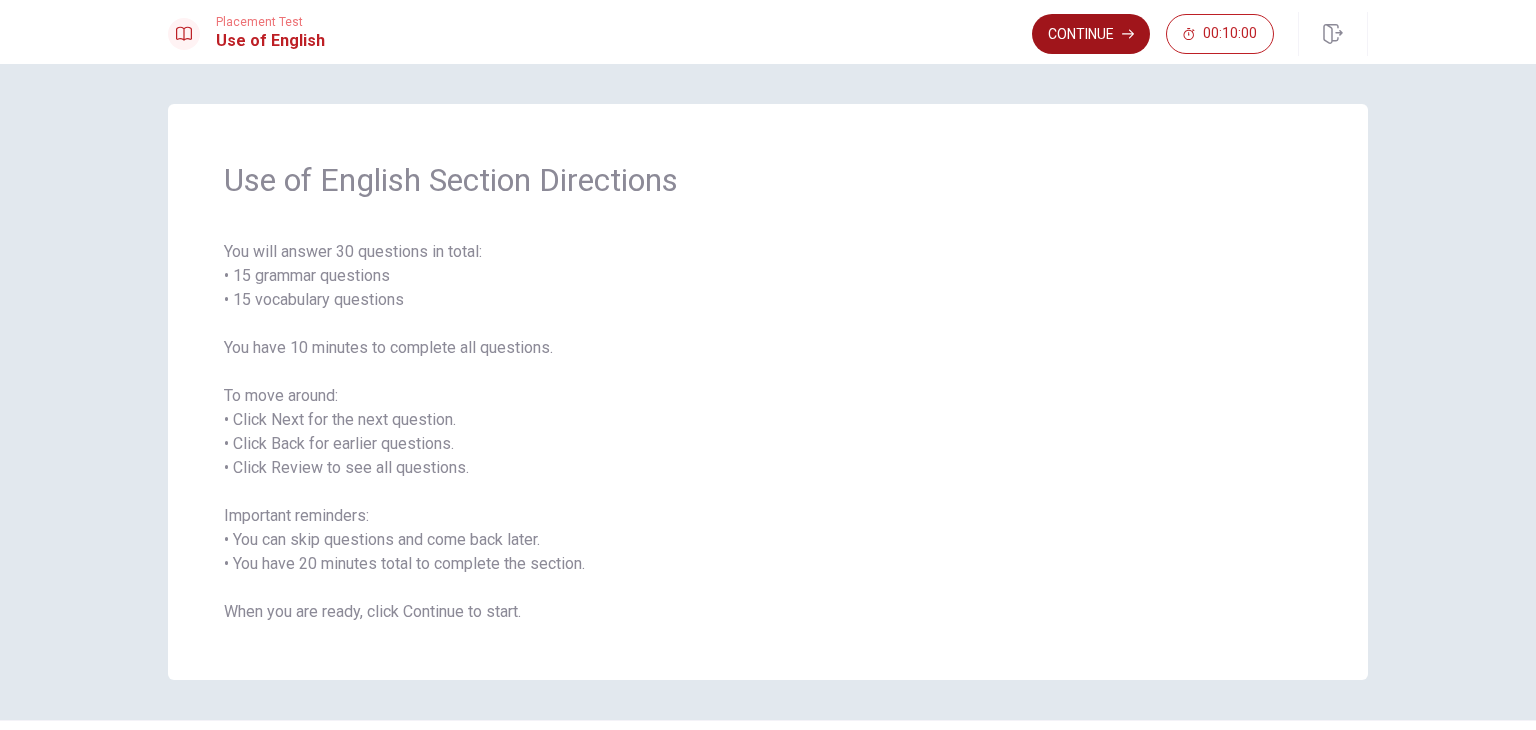 click on "Continue" at bounding box center (1091, 34) 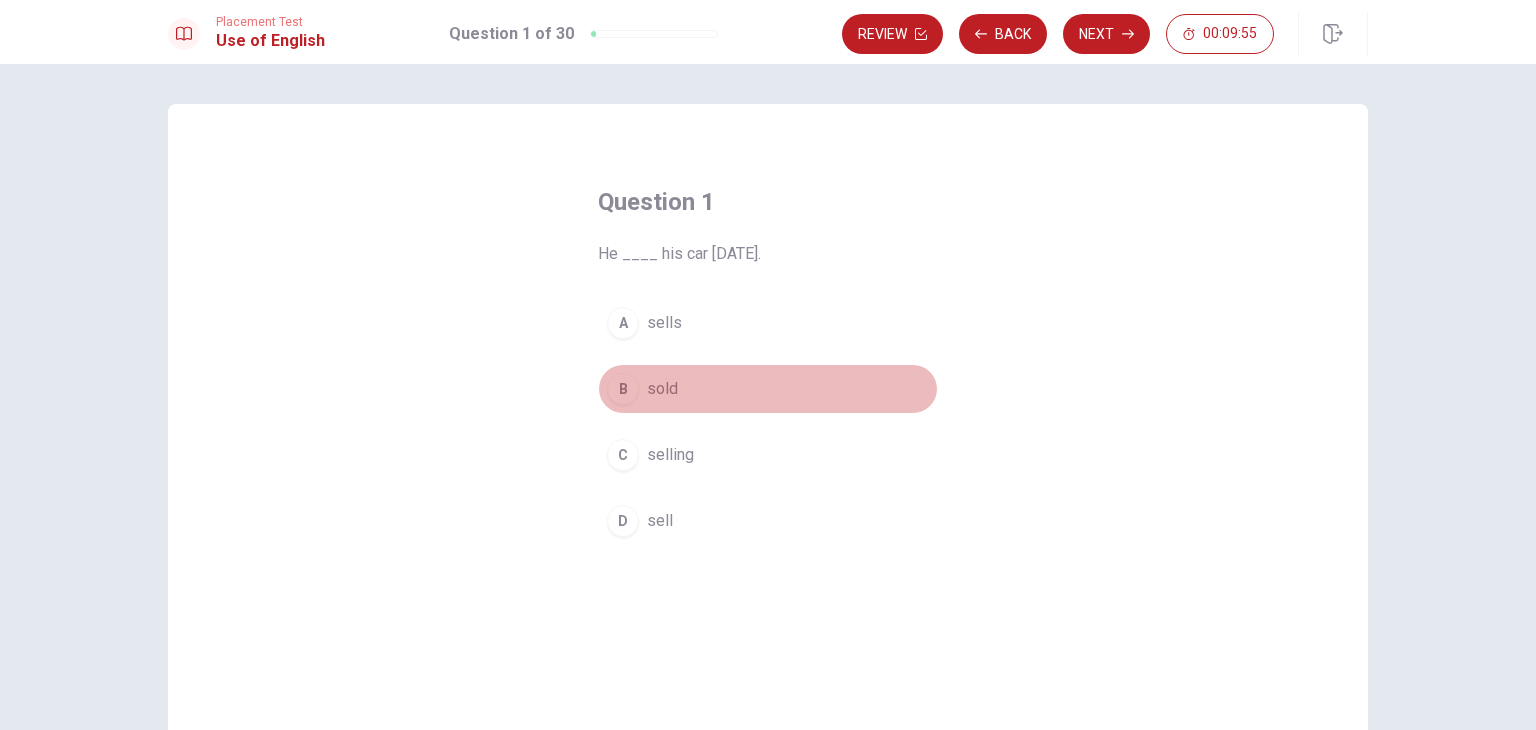 click on "B" at bounding box center (623, 389) 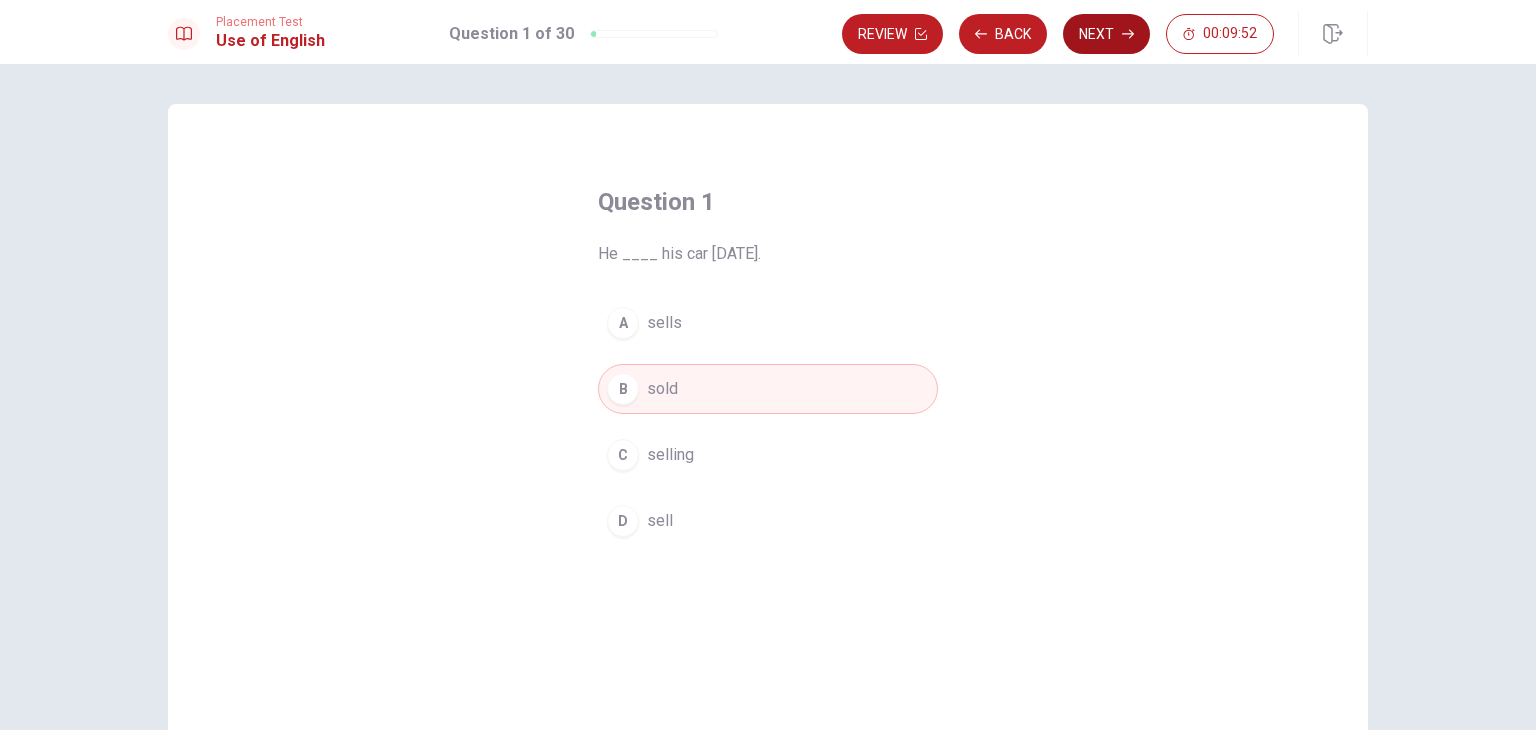 click on "Next" at bounding box center [1106, 34] 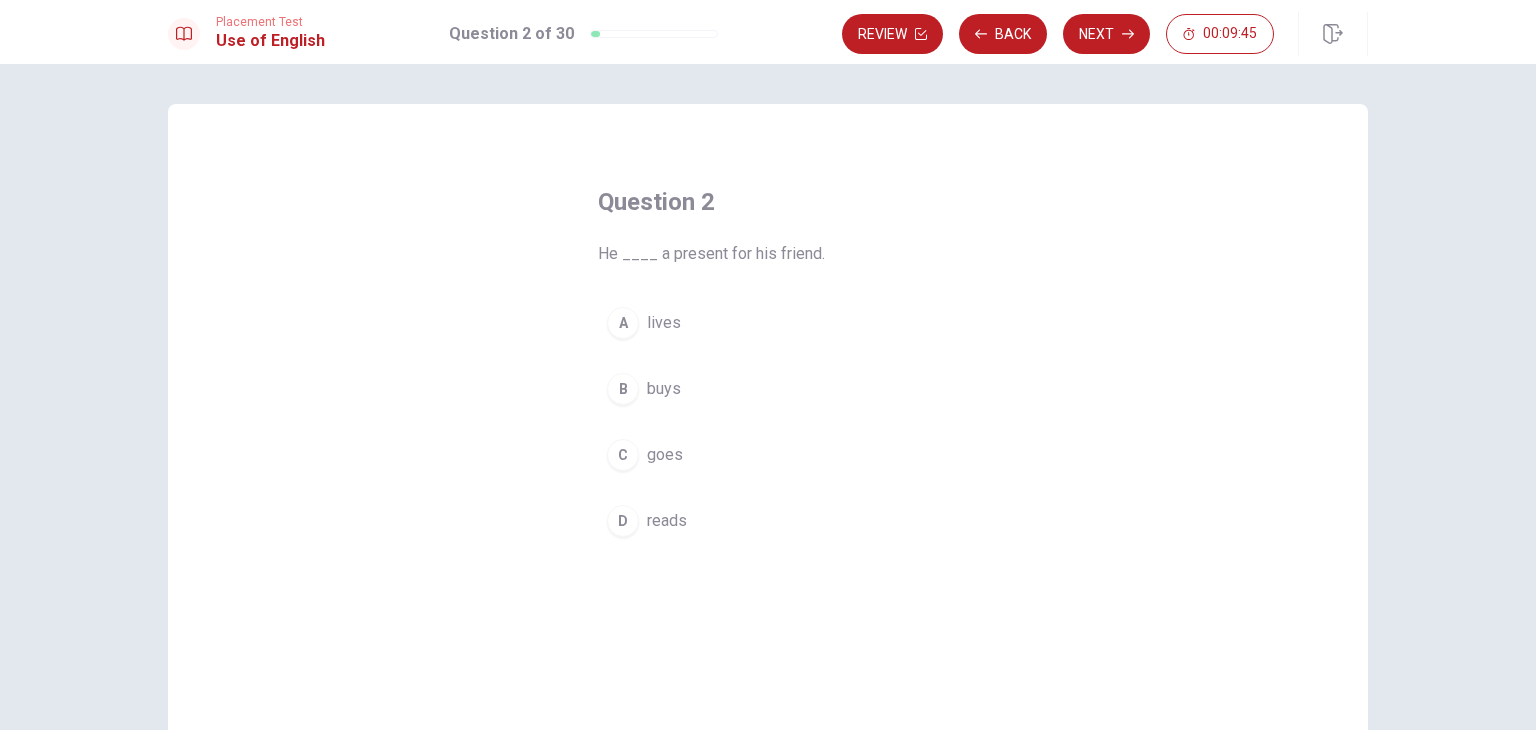 click on "B" at bounding box center (623, 389) 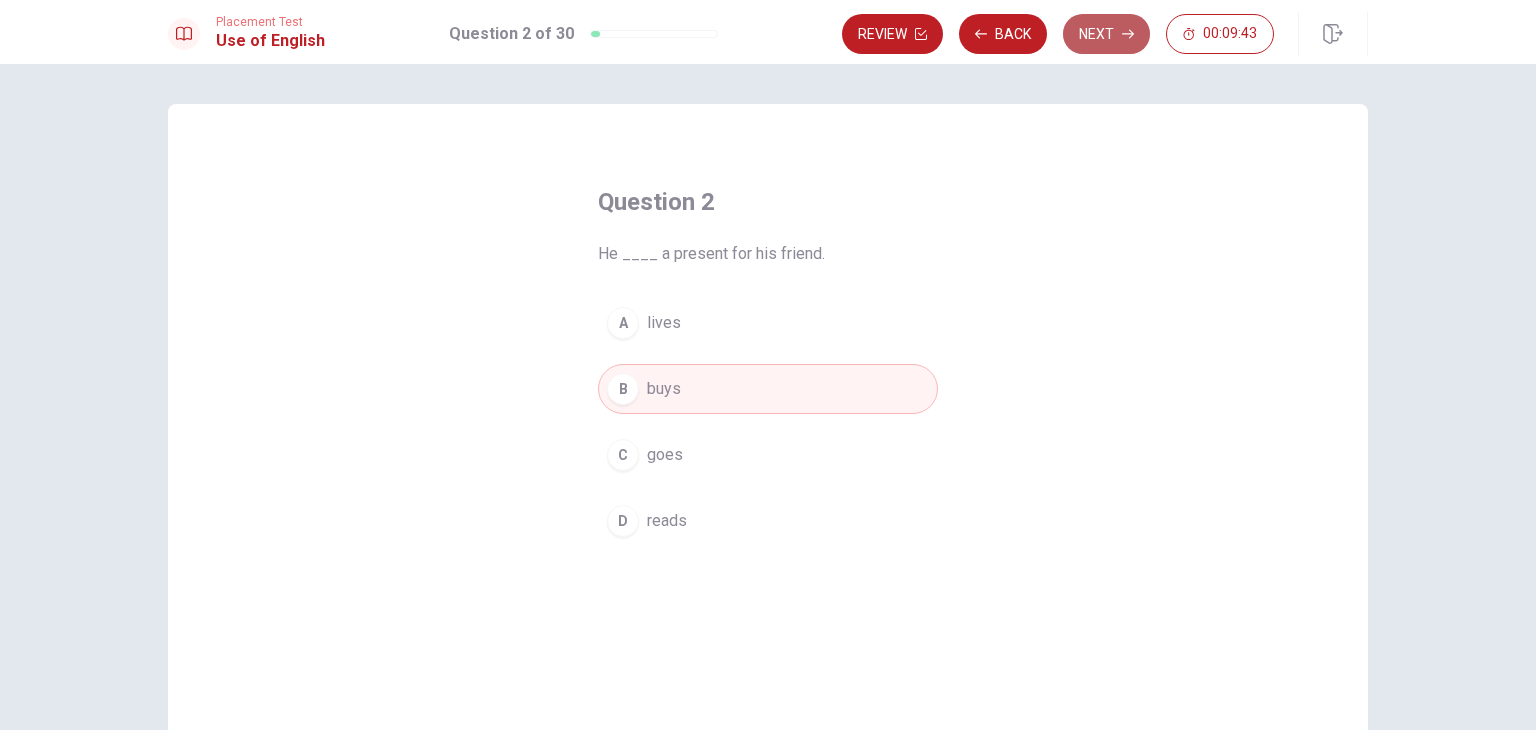 click on "Next" at bounding box center [1106, 34] 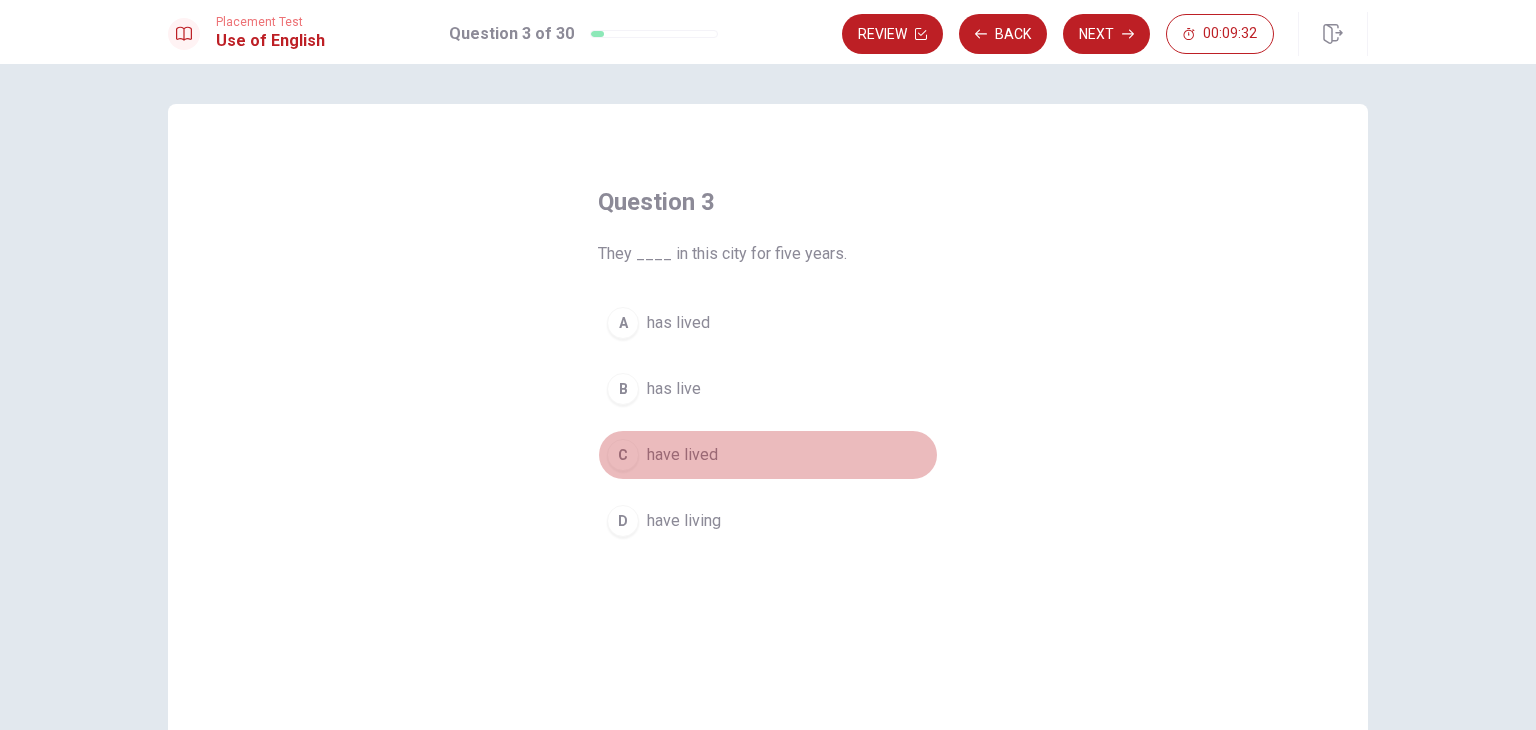 click on "C" at bounding box center (623, 455) 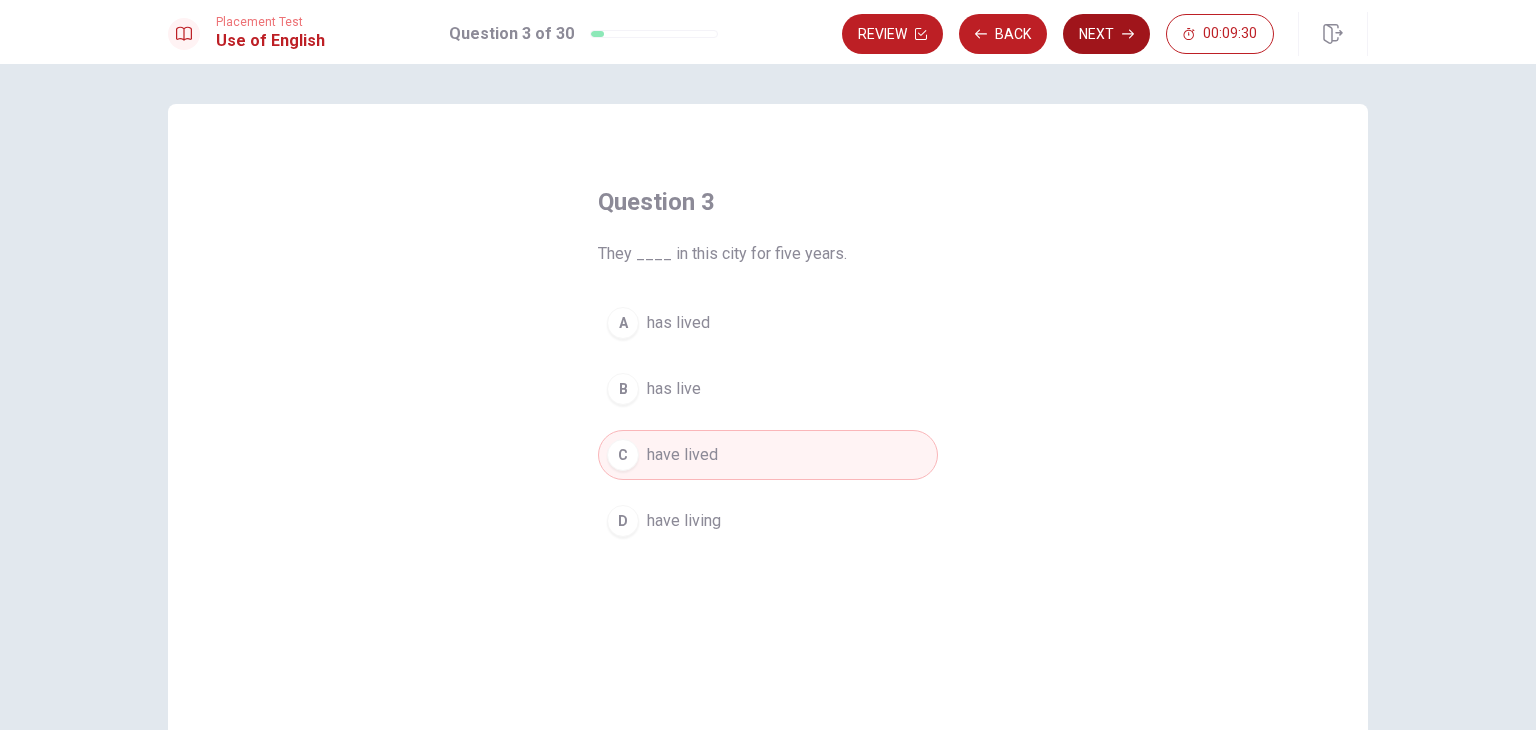 click on "Next" at bounding box center [1106, 34] 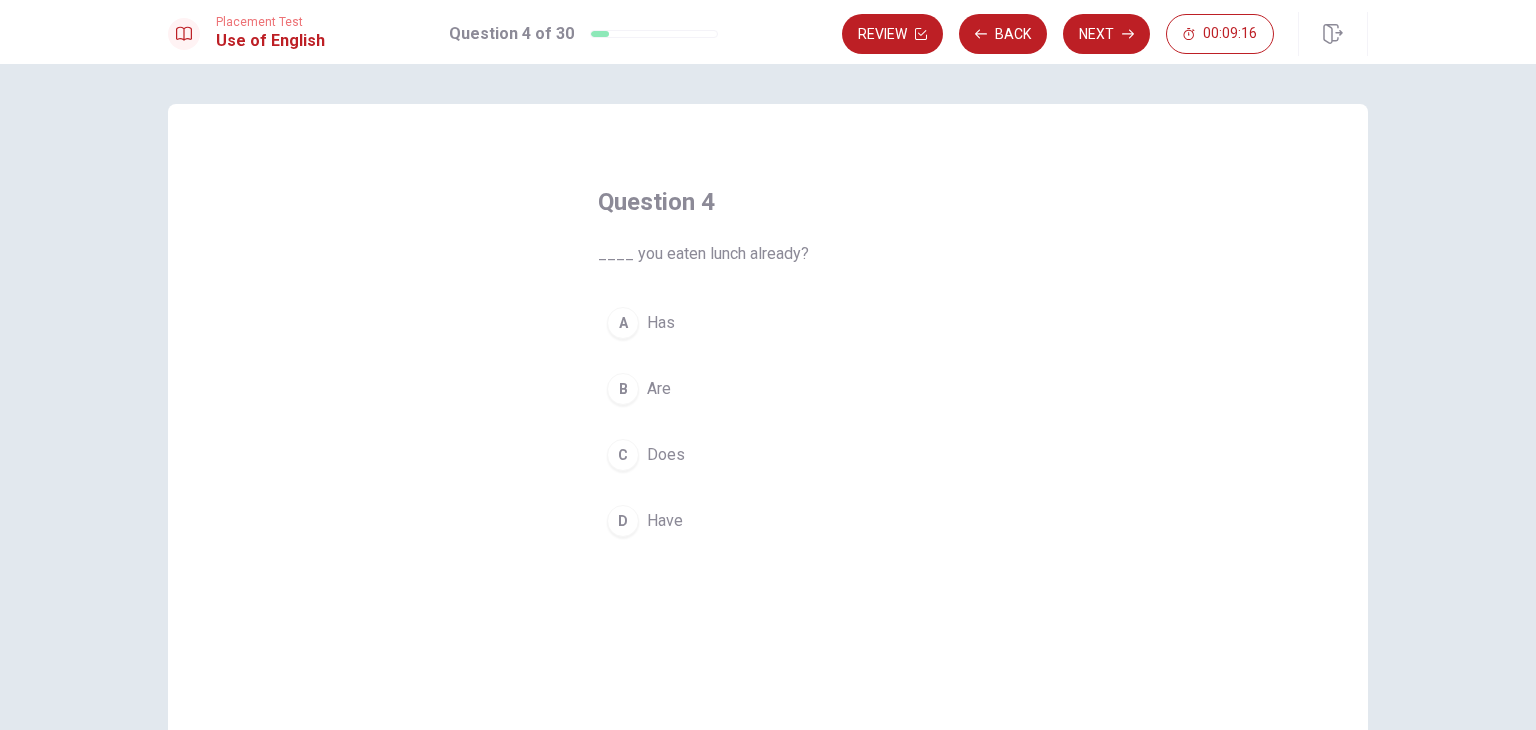 click on "Have" at bounding box center (665, 521) 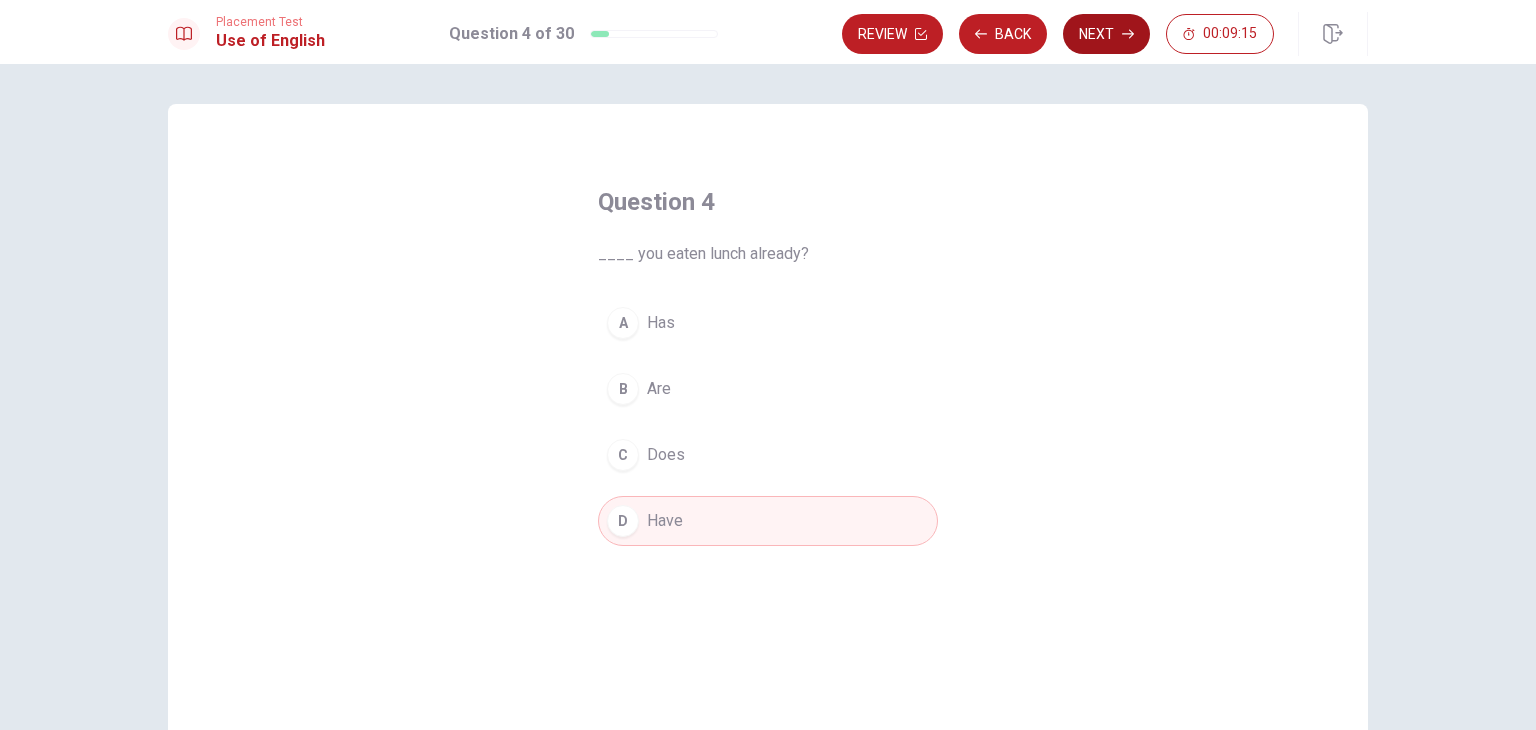 click on "Next" at bounding box center (1106, 34) 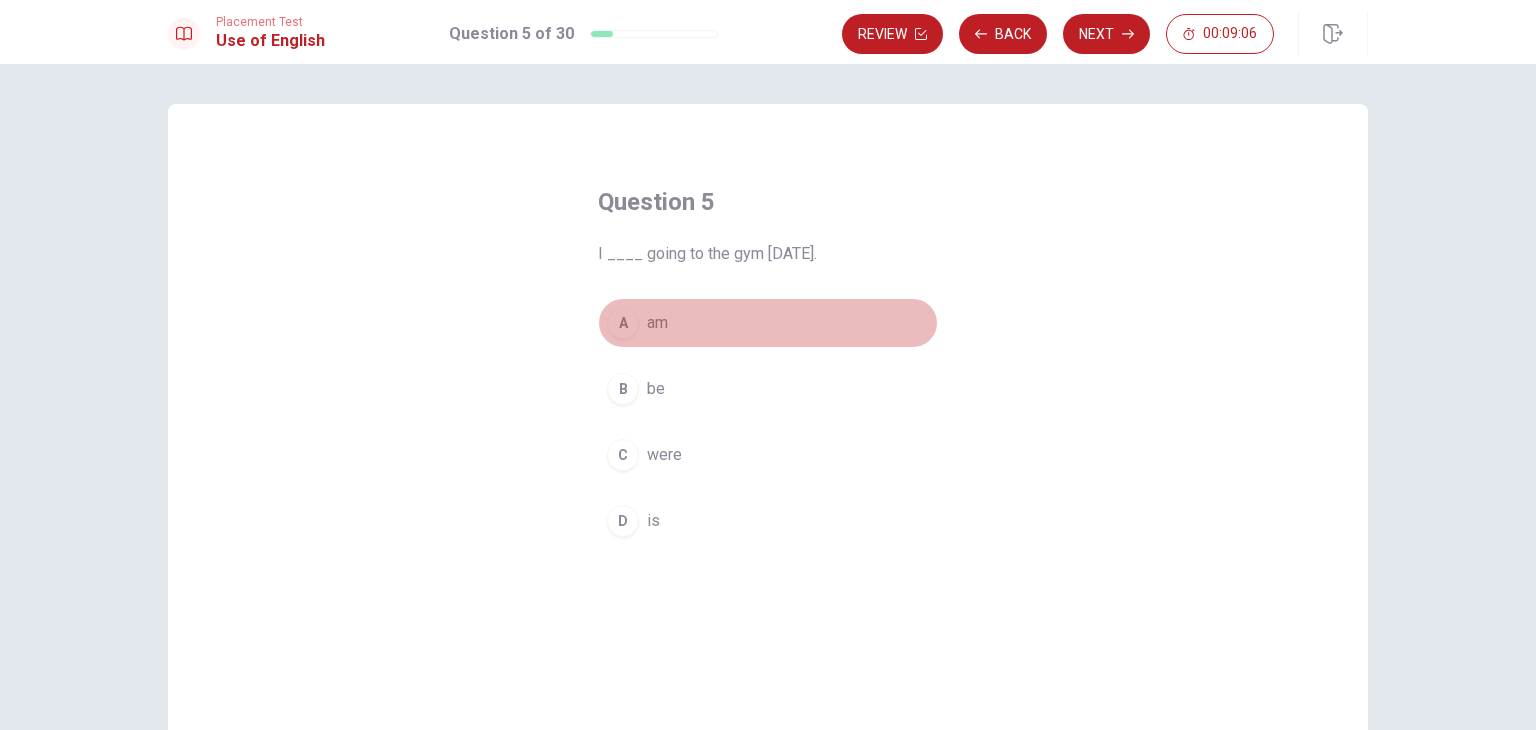 click on "am" at bounding box center (657, 323) 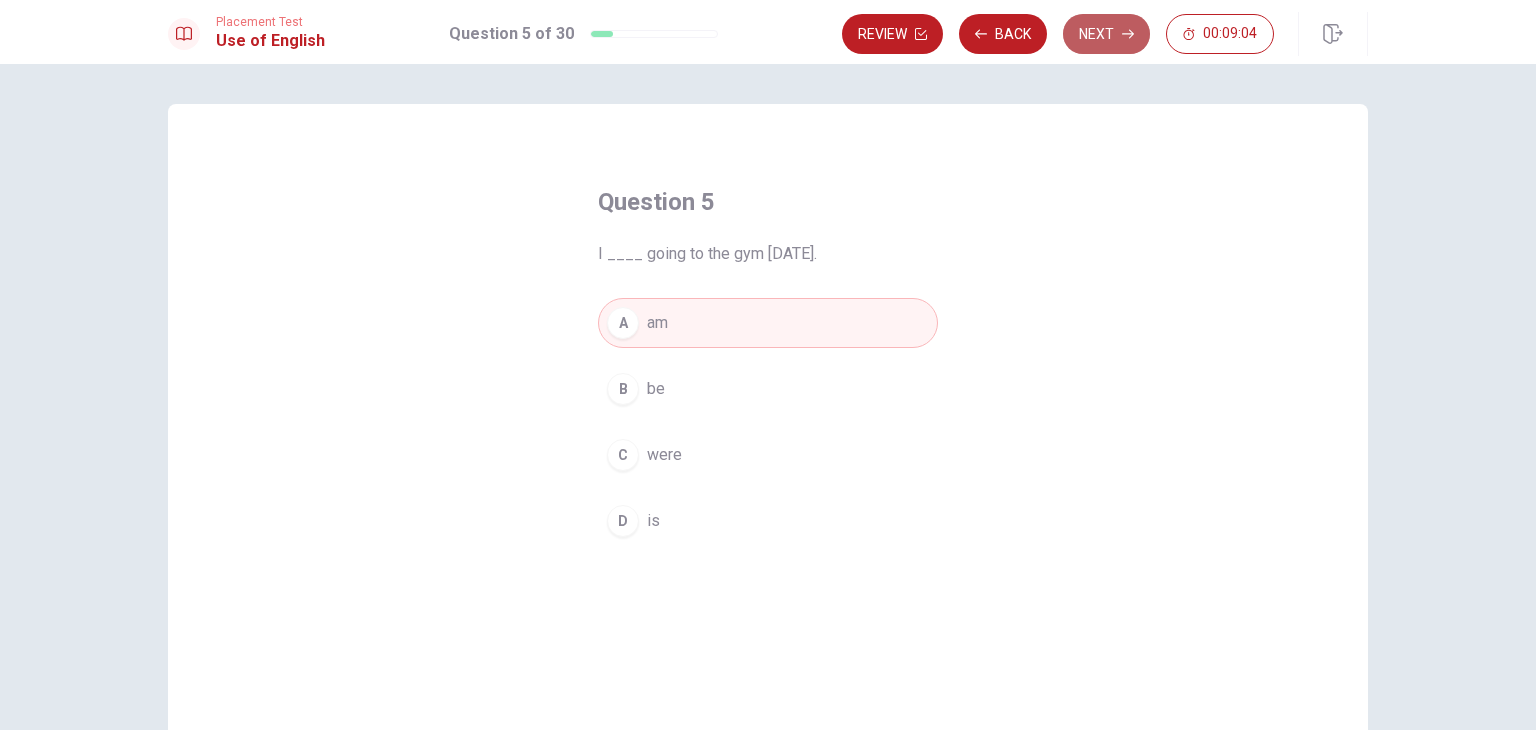 click on "Next" at bounding box center (1106, 34) 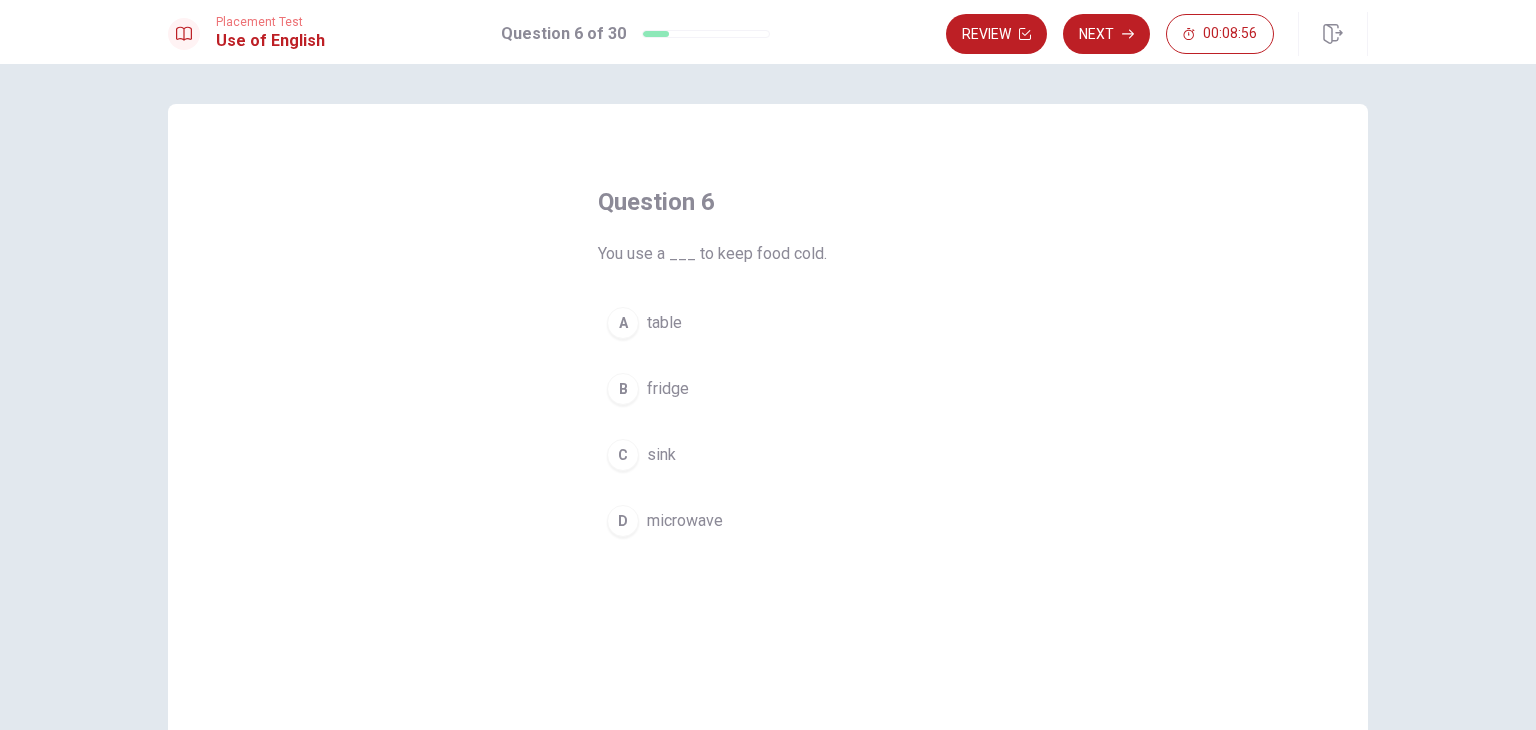 click on "fridge" at bounding box center (668, 389) 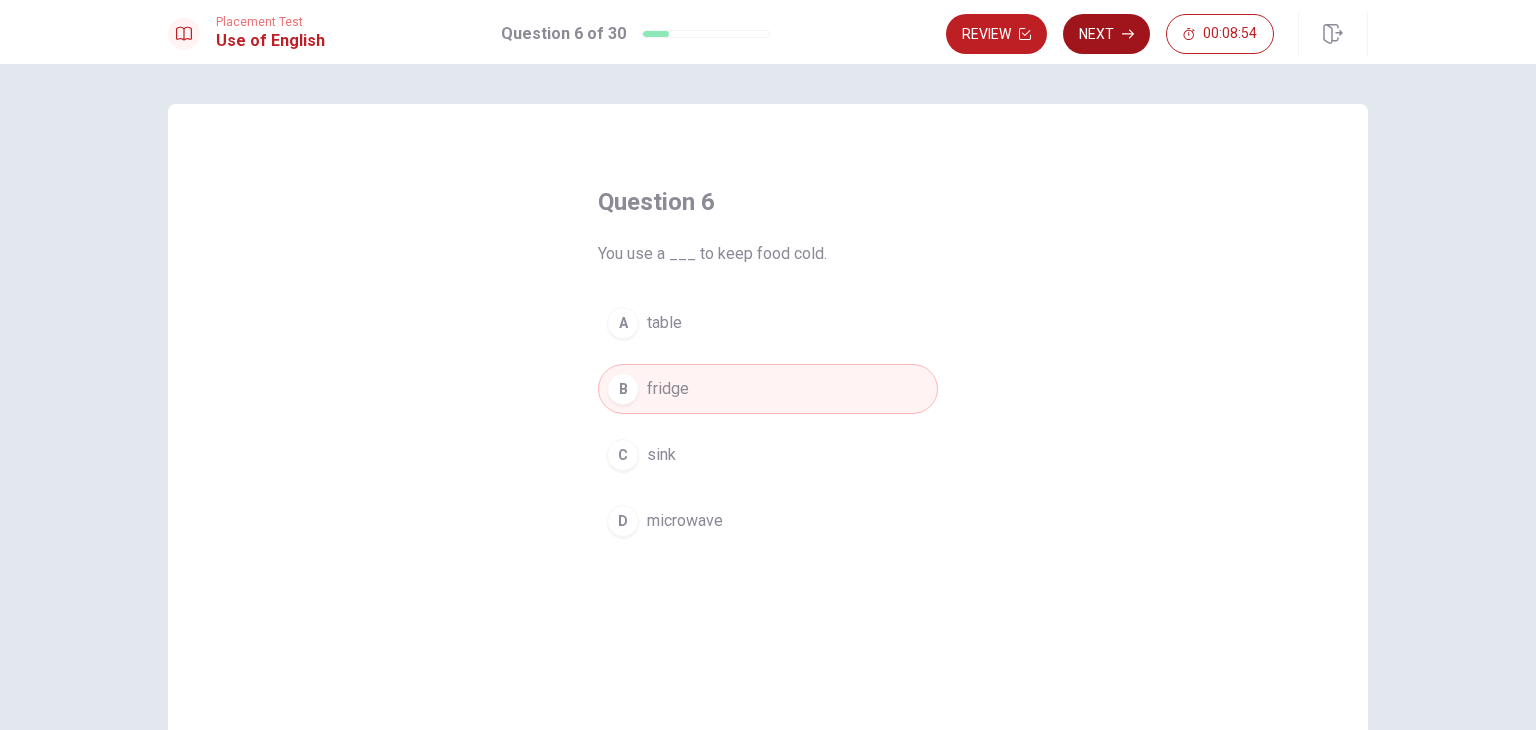 click on "Next" at bounding box center [1106, 34] 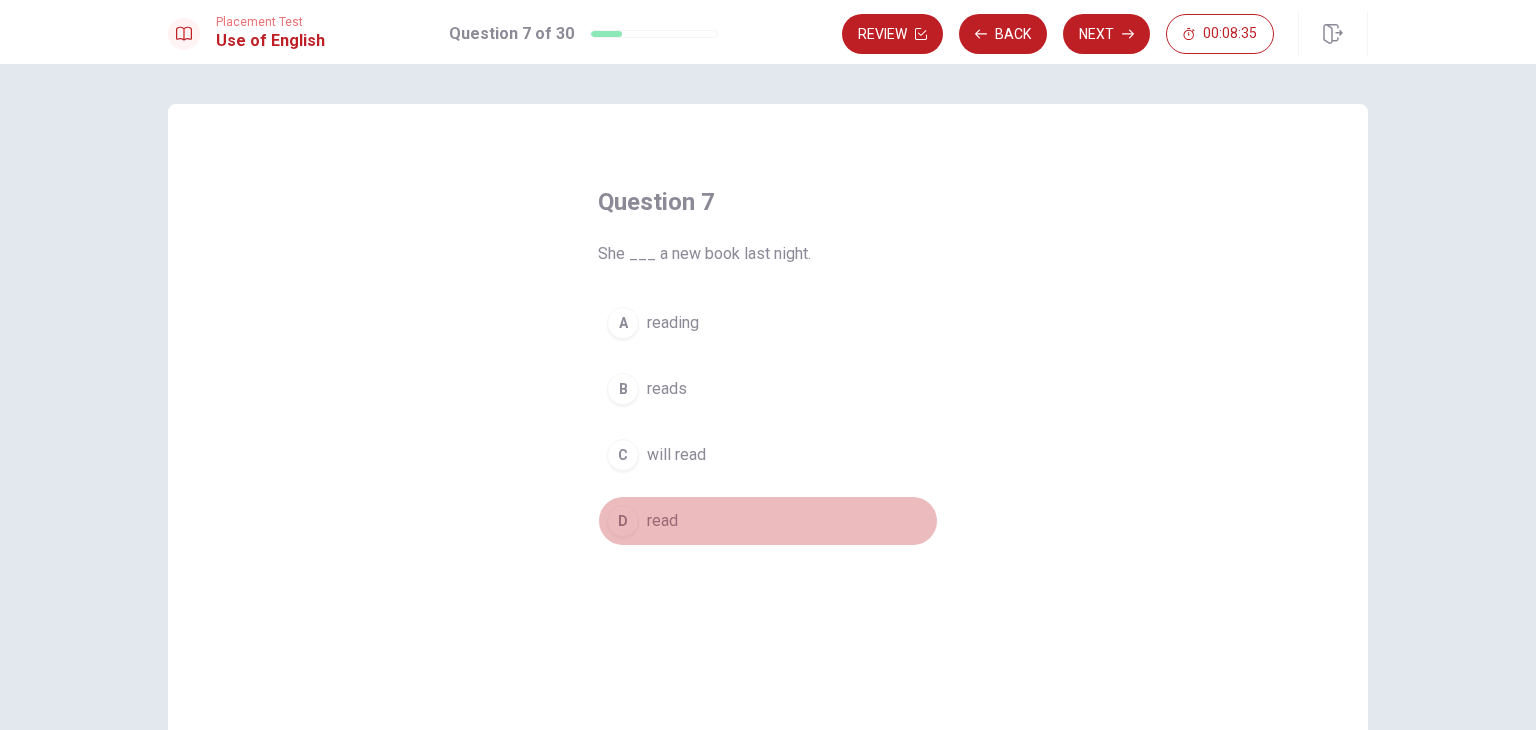 click on "D" at bounding box center [623, 521] 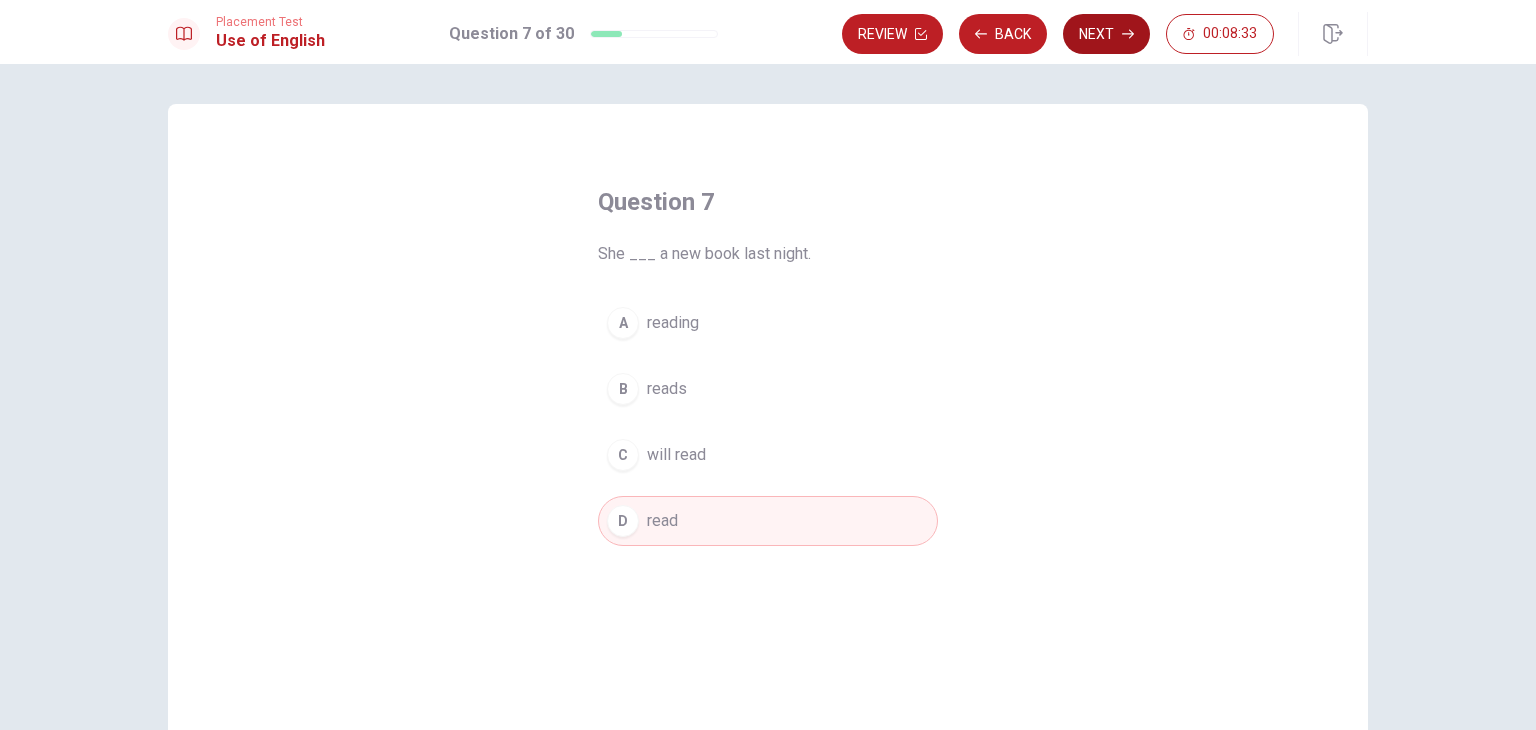 click on "Next" at bounding box center (1106, 34) 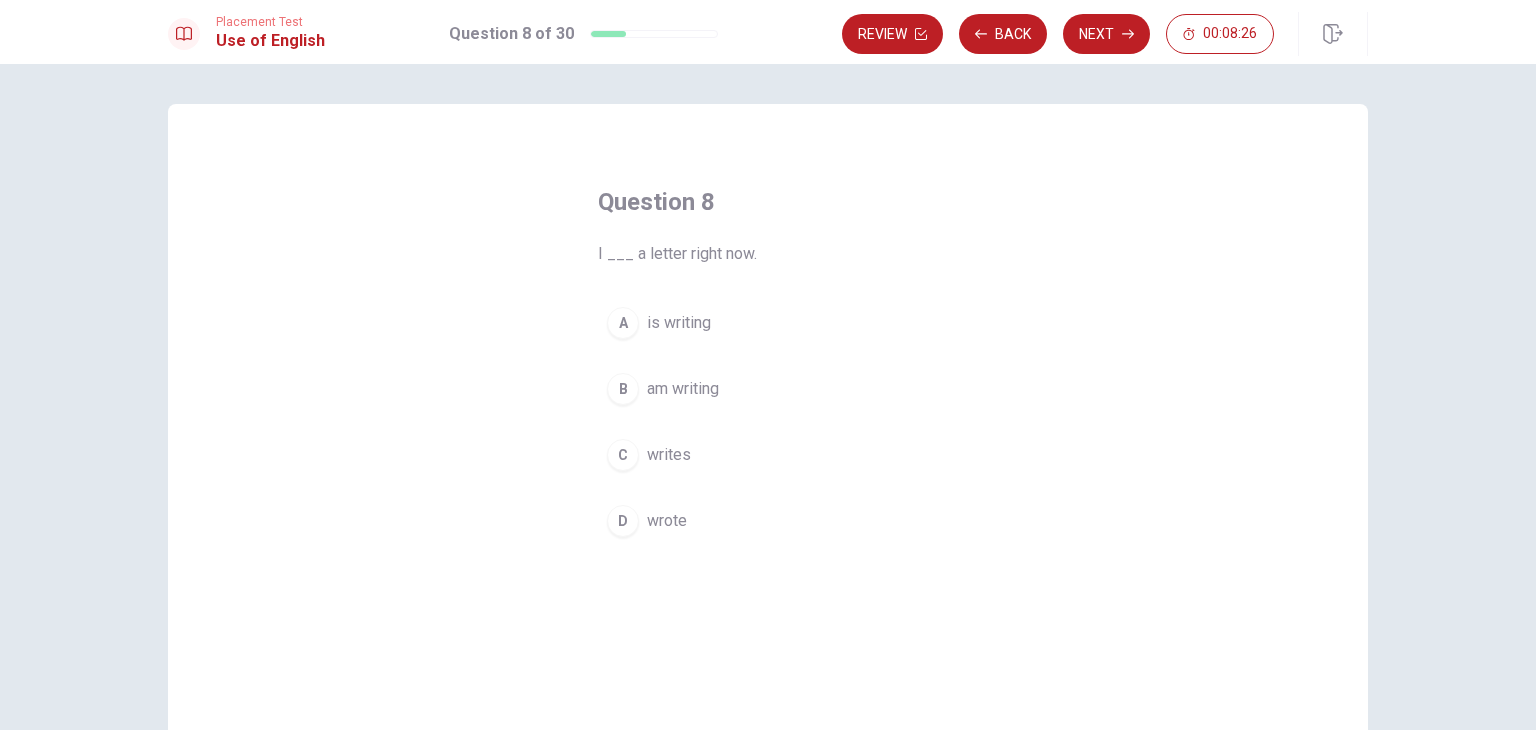 click on "am writing" at bounding box center [683, 389] 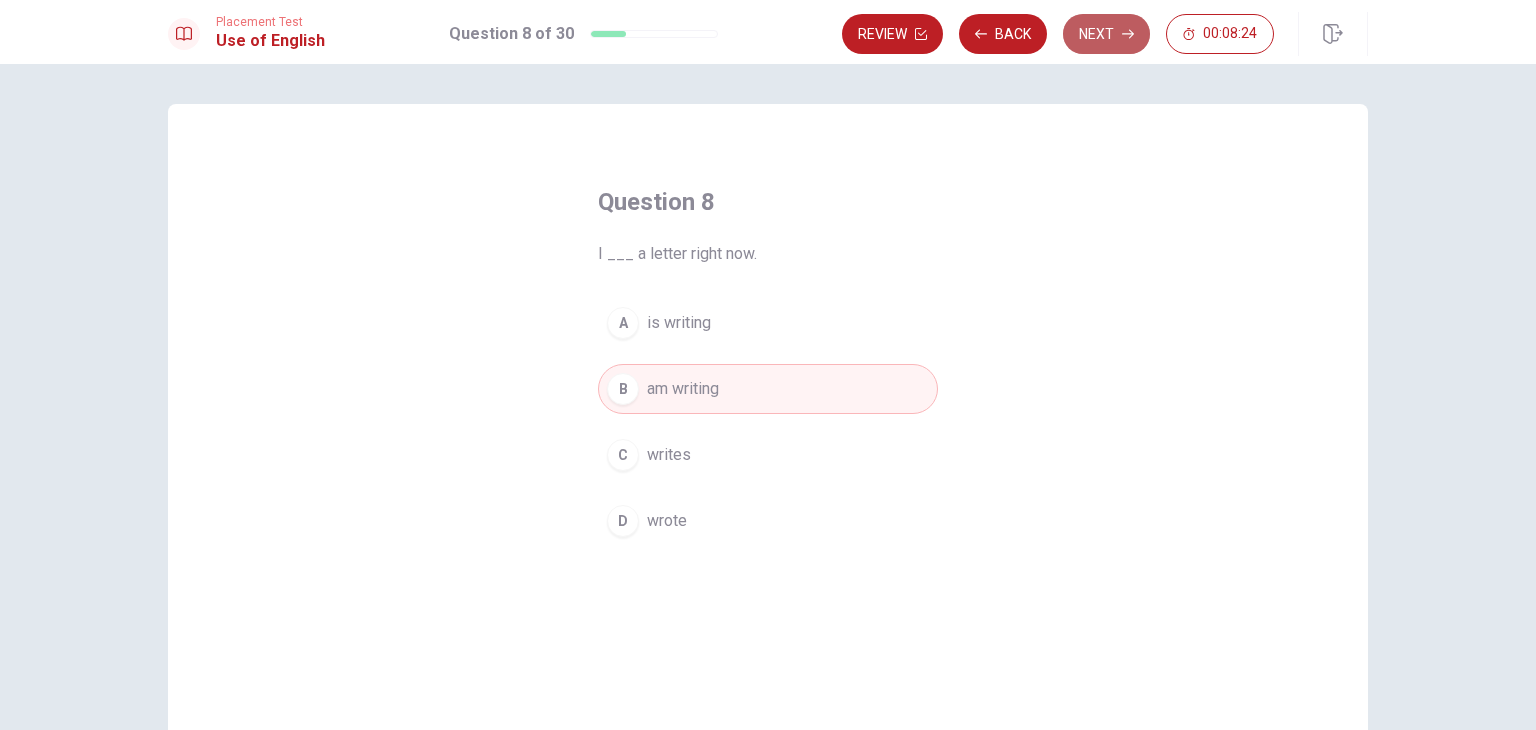 click on "Next" at bounding box center (1106, 34) 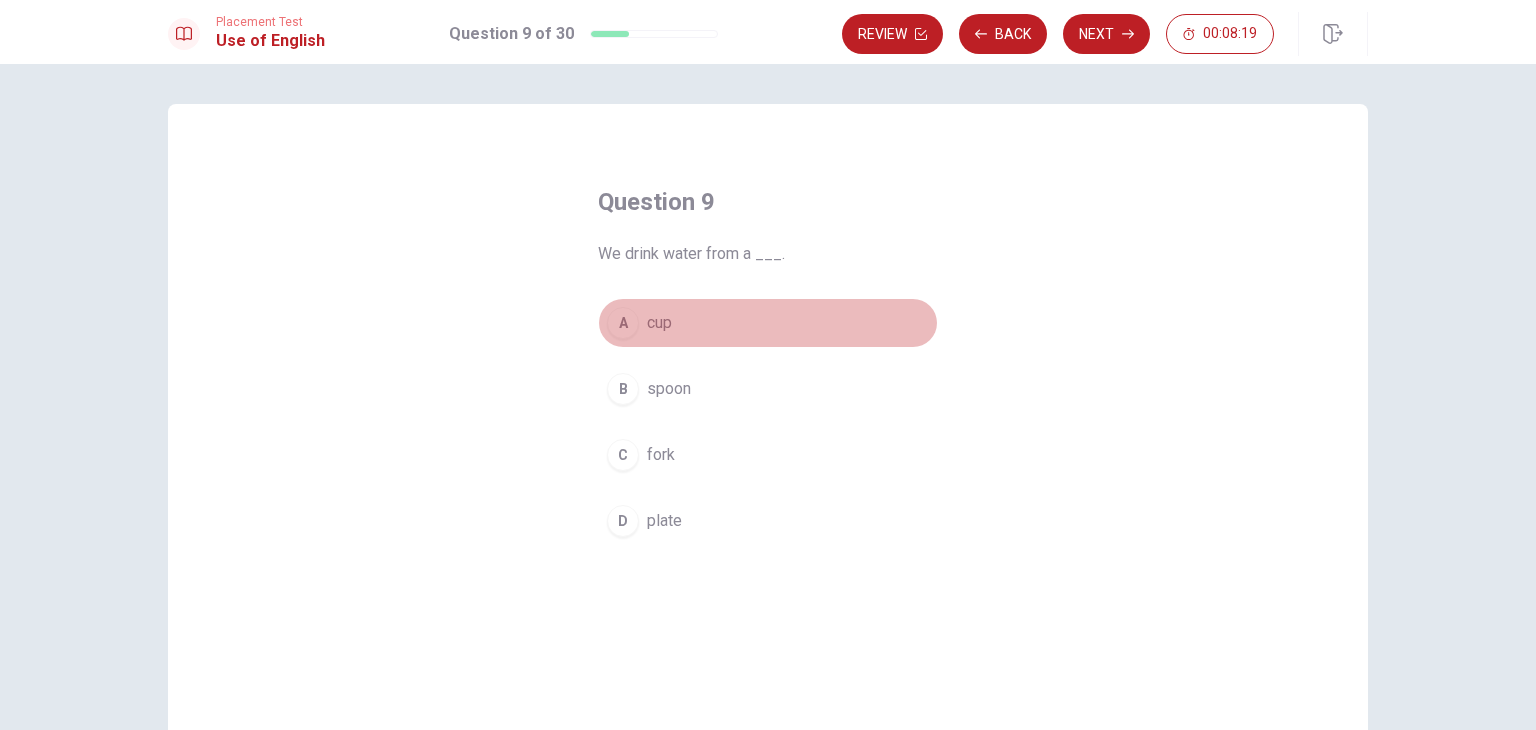 click on "A" at bounding box center [623, 323] 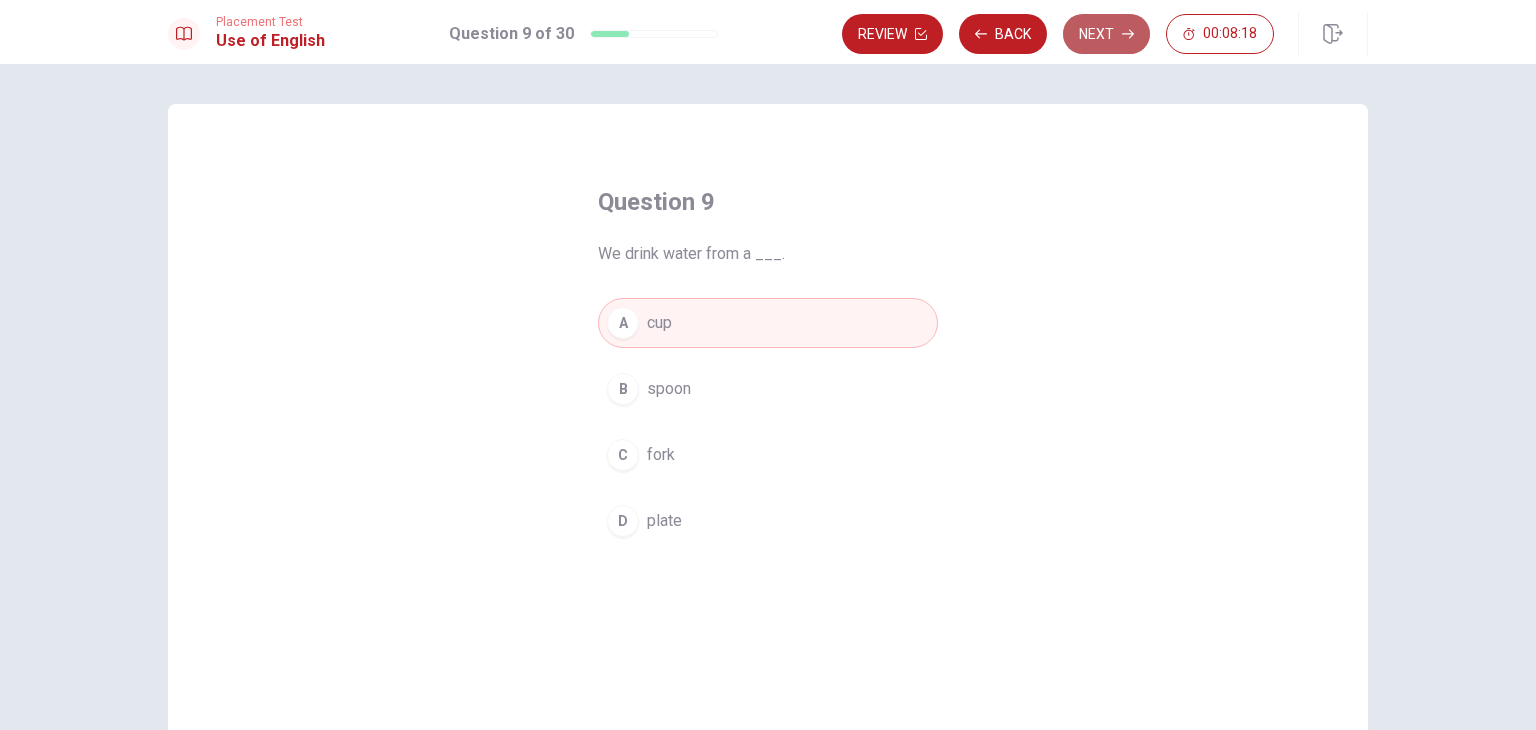 click on "Next" at bounding box center (1106, 34) 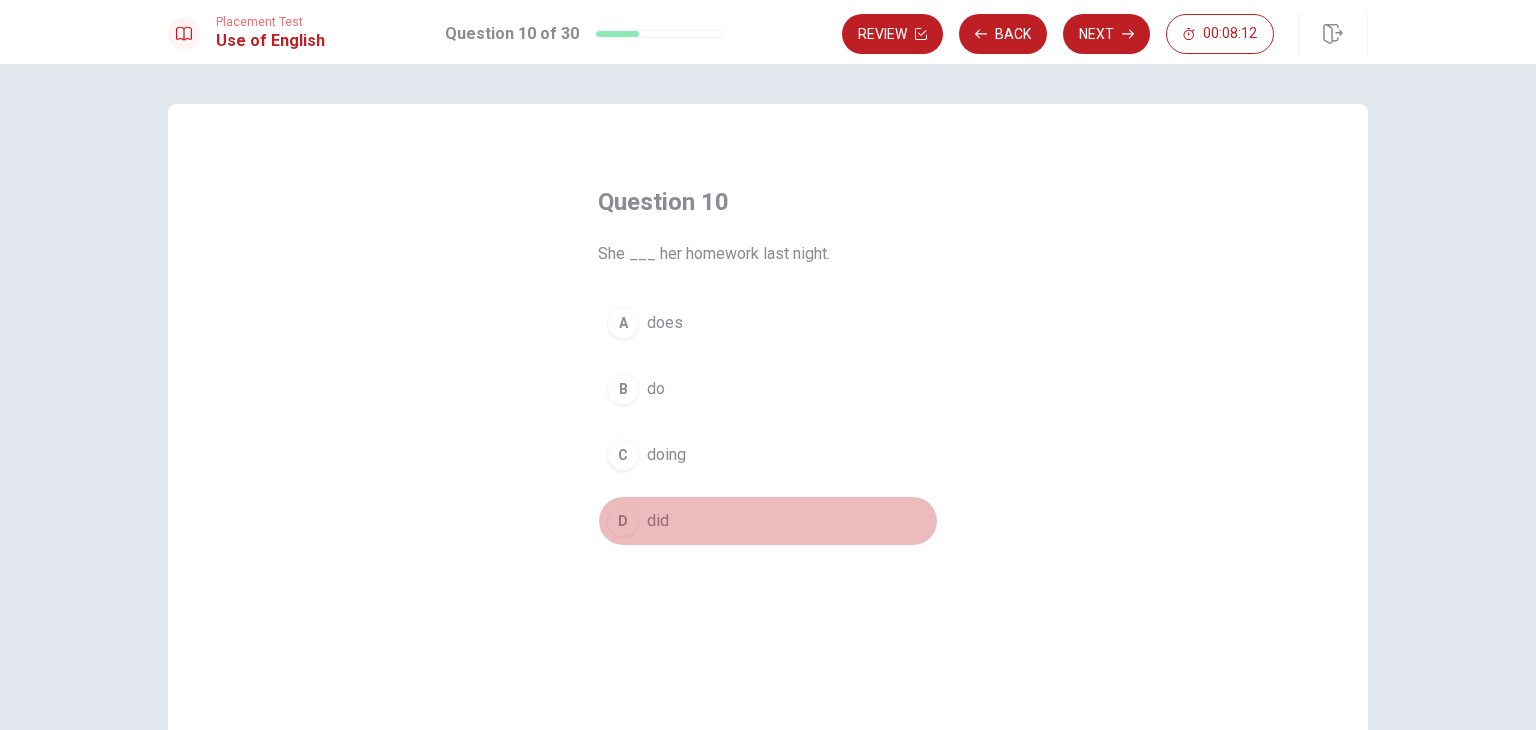 click on "D did" at bounding box center (768, 521) 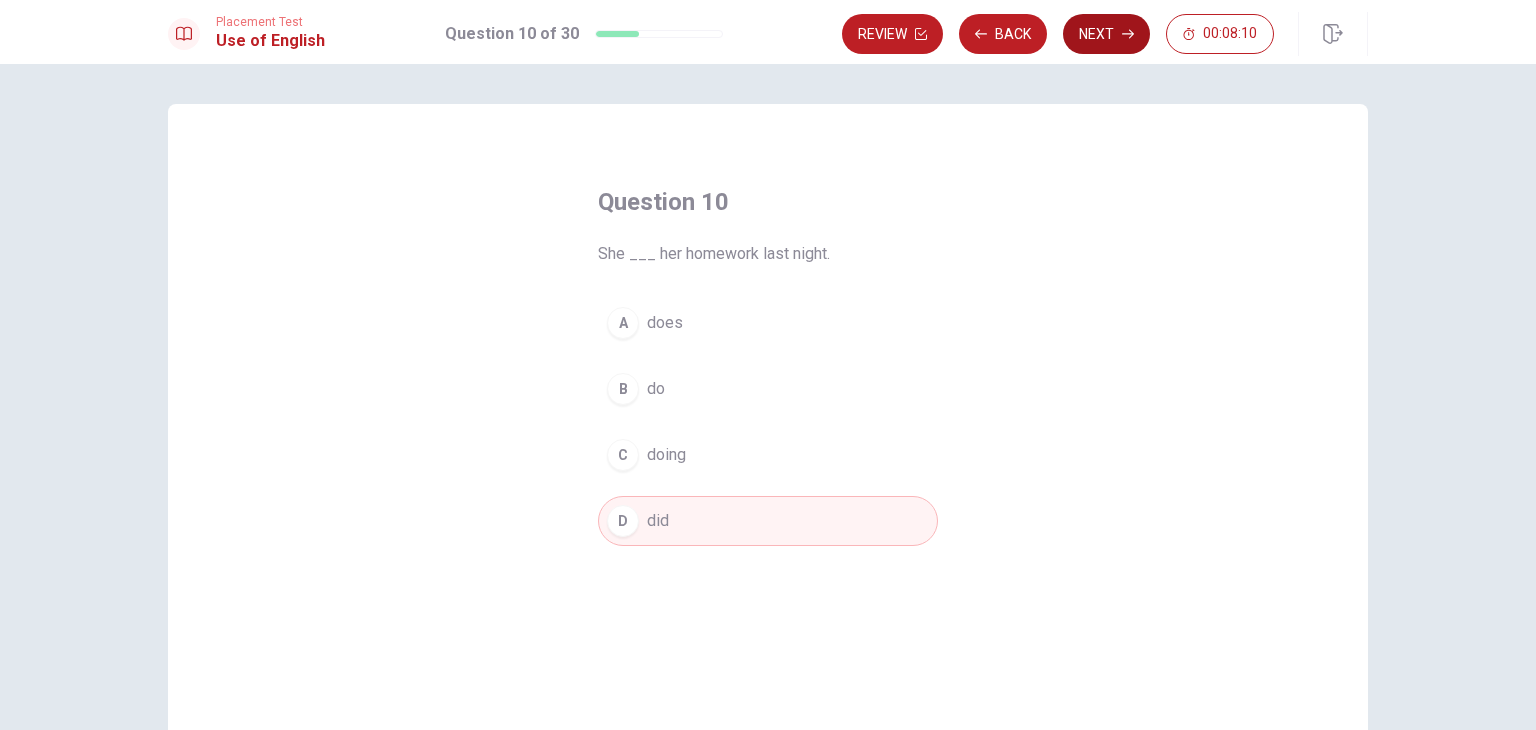 click on "Next" at bounding box center [1106, 34] 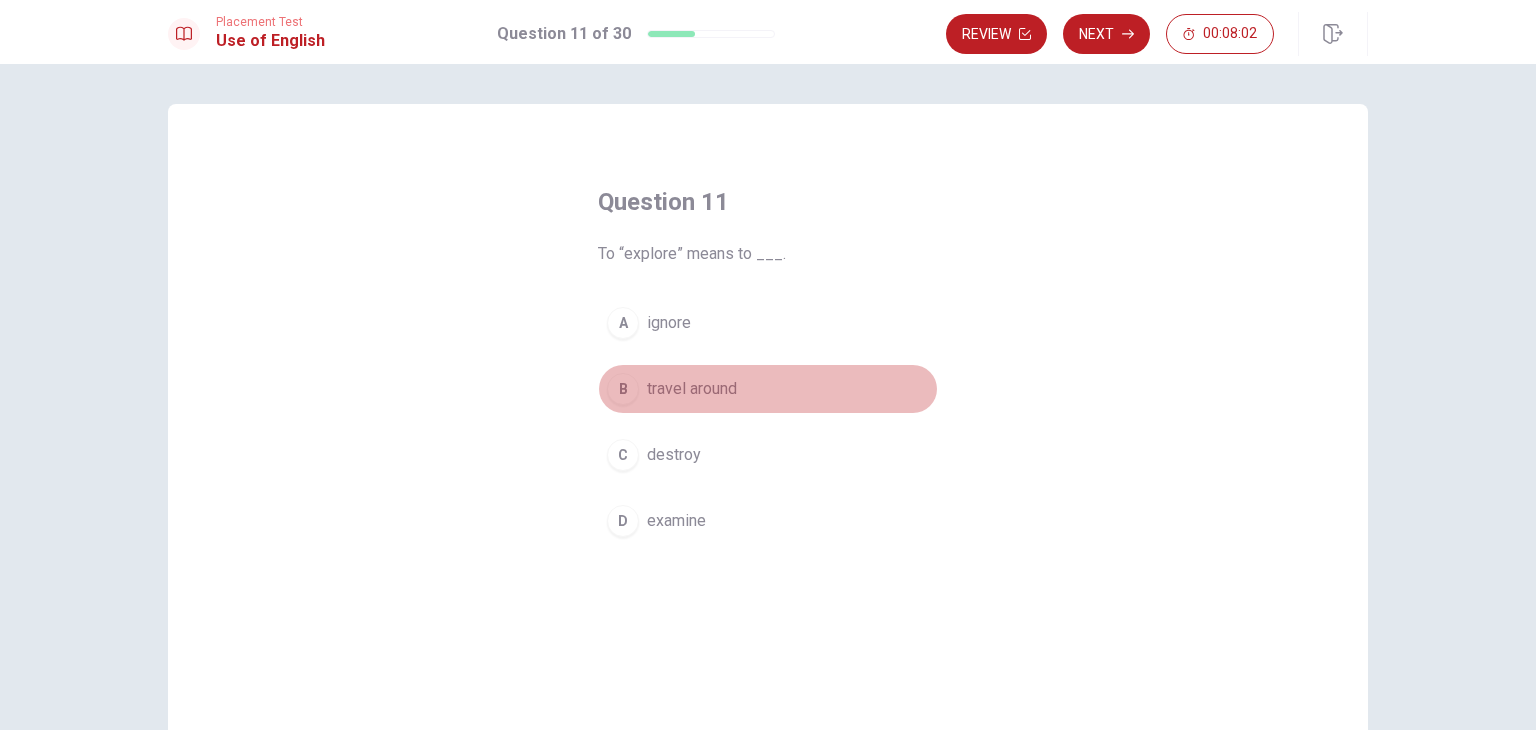 click on "B" at bounding box center (623, 389) 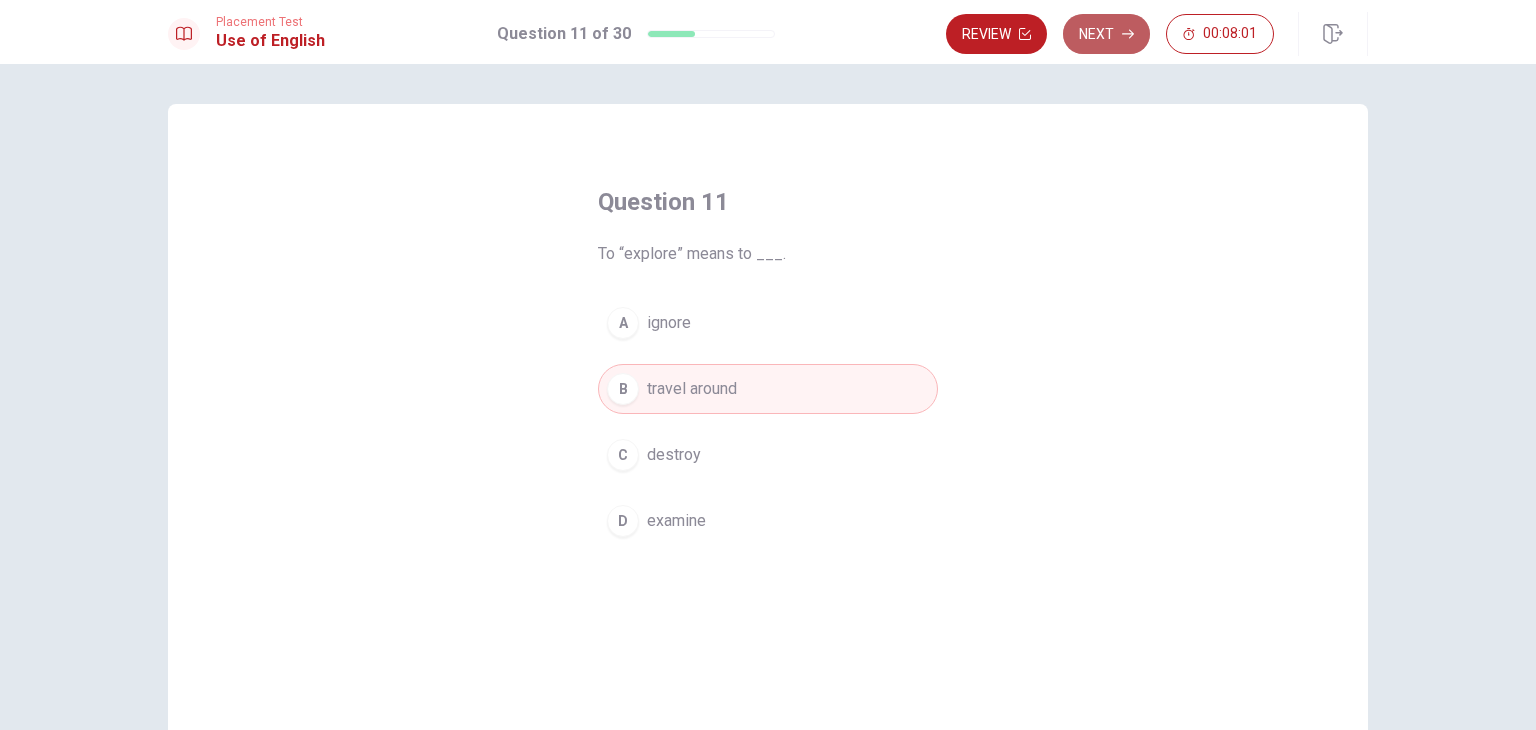 click on "Next" at bounding box center (1106, 34) 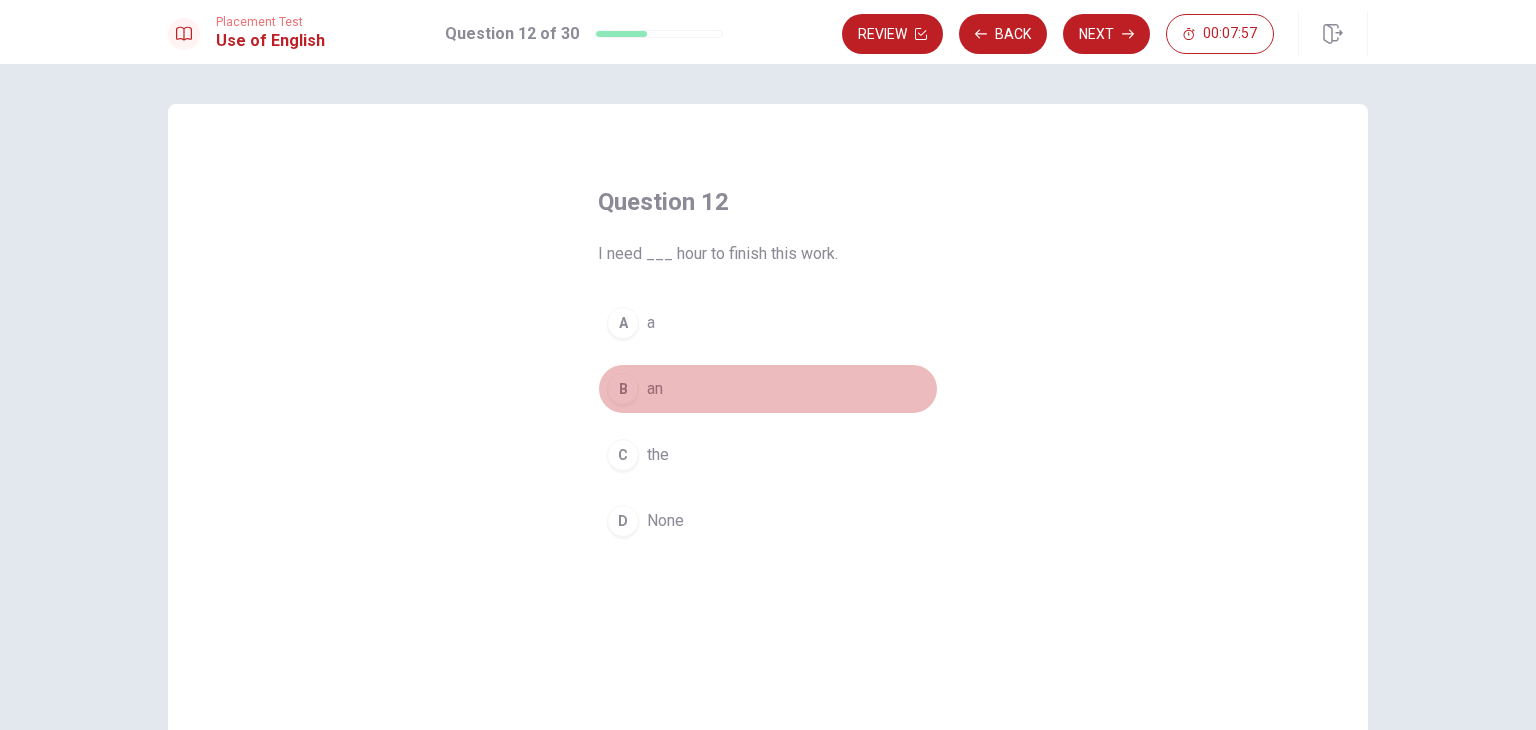 click on "an" at bounding box center (655, 389) 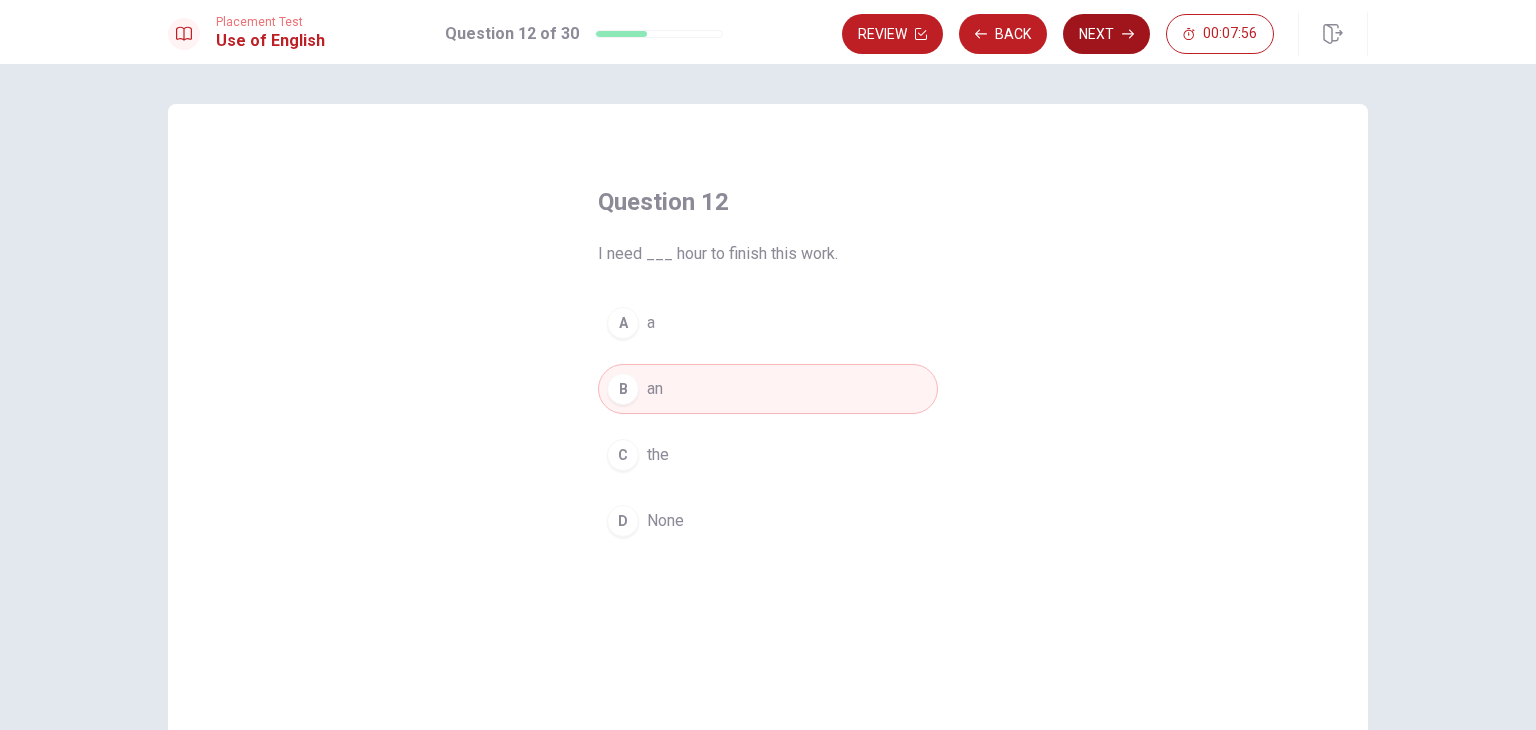 click on "Next" at bounding box center [1106, 34] 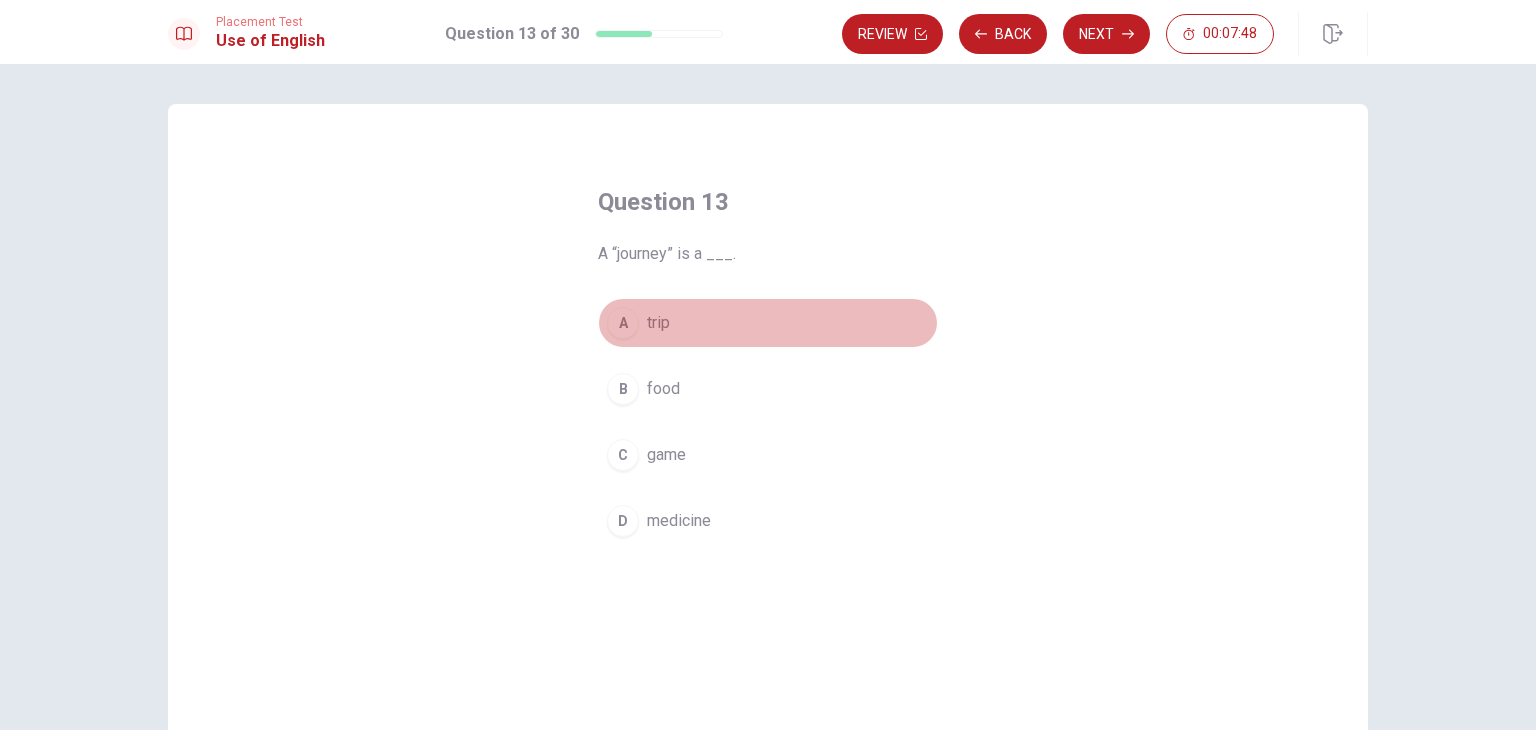 click on "trip" at bounding box center (658, 323) 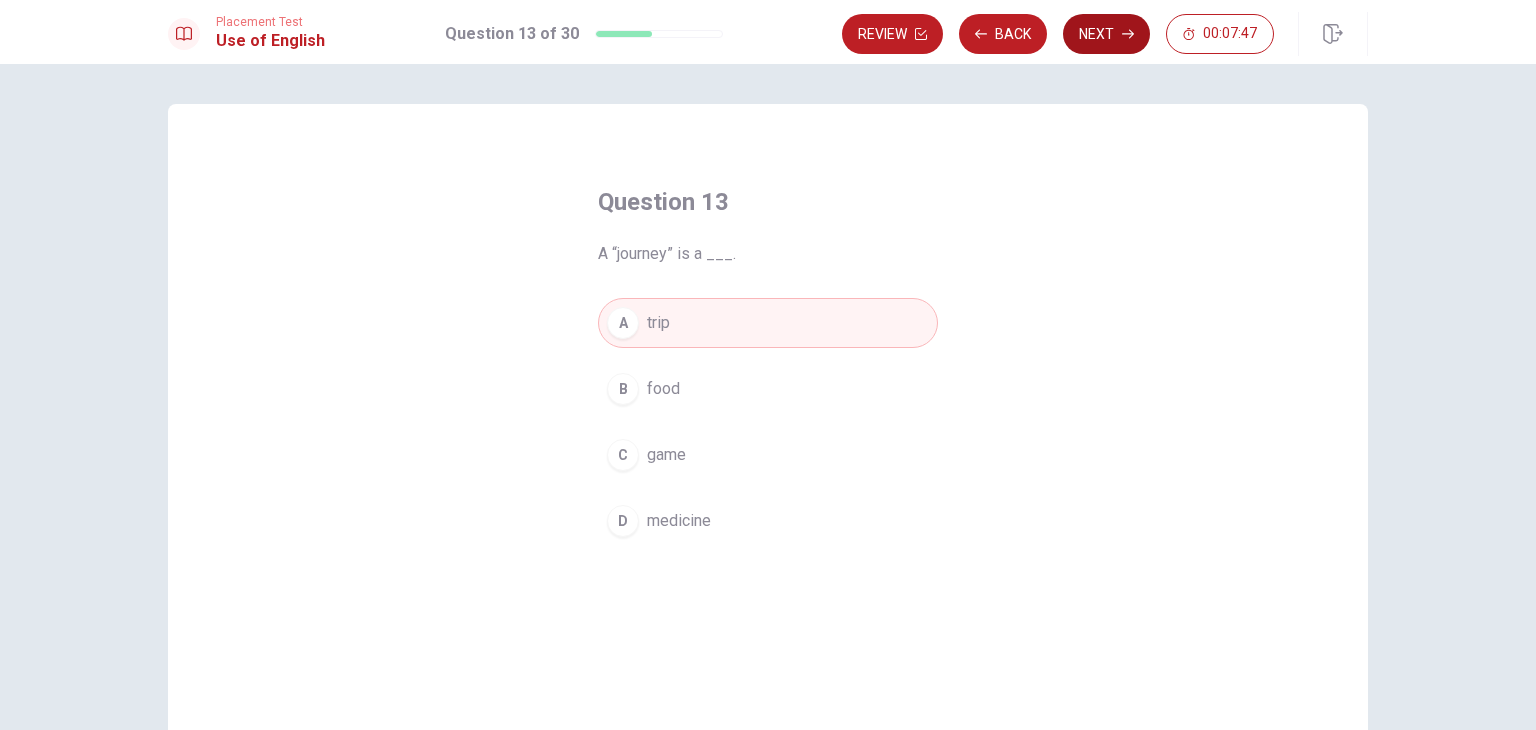click on "Next" at bounding box center (1106, 34) 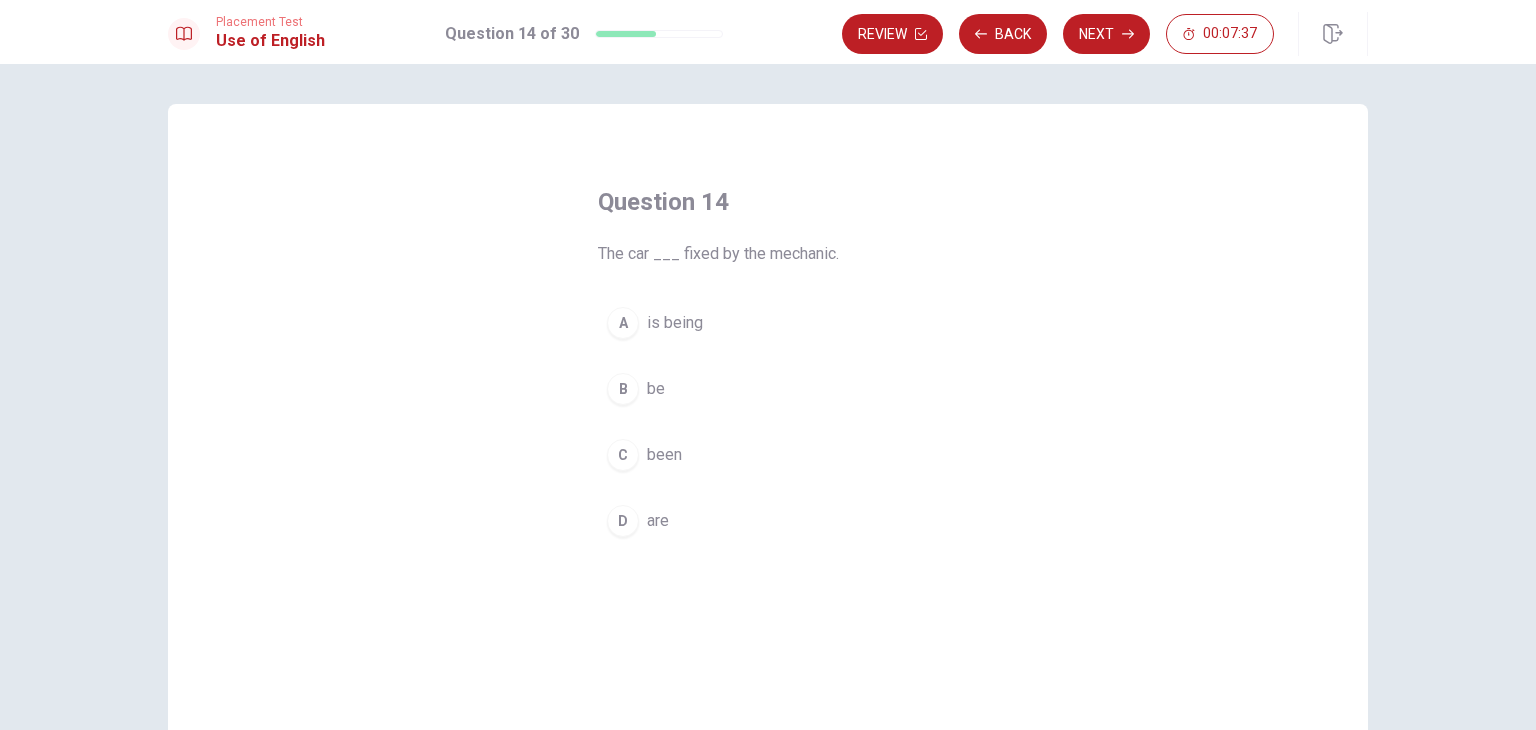 click on "is being" at bounding box center [675, 323] 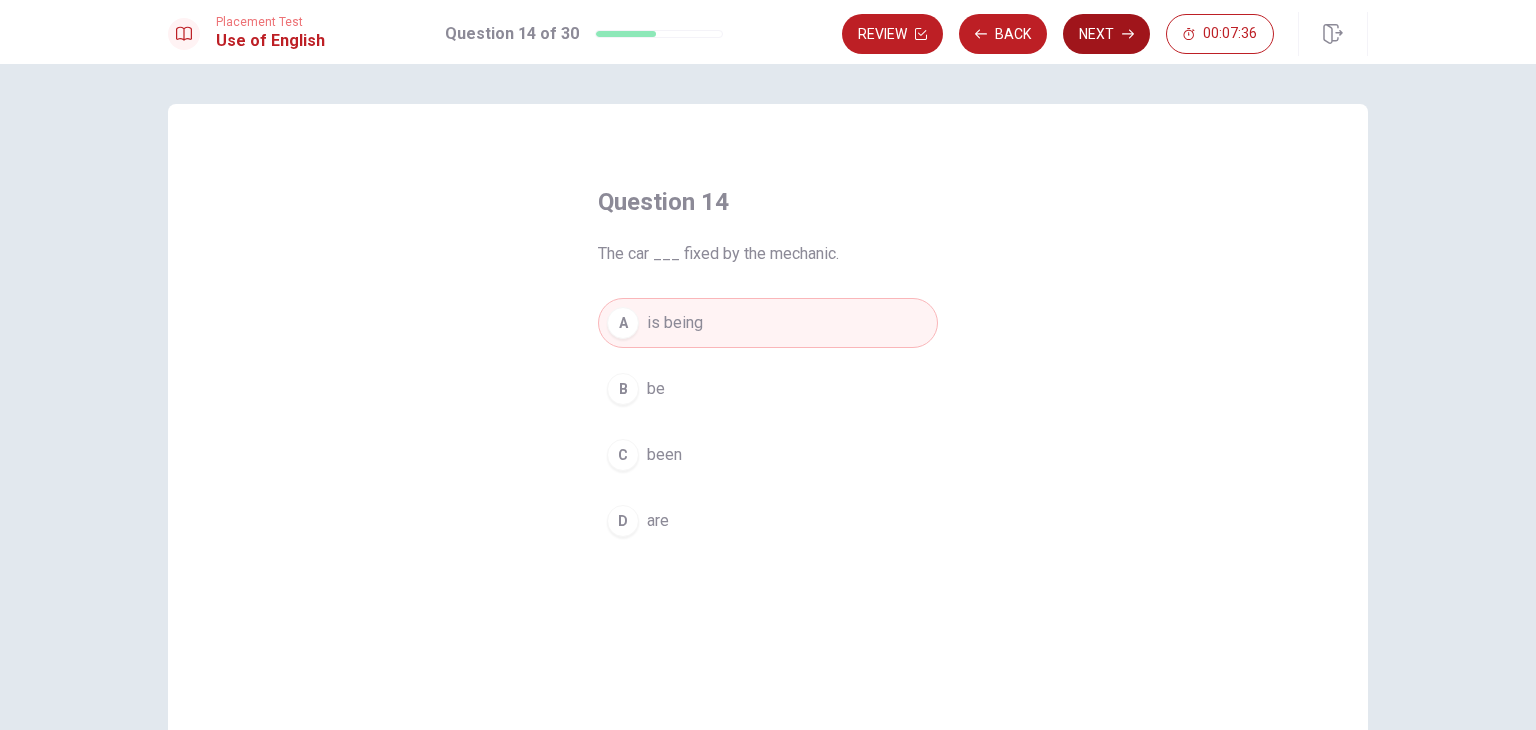 click on "Next" at bounding box center [1106, 34] 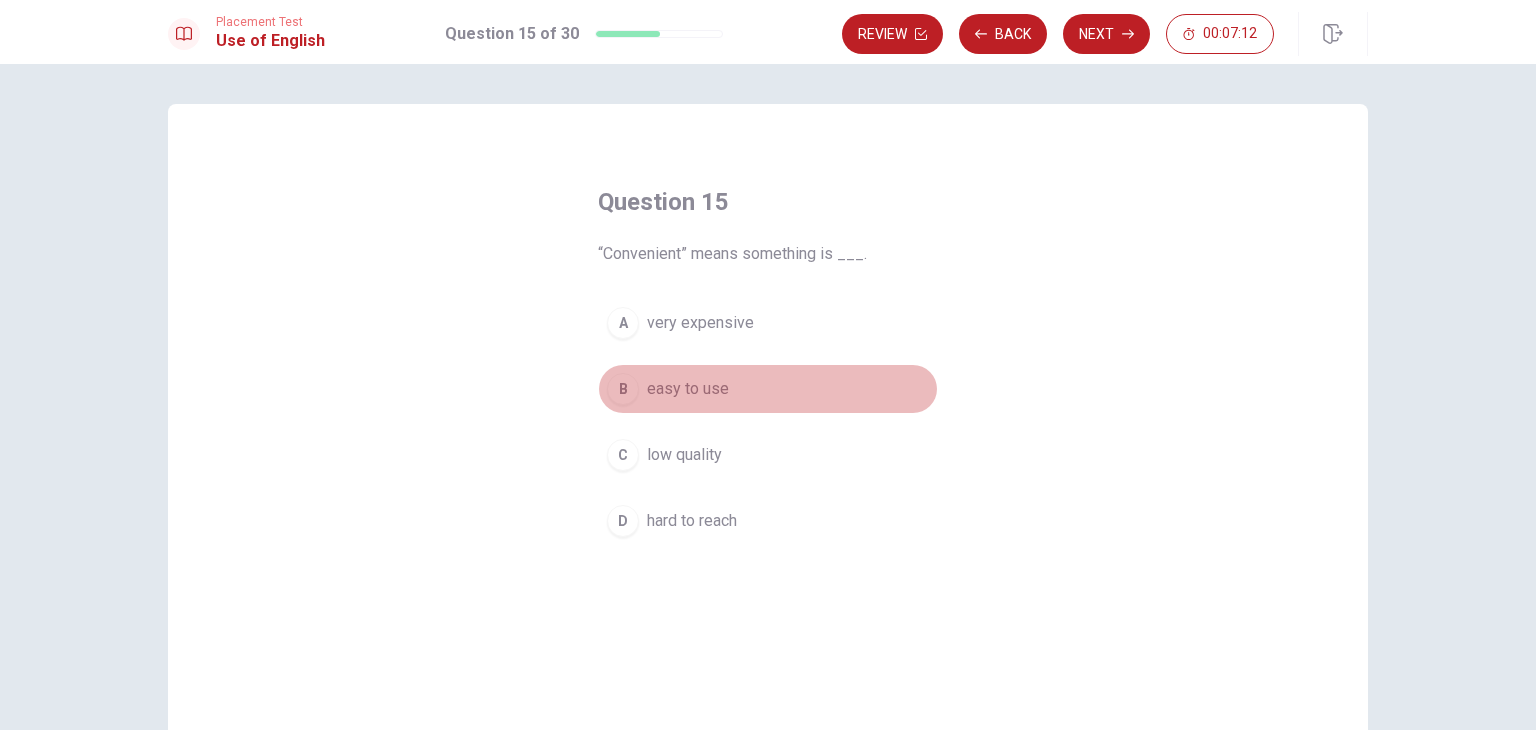 click on "easy to use" at bounding box center [688, 389] 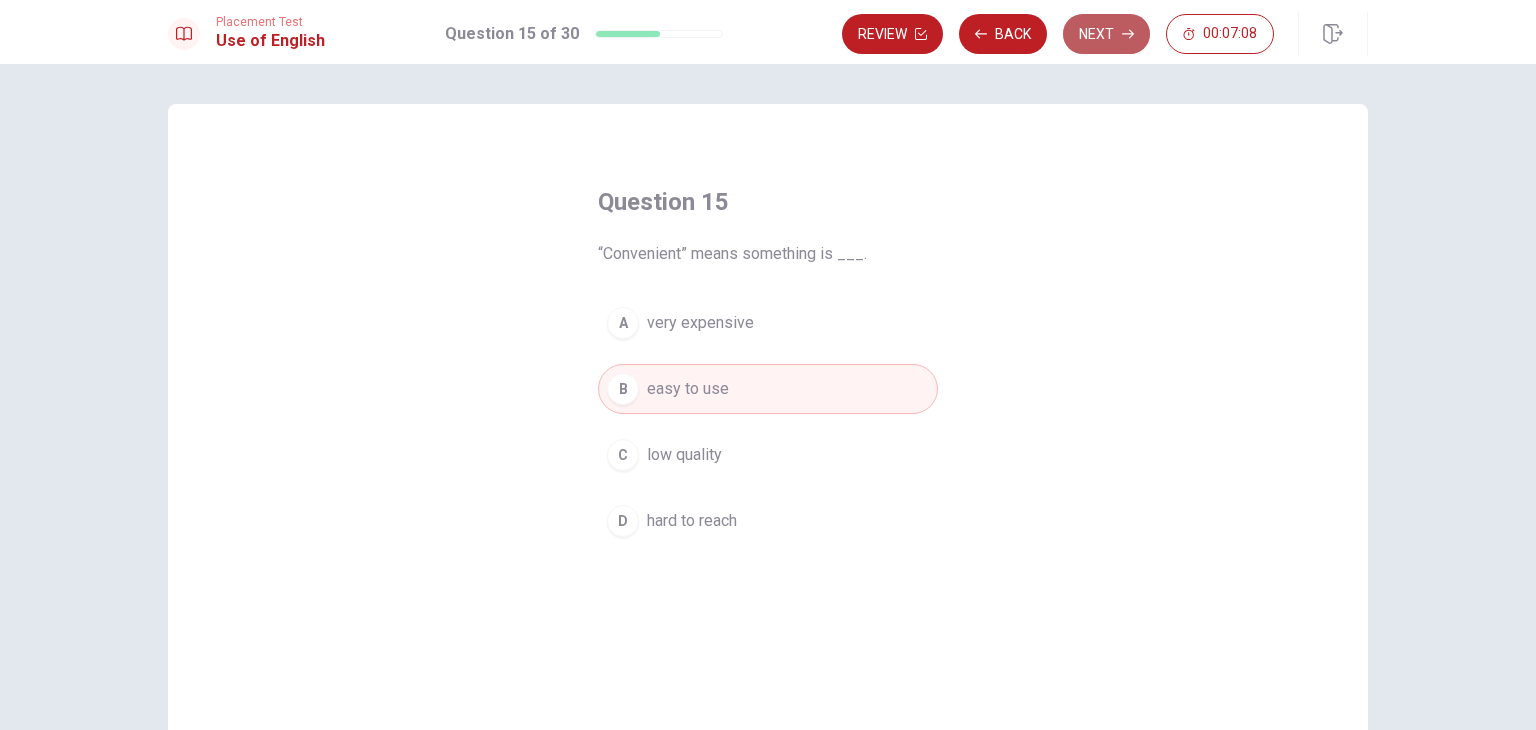 click on "Next" at bounding box center [1106, 34] 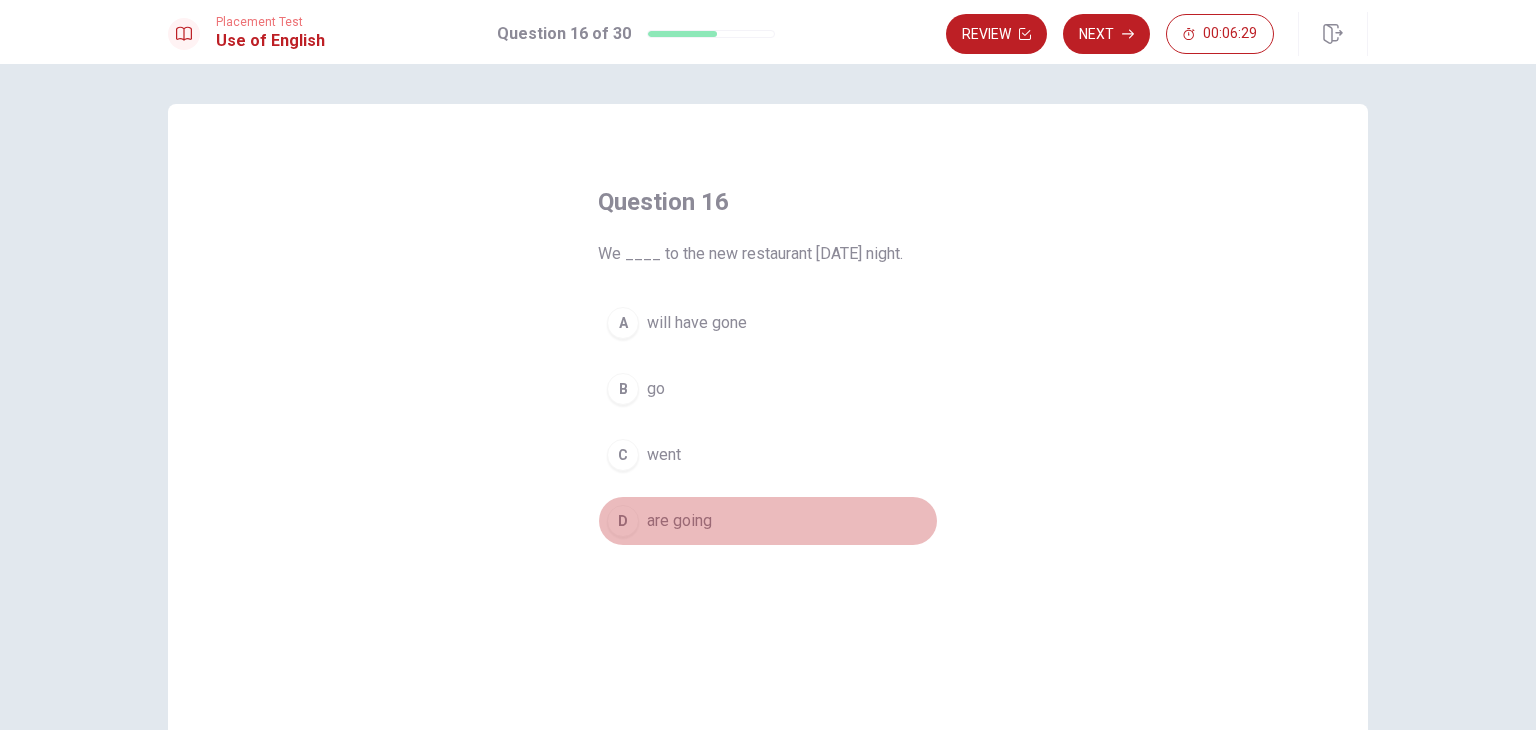 click on "are going" at bounding box center (679, 521) 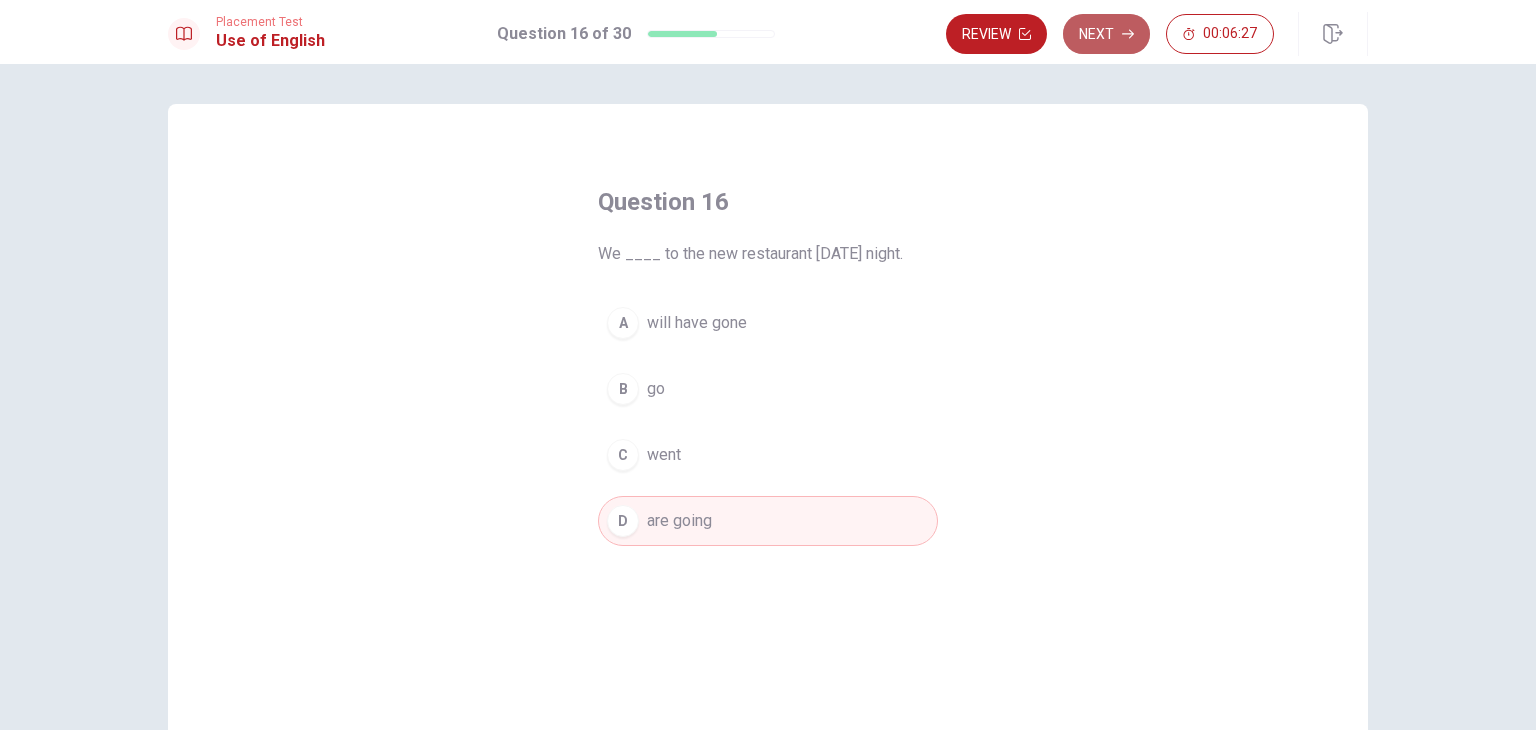 click on "Next" at bounding box center (1106, 34) 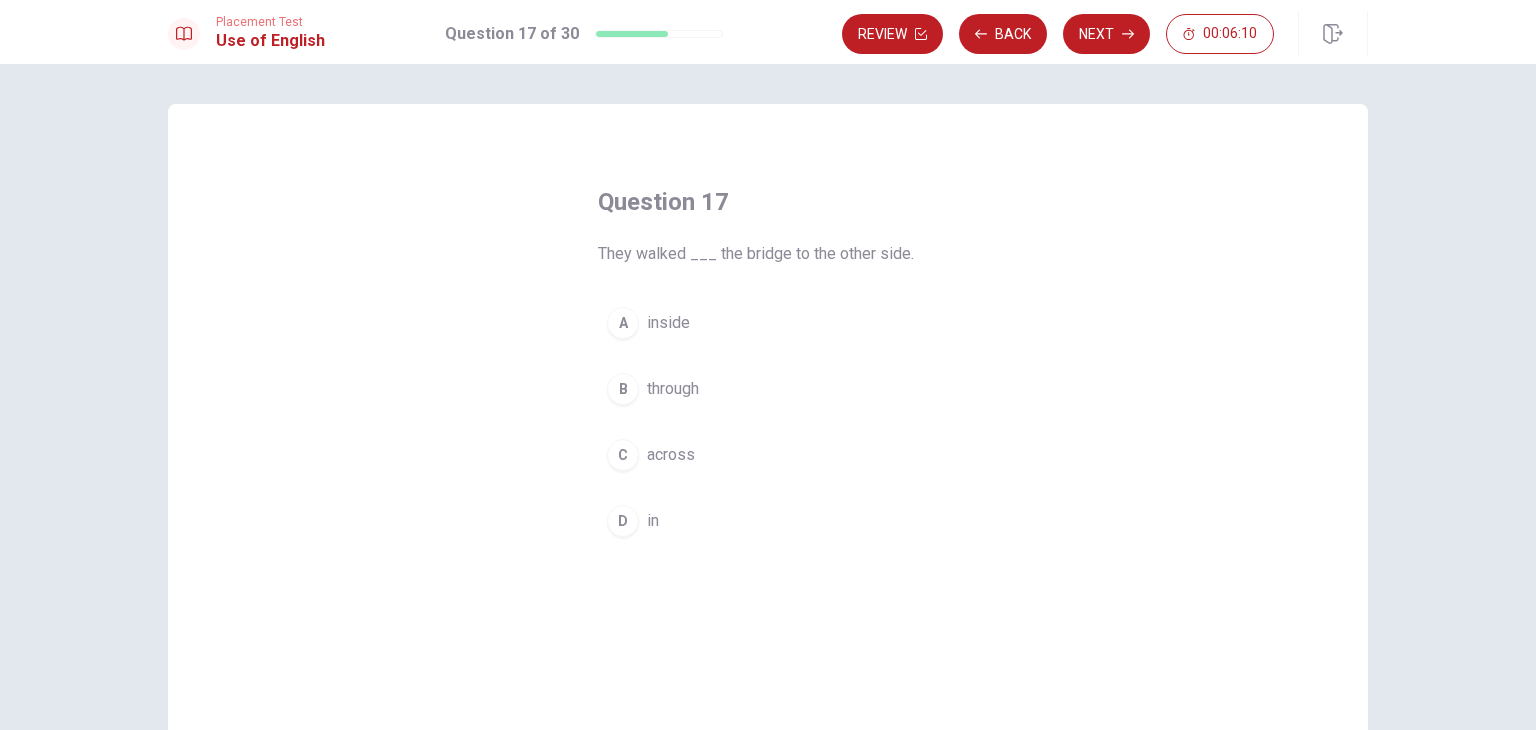 click on "through" at bounding box center (673, 389) 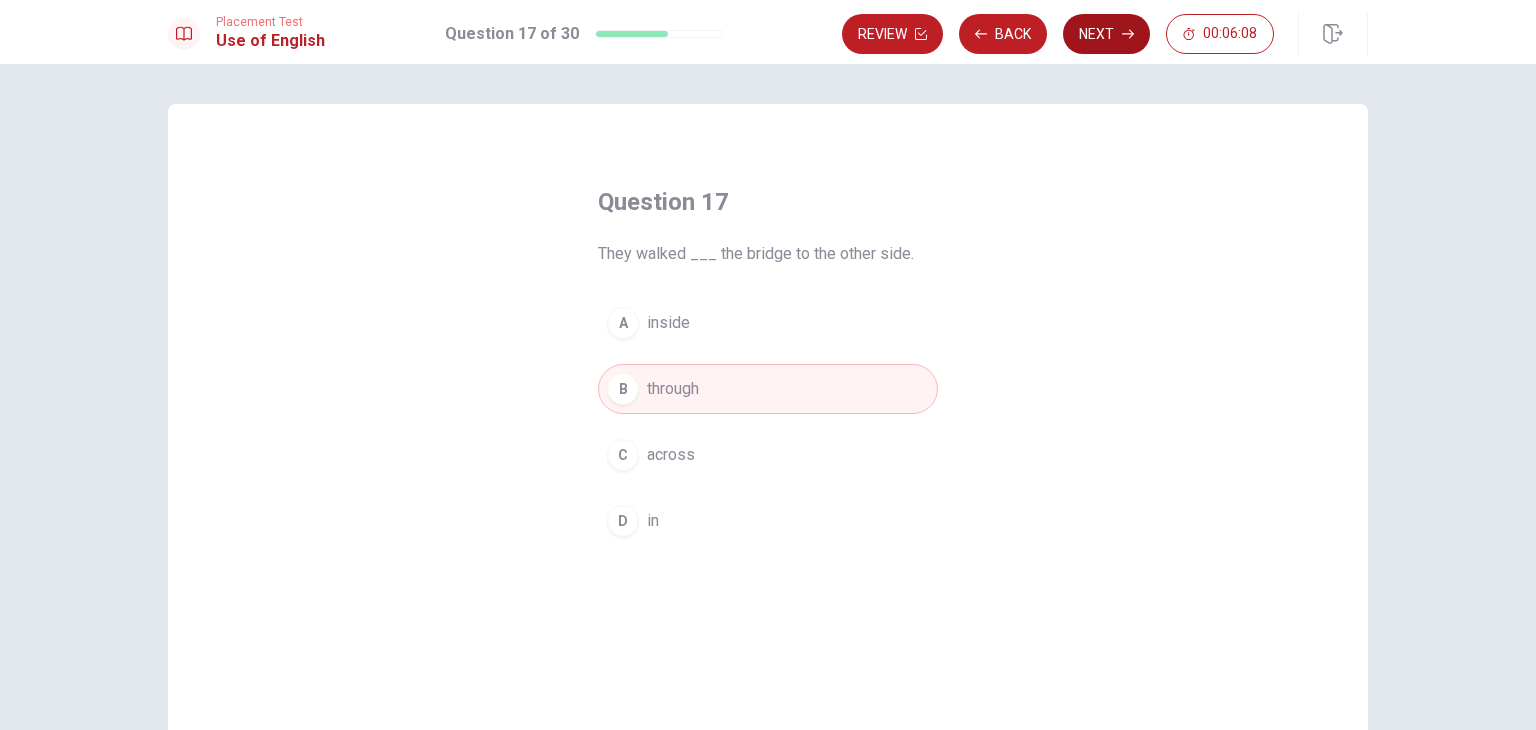click on "Next" at bounding box center [1106, 34] 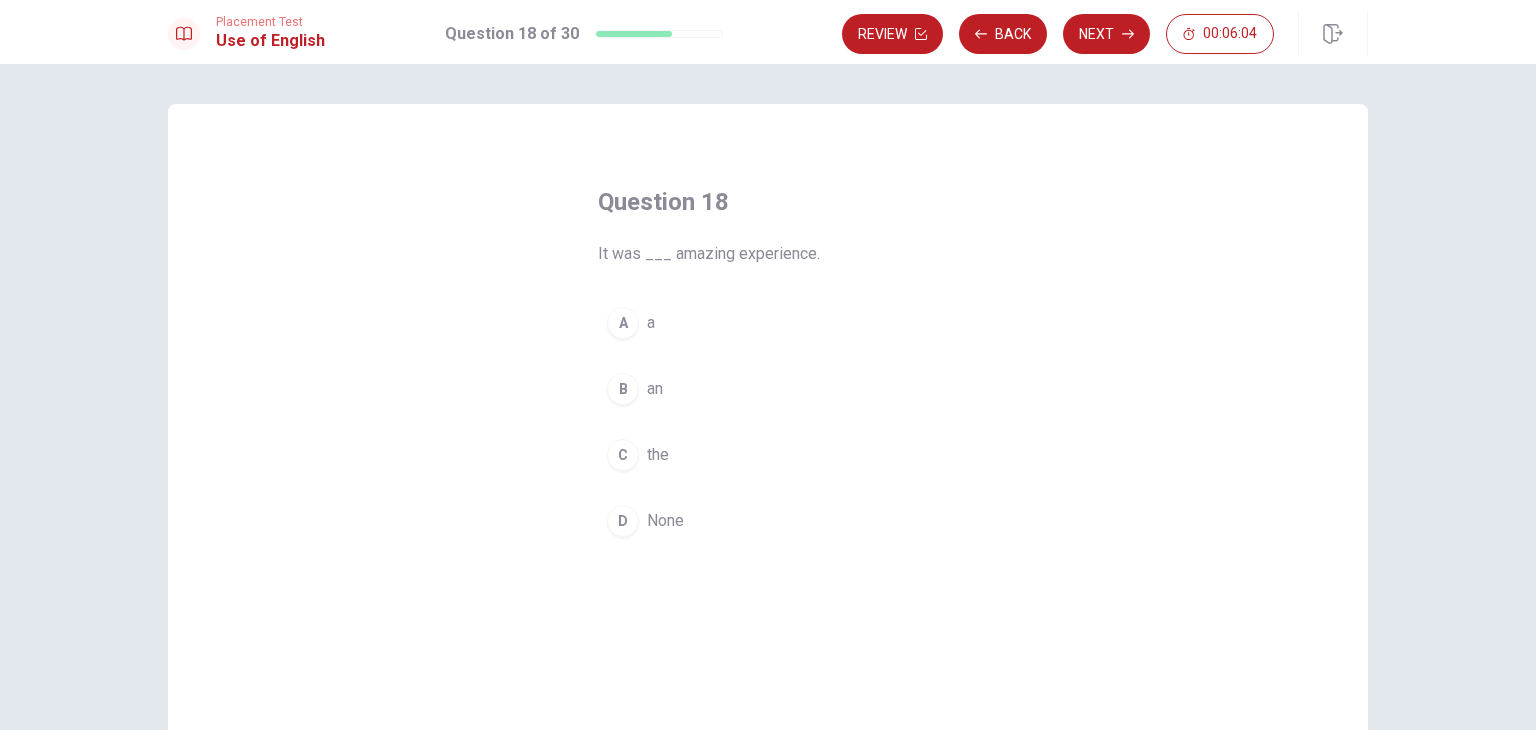 click on "an" at bounding box center [655, 389] 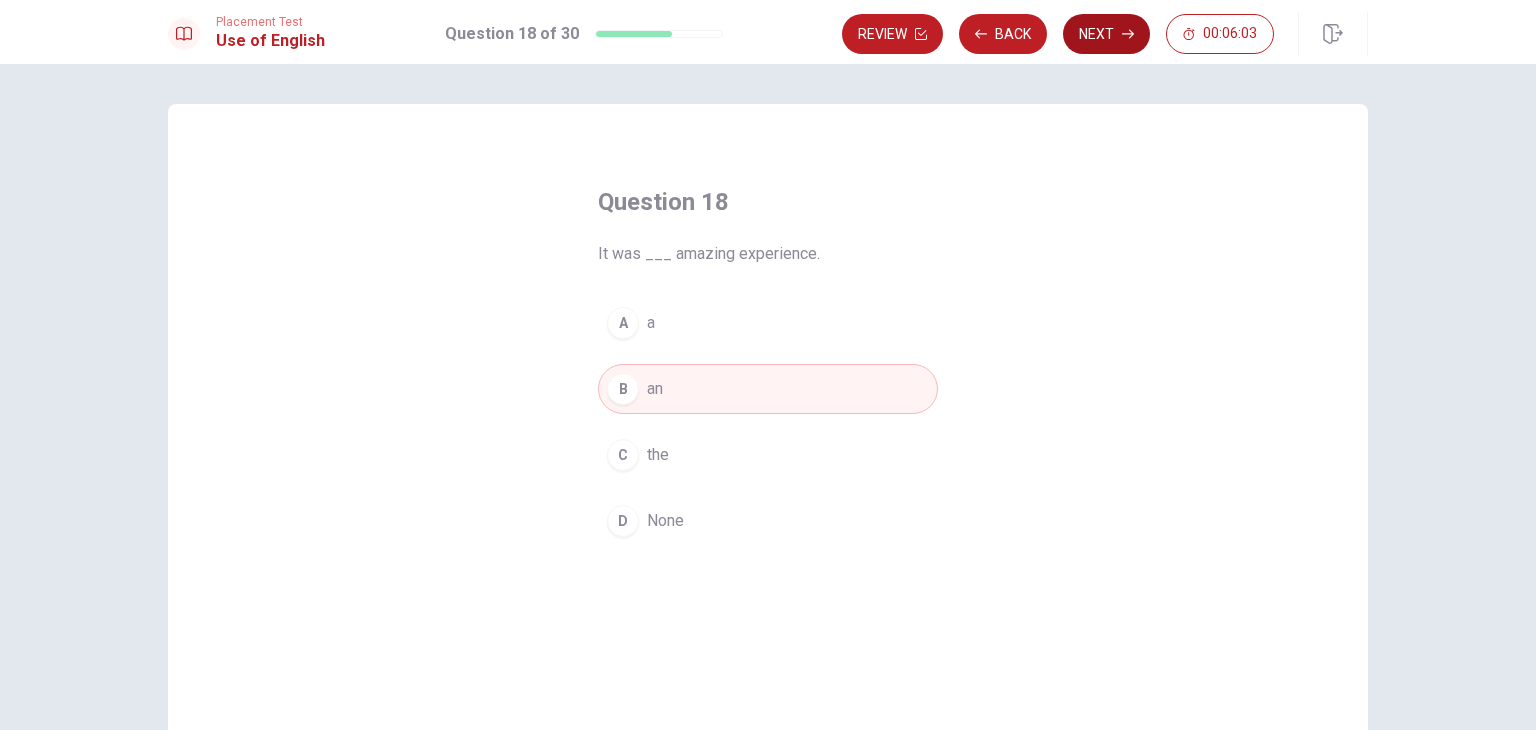 click on "Next" at bounding box center [1106, 34] 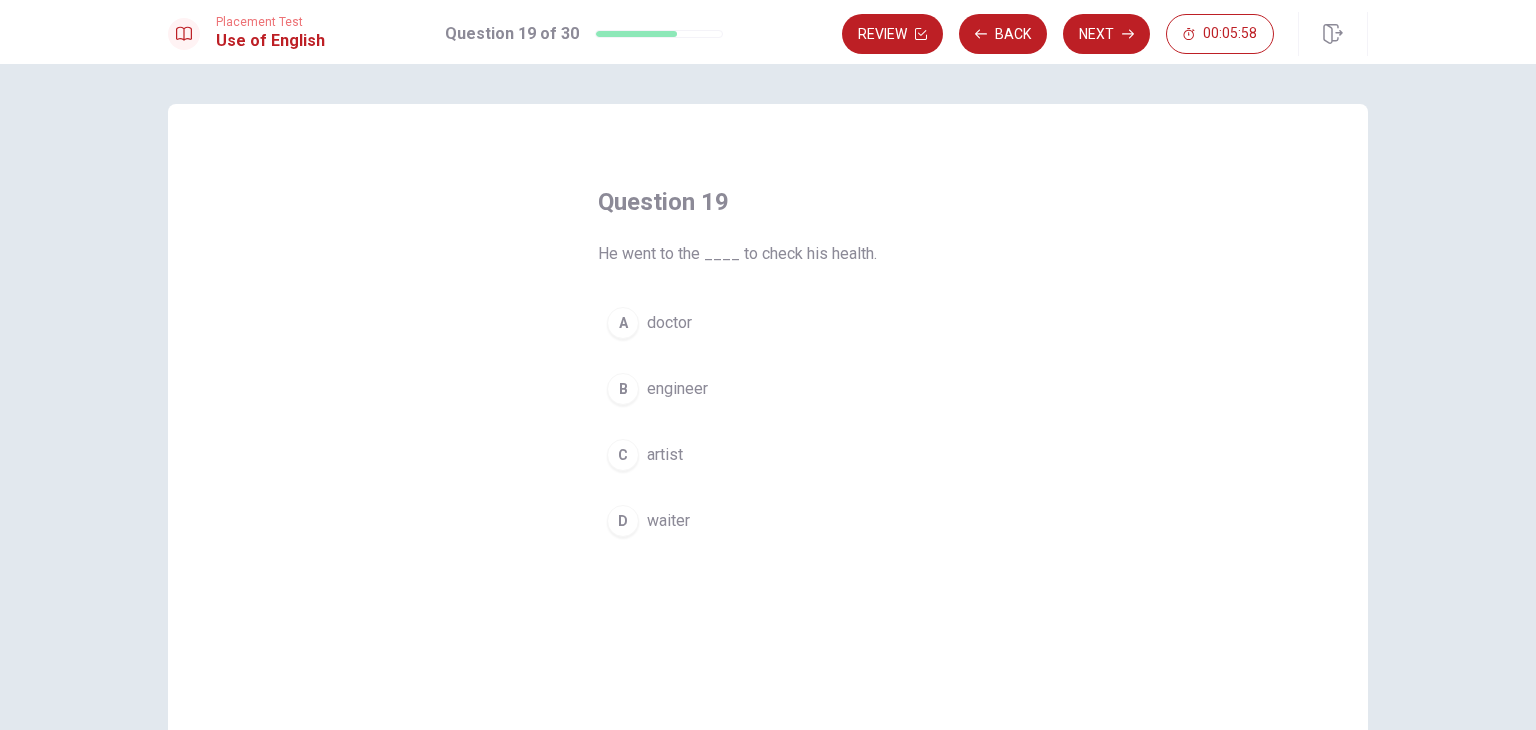 click on "doctor" at bounding box center (669, 323) 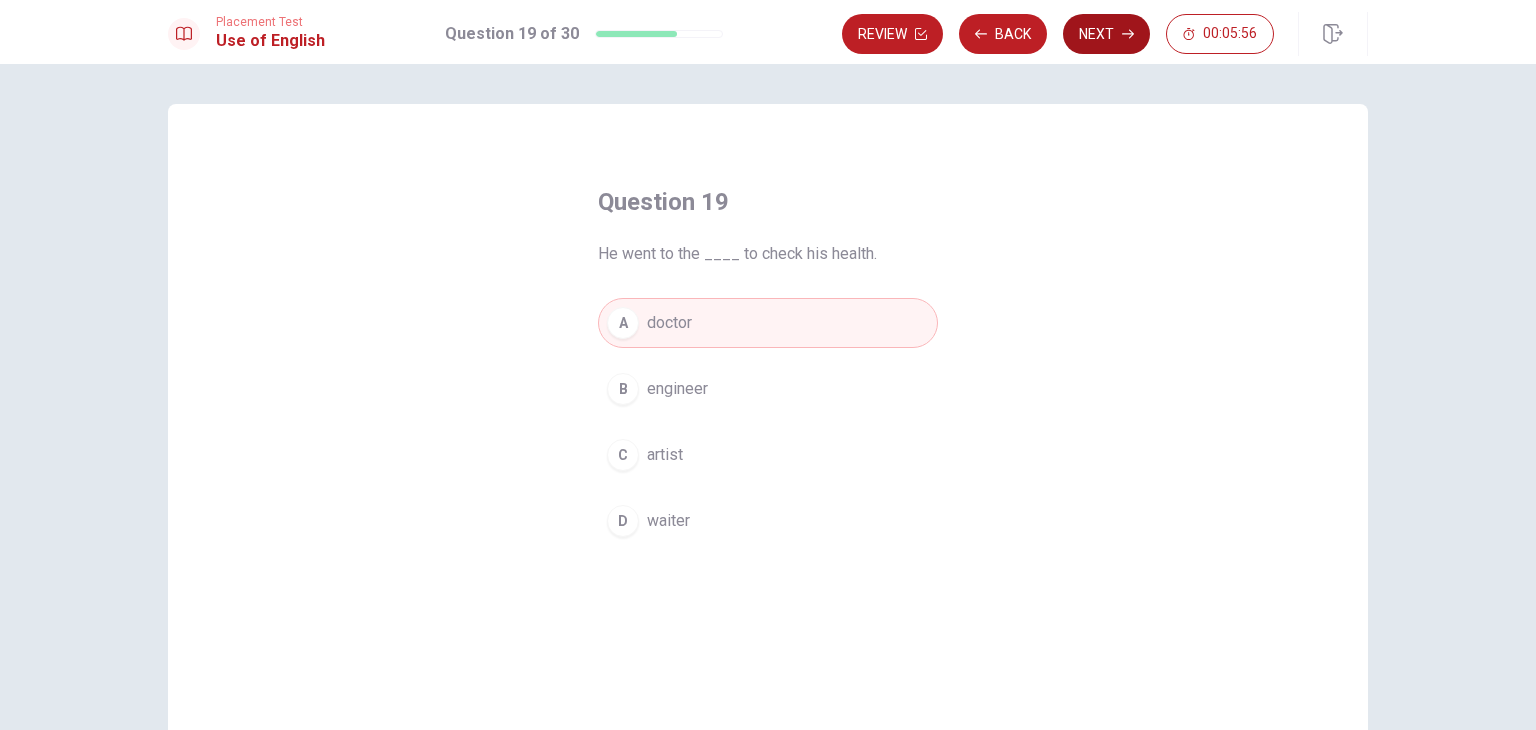 click on "Next" at bounding box center (1106, 34) 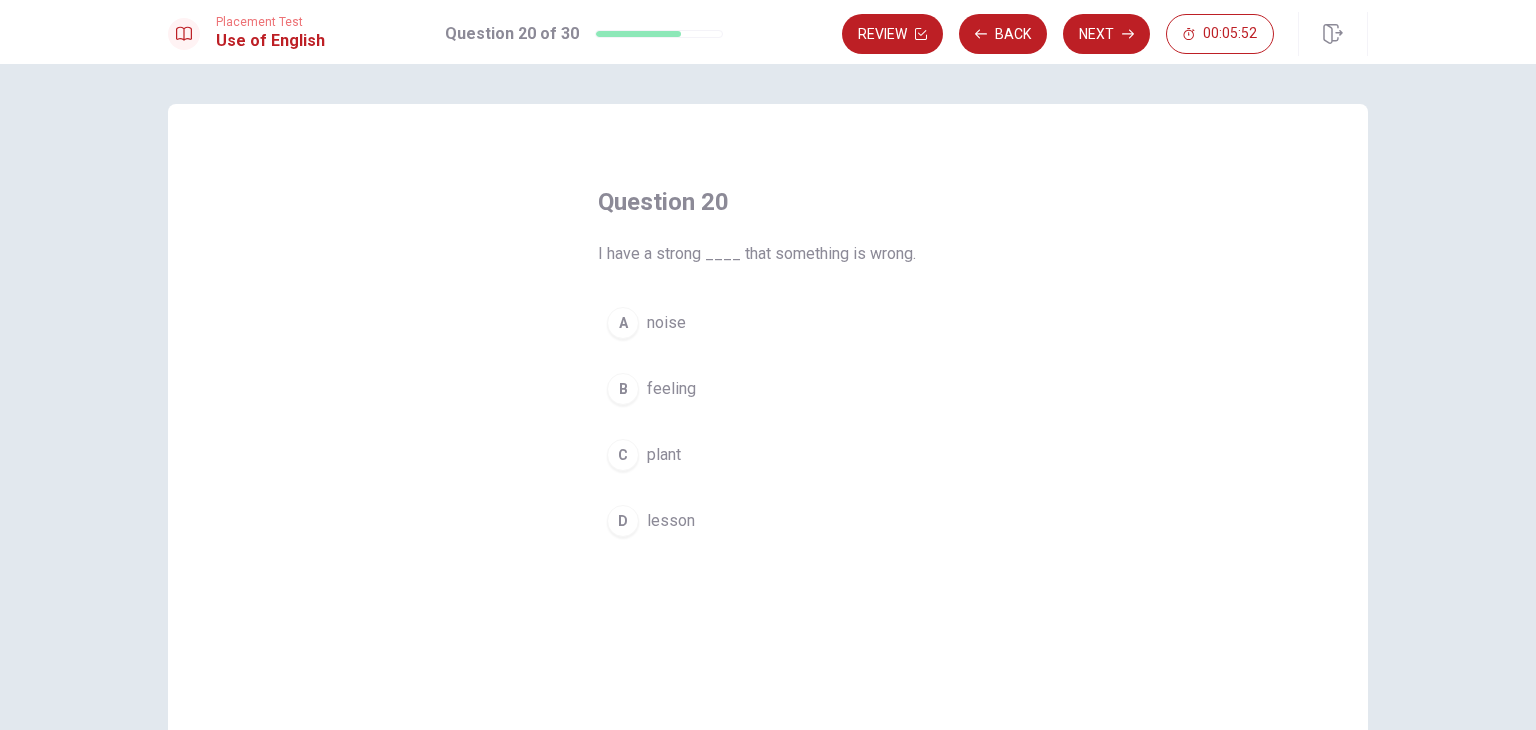 click on "B feeling" at bounding box center [768, 389] 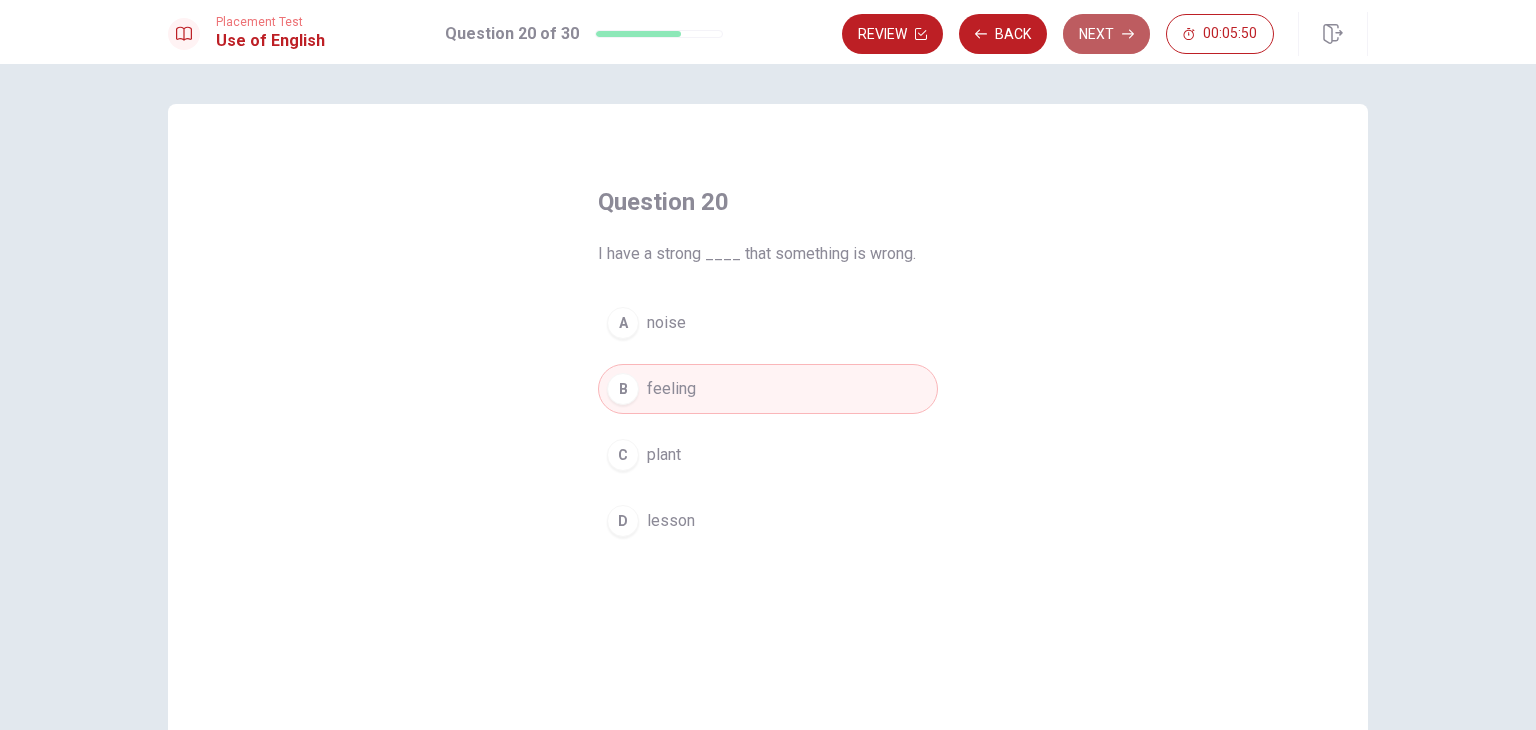 click on "Next" at bounding box center [1106, 34] 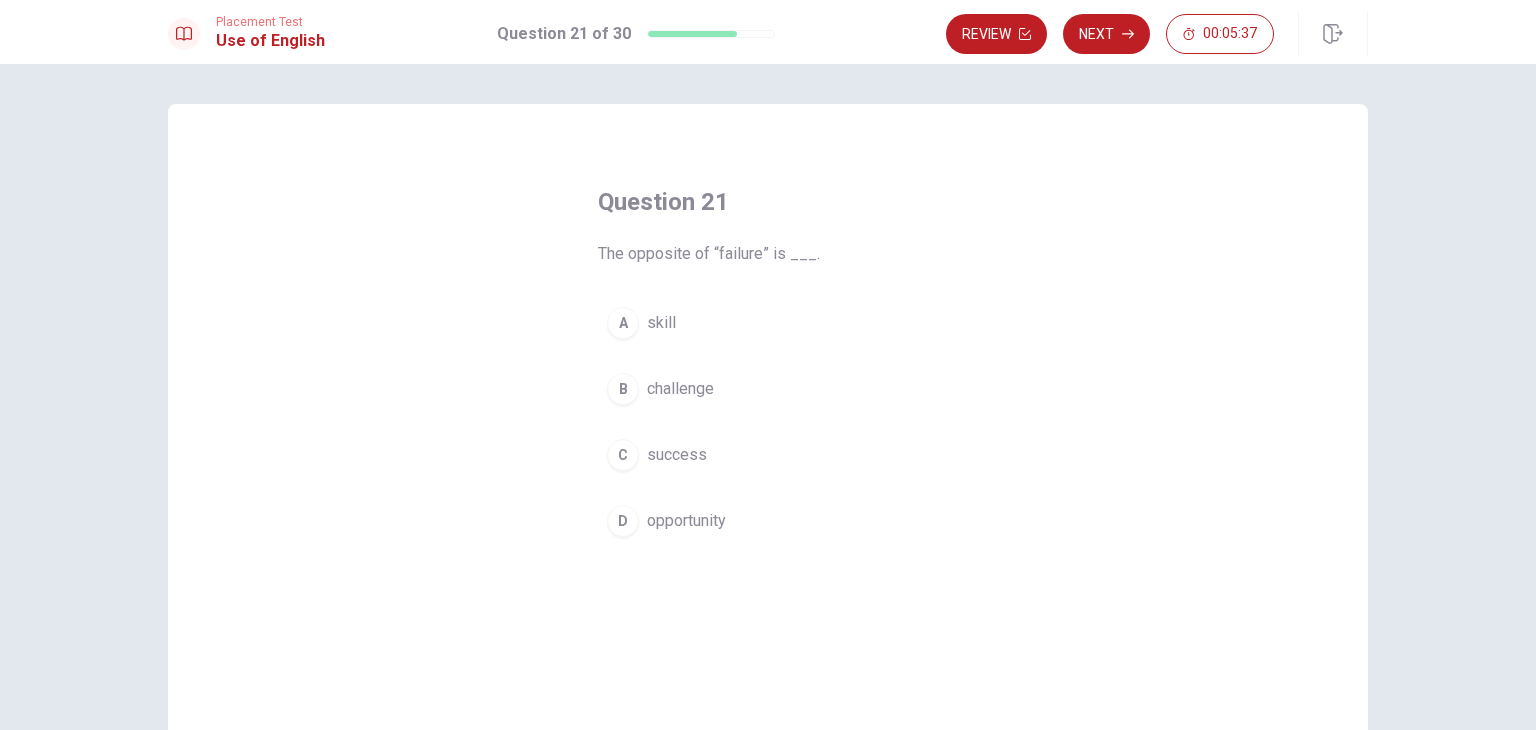 click on "success" at bounding box center [677, 455] 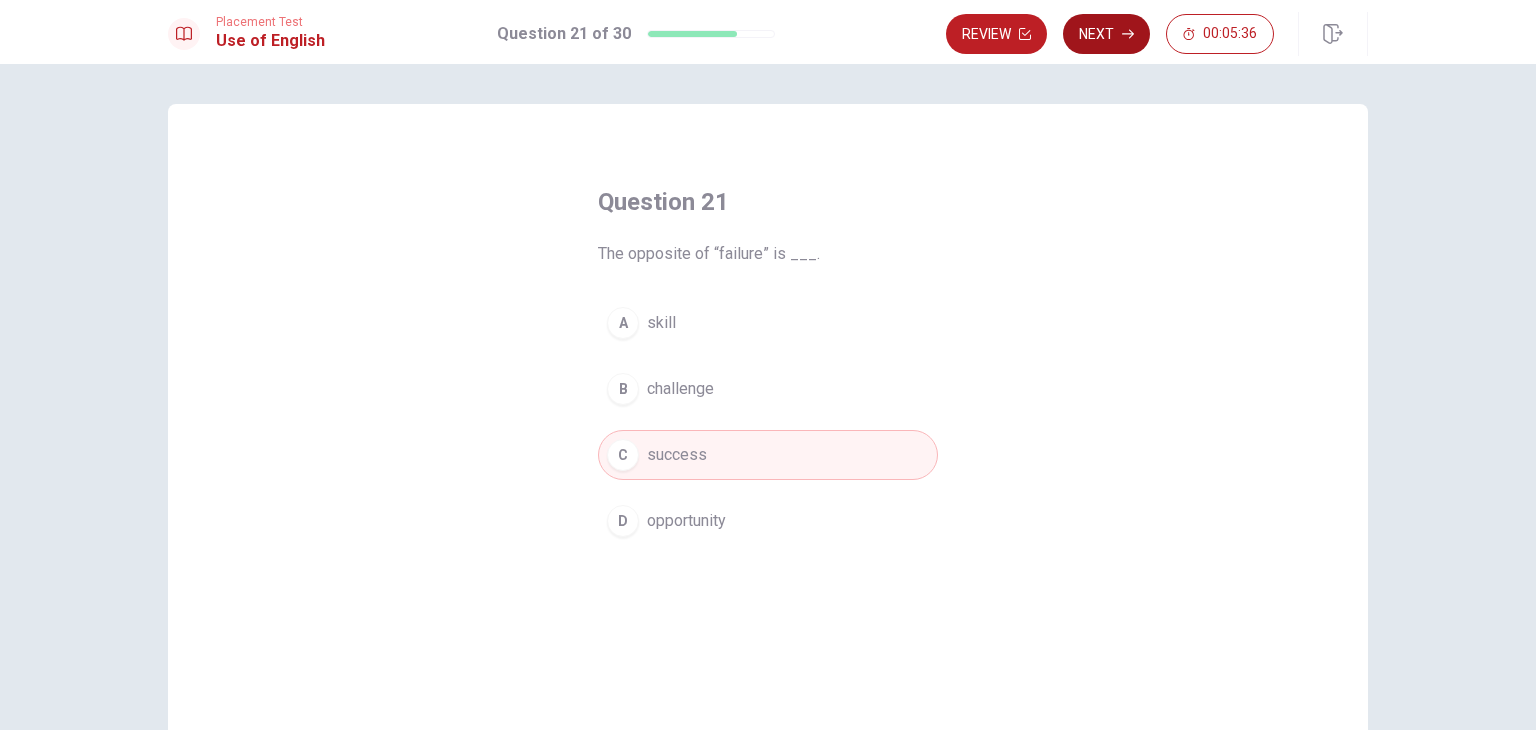 click on "Next" at bounding box center (1106, 34) 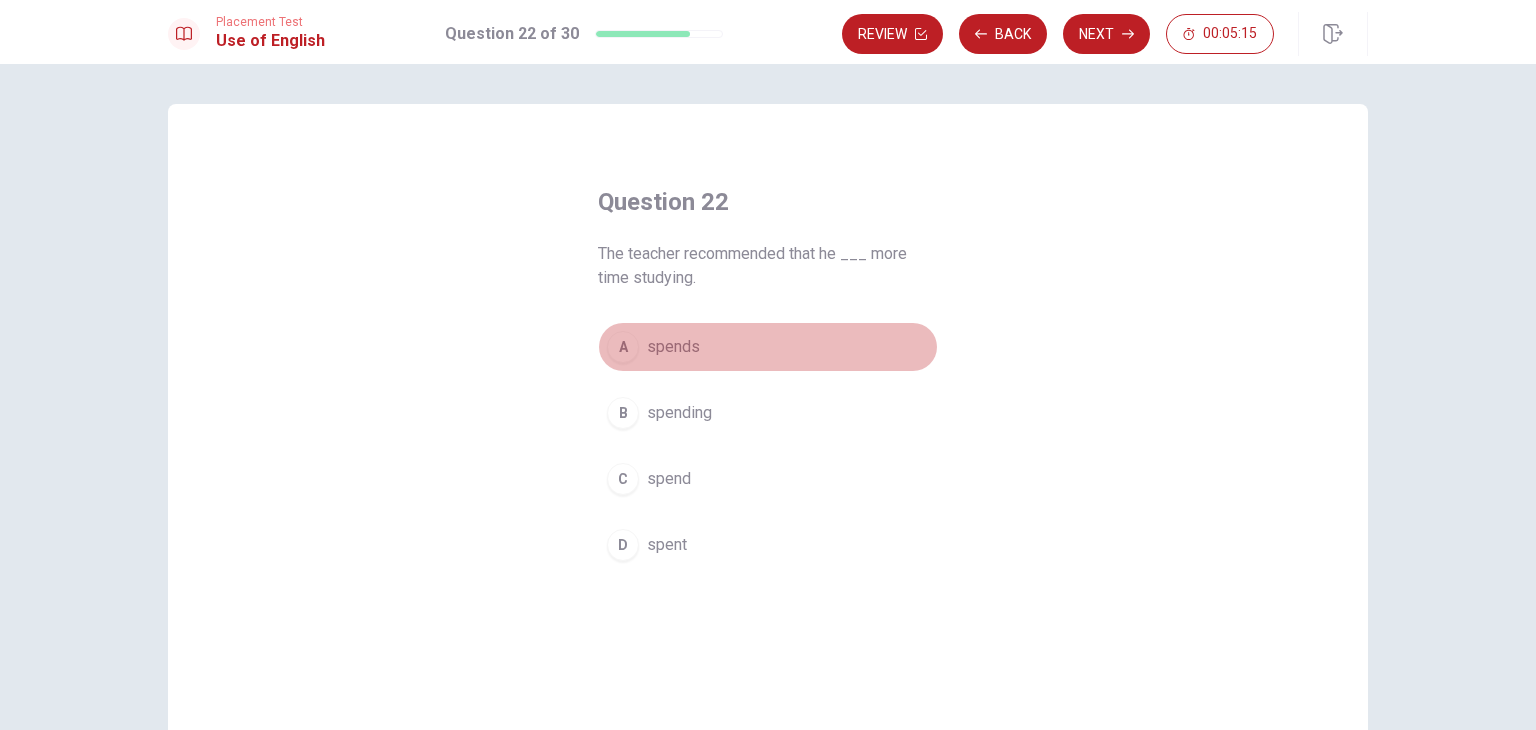 click on "A spends" at bounding box center (768, 347) 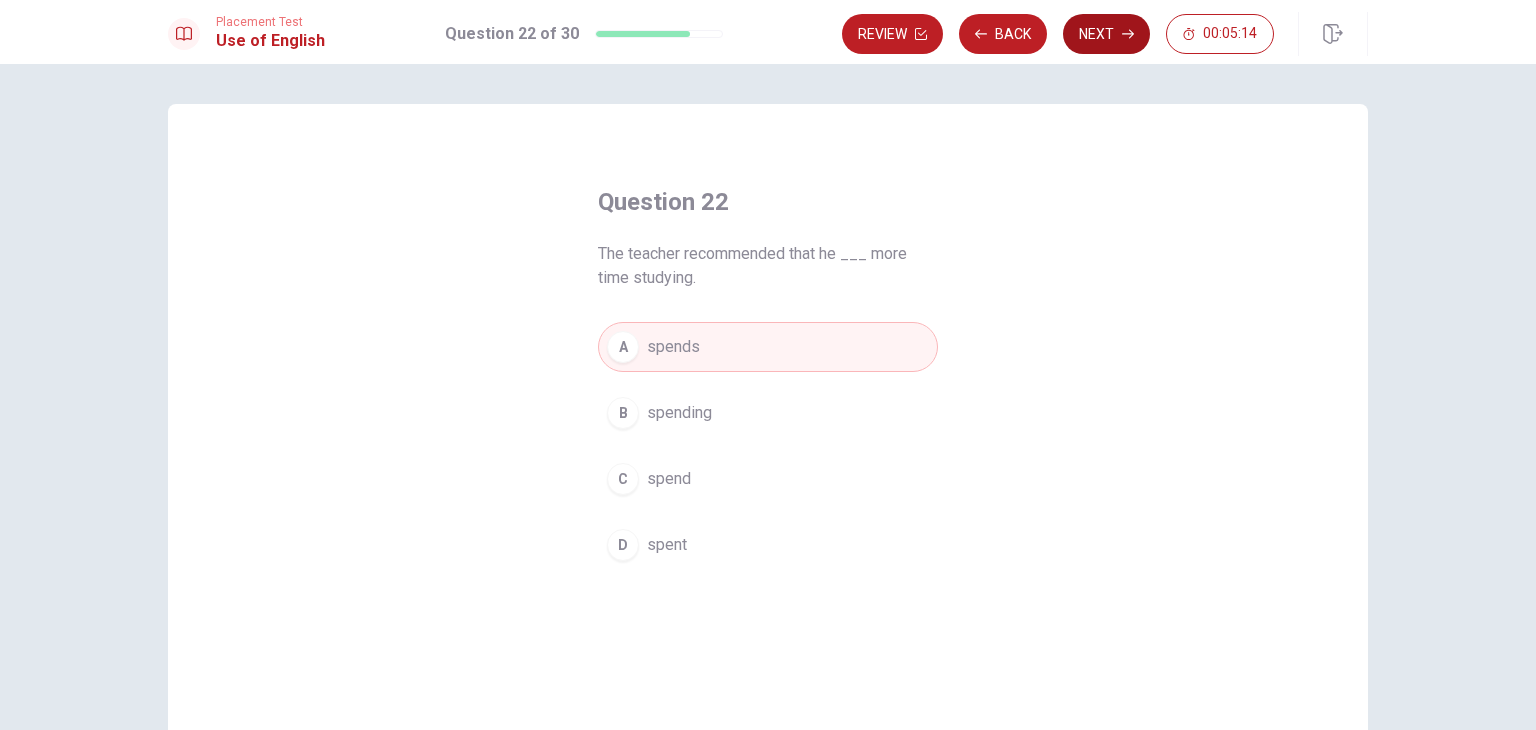click on "Next" at bounding box center [1106, 34] 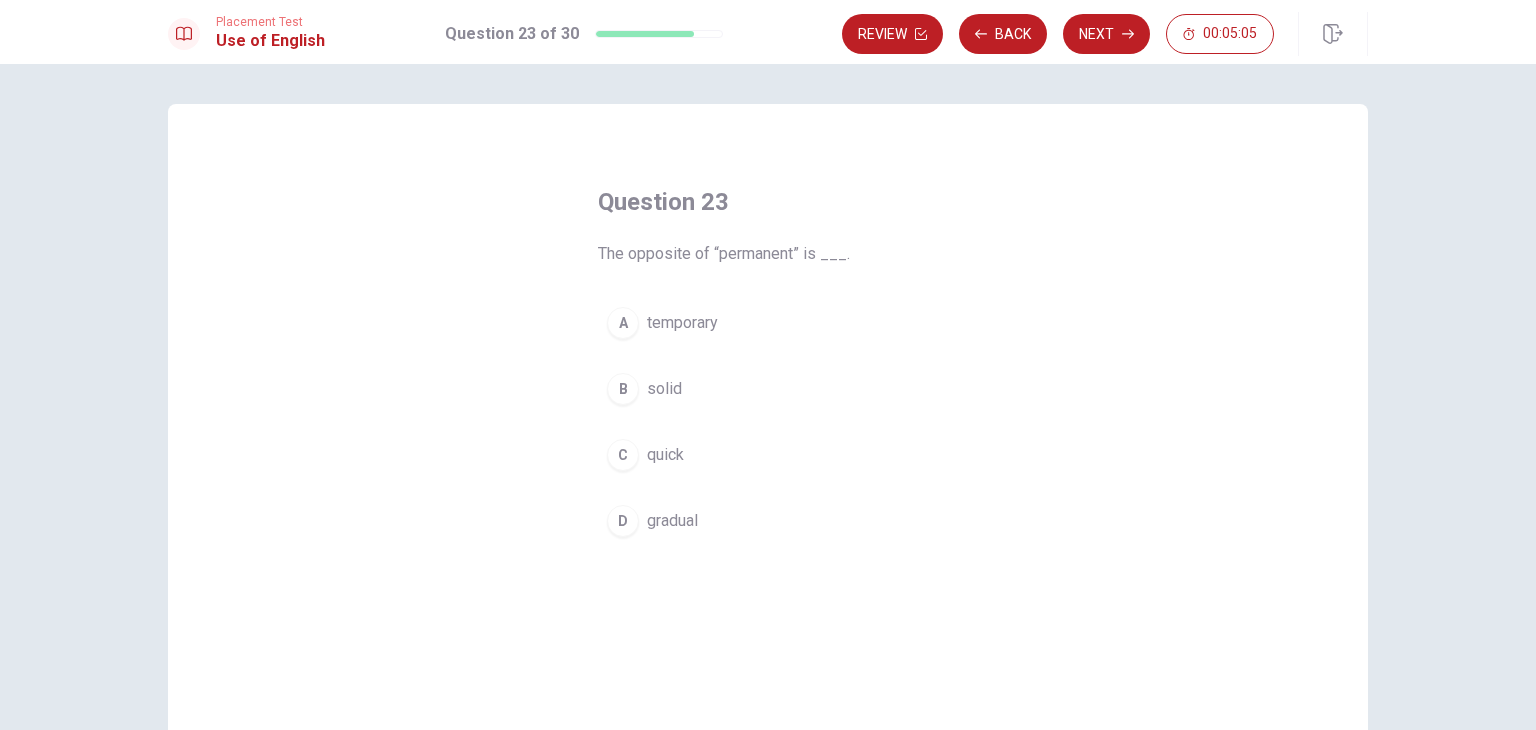 click on "temporary" at bounding box center (682, 323) 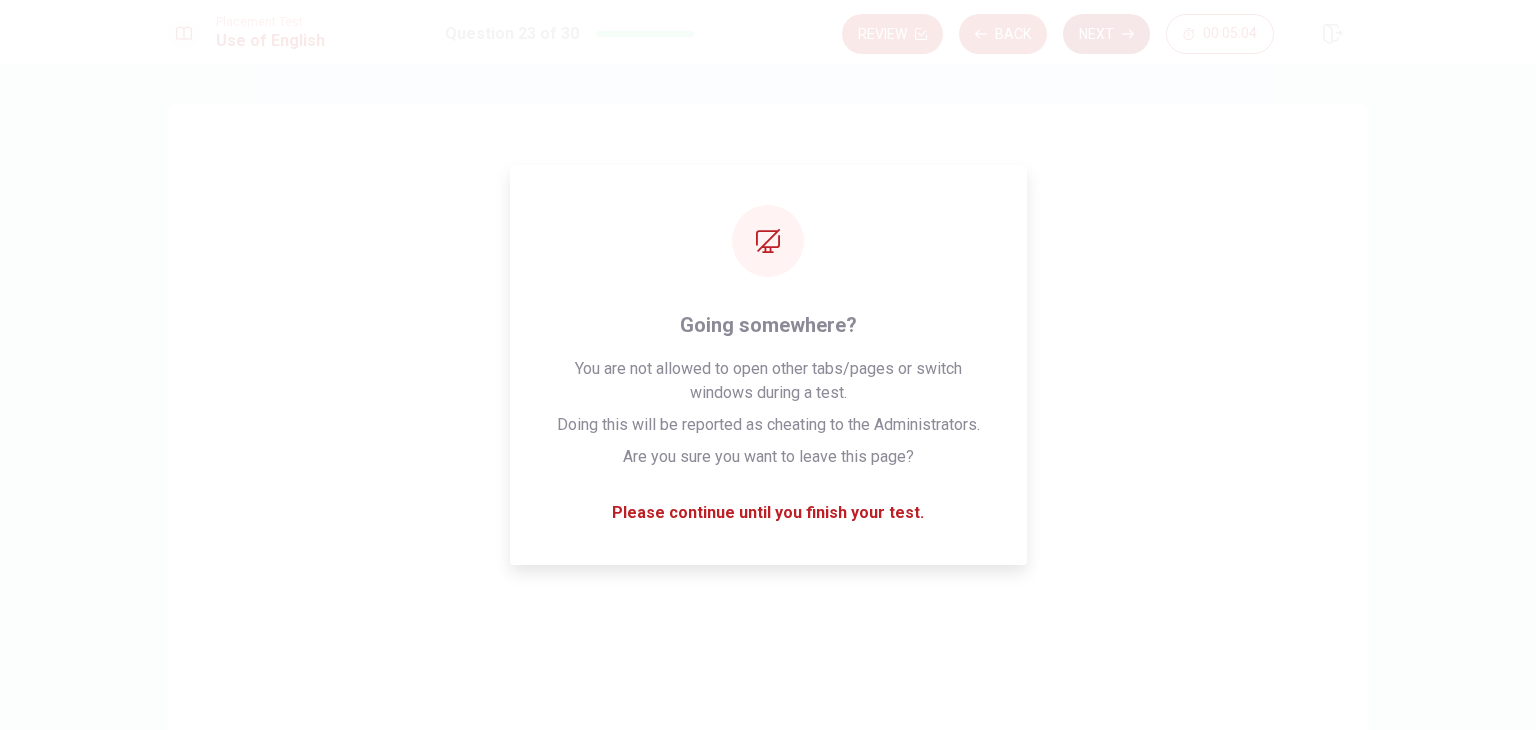 click on "Next" at bounding box center (1106, 34) 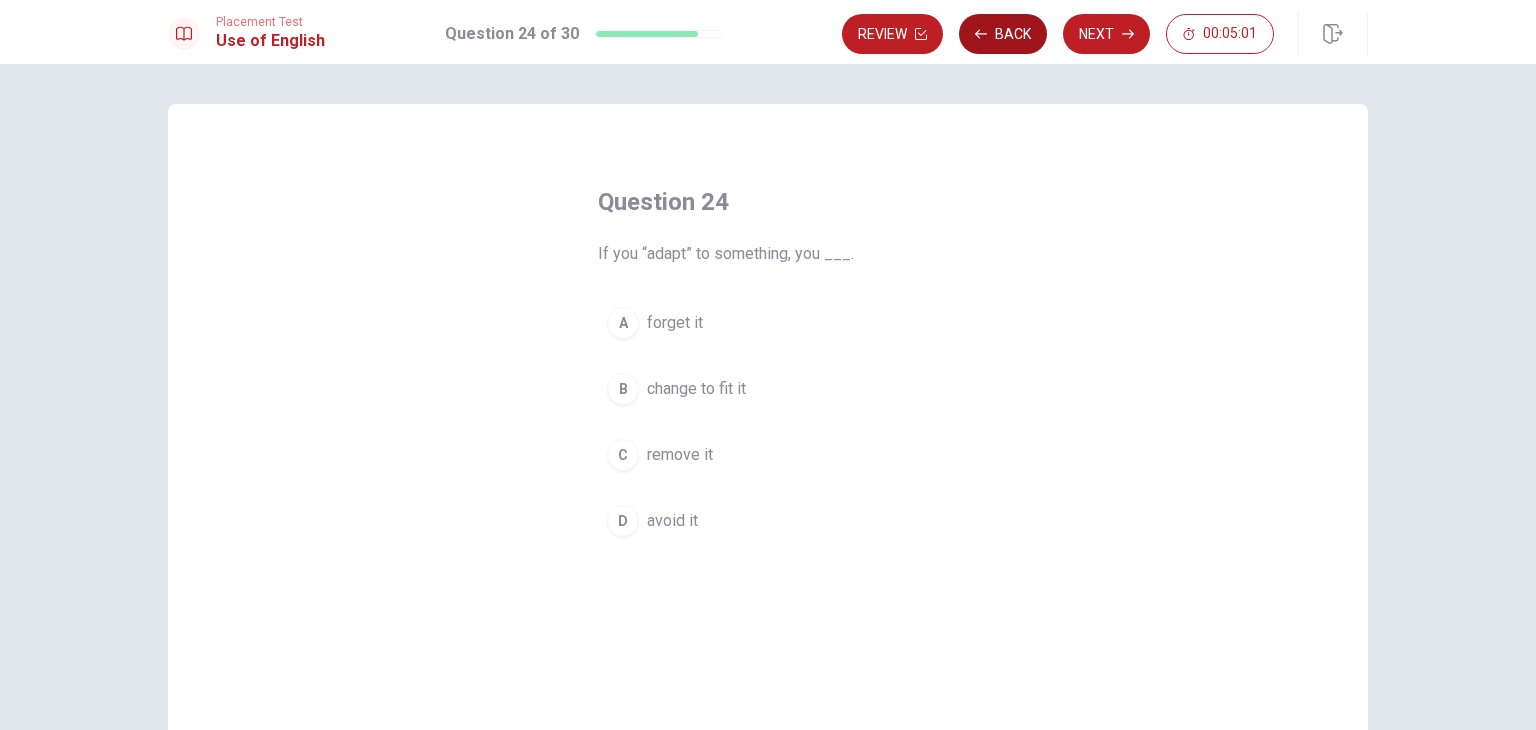 click on "Back" at bounding box center (1003, 34) 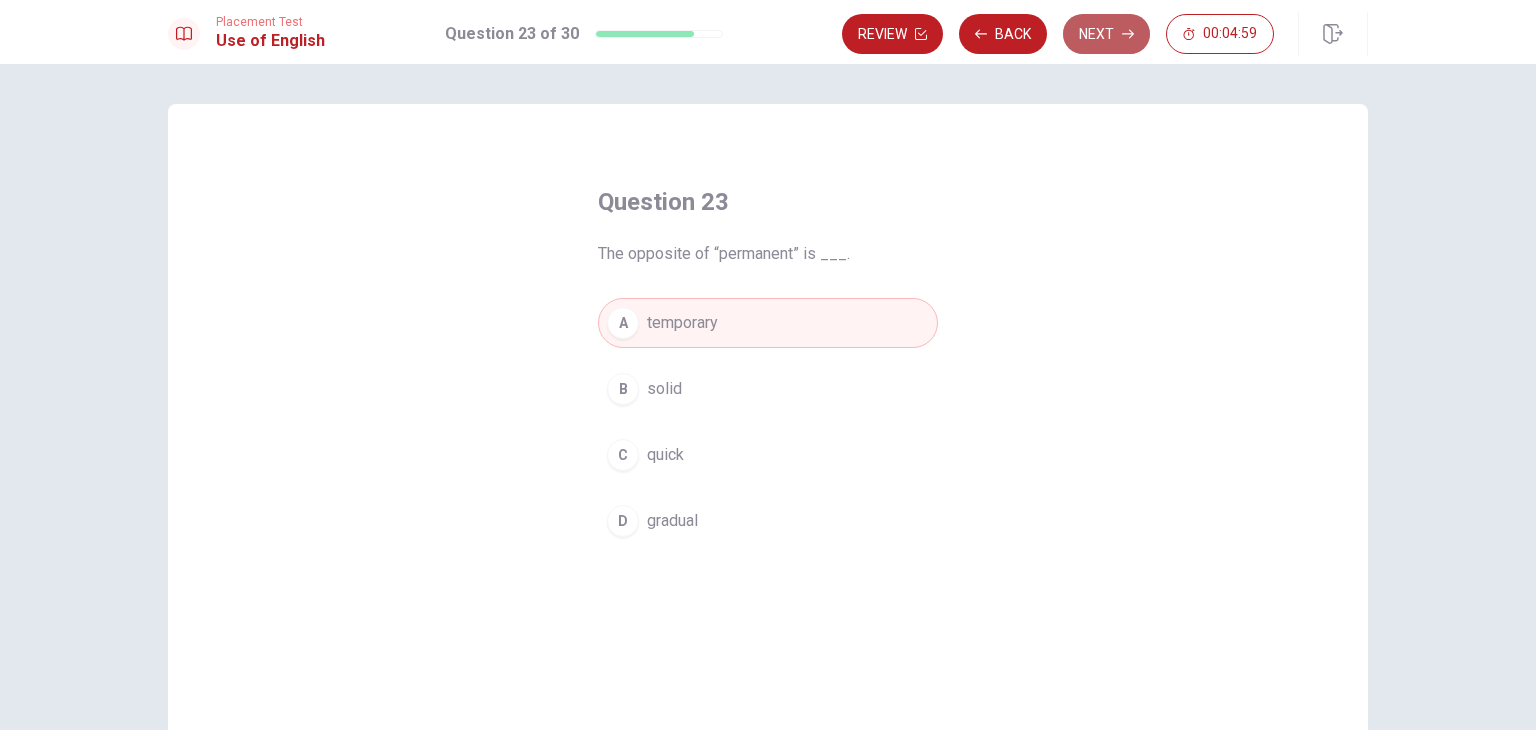 click 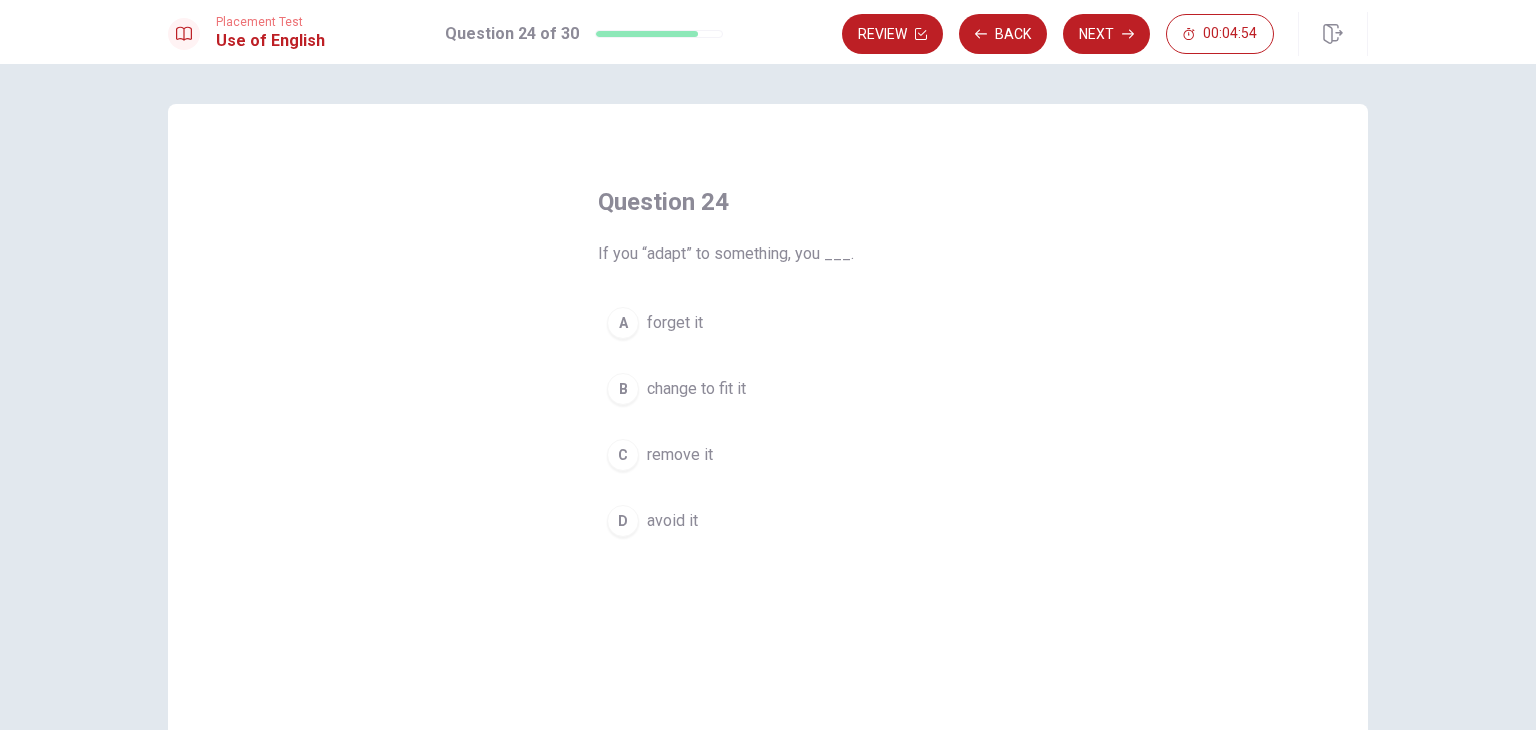 click on "change to fit it" at bounding box center (696, 389) 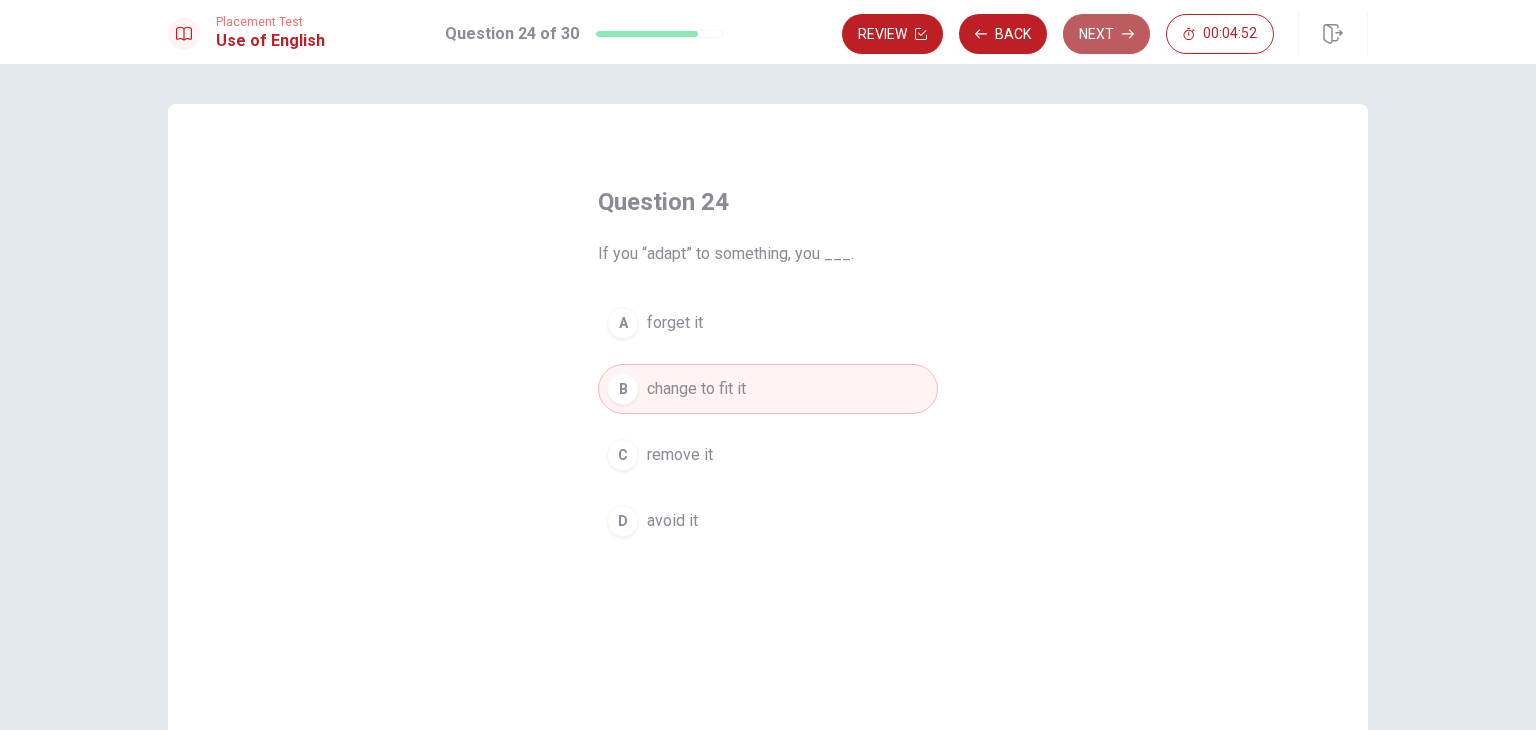 click on "Next" at bounding box center [1106, 34] 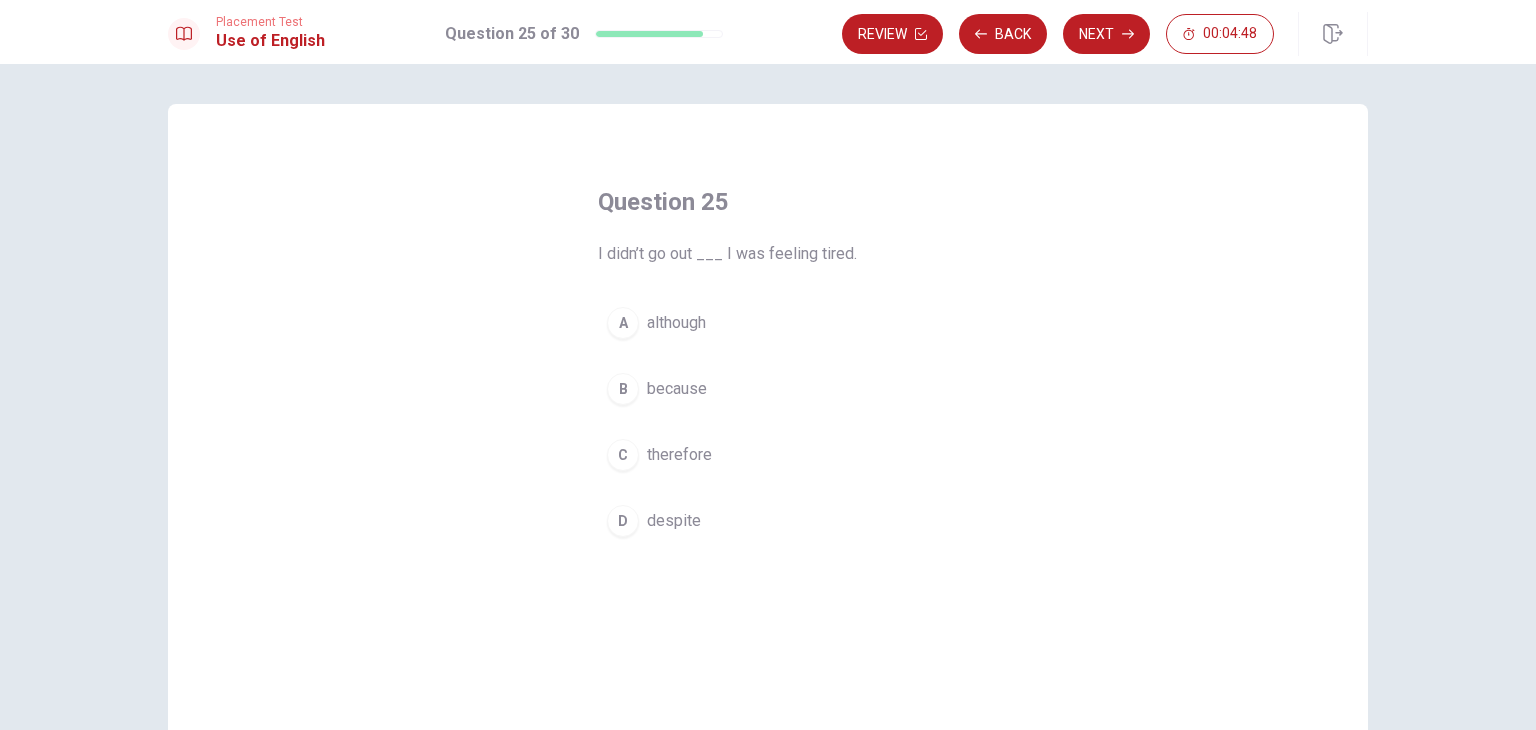 click on "because" at bounding box center [677, 389] 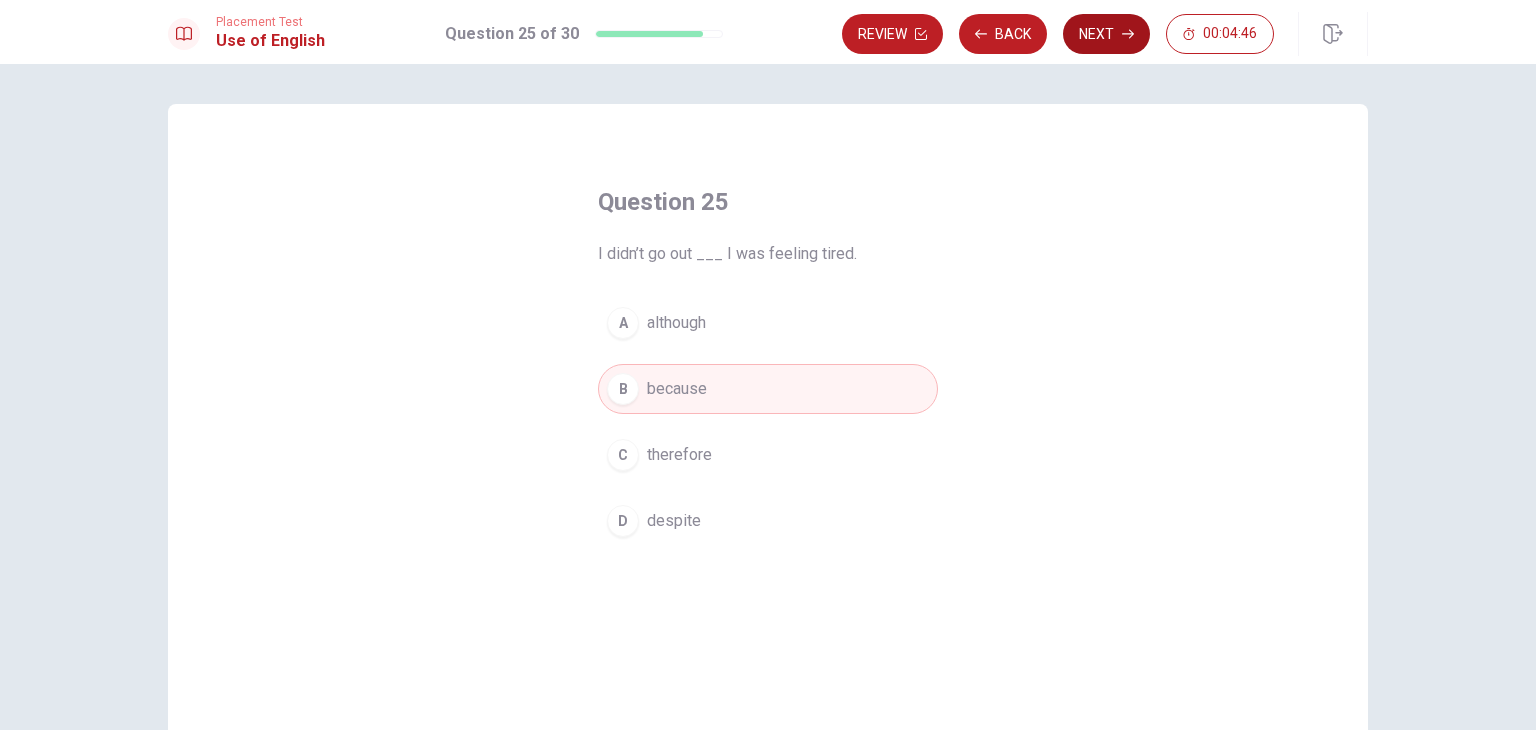 click on "Next" at bounding box center [1106, 34] 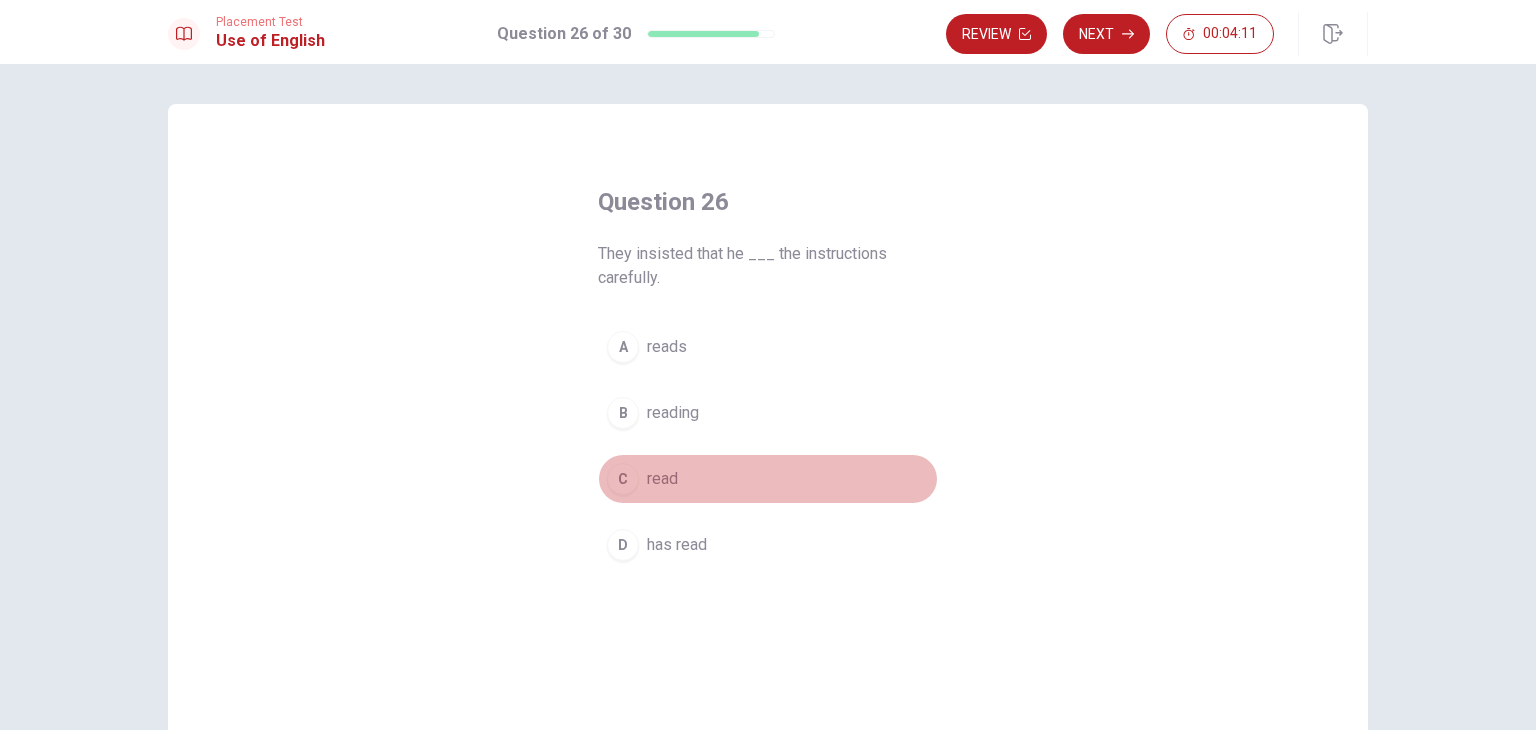 click on "read" at bounding box center [662, 479] 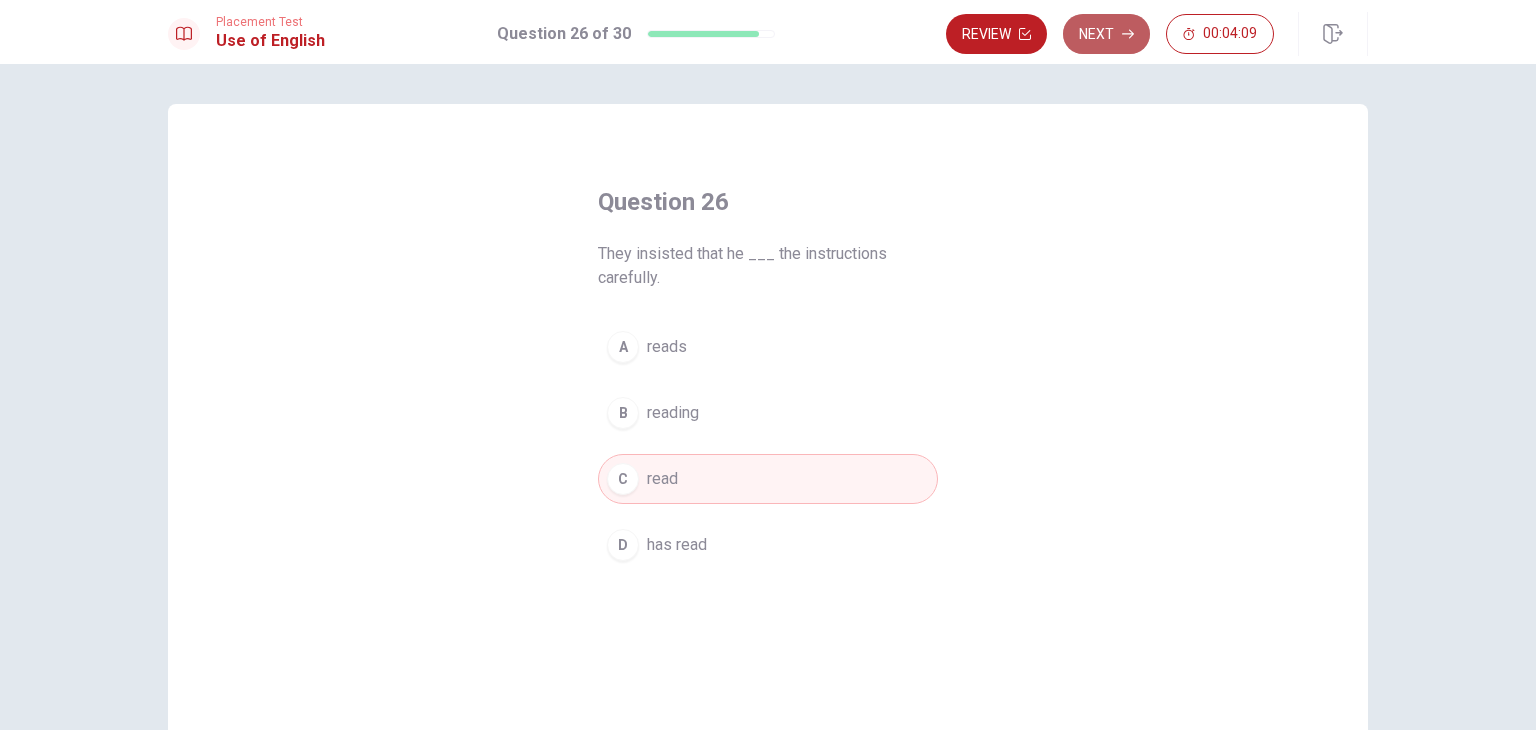 click on "Next" at bounding box center [1106, 34] 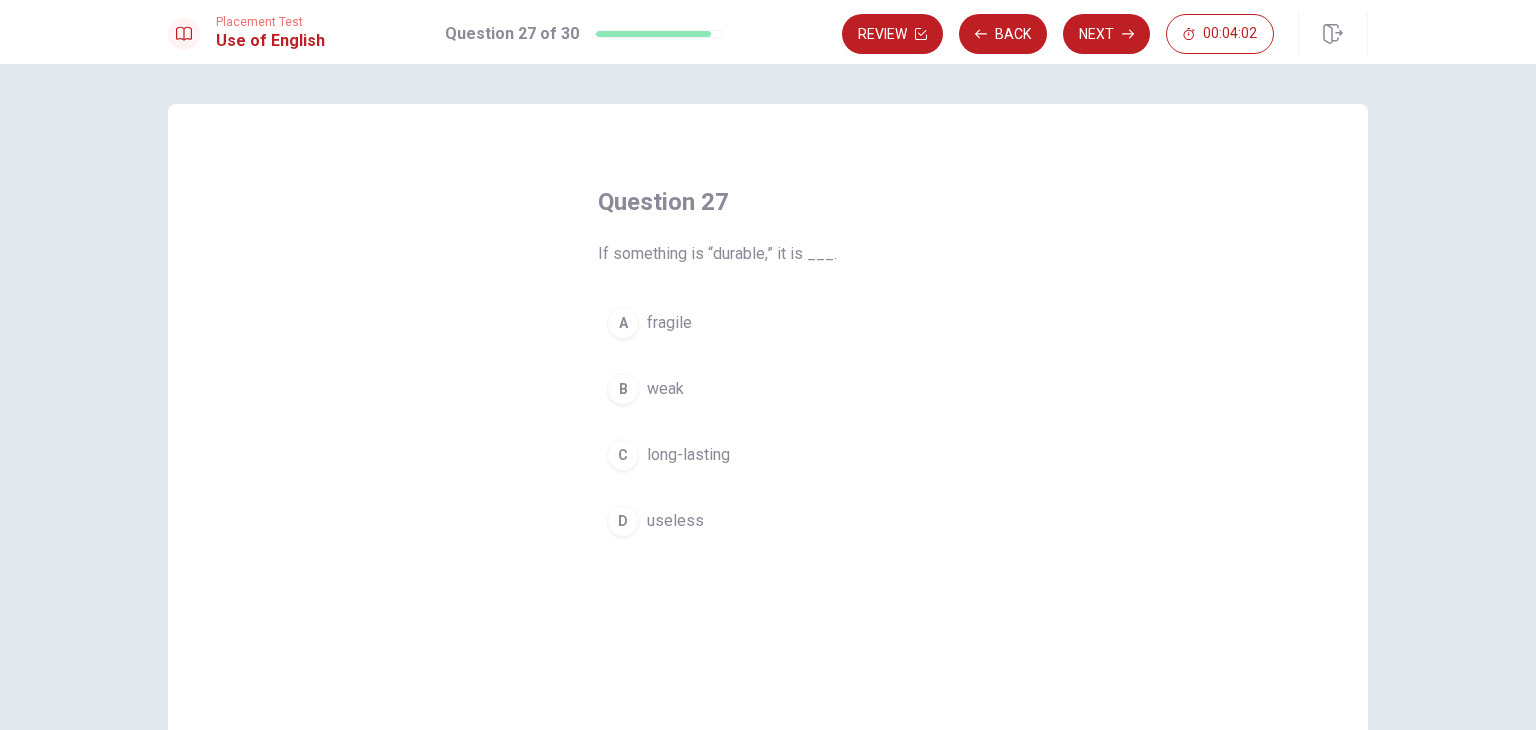 click on "long-lasting" at bounding box center [688, 455] 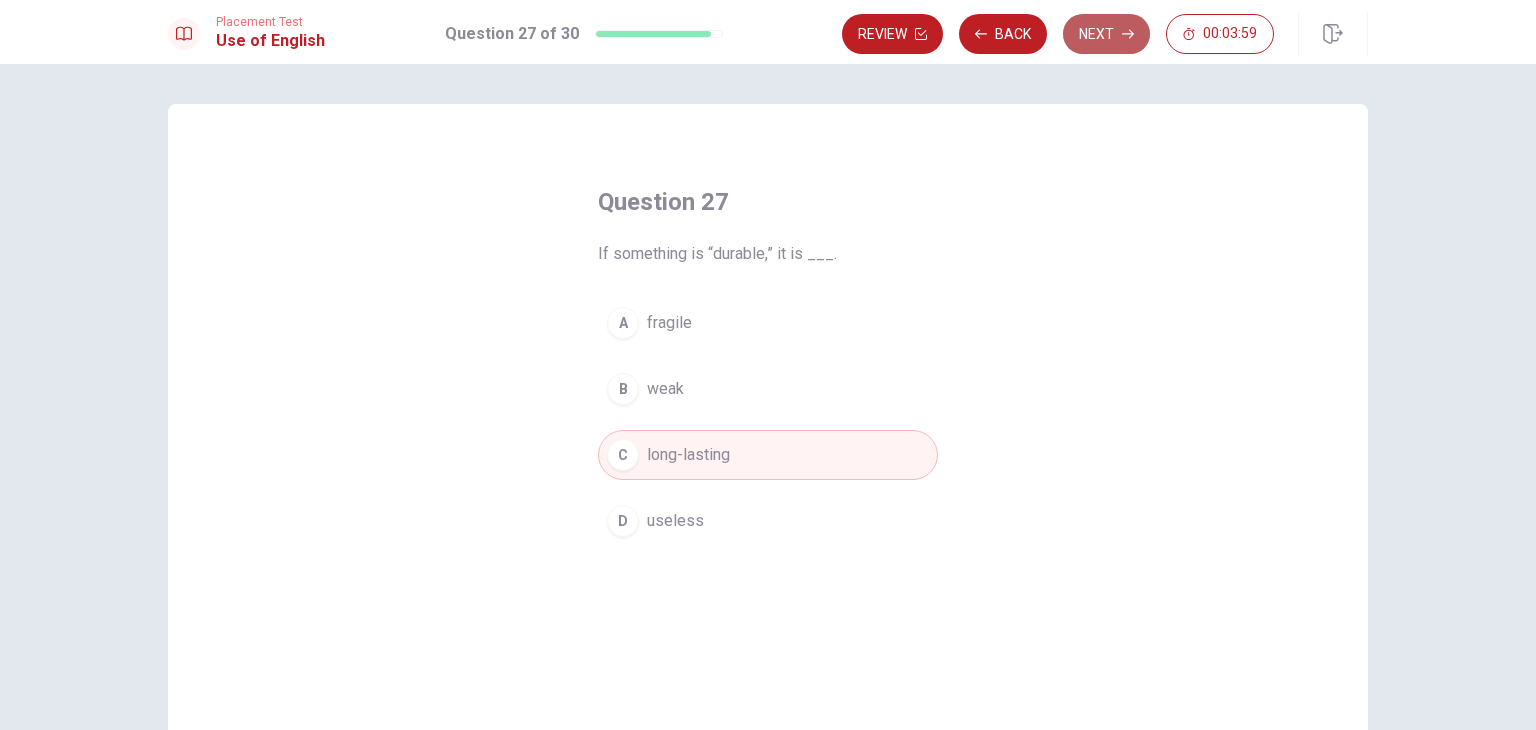 click on "Next" at bounding box center [1106, 34] 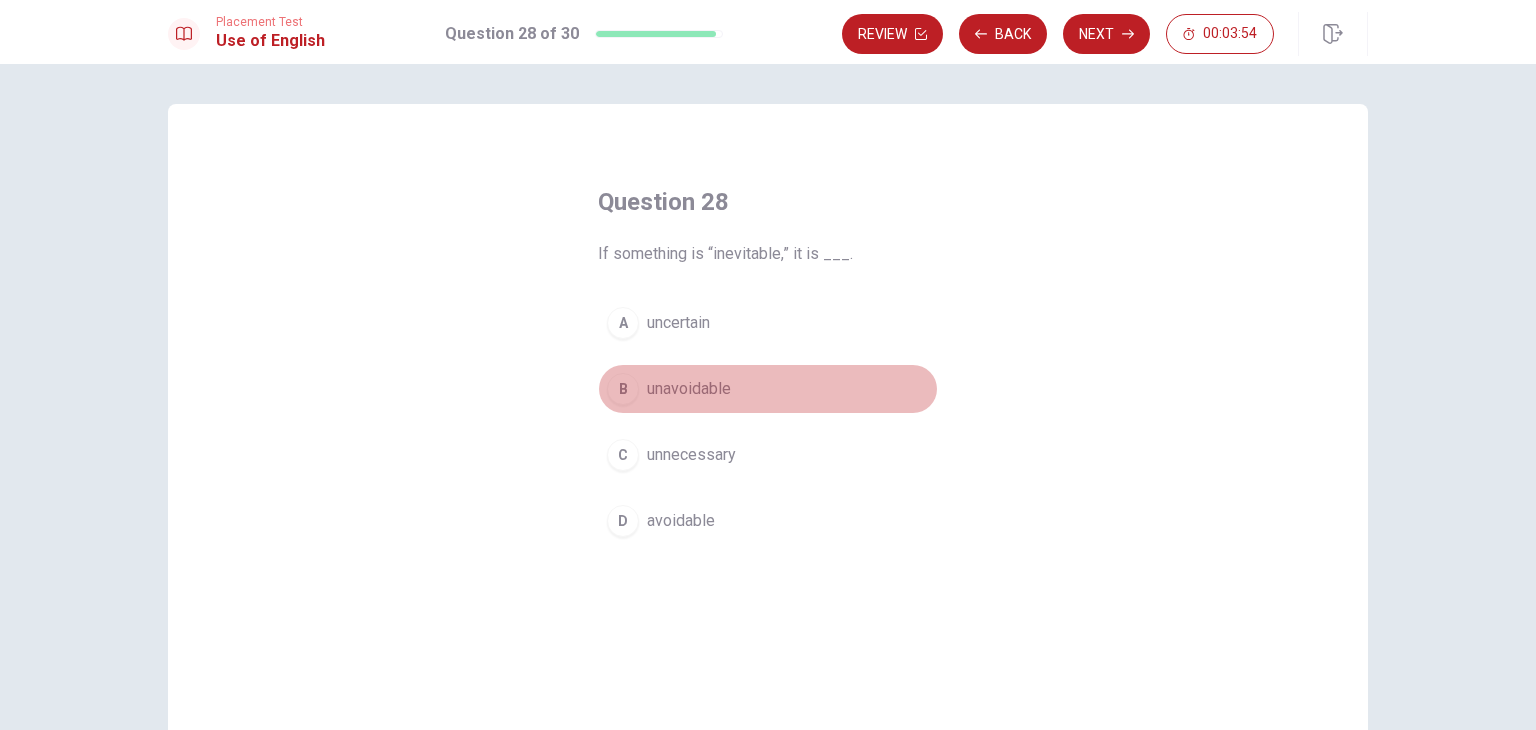 click on "unavoidable" at bounding box center (689, 389) 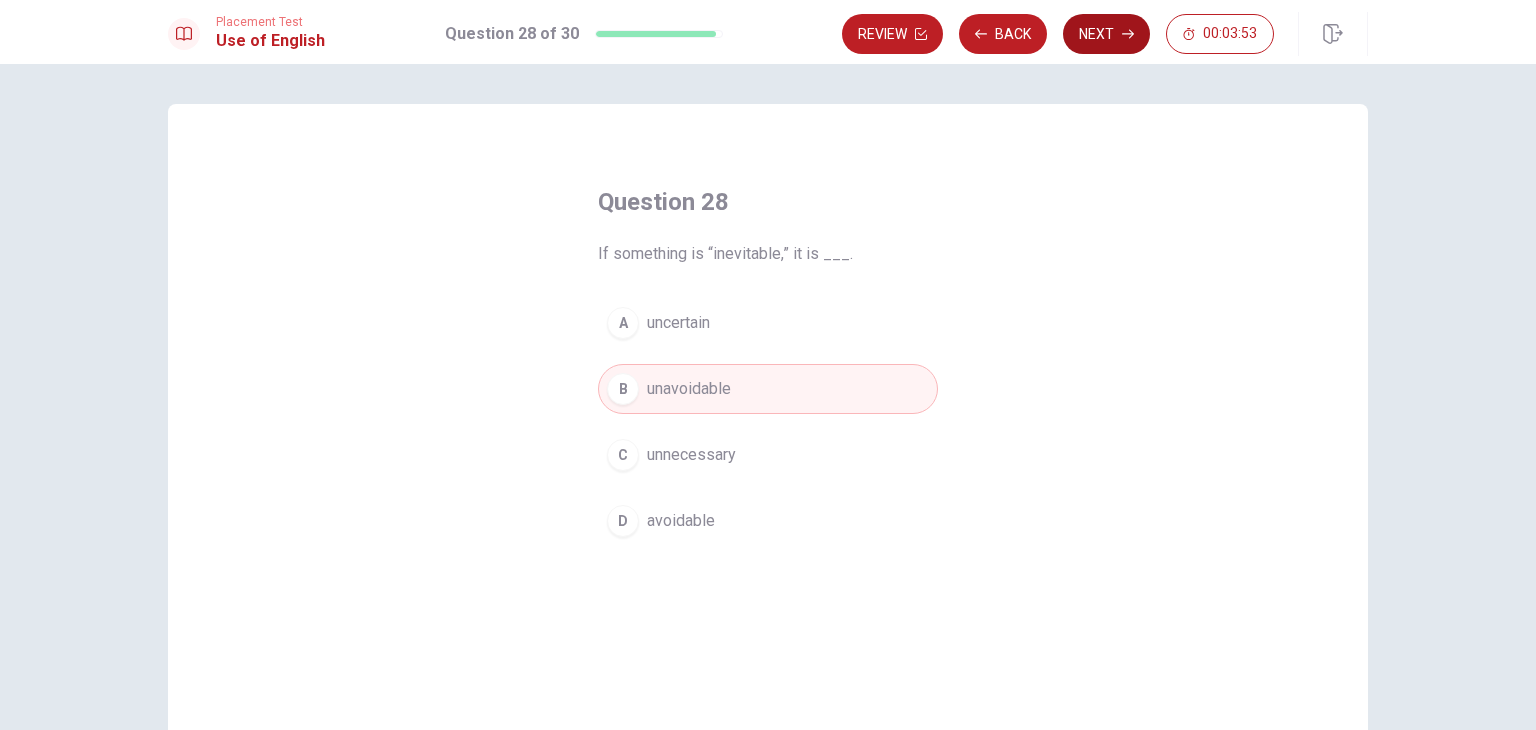 click on "Next" at bounding box center [1106, 34] 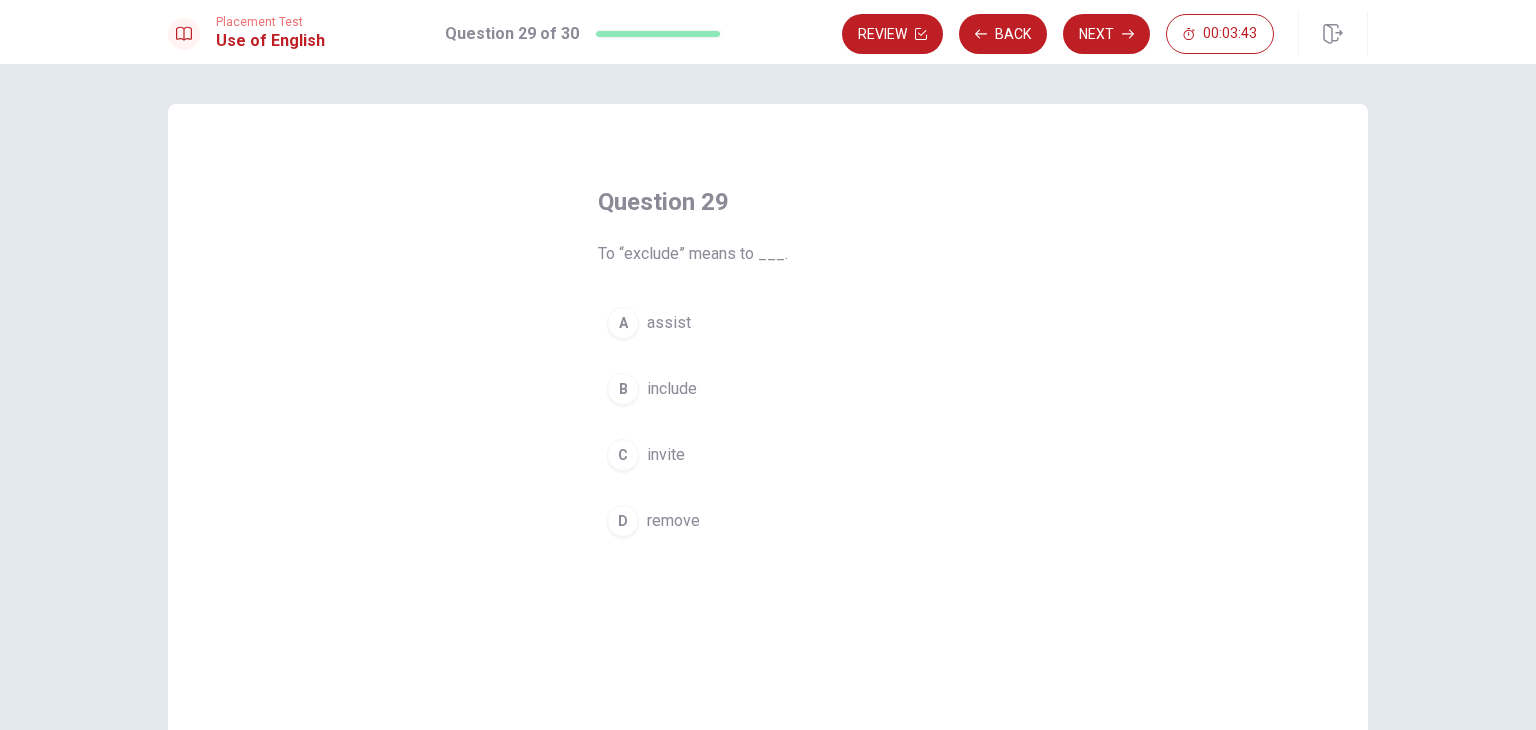 click on "remove" at bounding box center [673, 521] 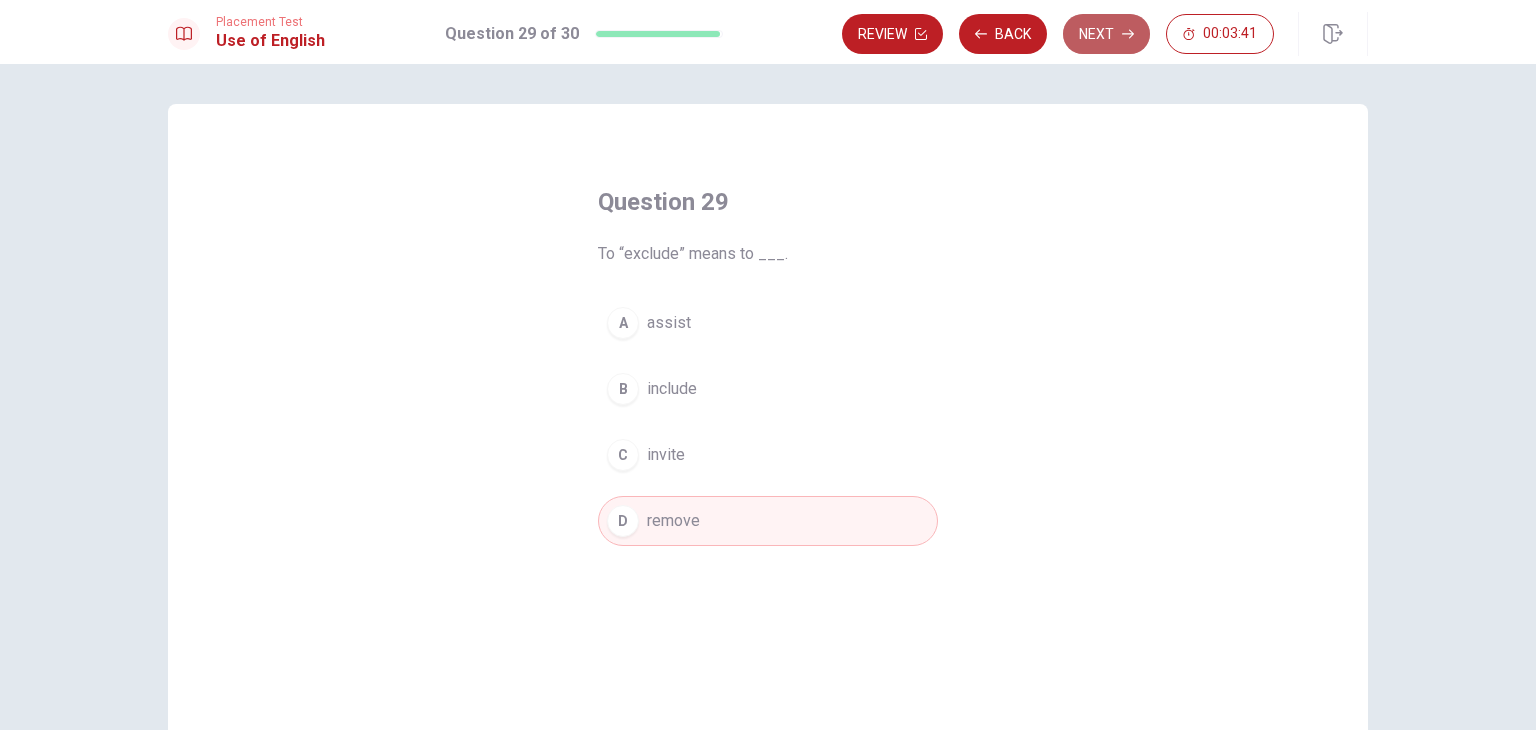 click on "Next" at bounding box center [1106, 34] 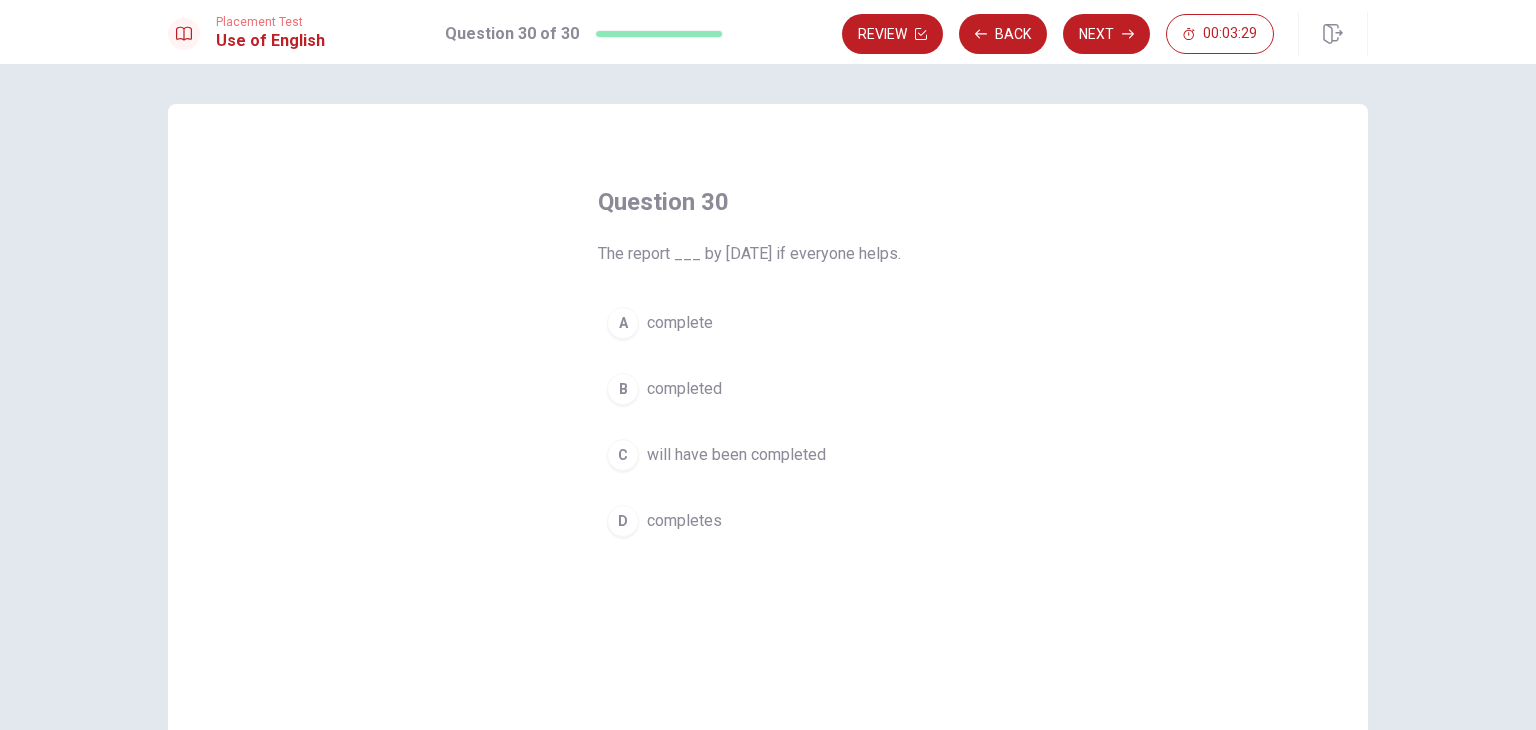 click on "will have been completed" at bounding box center (736, 455) 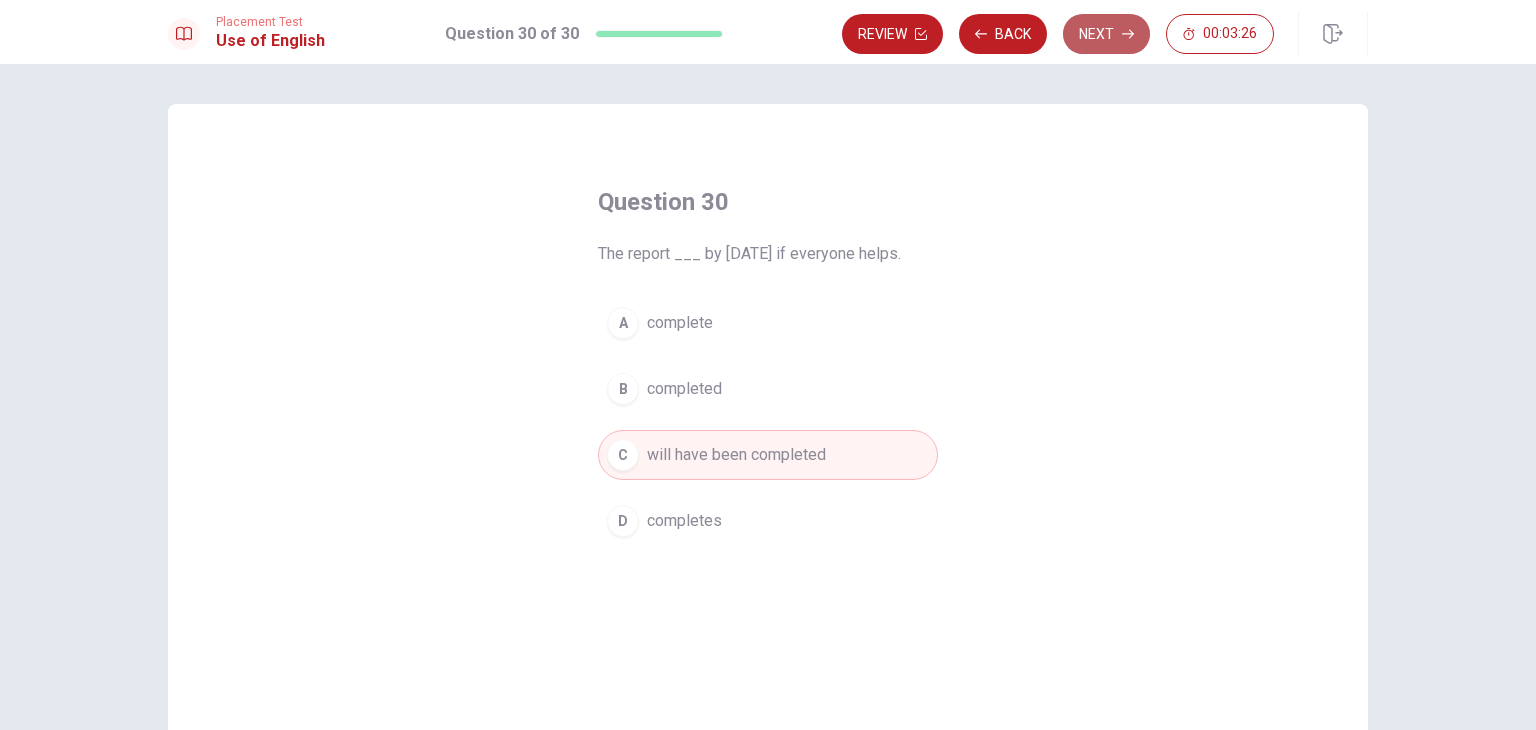 click on "Next" at bounding box center (1106, 34) 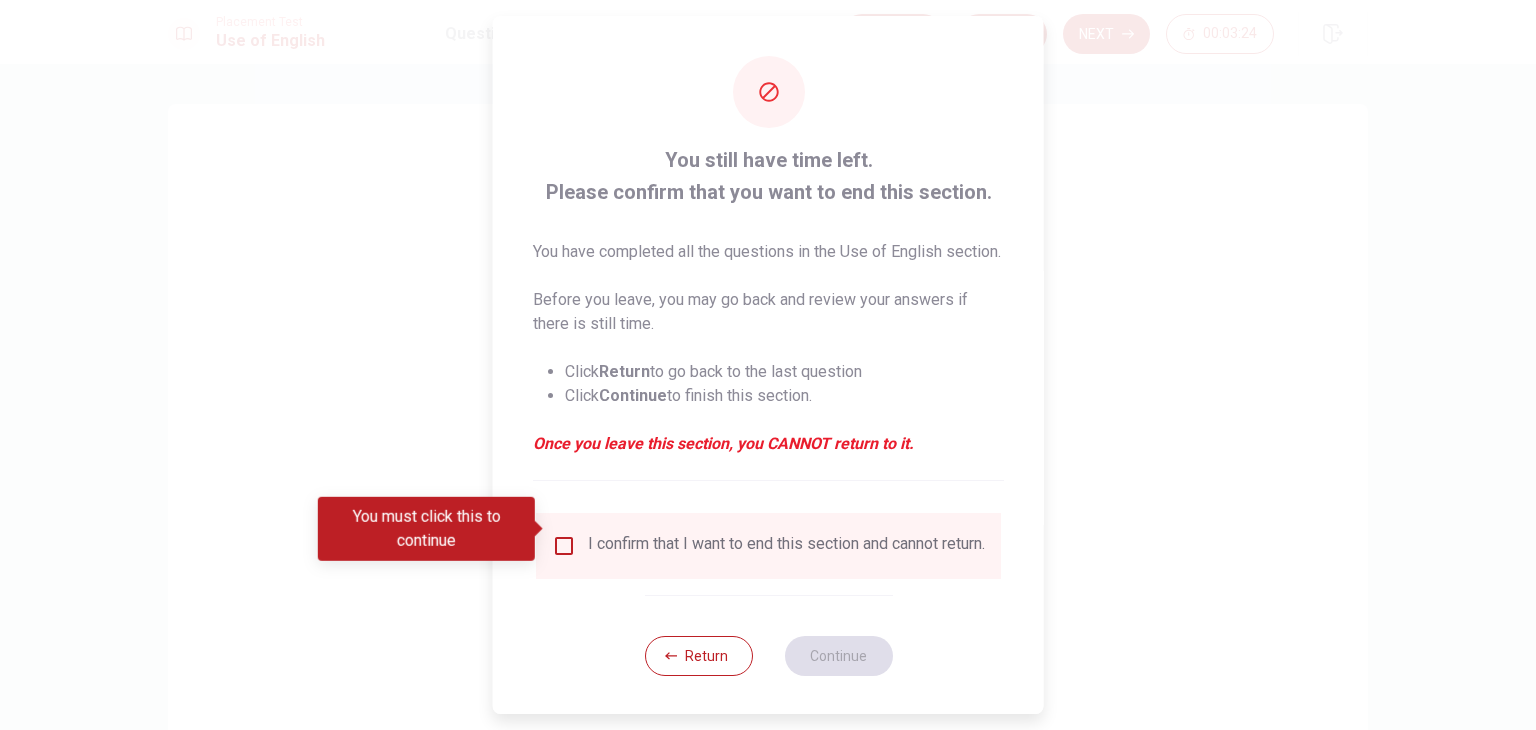 scroll, scrollTop: 40, scrollLeft: 0, axis: vertical 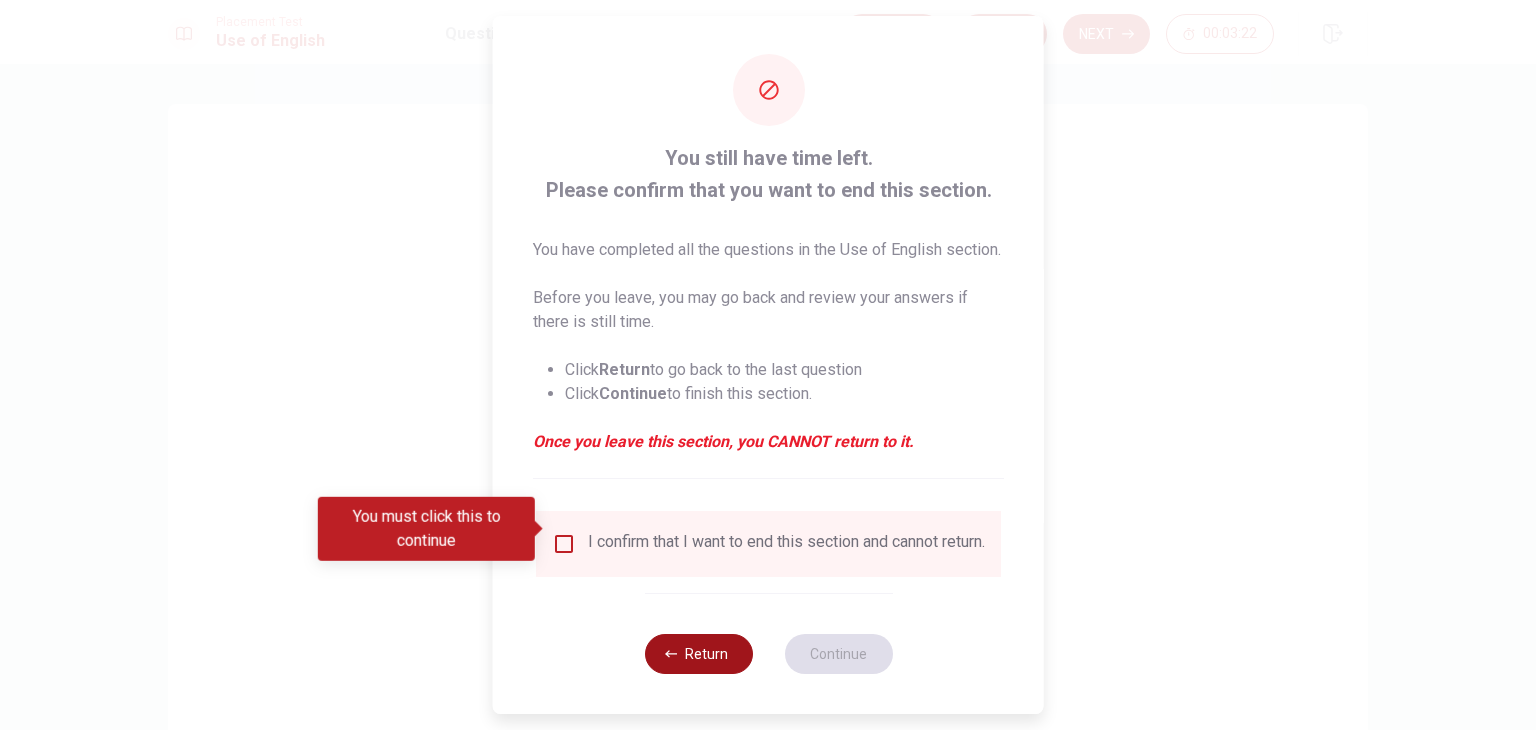 click on "Return" at bounding box center (698, 654) 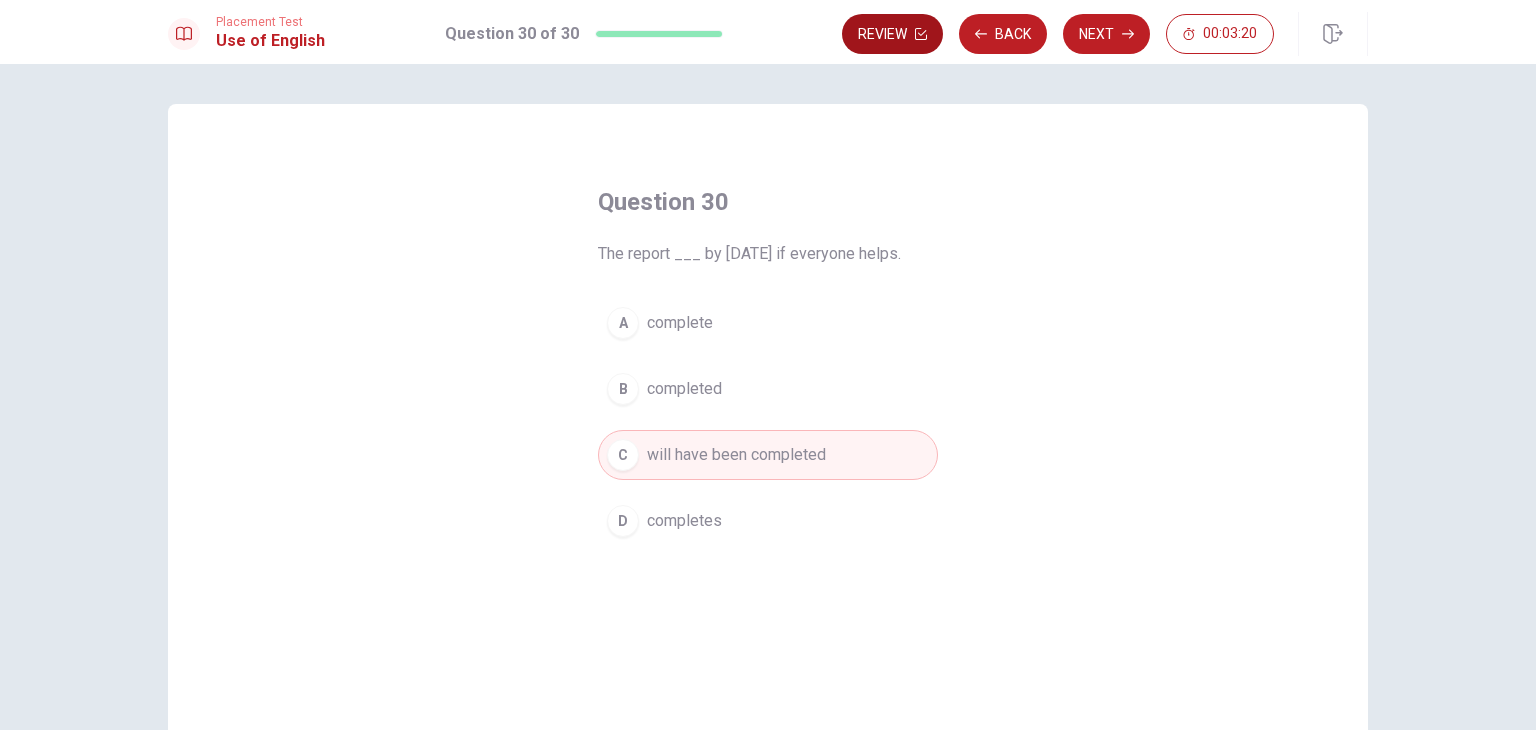 click on "Review" at bounding box center [892, 34] 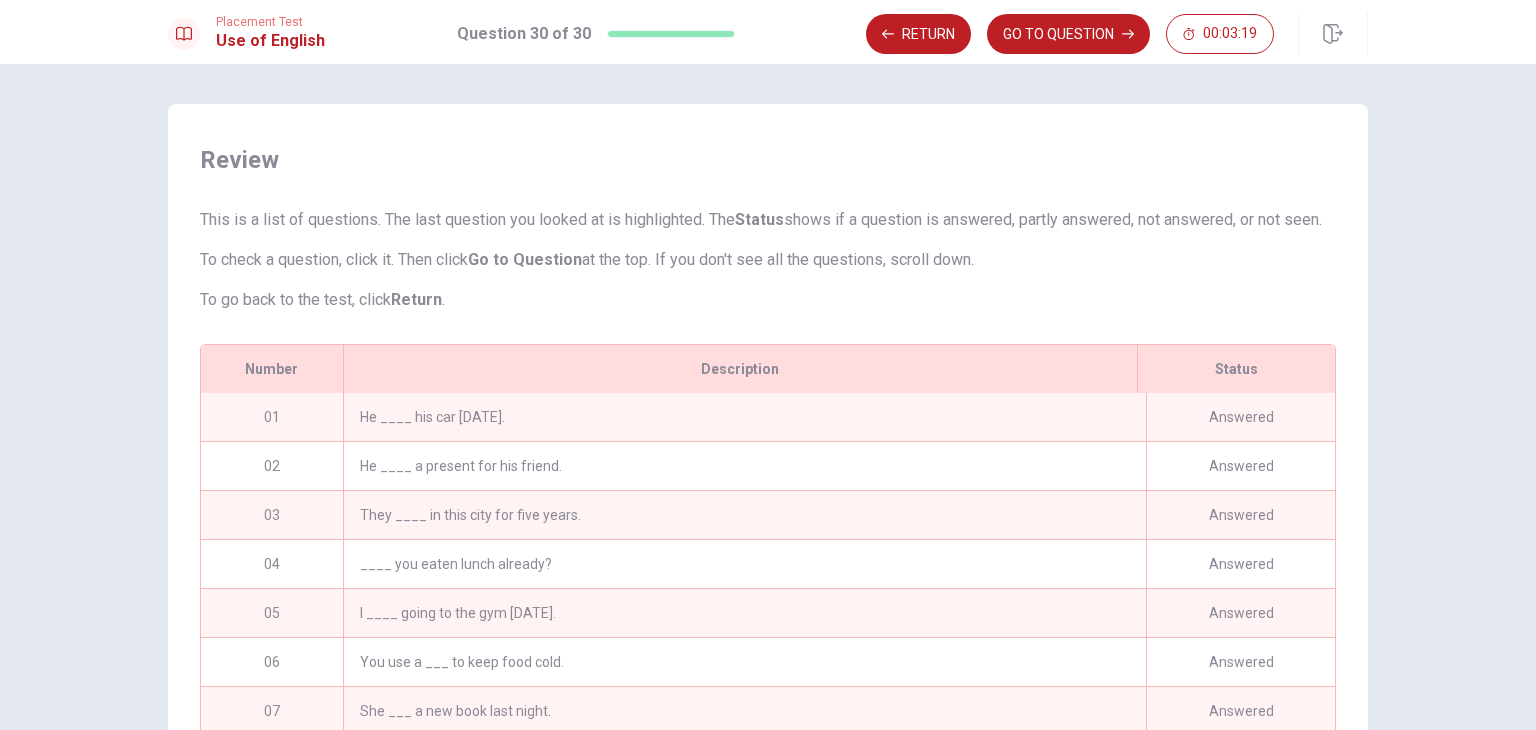 scroll, scrollTop: 280, scrollLeft: 0, axis: vertical 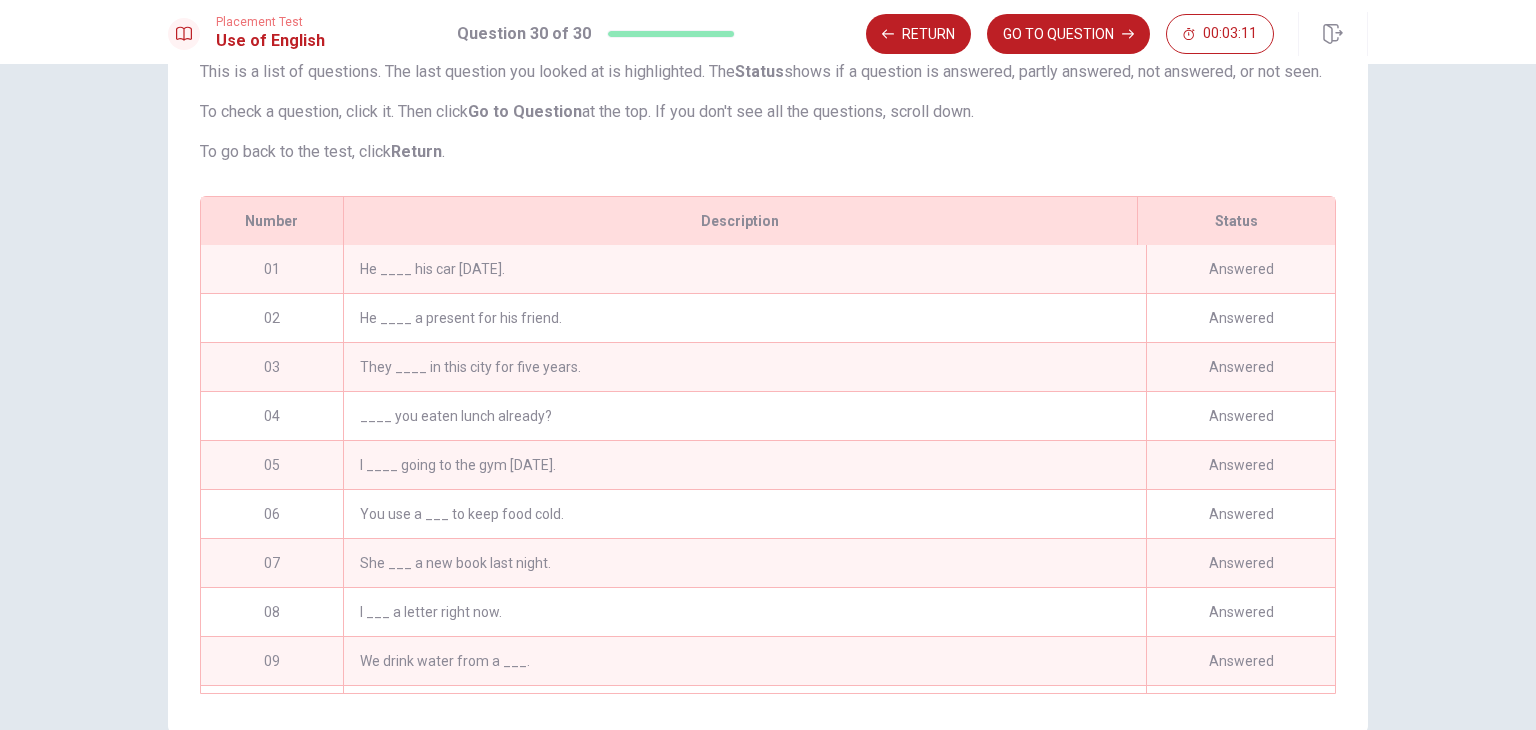 click on "He ____ his car [DATE]." at bounding box center [744, 269] 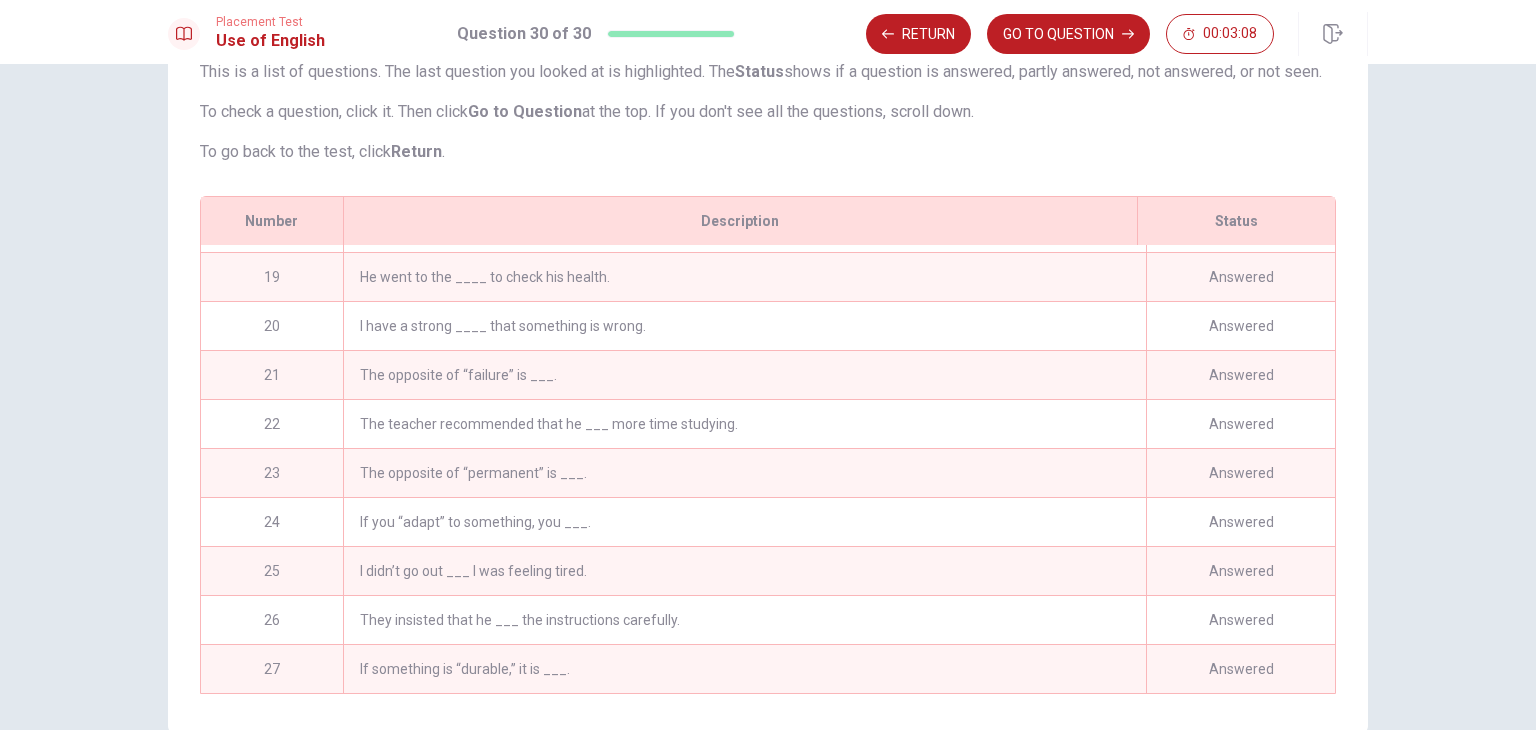 scroll, scrollTop: 1025, scrollLeft: 0, axis: vertical 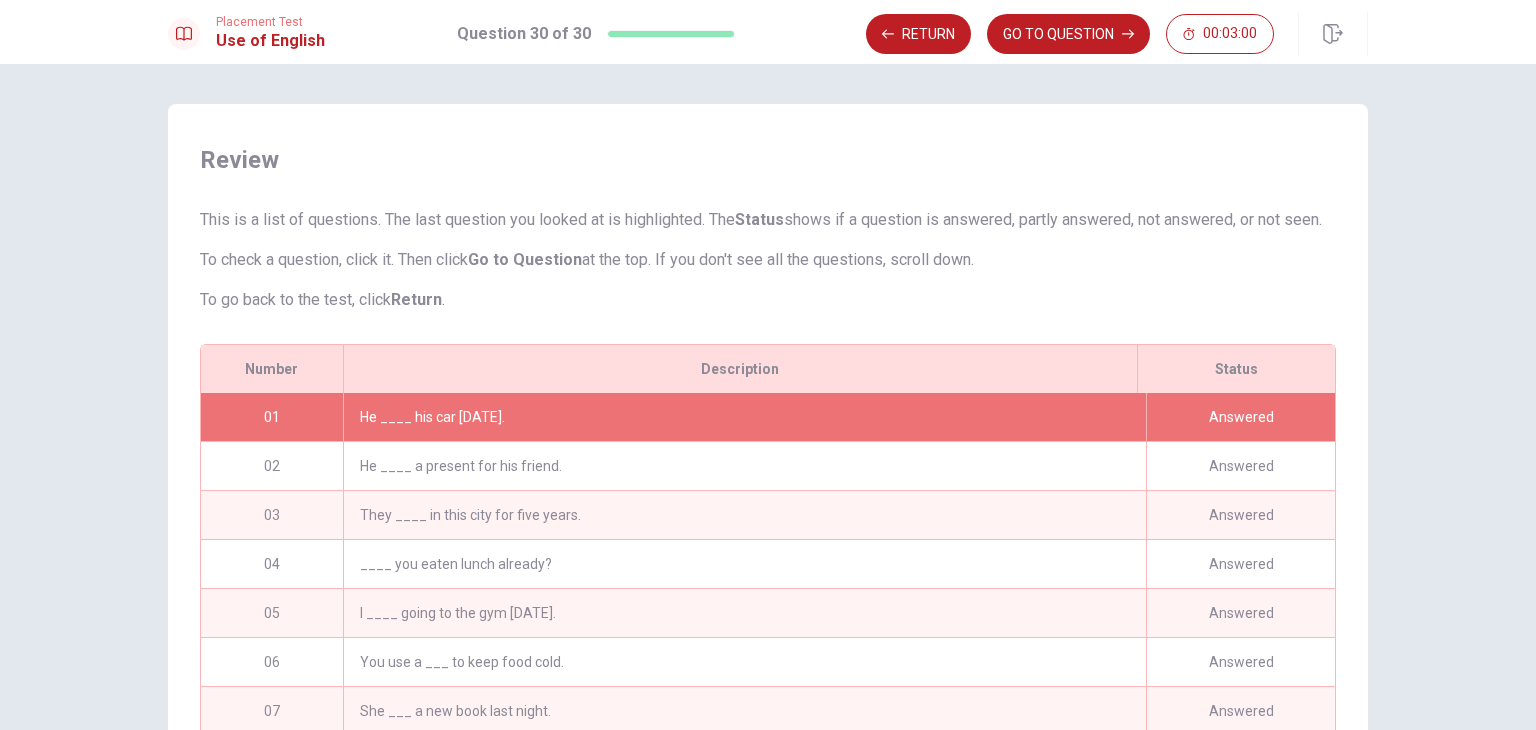 click on "He ____ his car [DATE]." at bounding box center (744, 417) 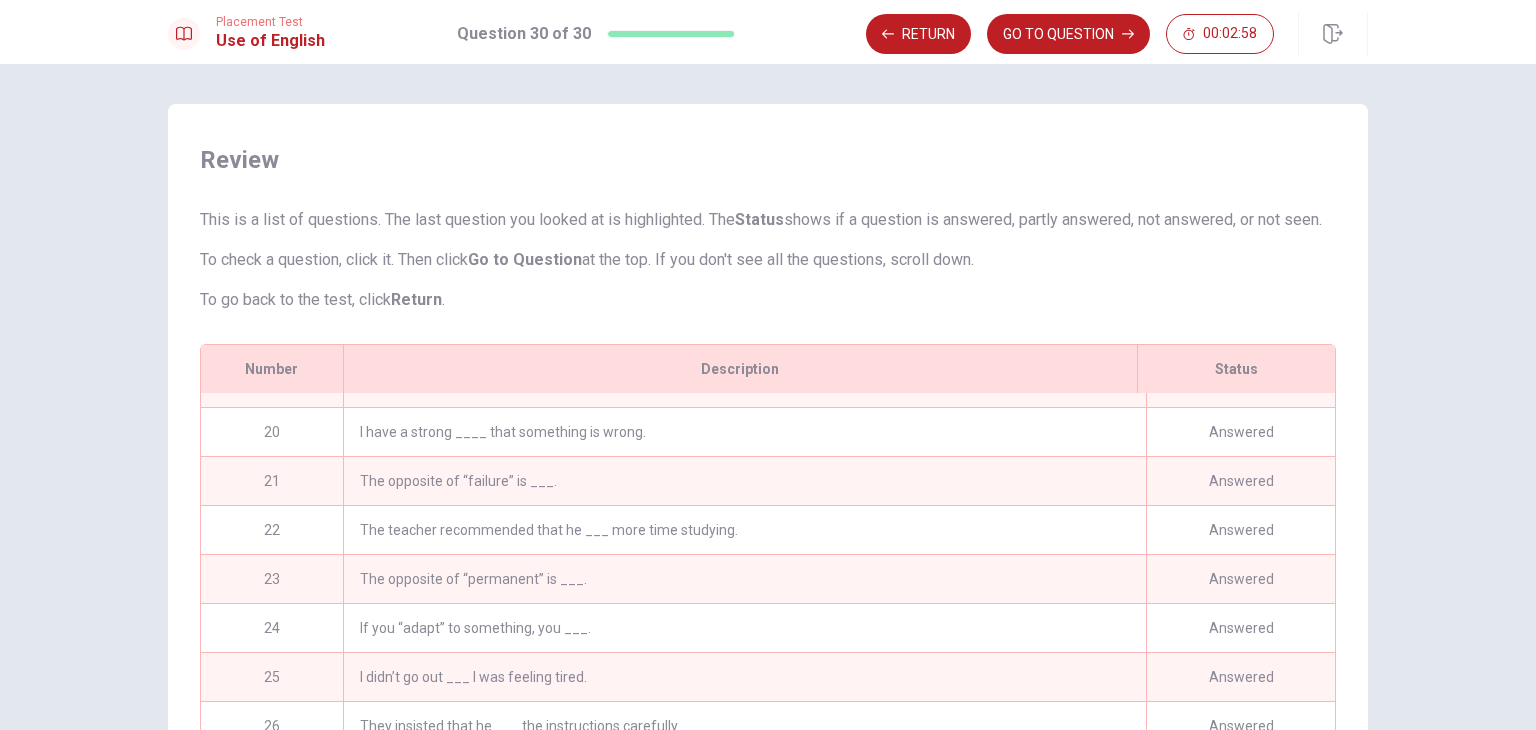 scroll, scrollTop: 1025, scrollLeft: 0, axis: vertical 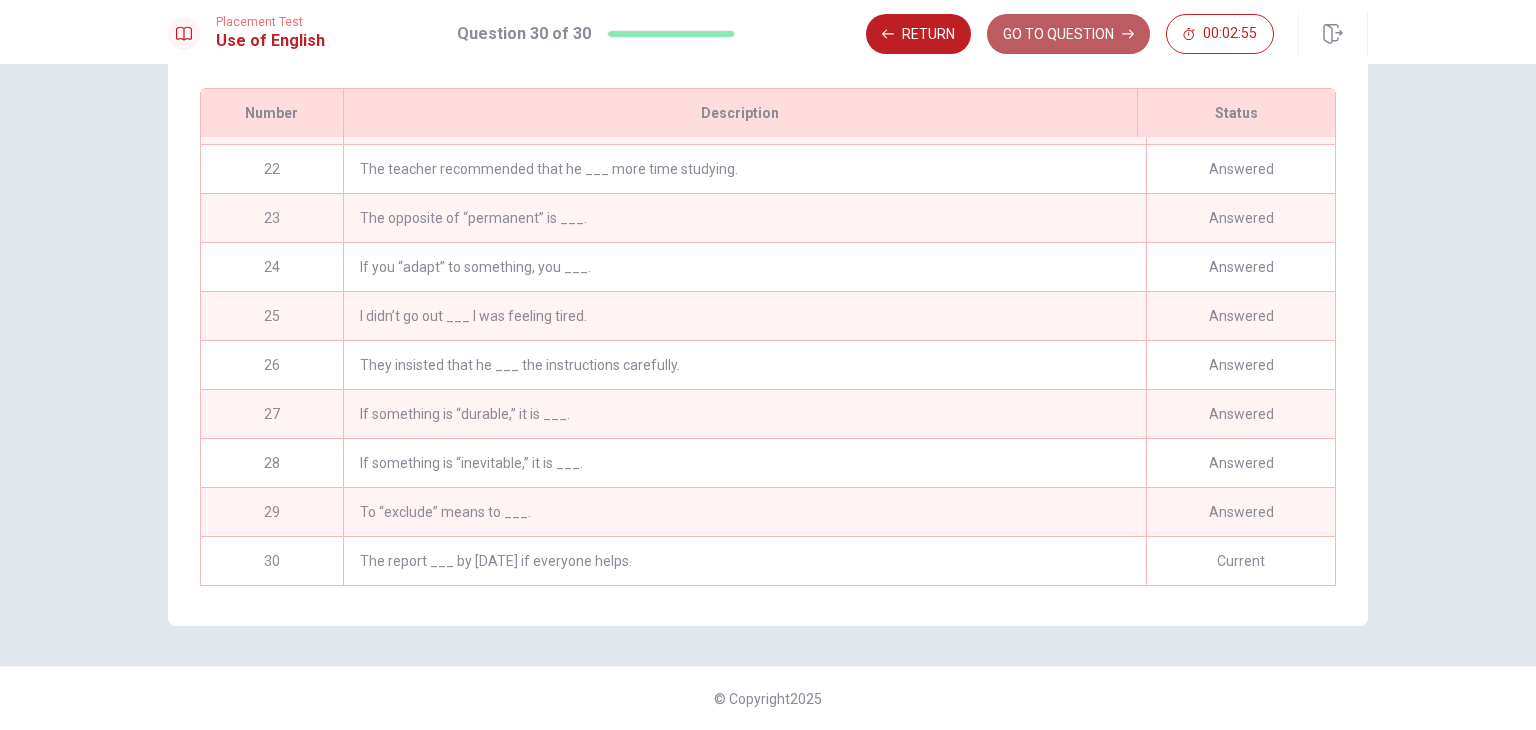 click on "GO TO QUESTION" at bounding box center [1068, 34] 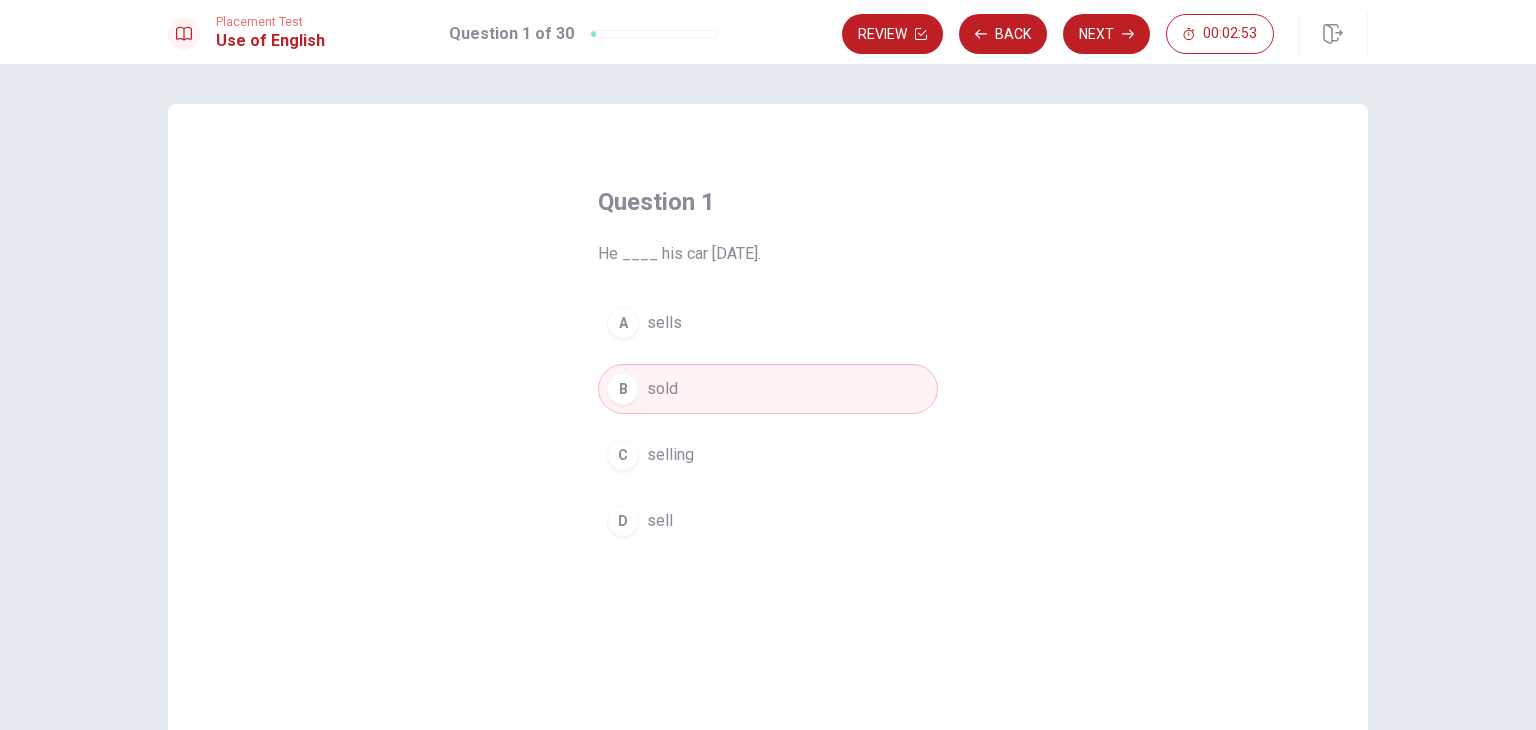 scroll, scrollTop: 0, scrollLeft: 0, axis: both 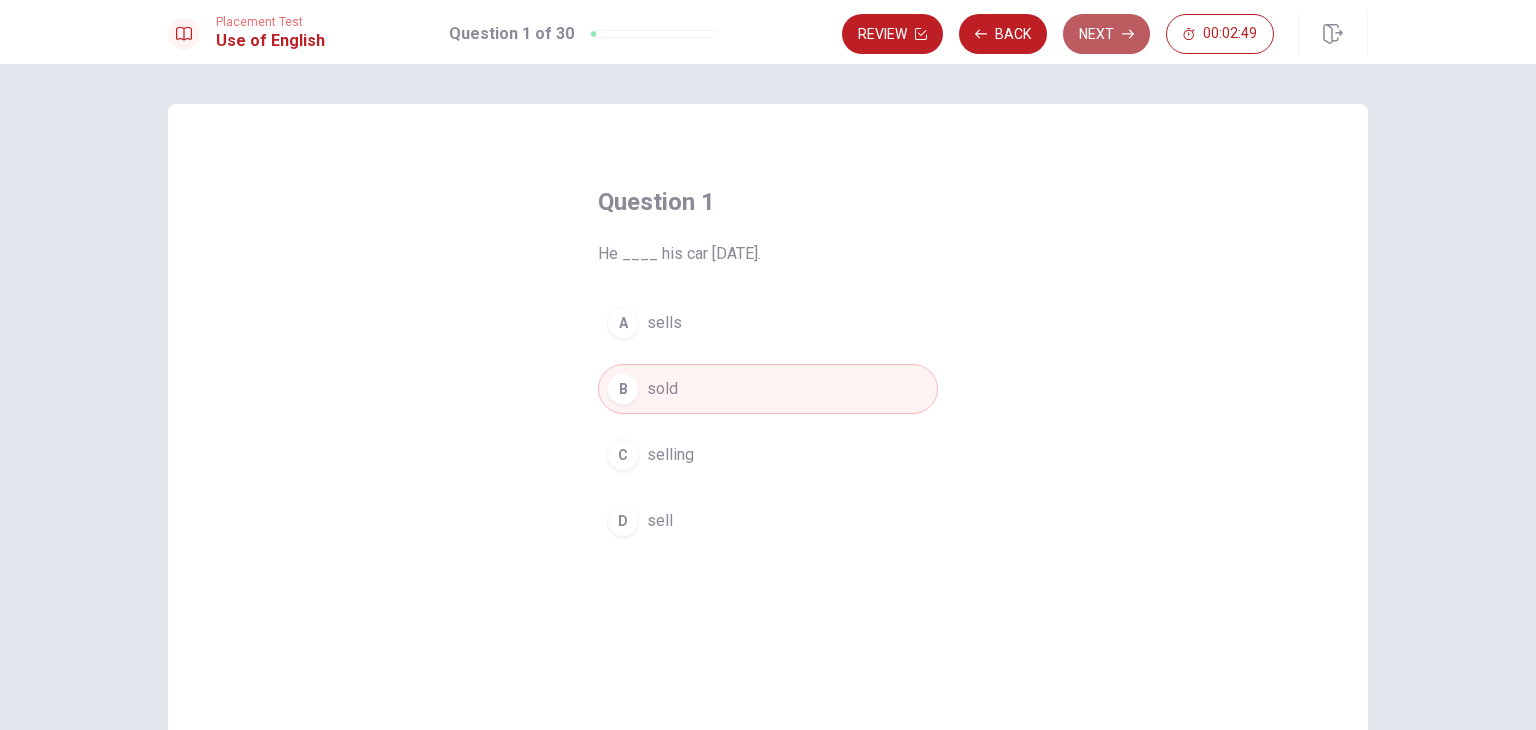 click on "Next" at bounding box center (1106, 34) 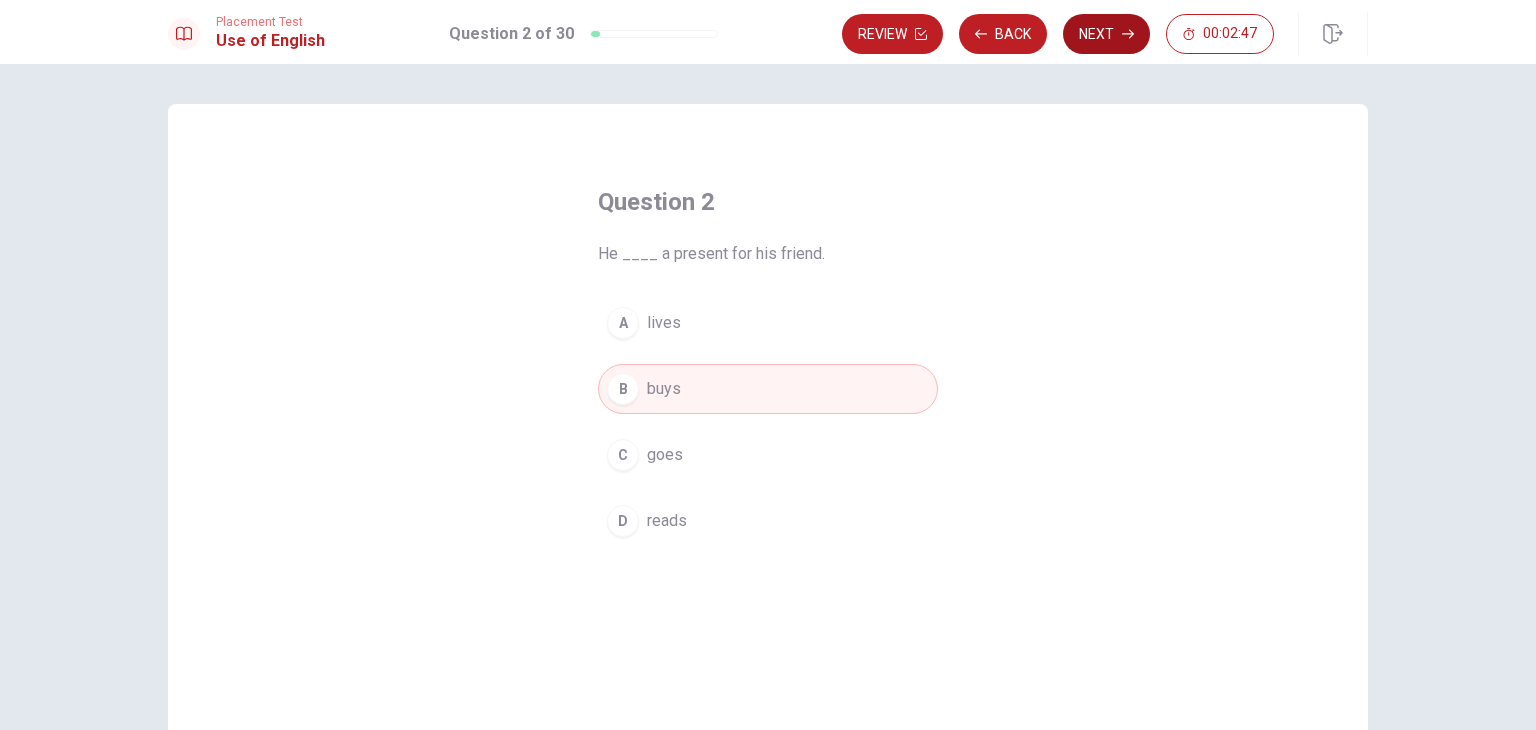 click on "Next" at bounding box center [1106, 34] 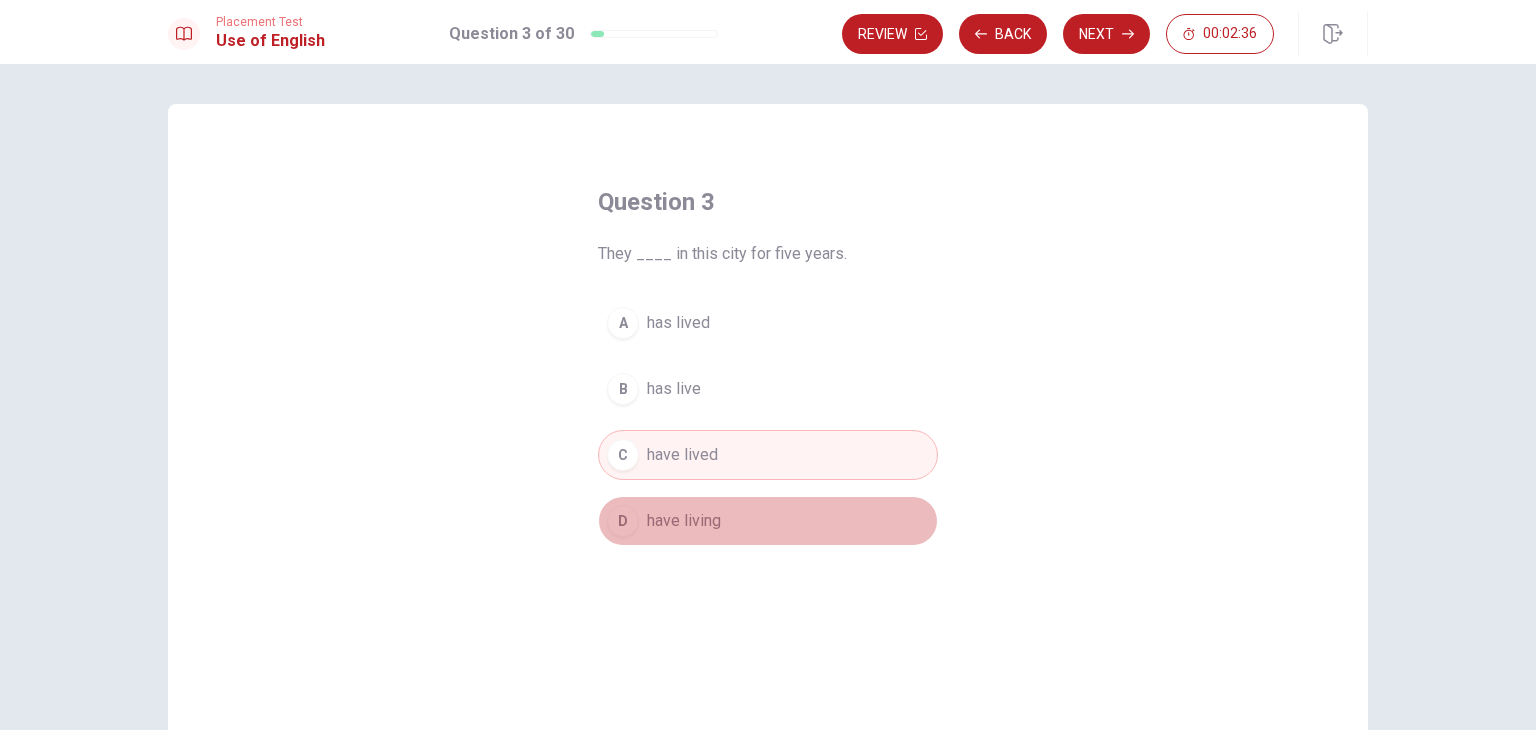 click on "have living" at bounding box center [684, 521] 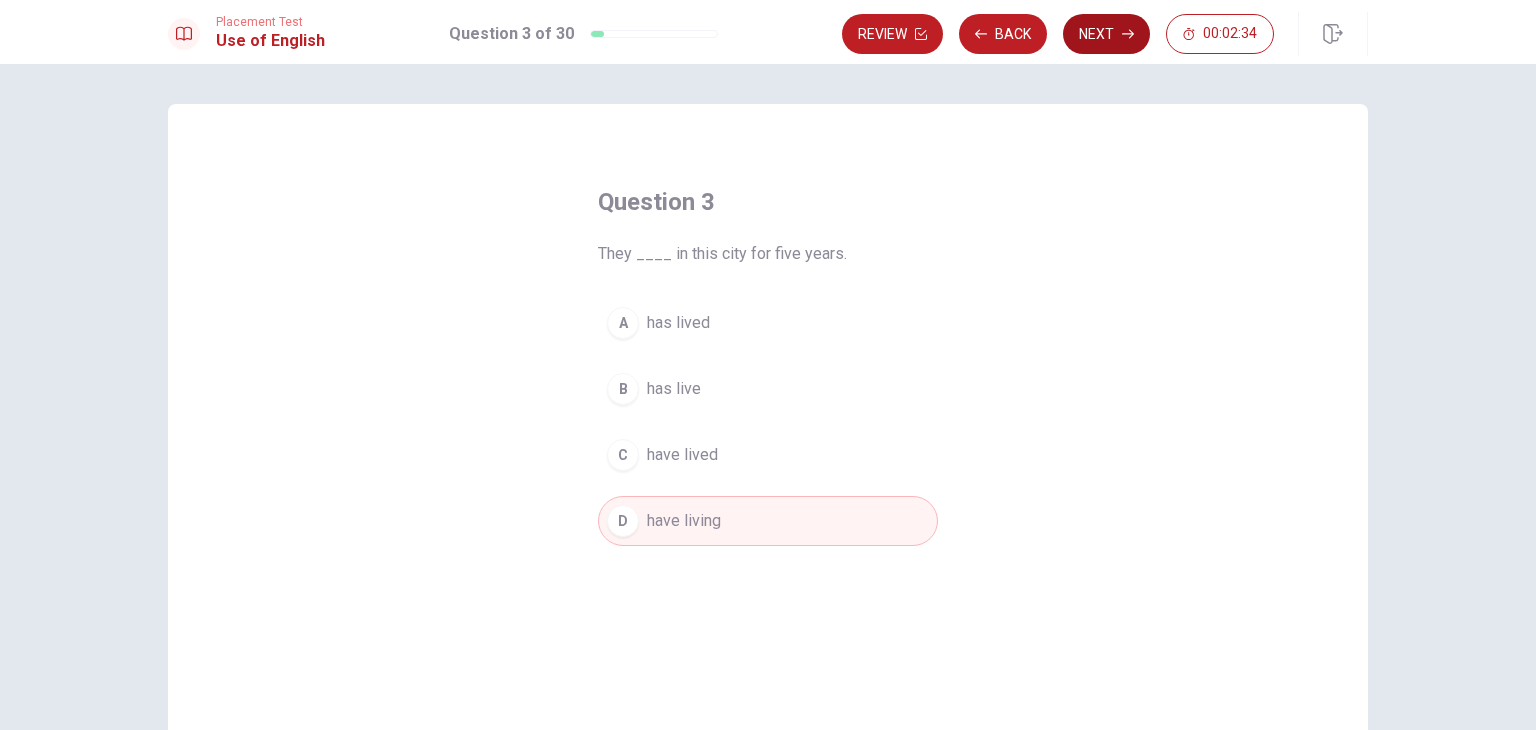 click on "Next" at bounding box center (1106, 34) 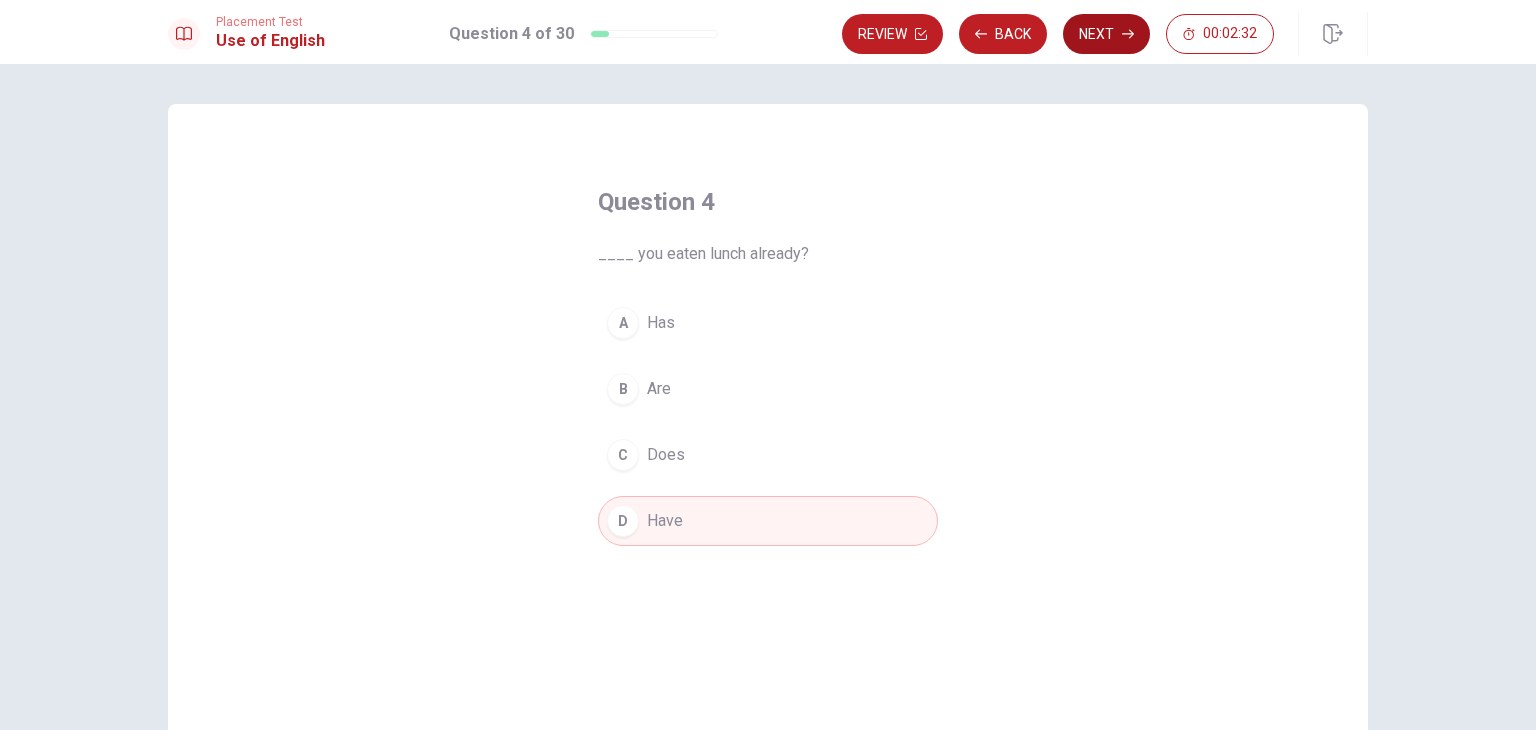 click on "Next" at bounding box center (1106, 34) 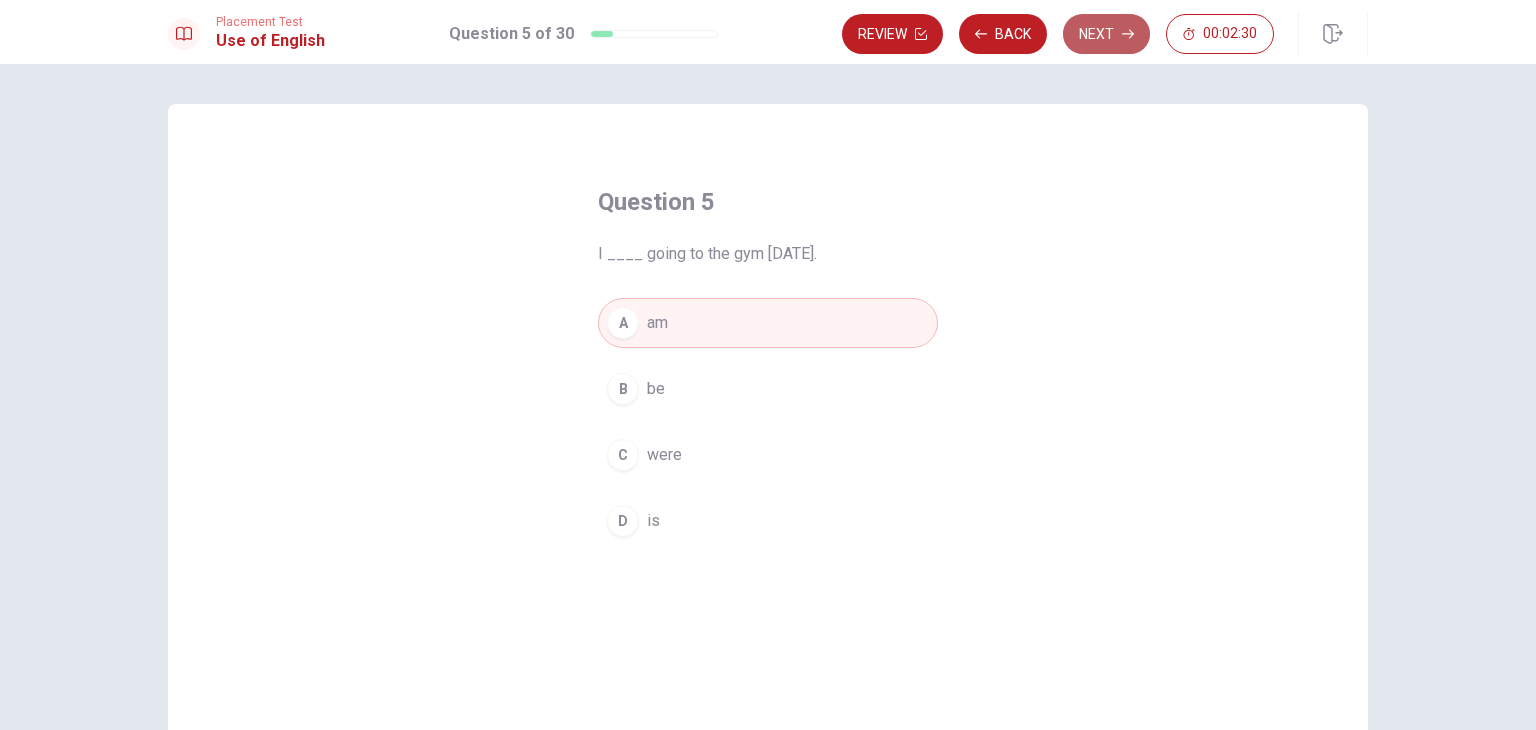 click on "Next" at bounding box center [1106, 34] 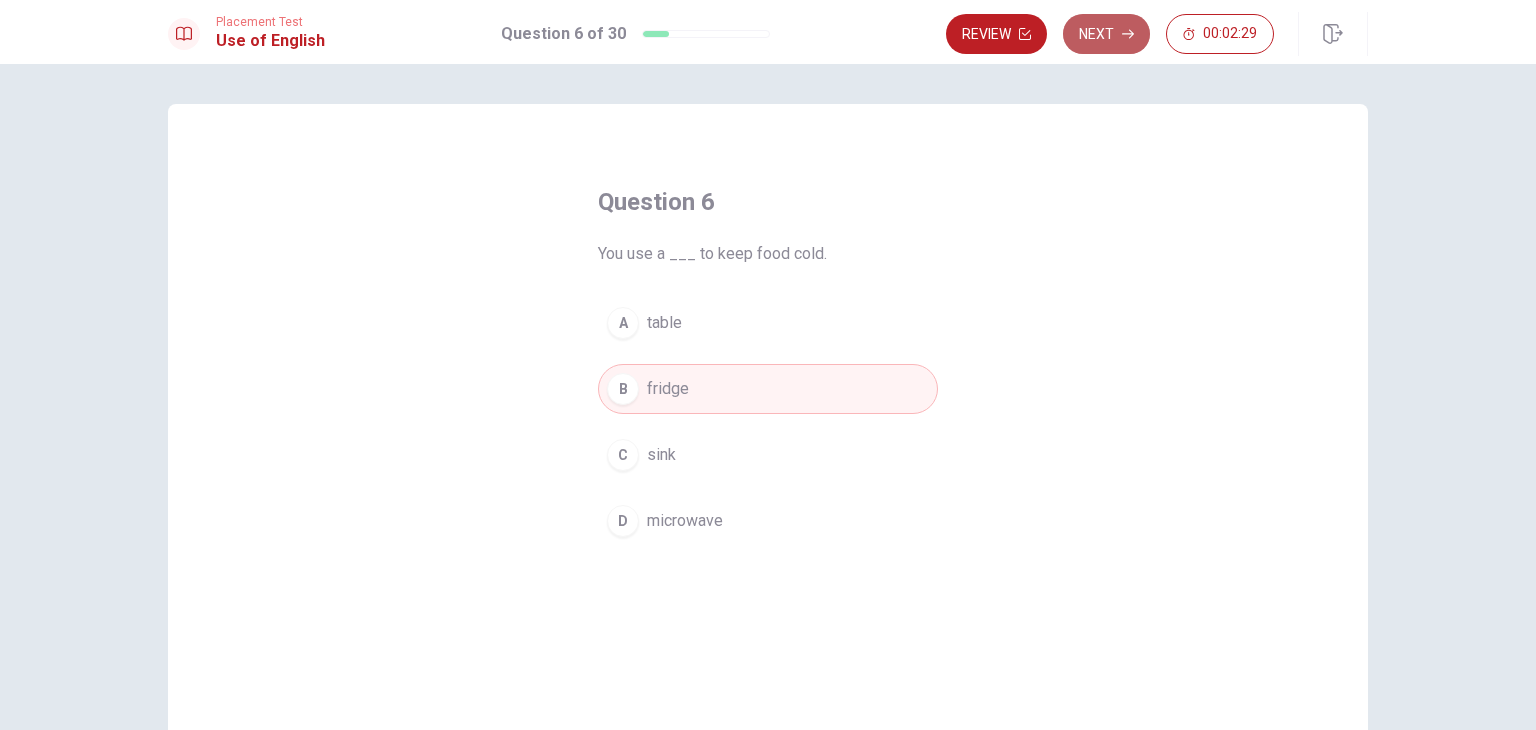 click on "Next" at bounding box center (1106, 34) 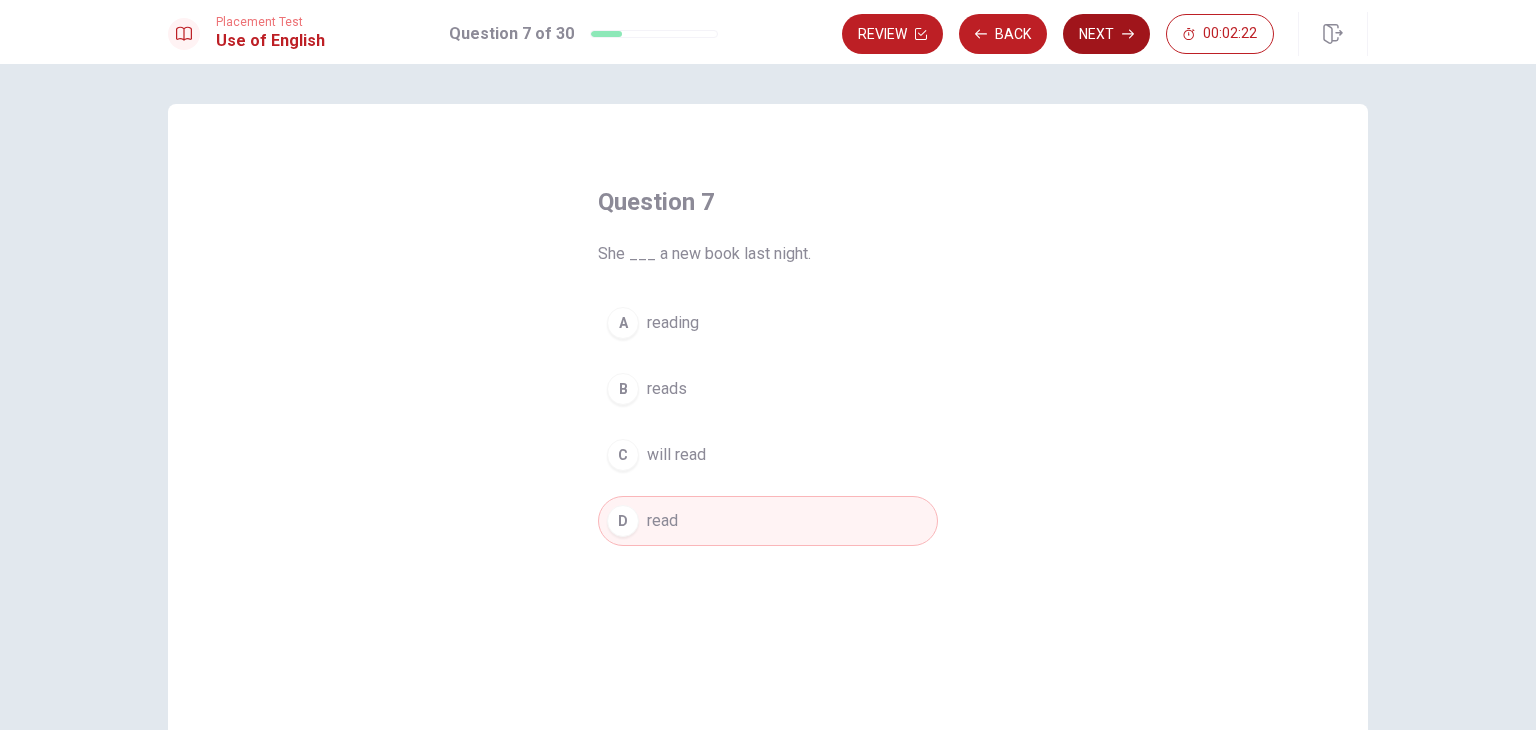 click on "Next" at bounding box center [1106, 34] 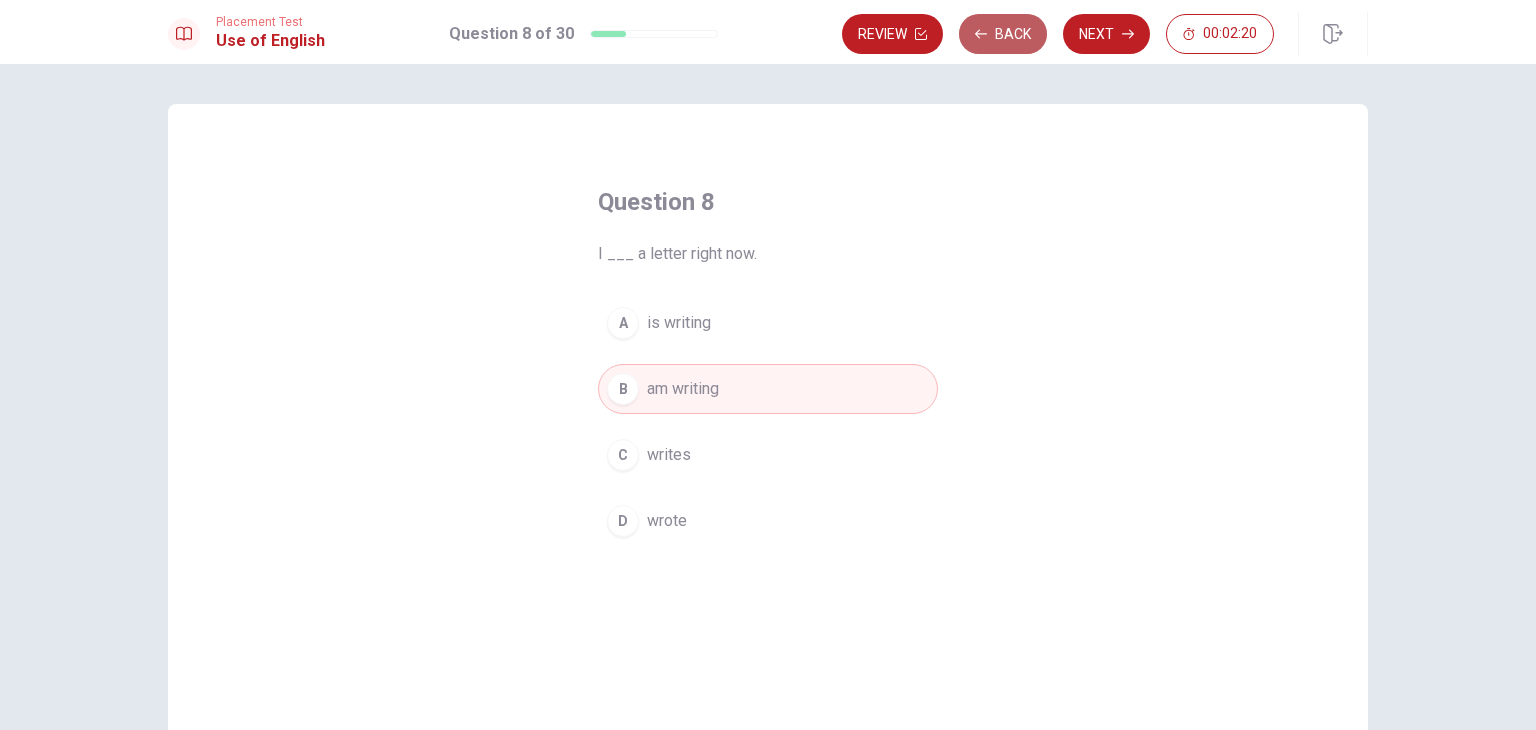 click on "Back" at bounding box center [1003, 34] 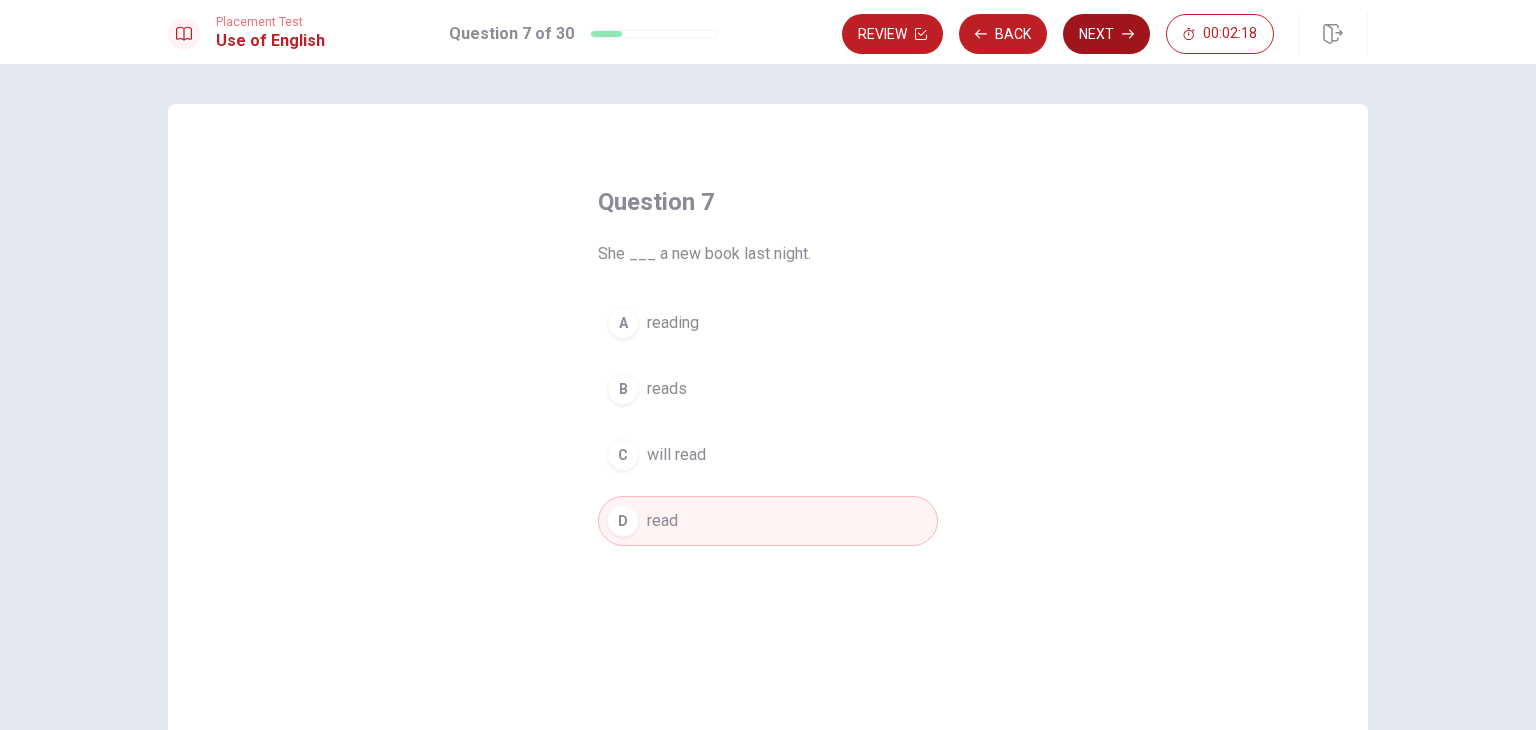 click on "Next" at bounding box center [1106, 34] 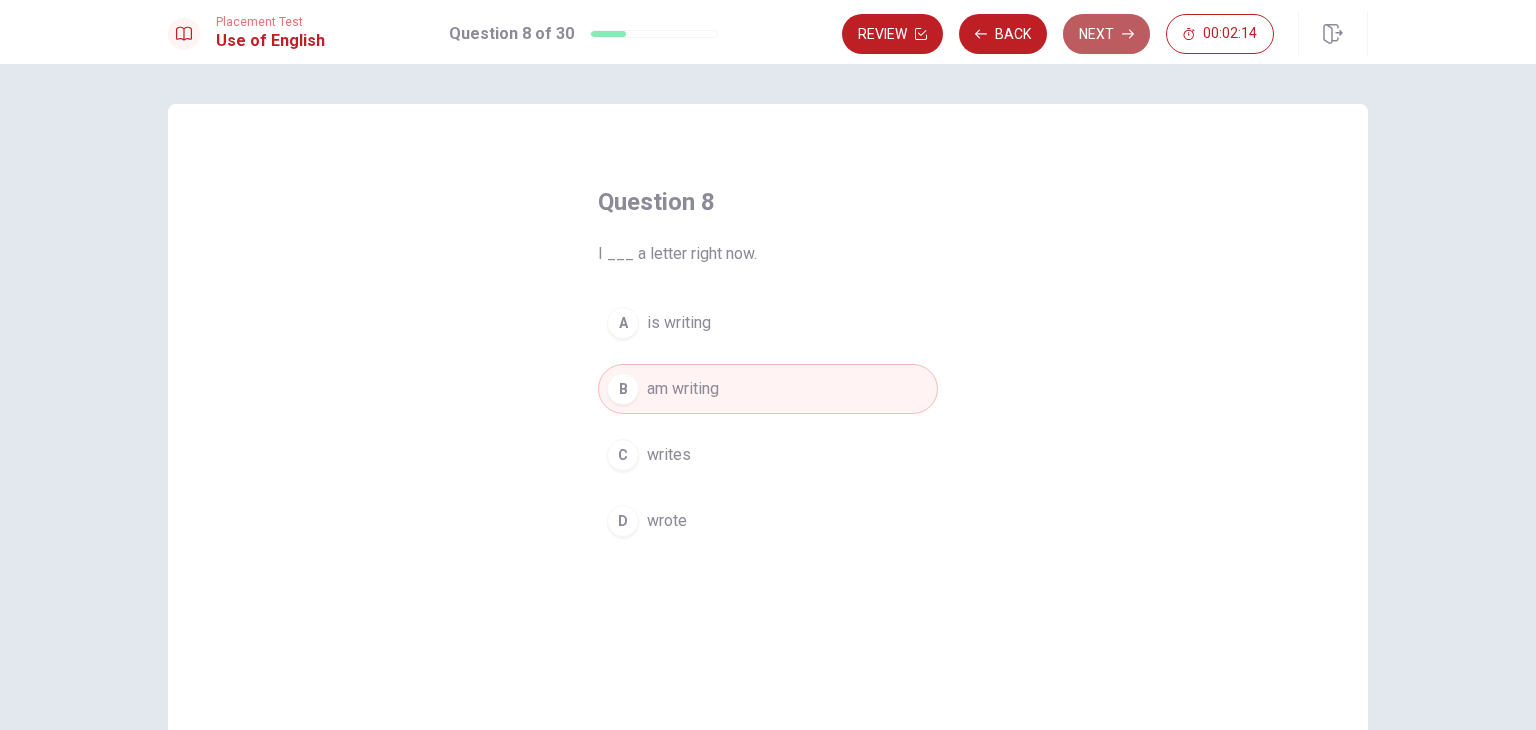 click on "Next" at bounding box center [1106, 34] 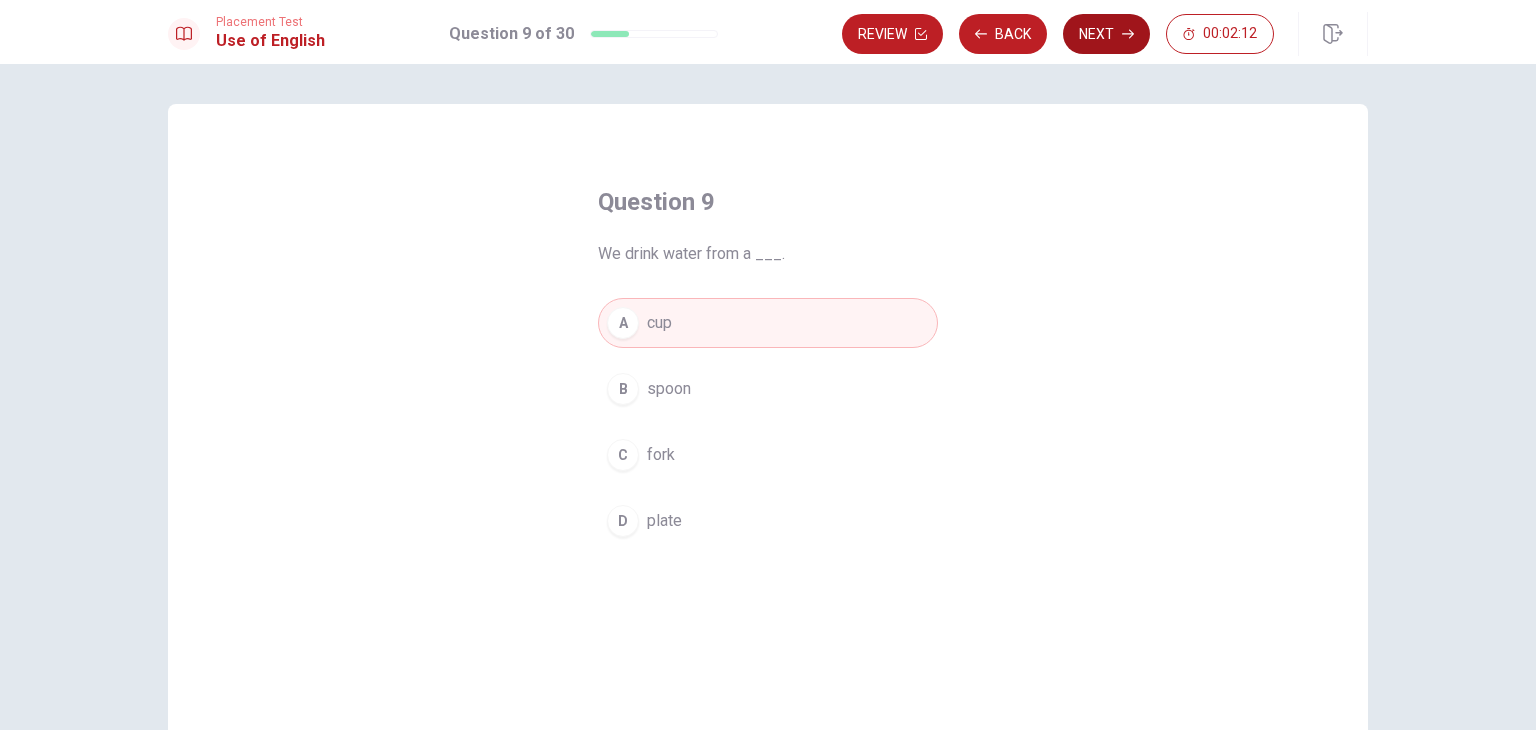 click on "Next" at bounding box center [1106, 34] 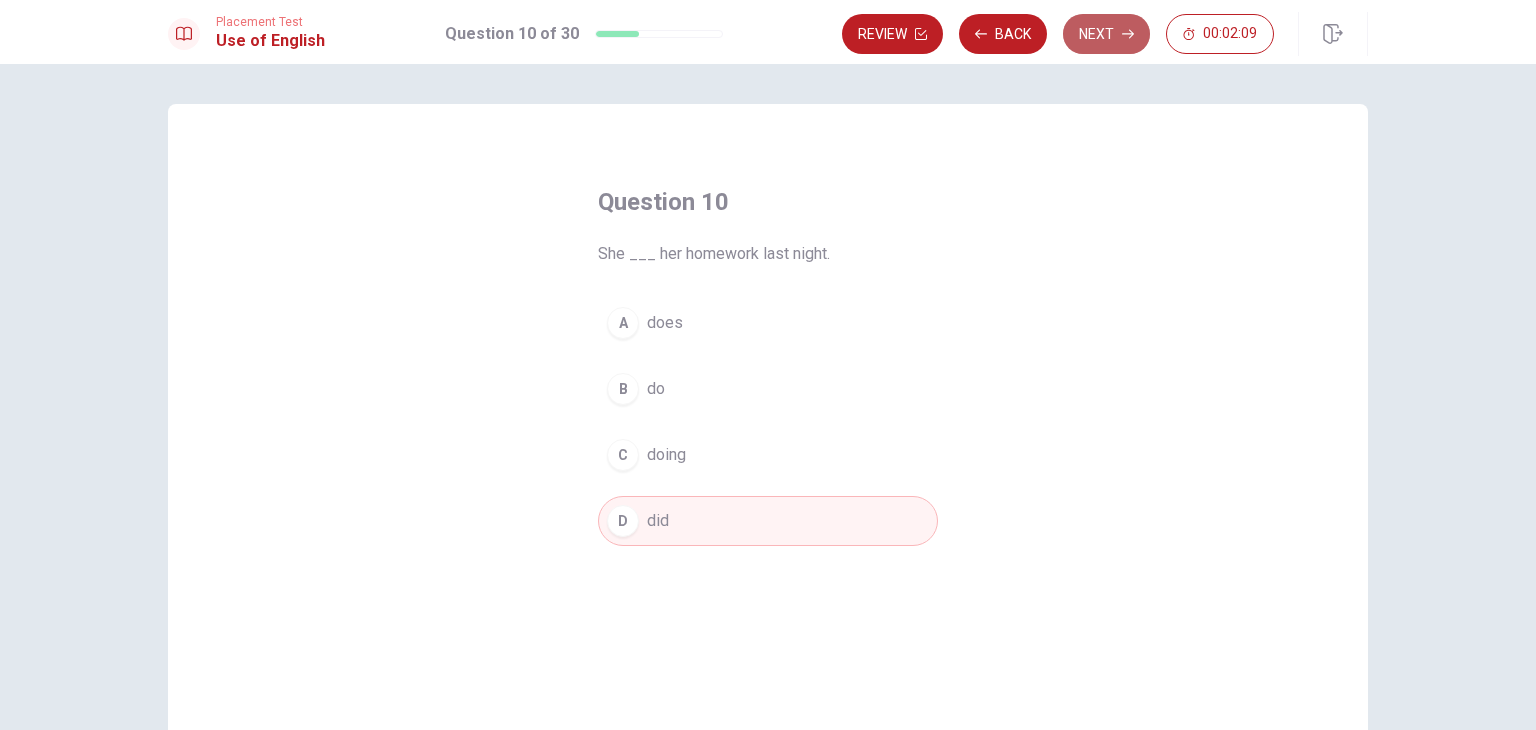 click on "Next" at bounding box center [1106, 34] 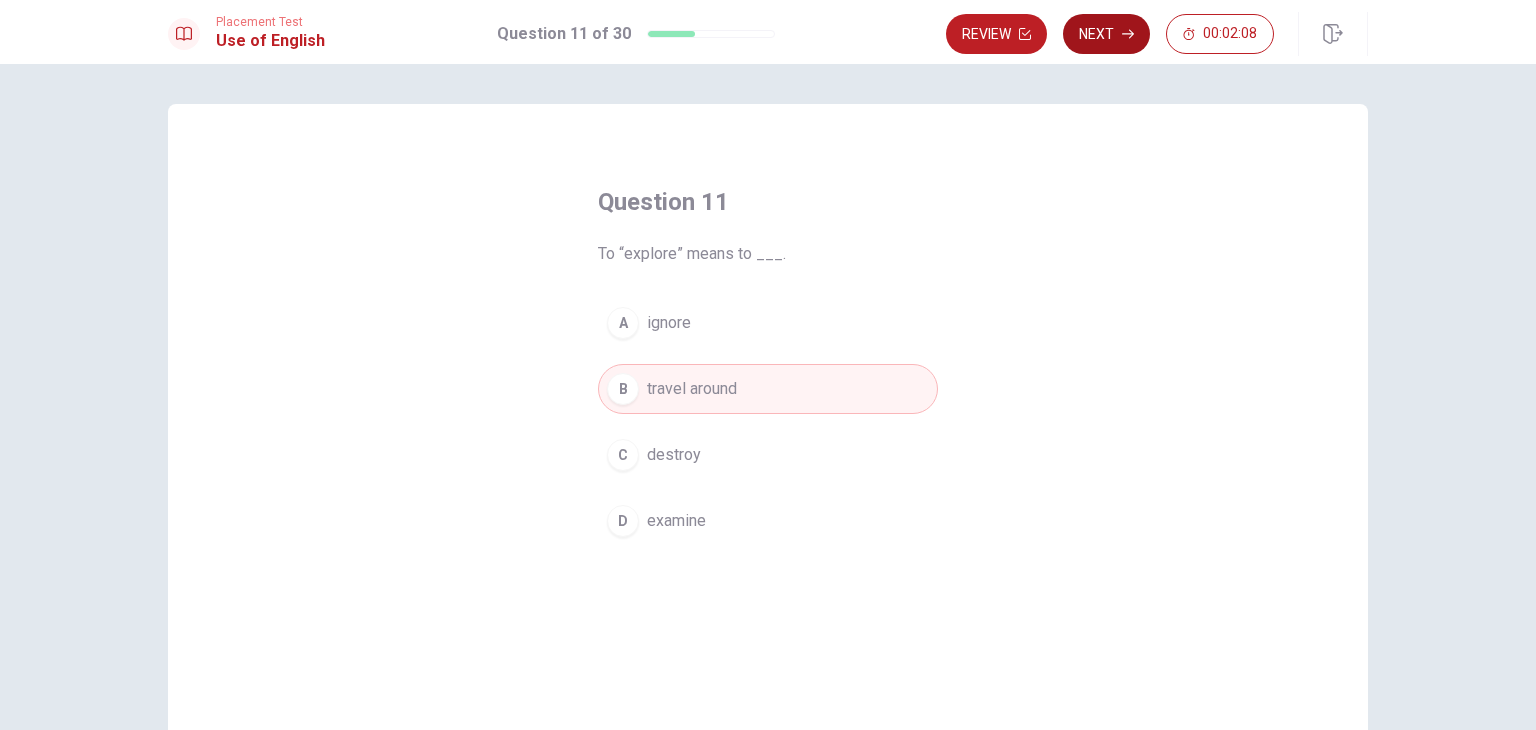 click on "Next" at bounding box center (1106, 34) 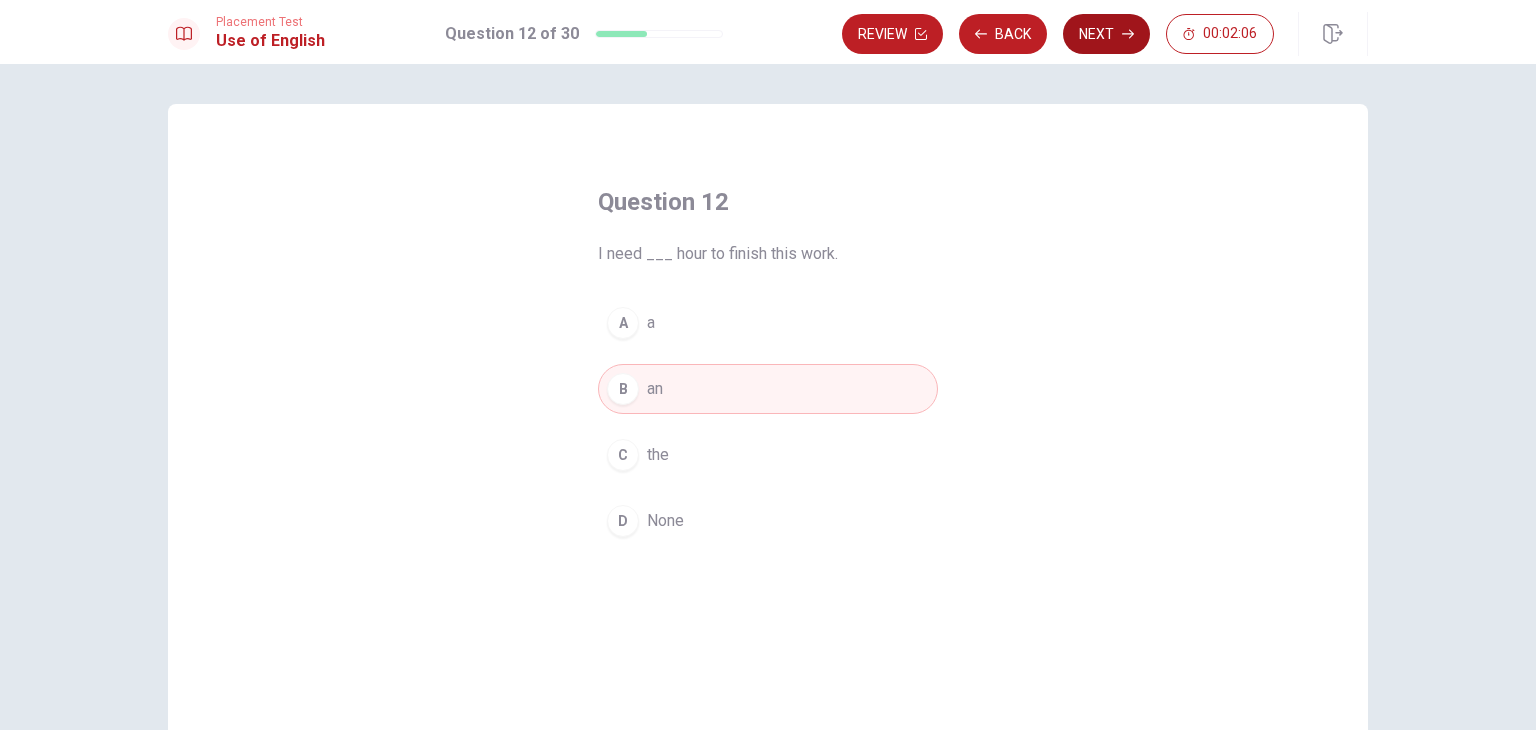 click on "Next" at bounding box center (1106, 34) 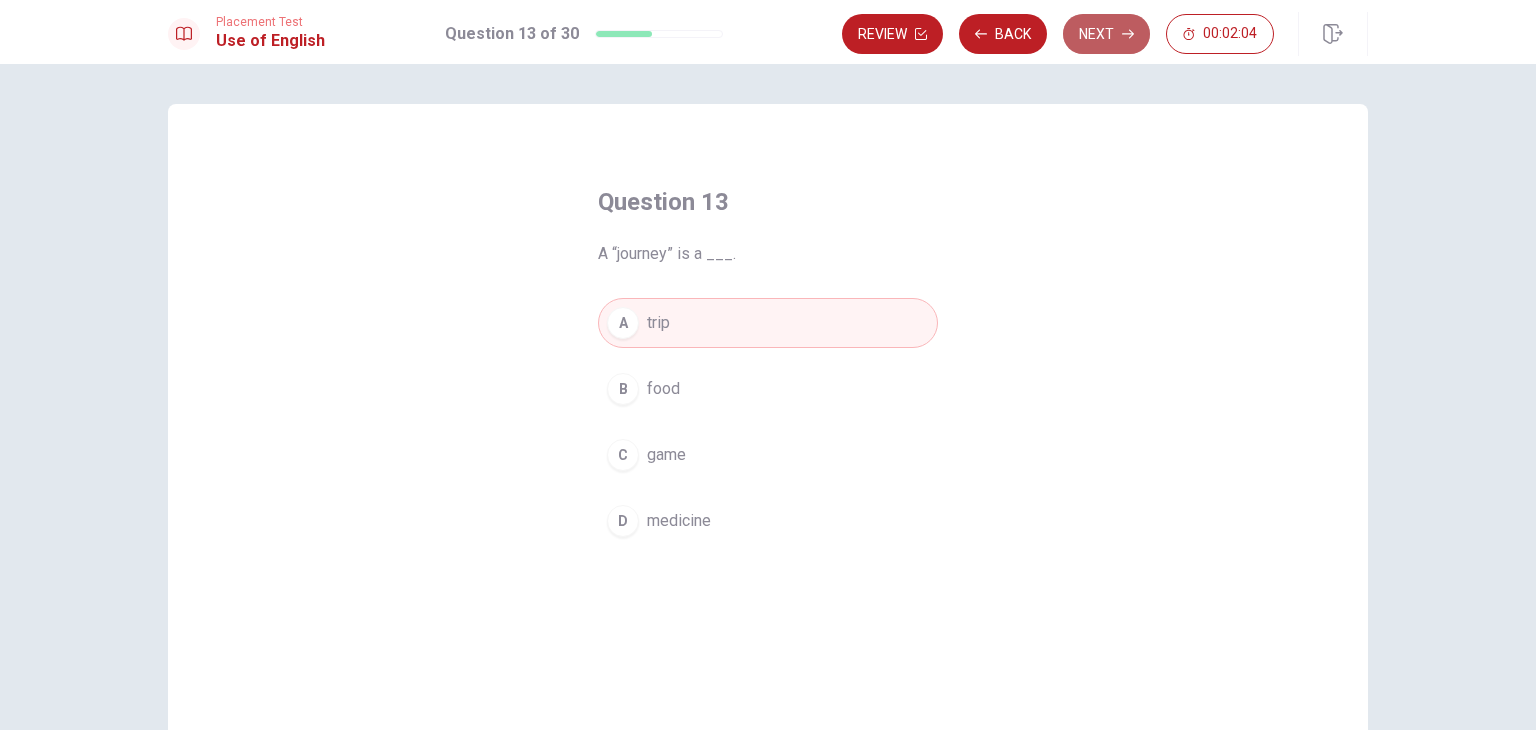 click on "Next" at bounding box center (1106, 34) 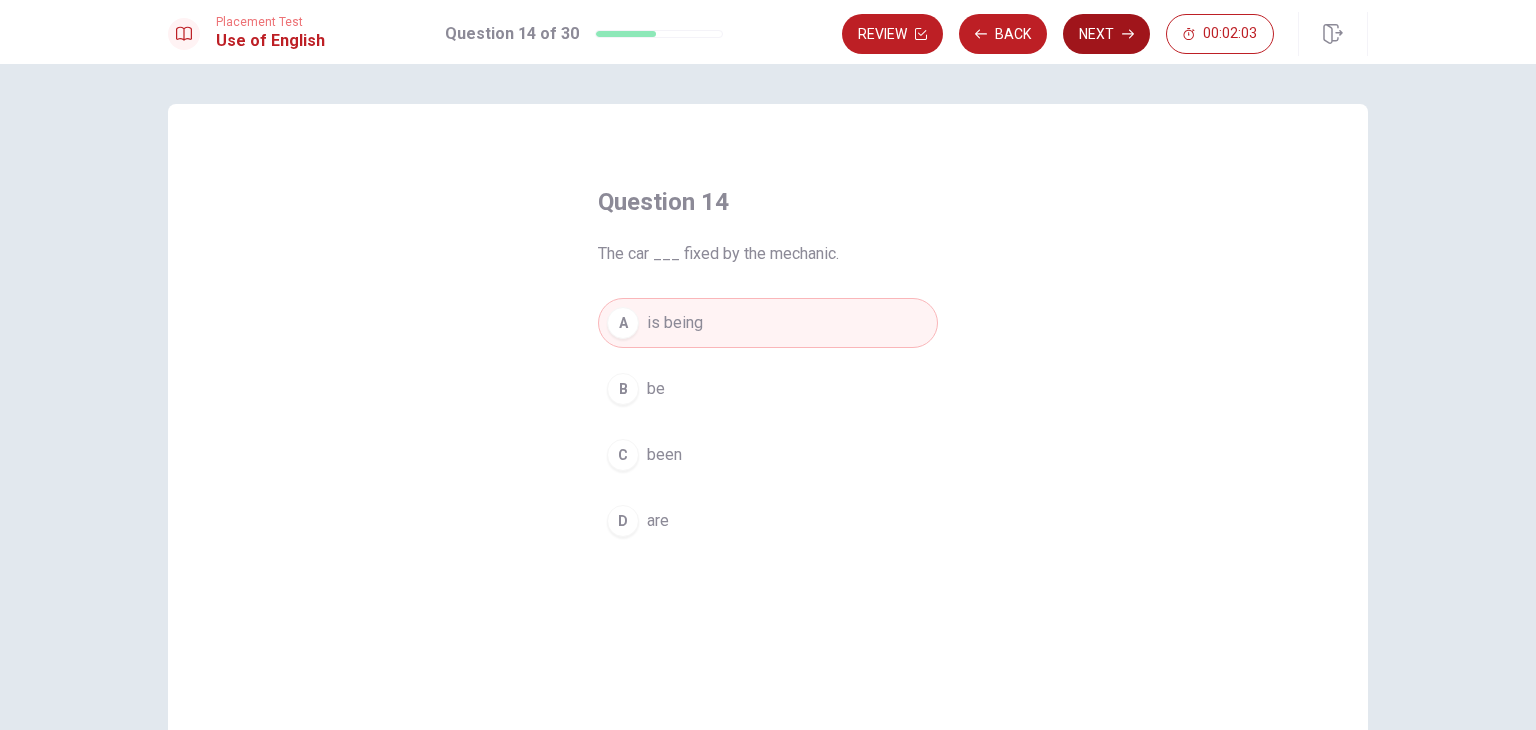 click on "Next" at bounding box center [1106, 34] 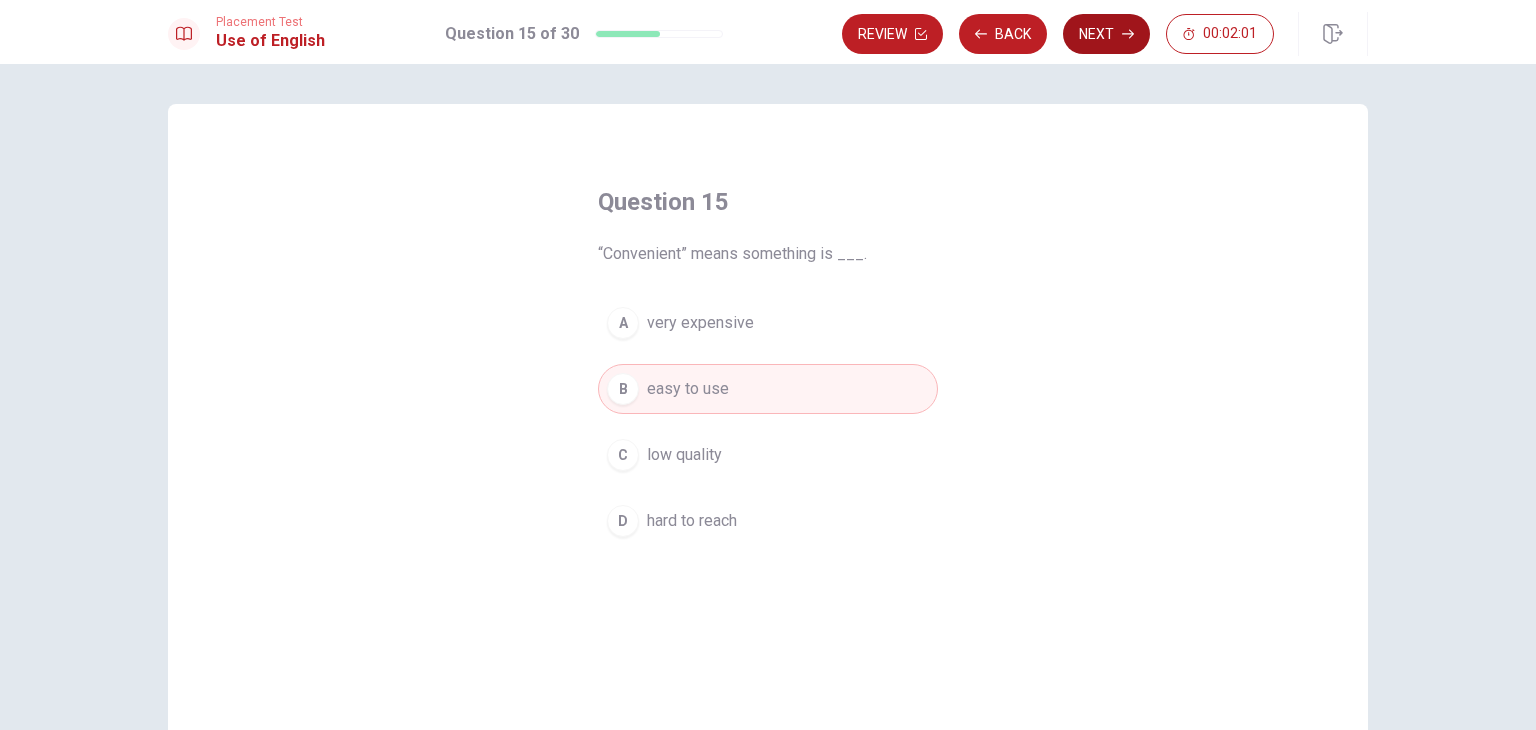 click on "Next" at bounding box center (1106, 34) 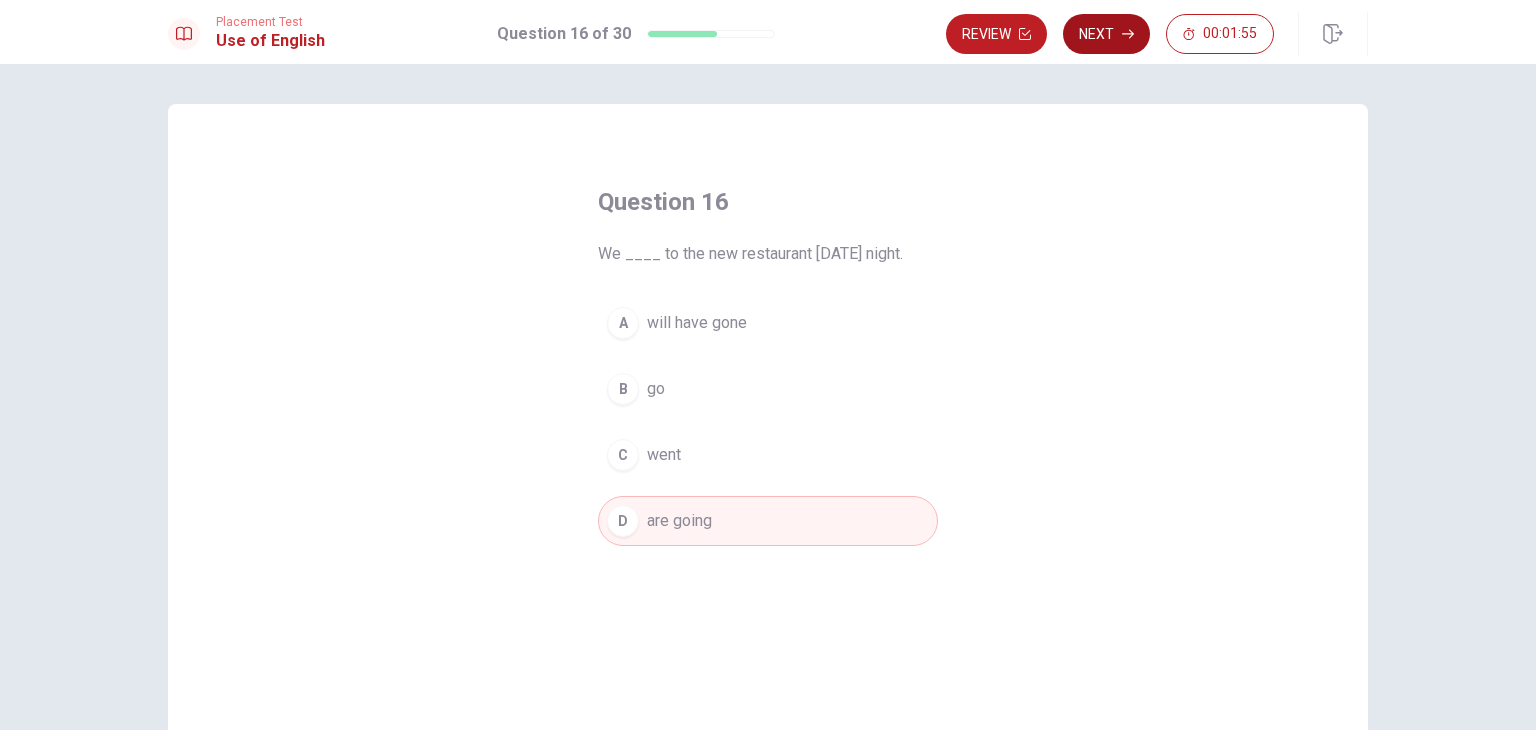 click on "Next" at bounding box center (1106, 34) 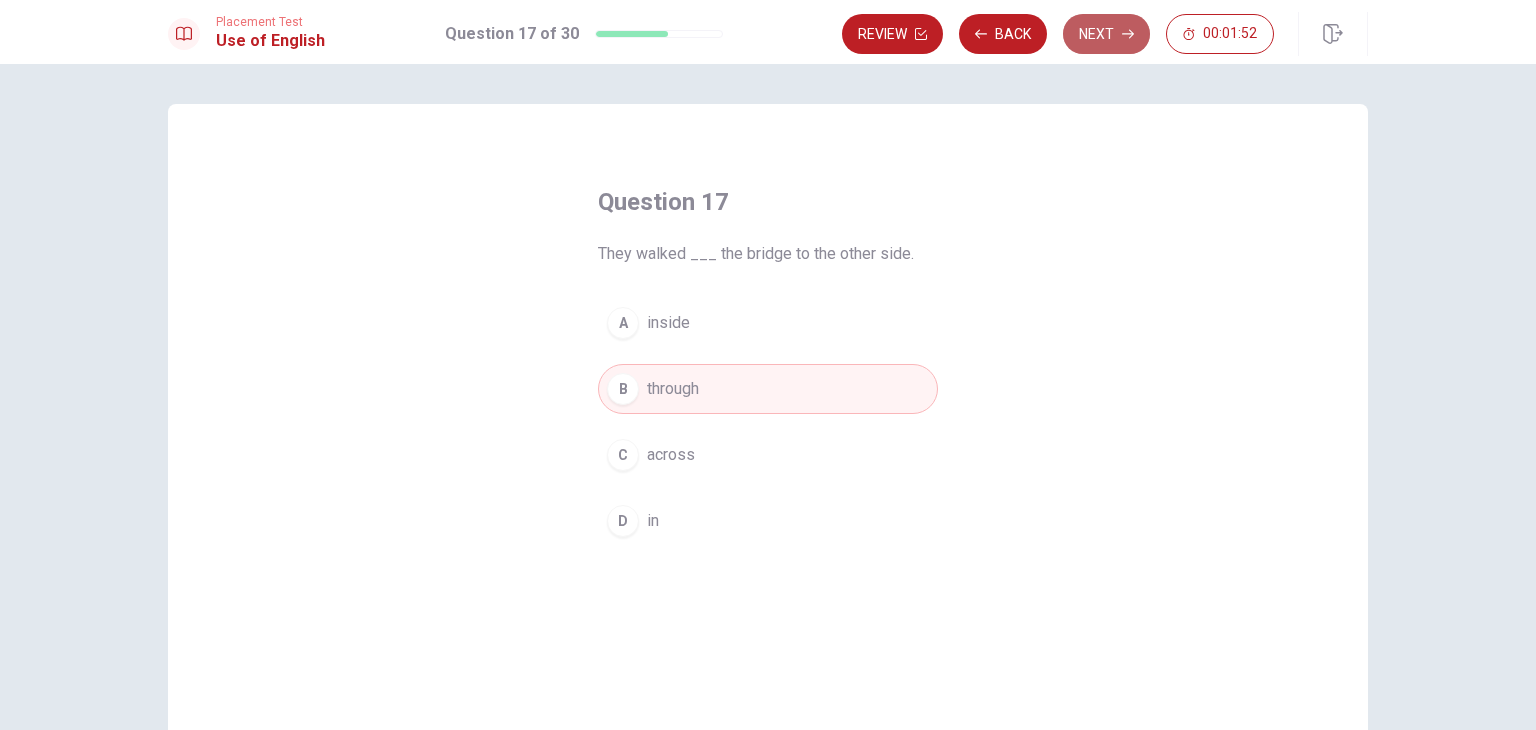 click on "Next" at bounding box center [1106, 34] 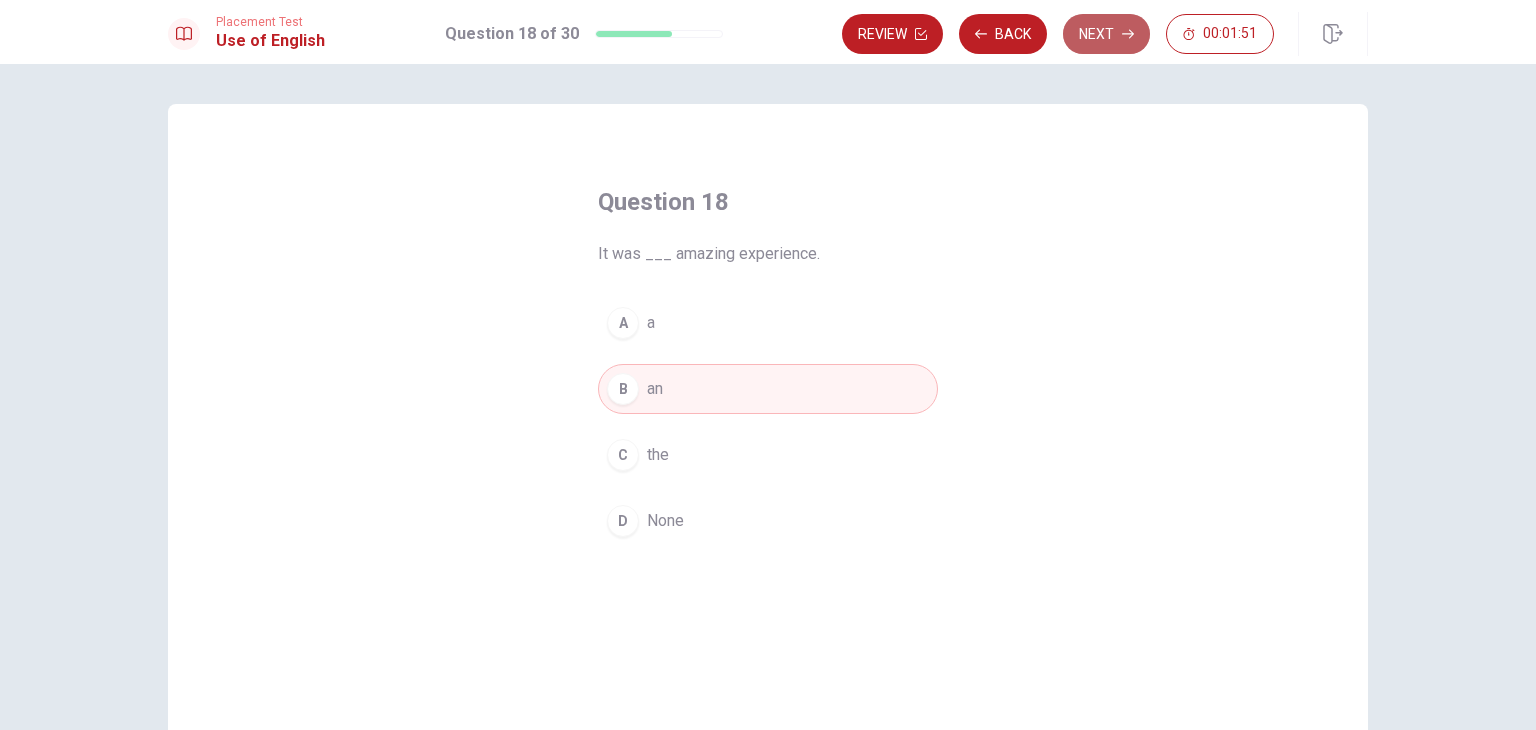 click on "Next" at bounding box center (1106, 34) 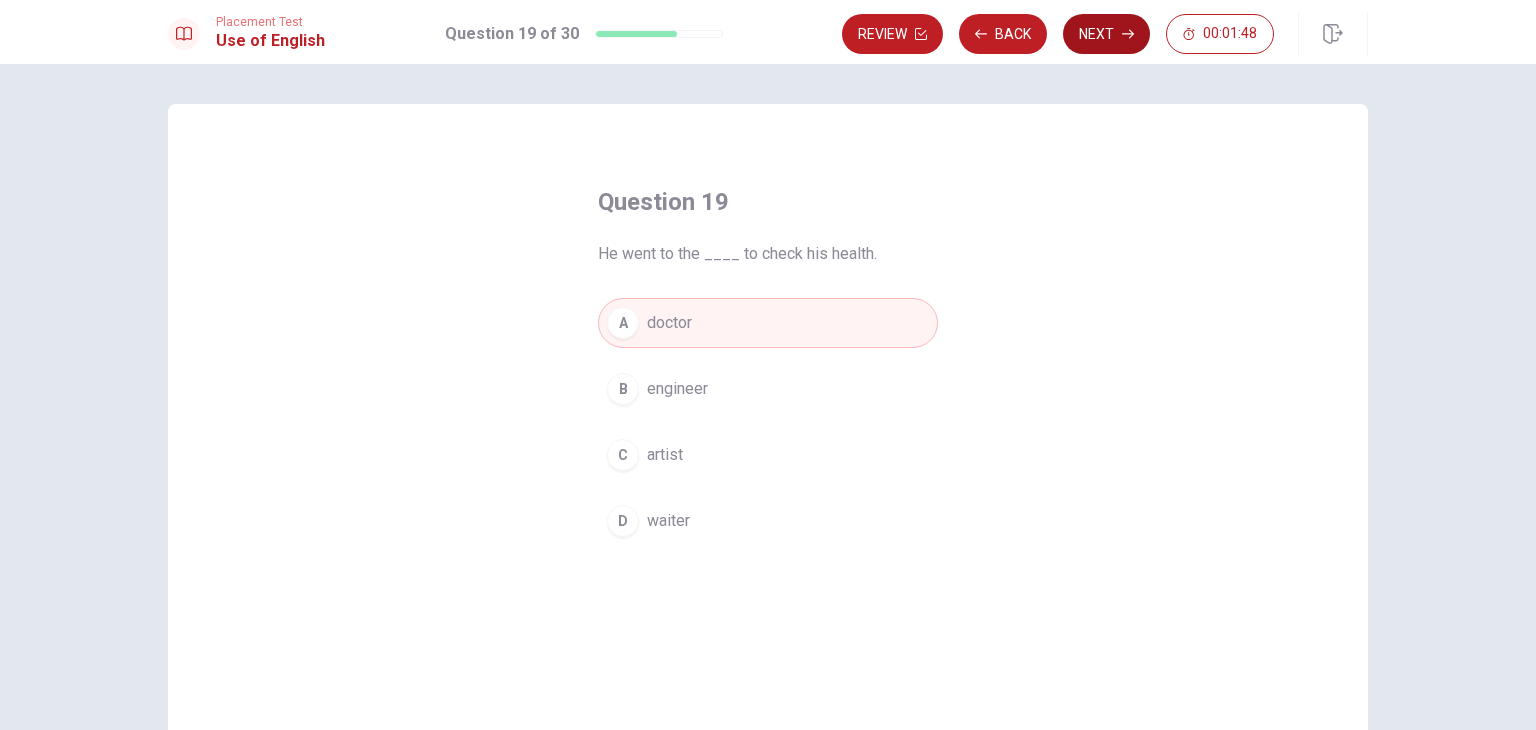 click on "Next" at bounding box center (1106, 34) 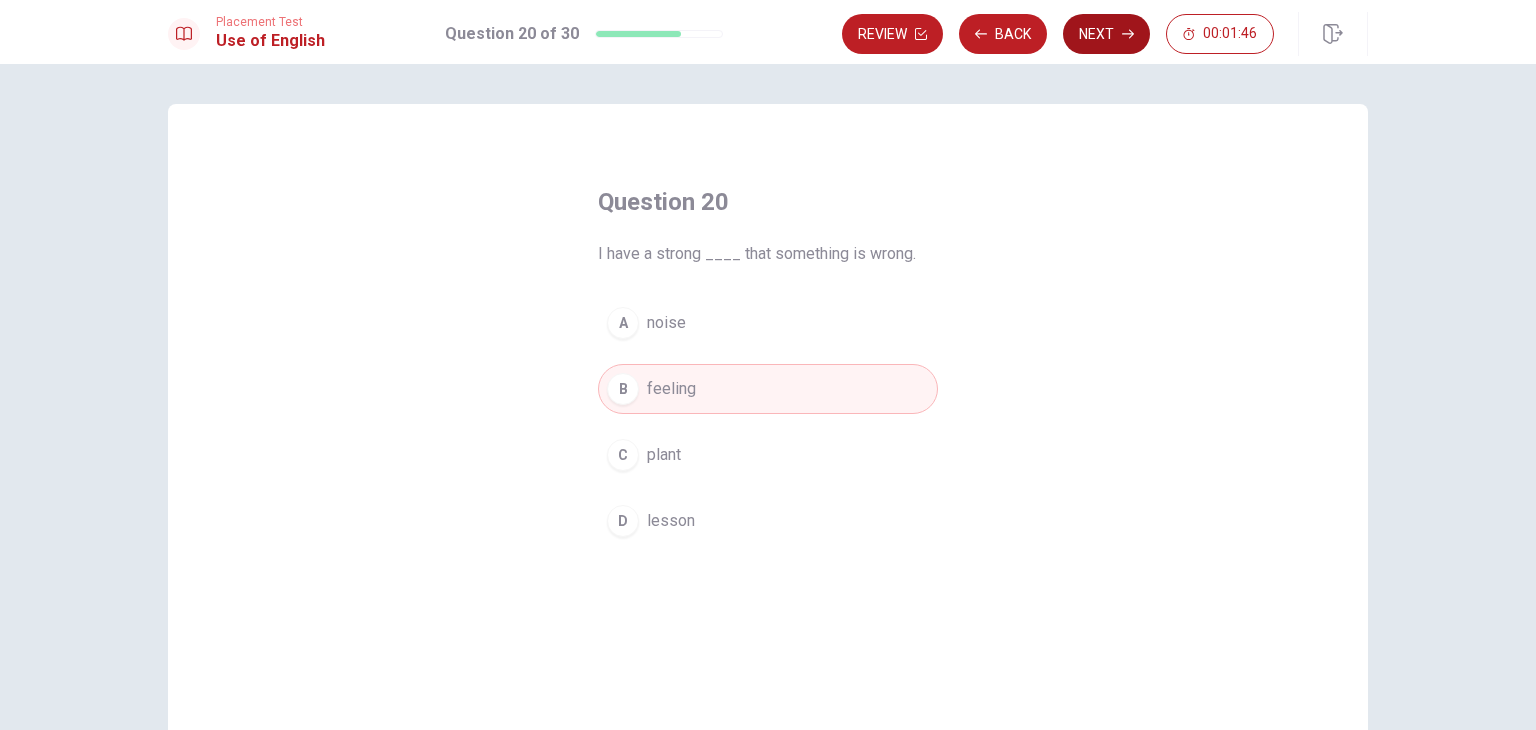 click on "Next" at bounding box center [1106, 34] 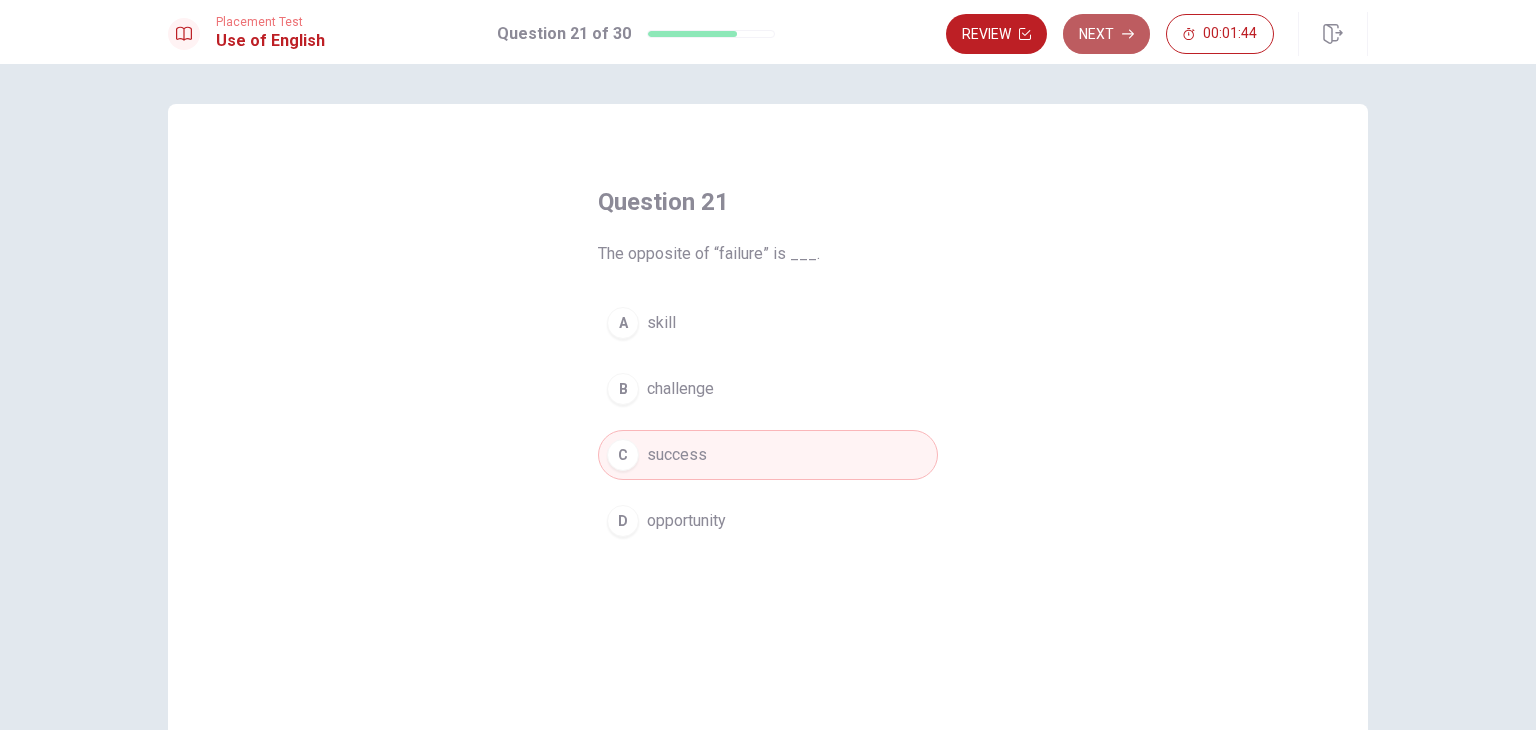 click on "Next" at bounding box center (1106, 34) 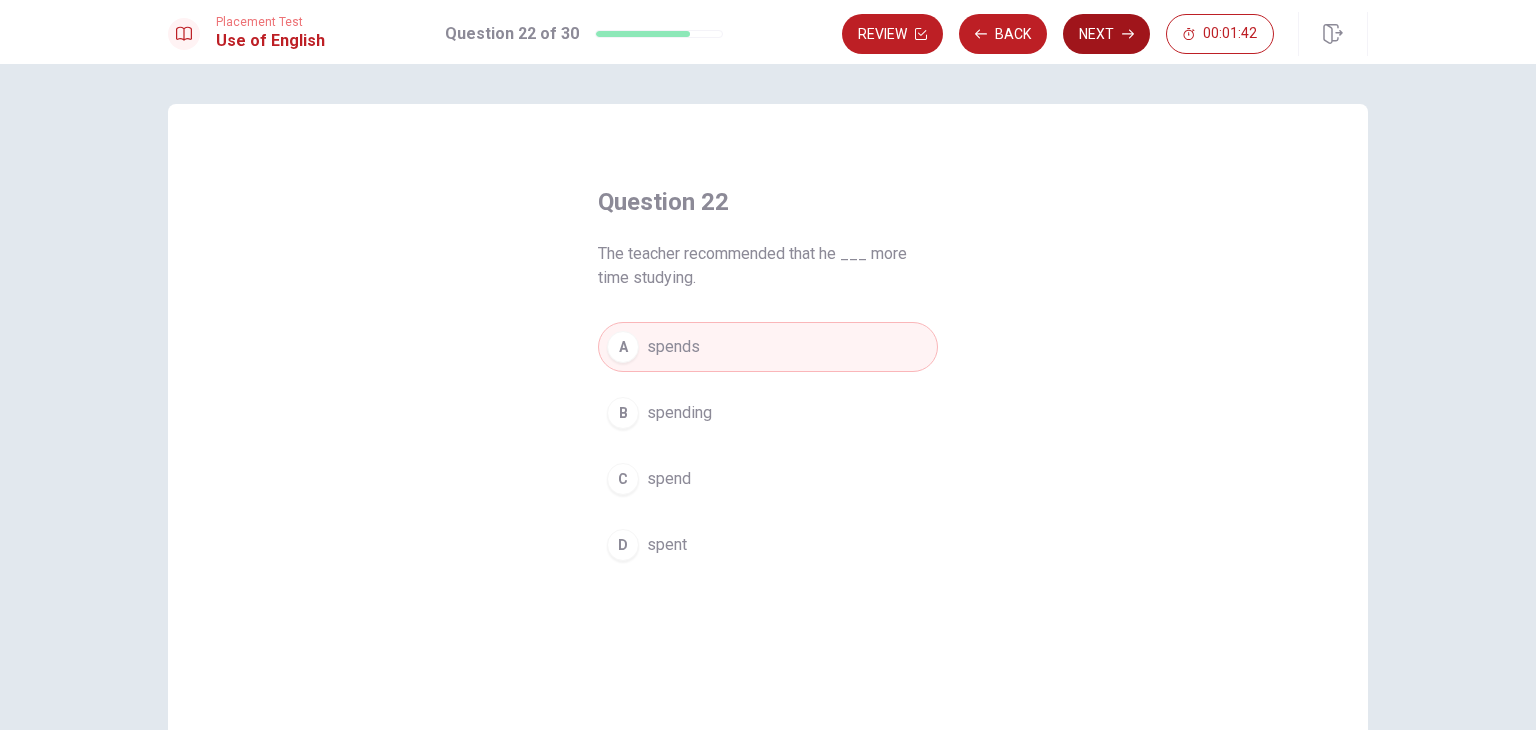 click on "Next" at bounding box center (1106, 34) 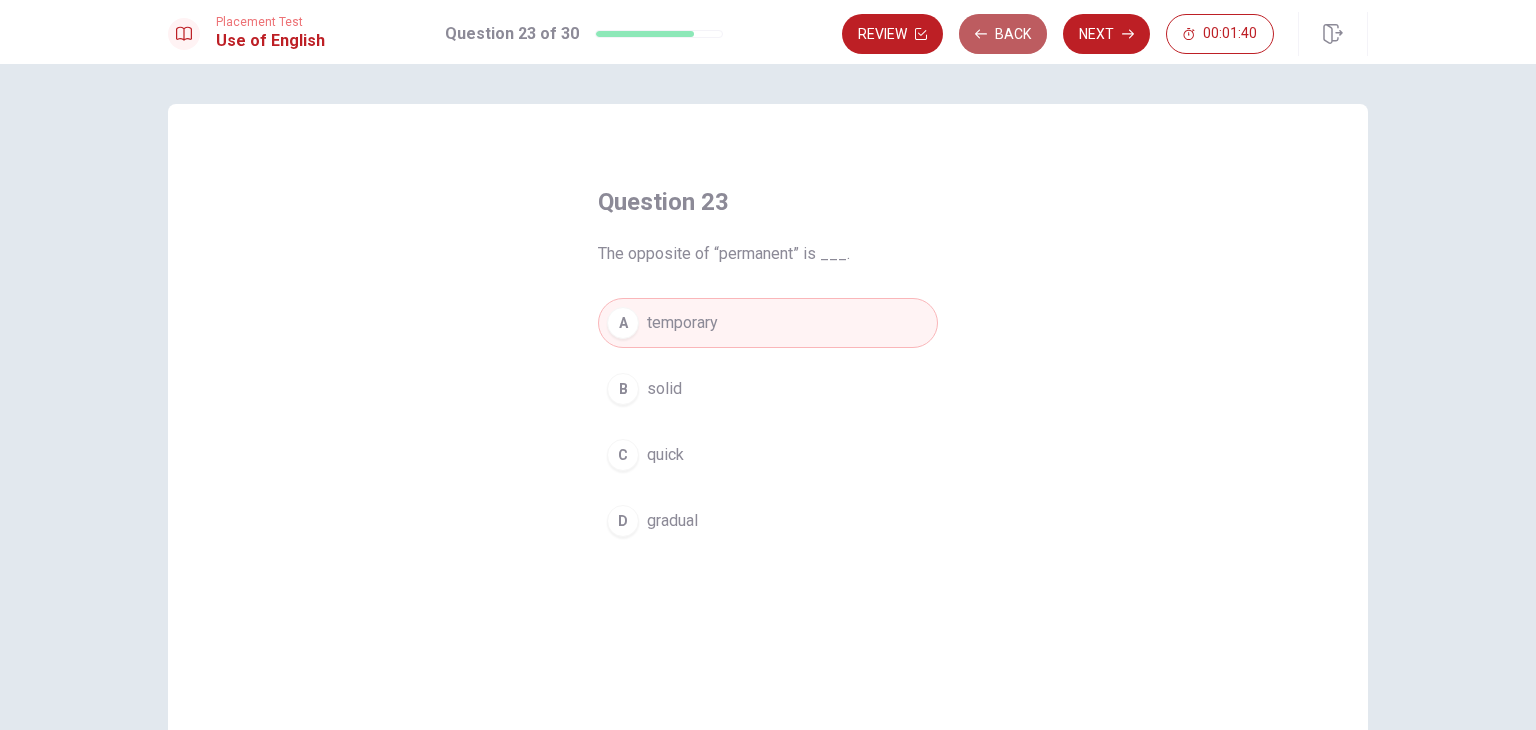 click on "Back" at bounding box center [1003, 34] 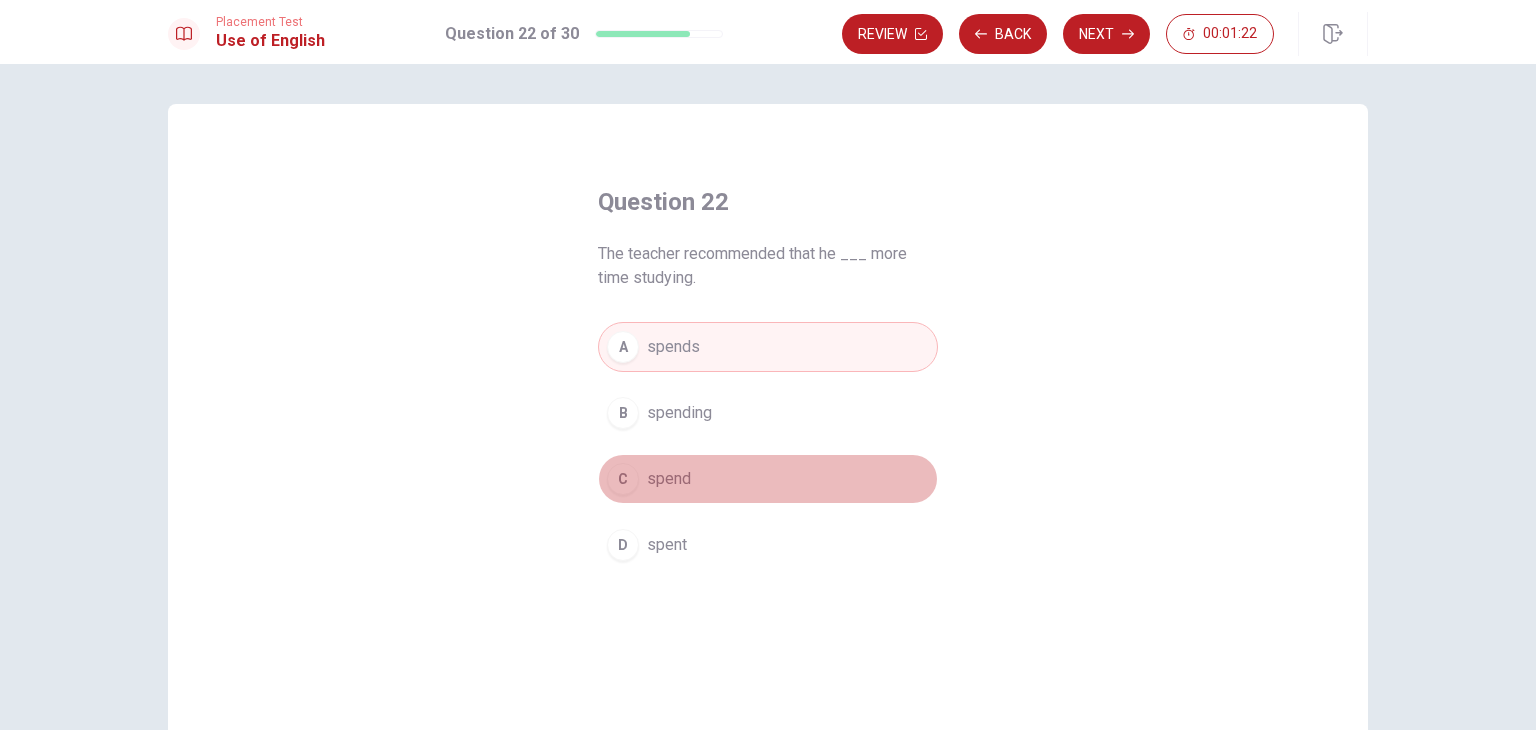 click on "C spend" at bounding box center [768, 479] 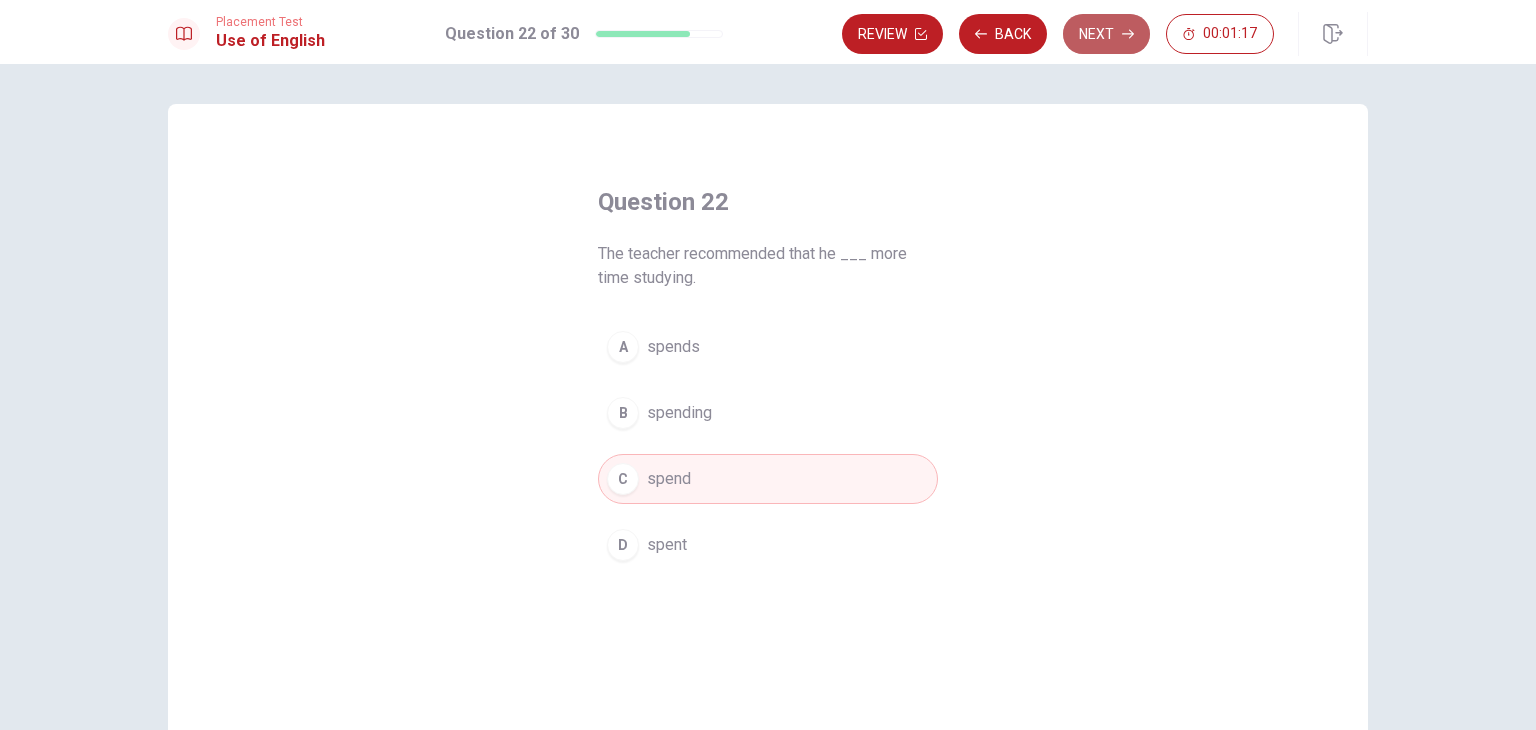click on "Next" at bounding box center [1106, 34] 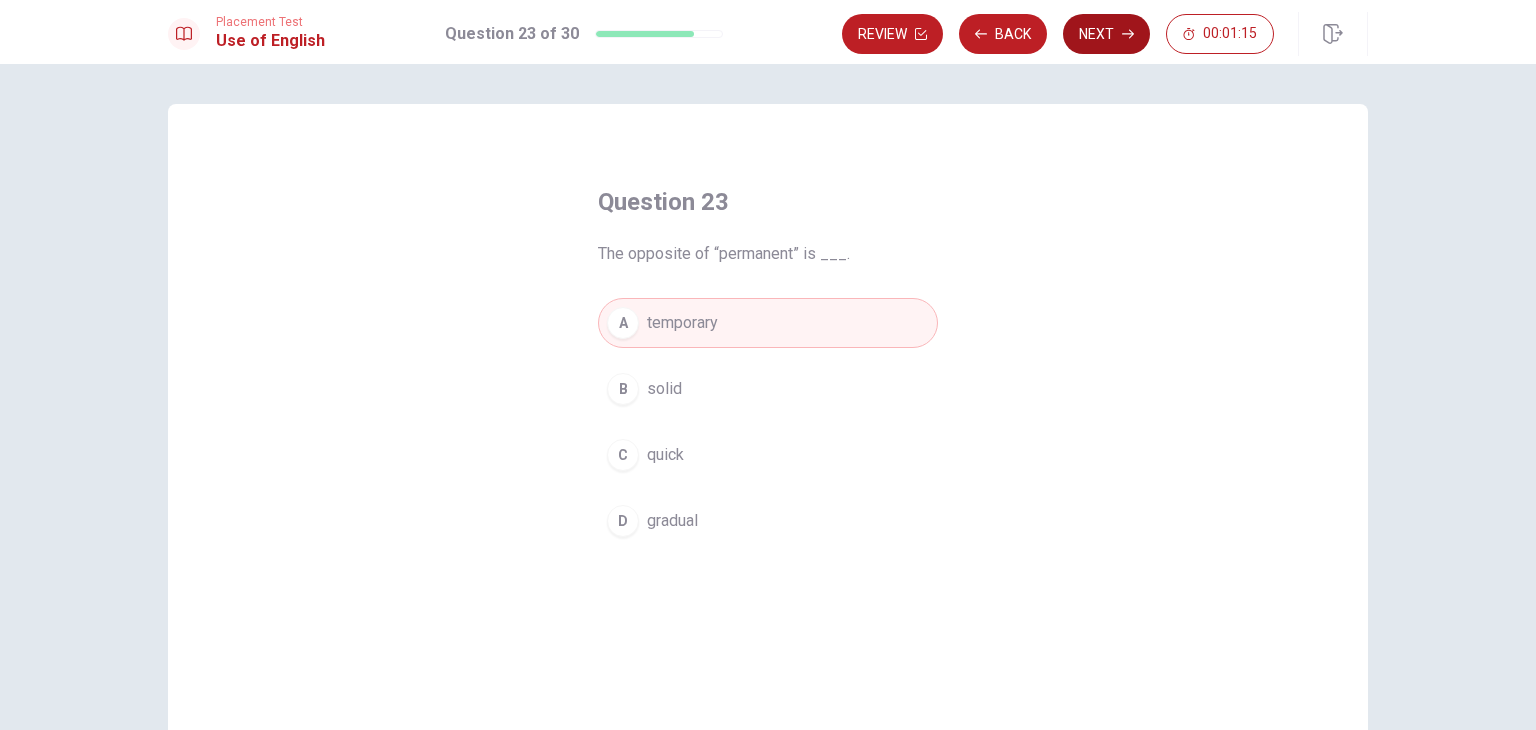 click on "Next" at bounding box center (1106, 34) 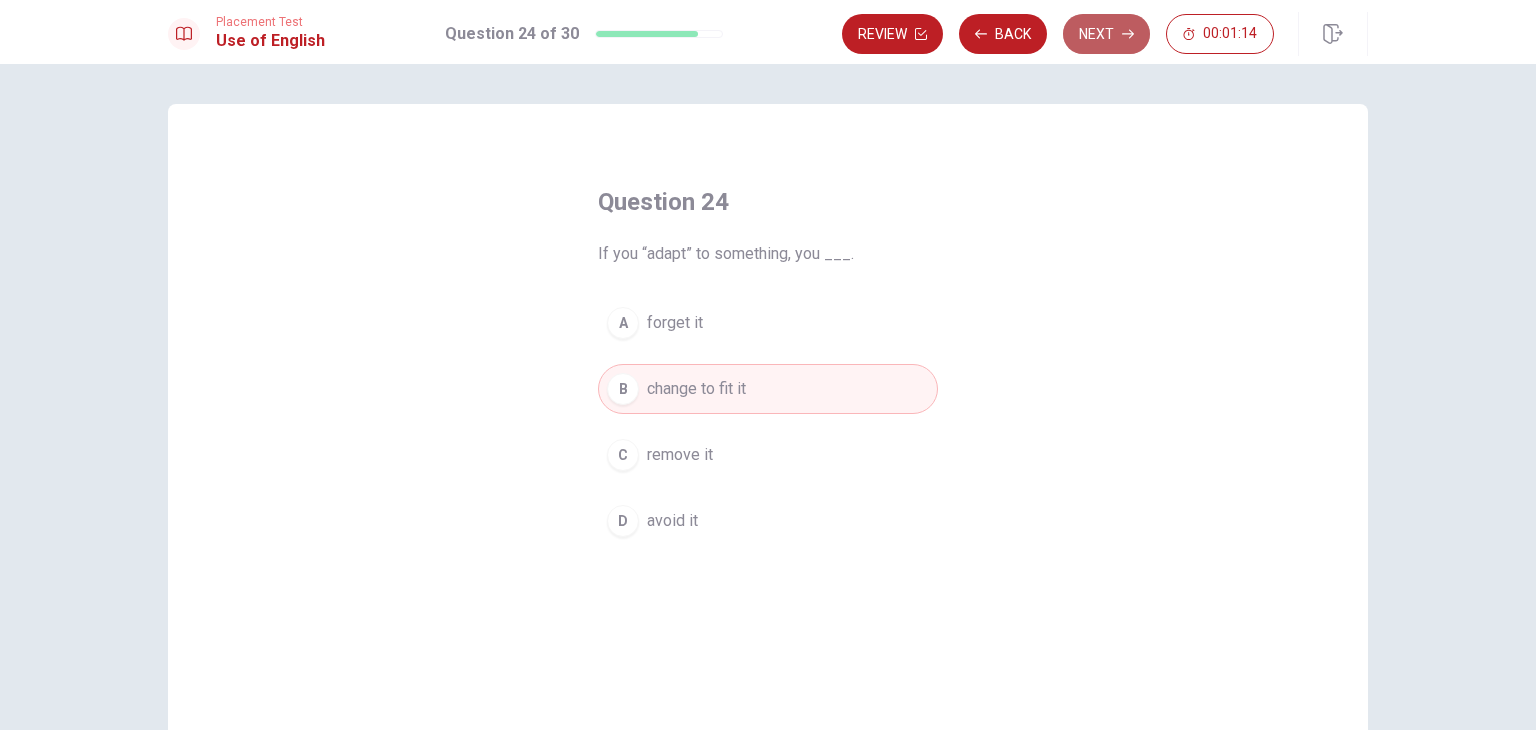 click on "Next" at bounding box center [1106, 34] 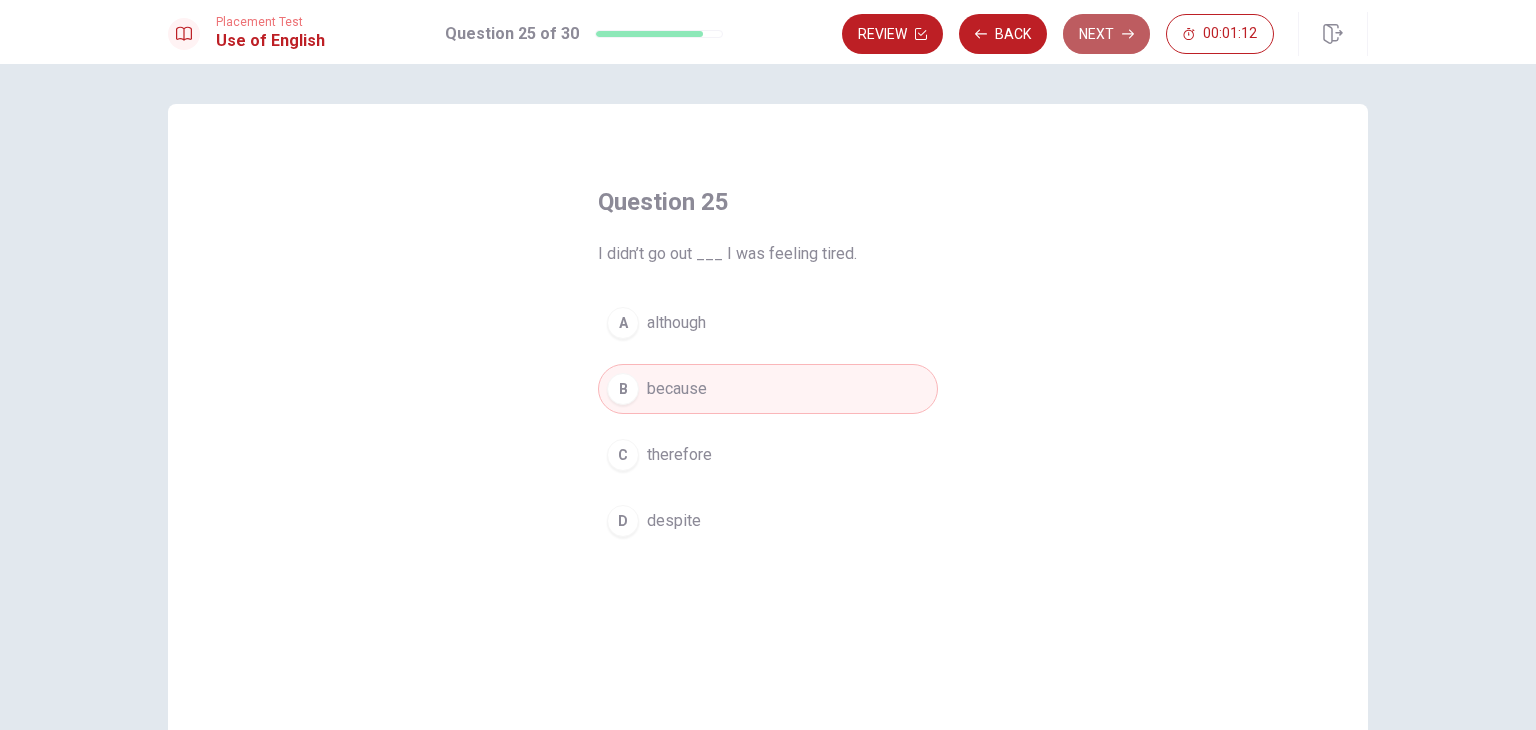 click on "Next" at bounding box center (1106, 34) 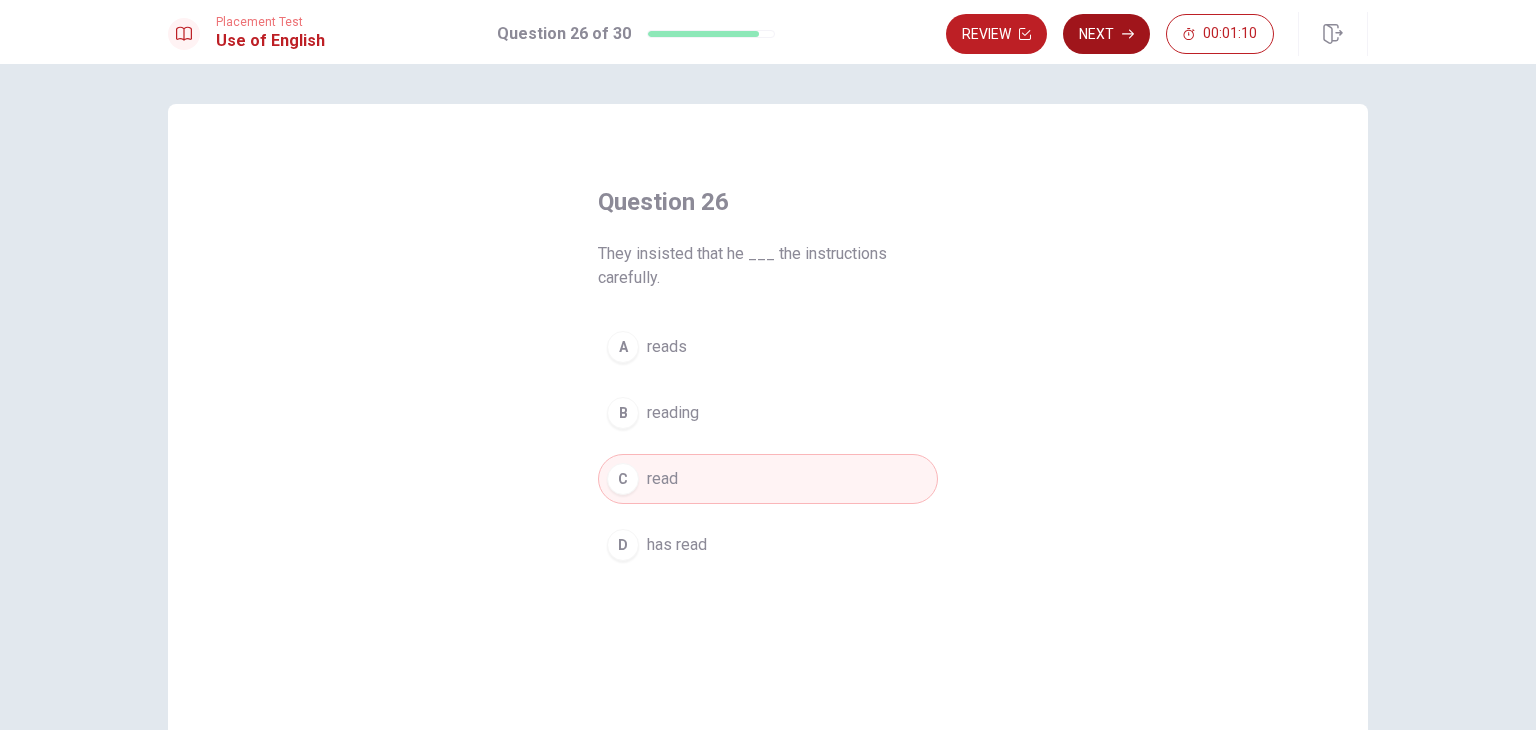 click on "Next" at bounding box center [1106, 34] 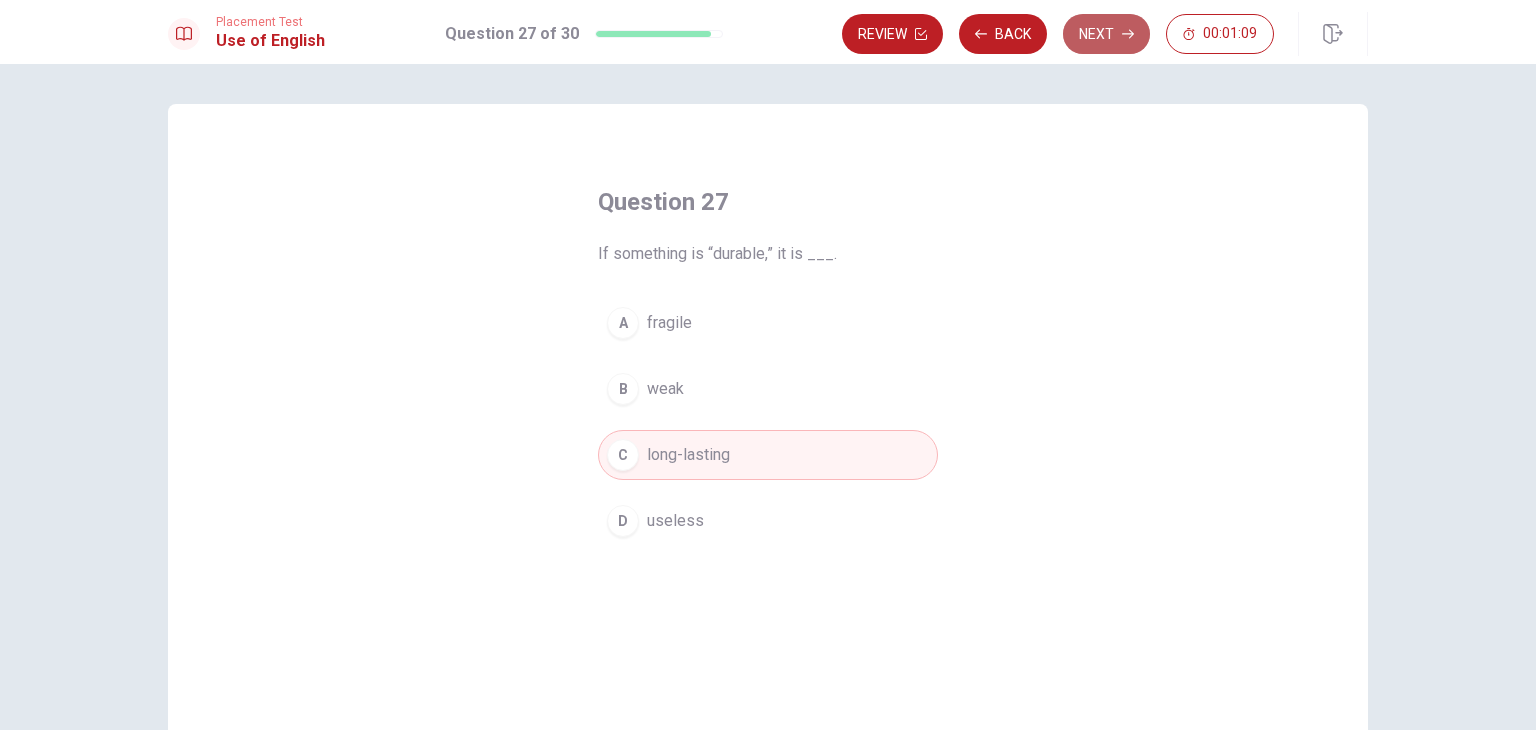 click on "Next" at bounding box center [1106, 34] 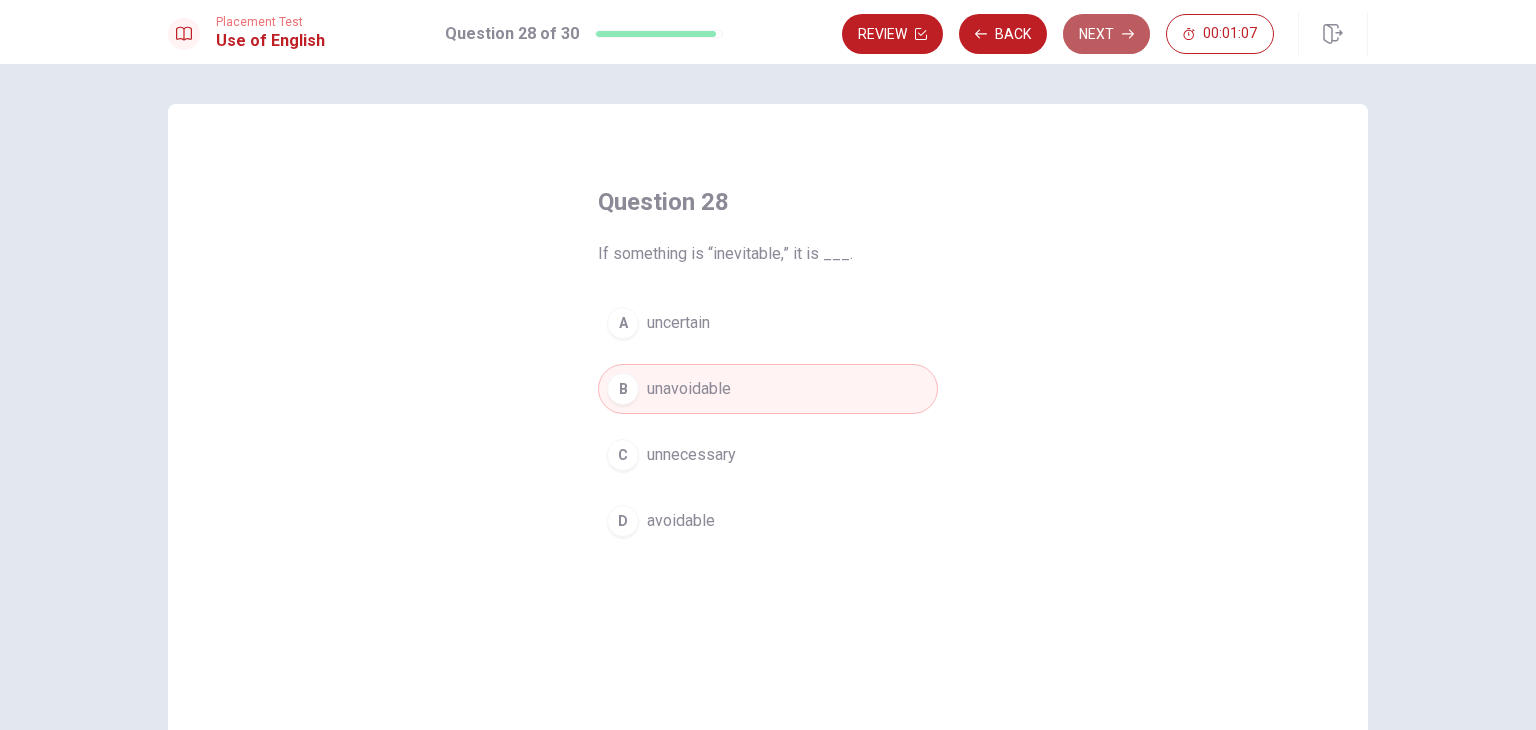 click on "Next" at bounding box center [1106, 34] 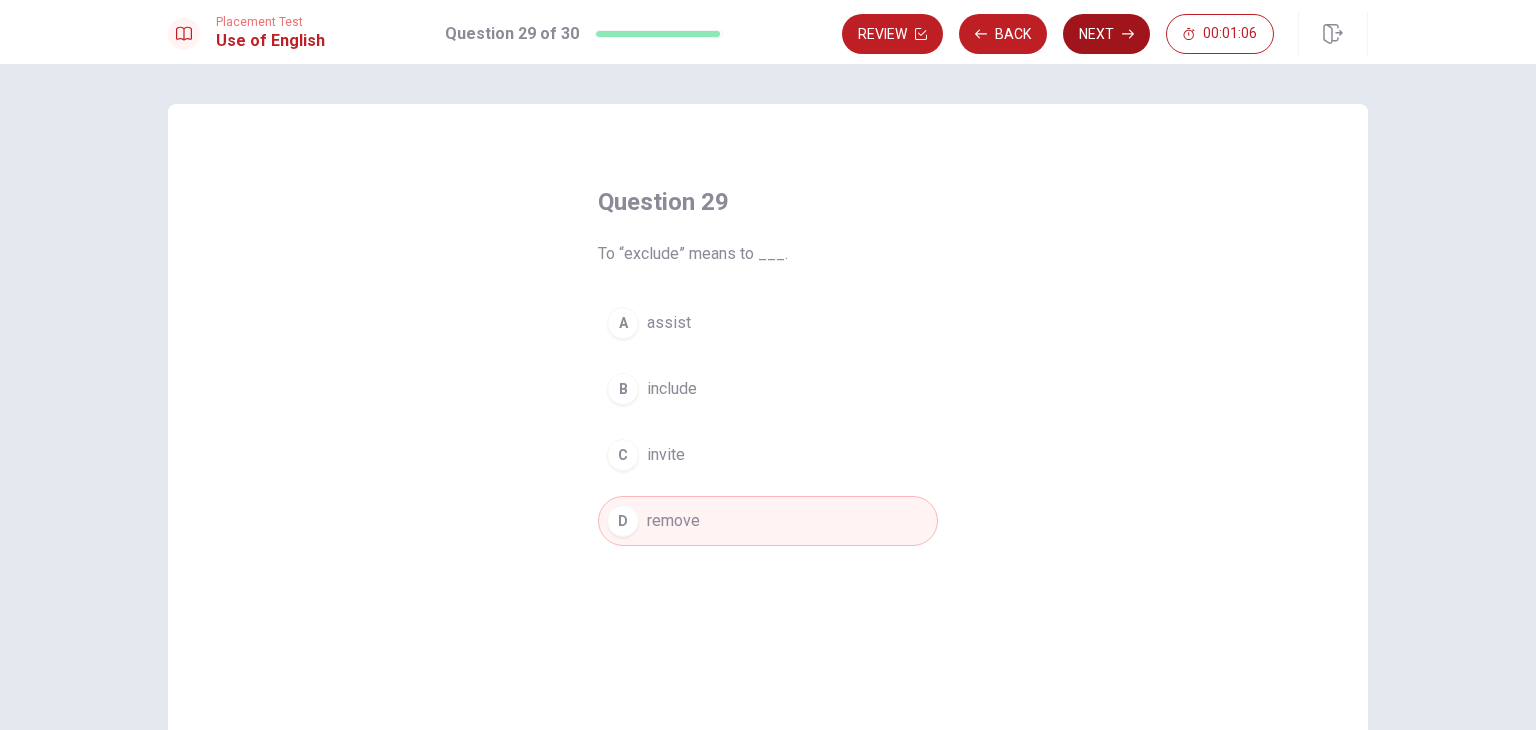 click on "Next" at bounding box center (1106, 34) 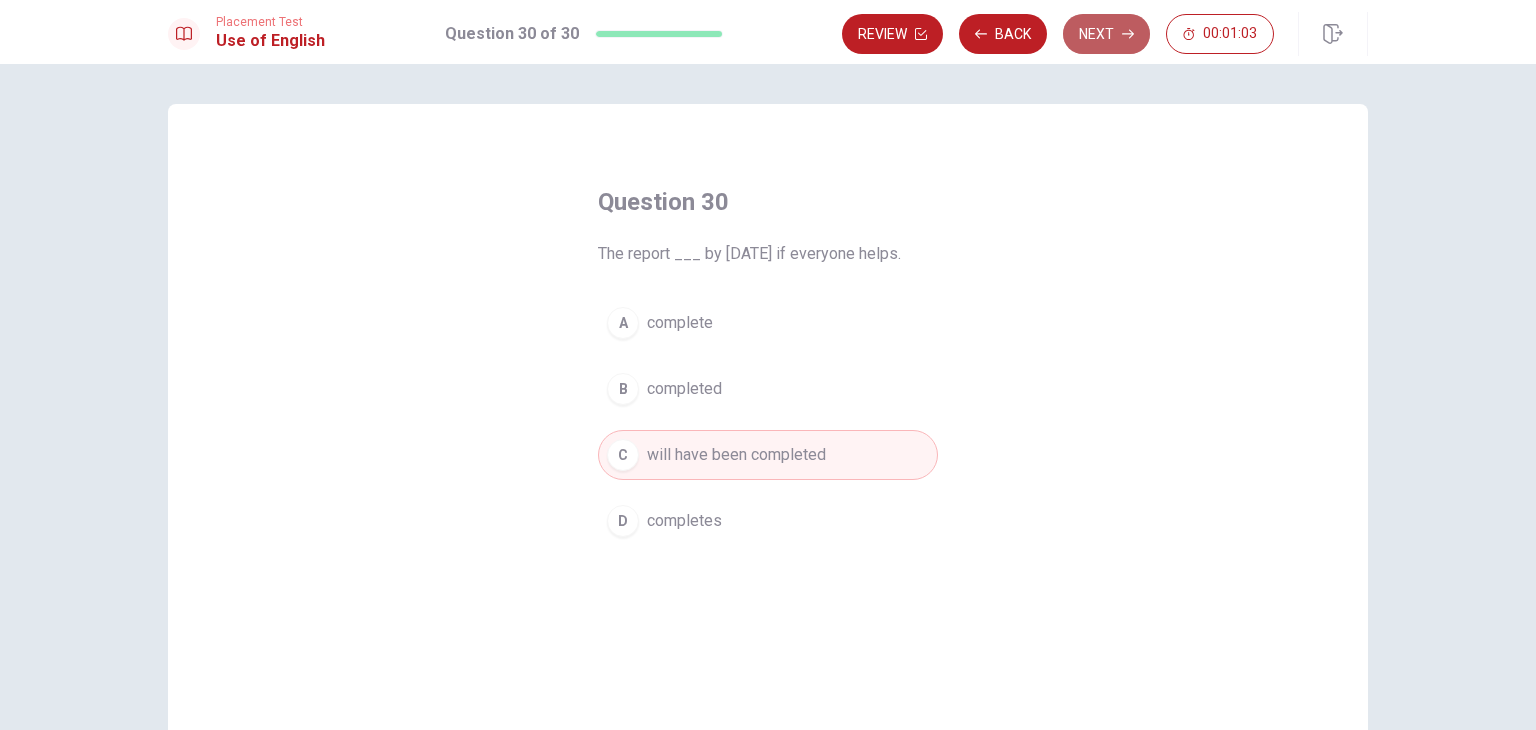 click on "Next" at bounding box center (1106, 34) 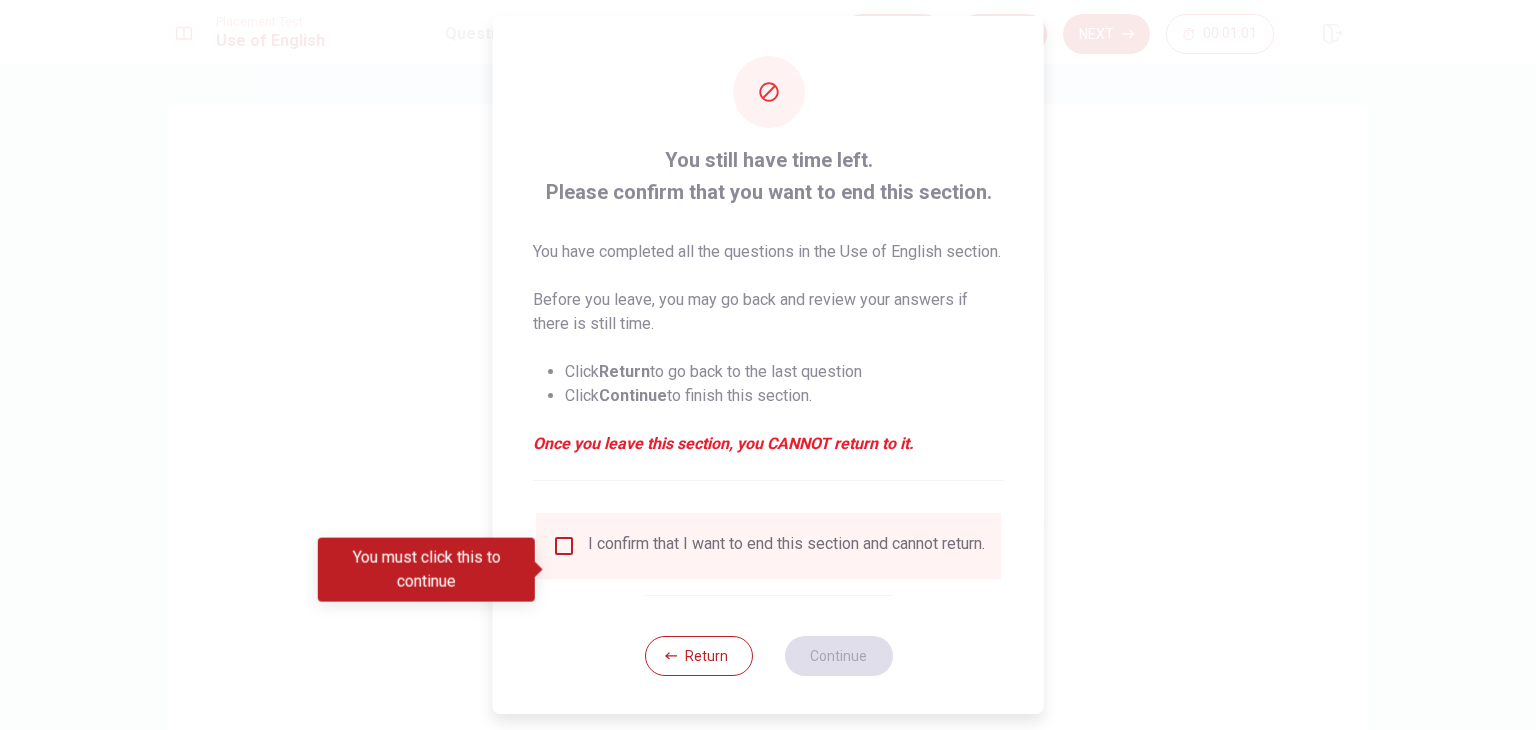 scroll, scrollTop: 40, scrollLeft: 0, axis: vertical 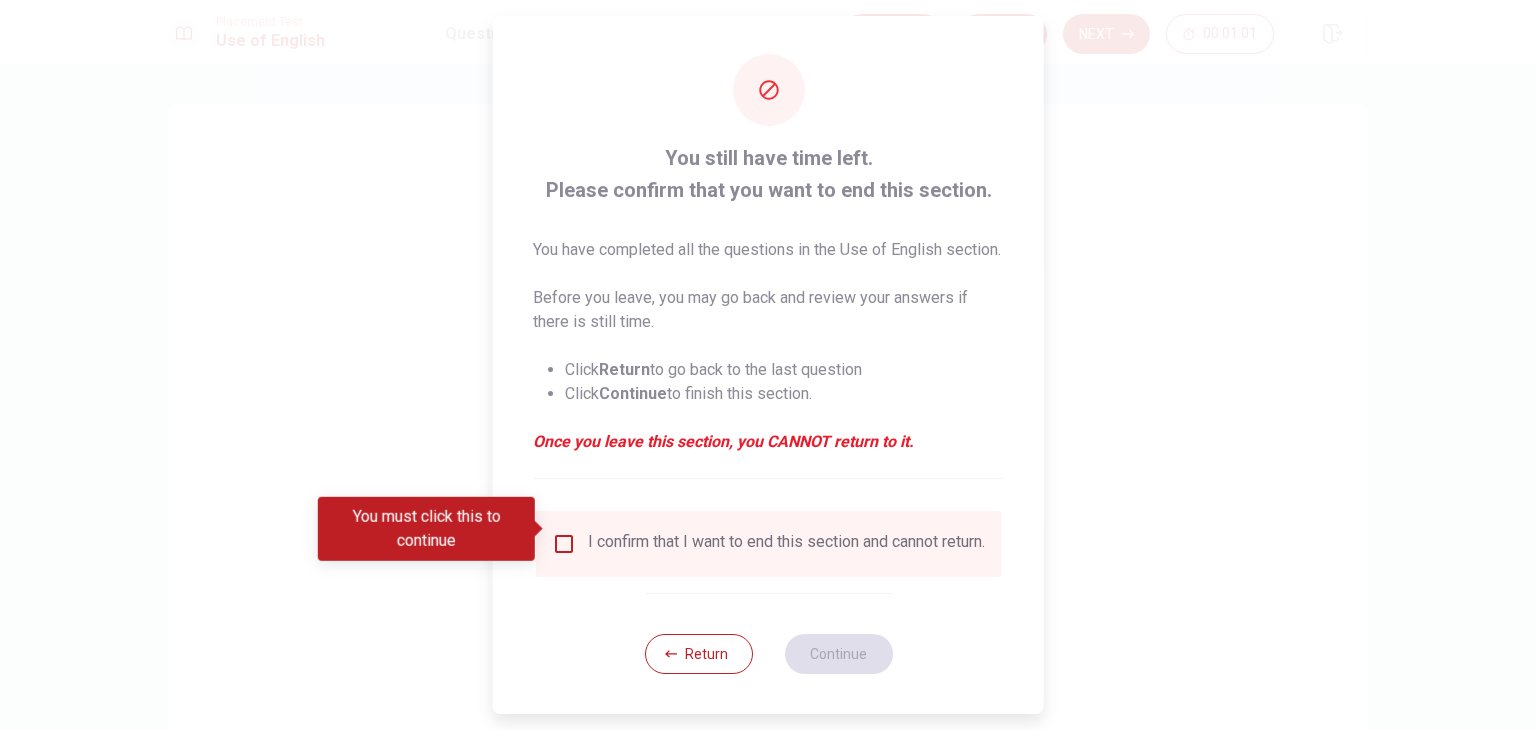 click at bounding box center [564, 544] 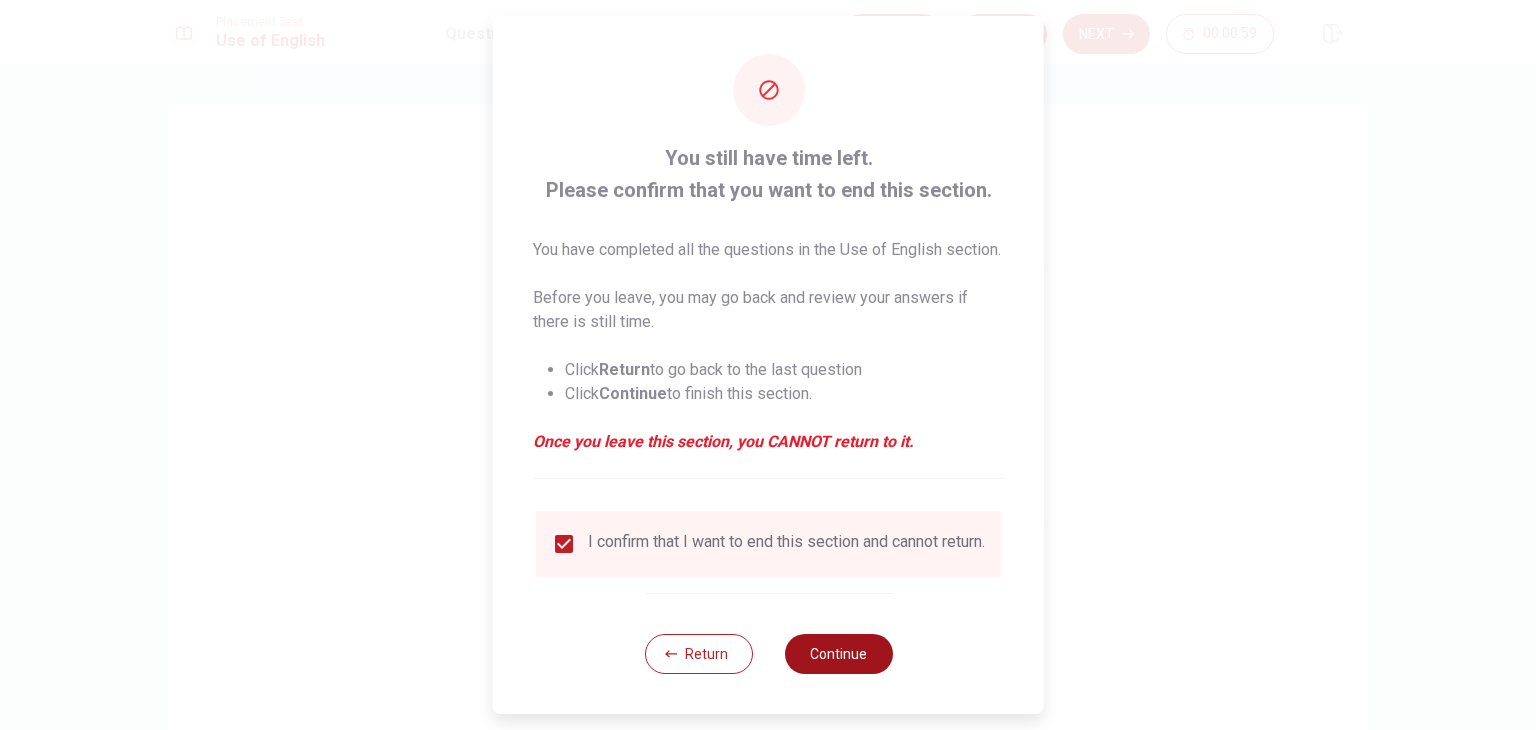 click on "Continue" at bounding box center (838, 654) 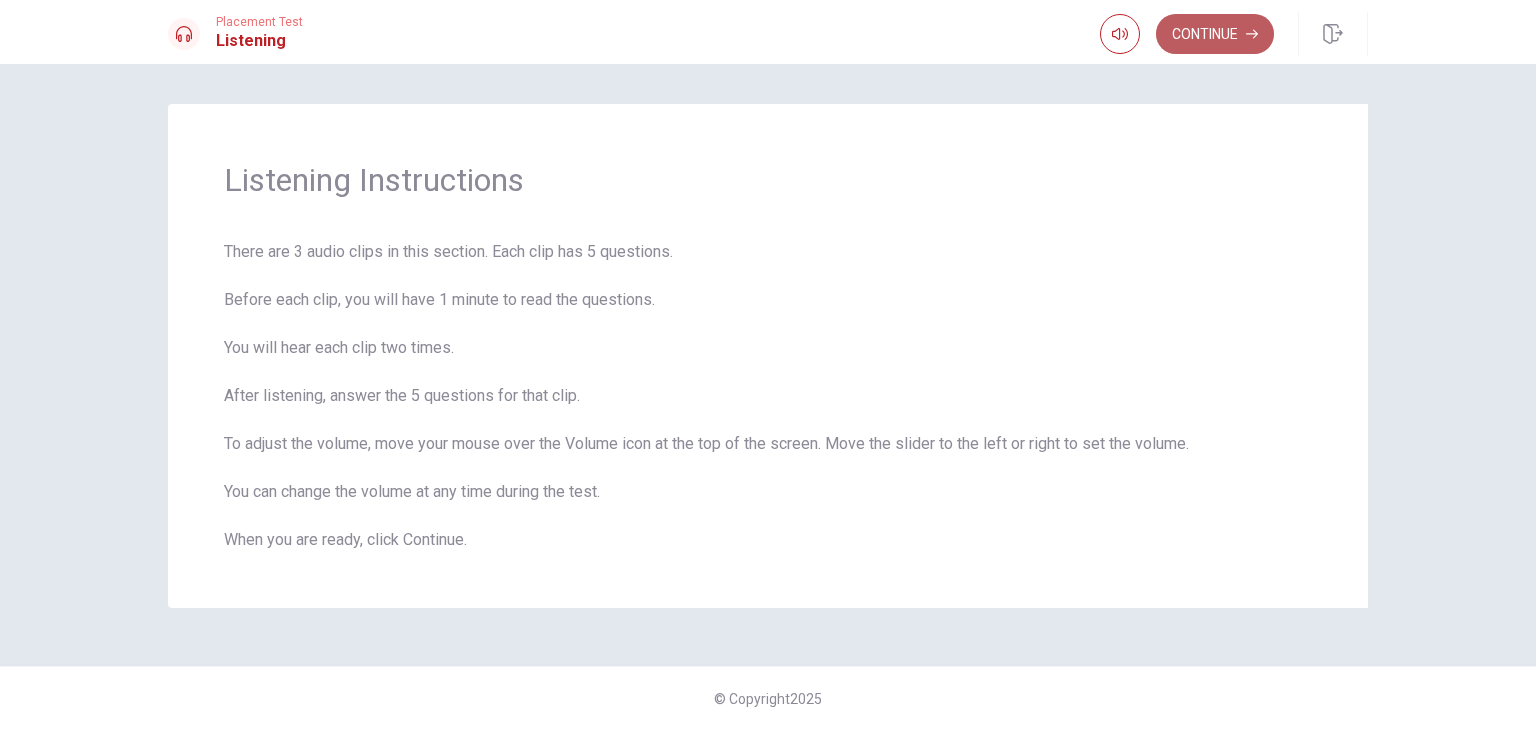 click on "Continue" at bounding box center [1215, 34] 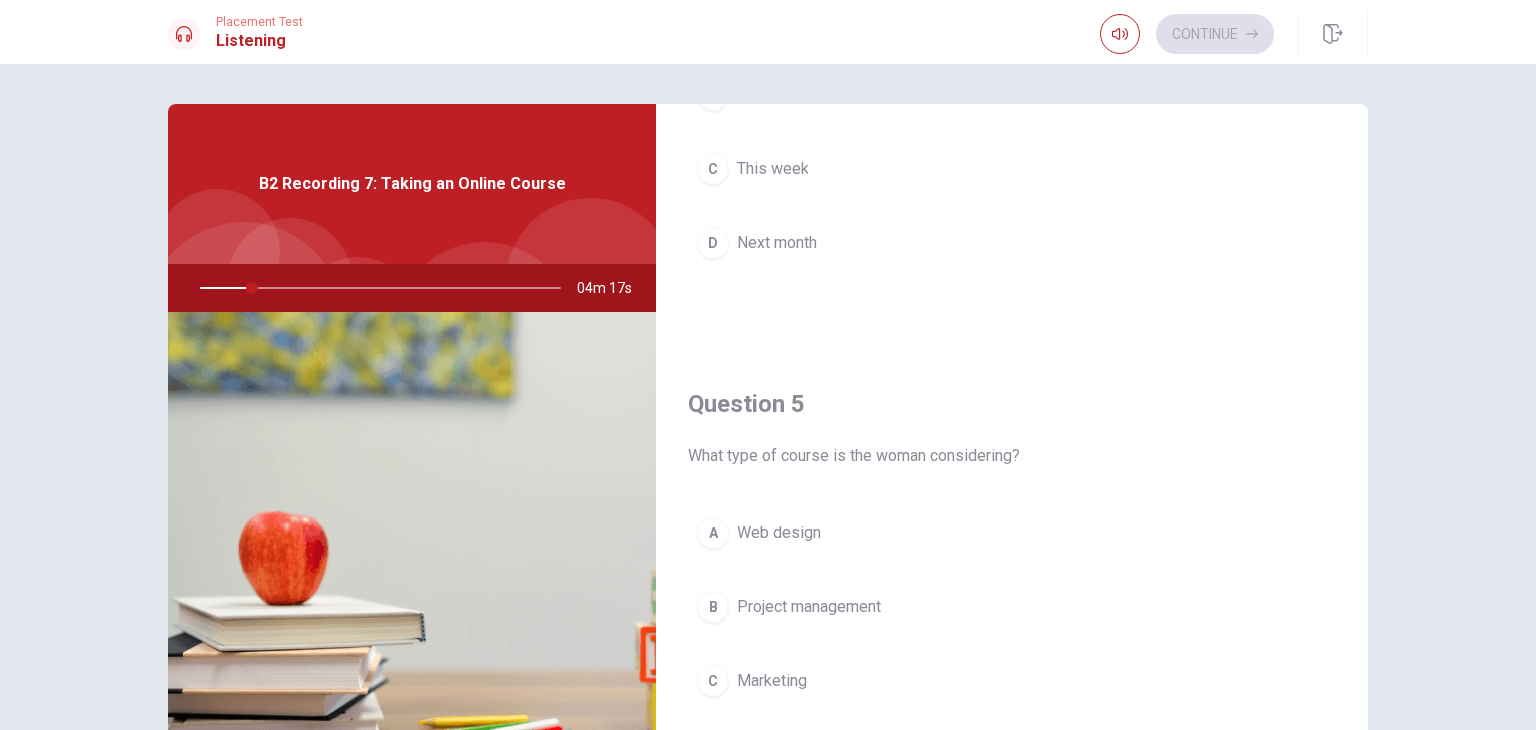 scroll, scrollTop: 1856, scrollLeft: 0, axis: vertical 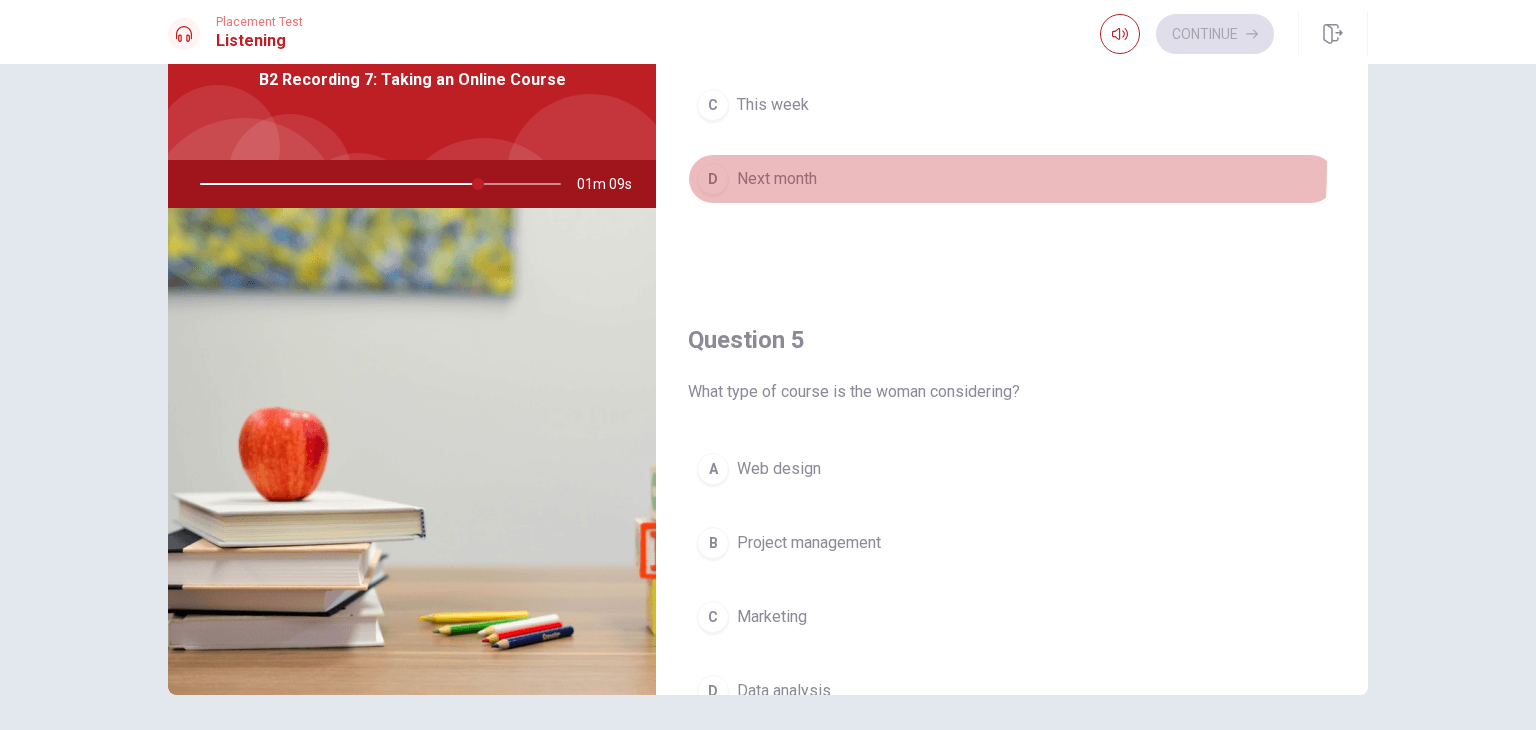 click on "D" at bounding box center (713, 179) 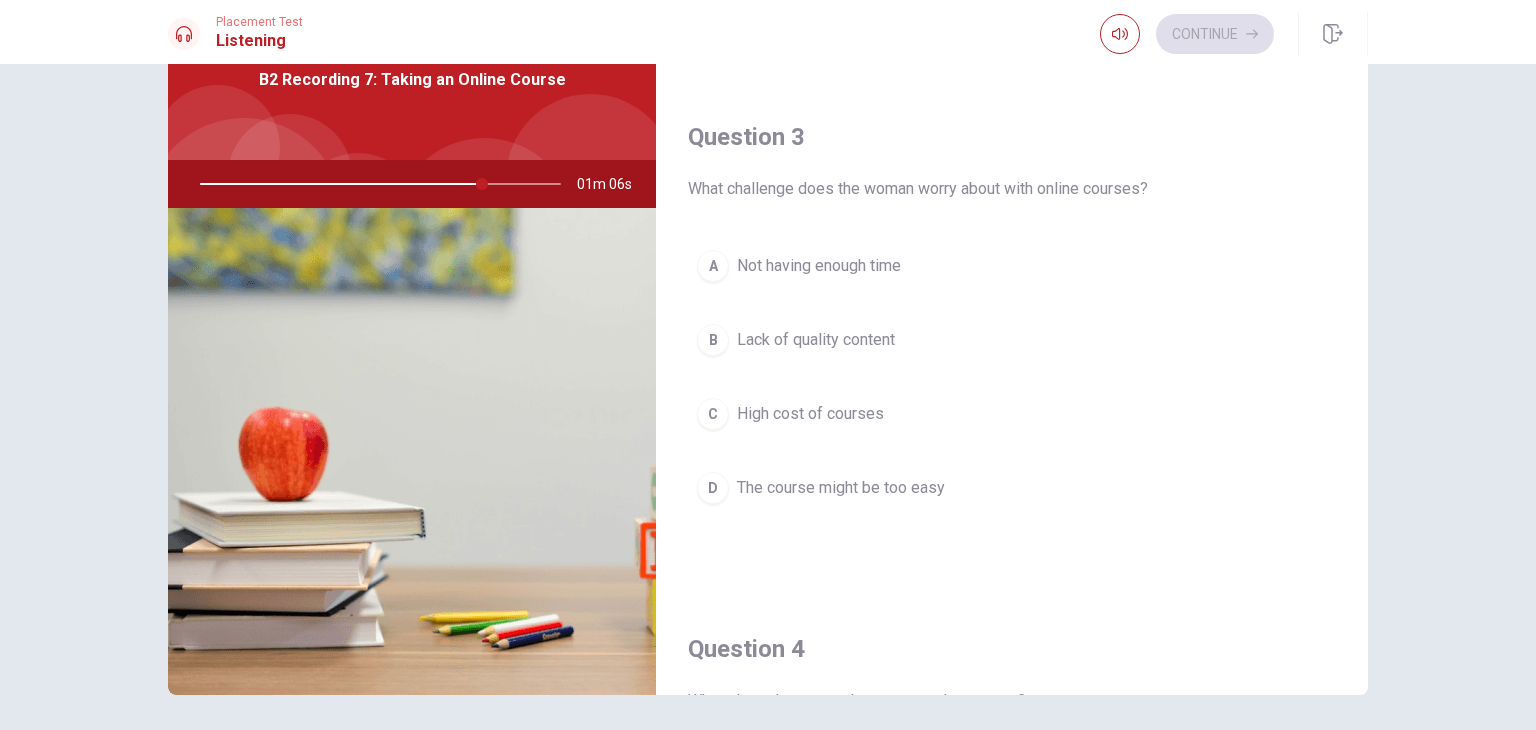 scroll, scrollTop: 944, scrollLeft: 0, axis: vertical 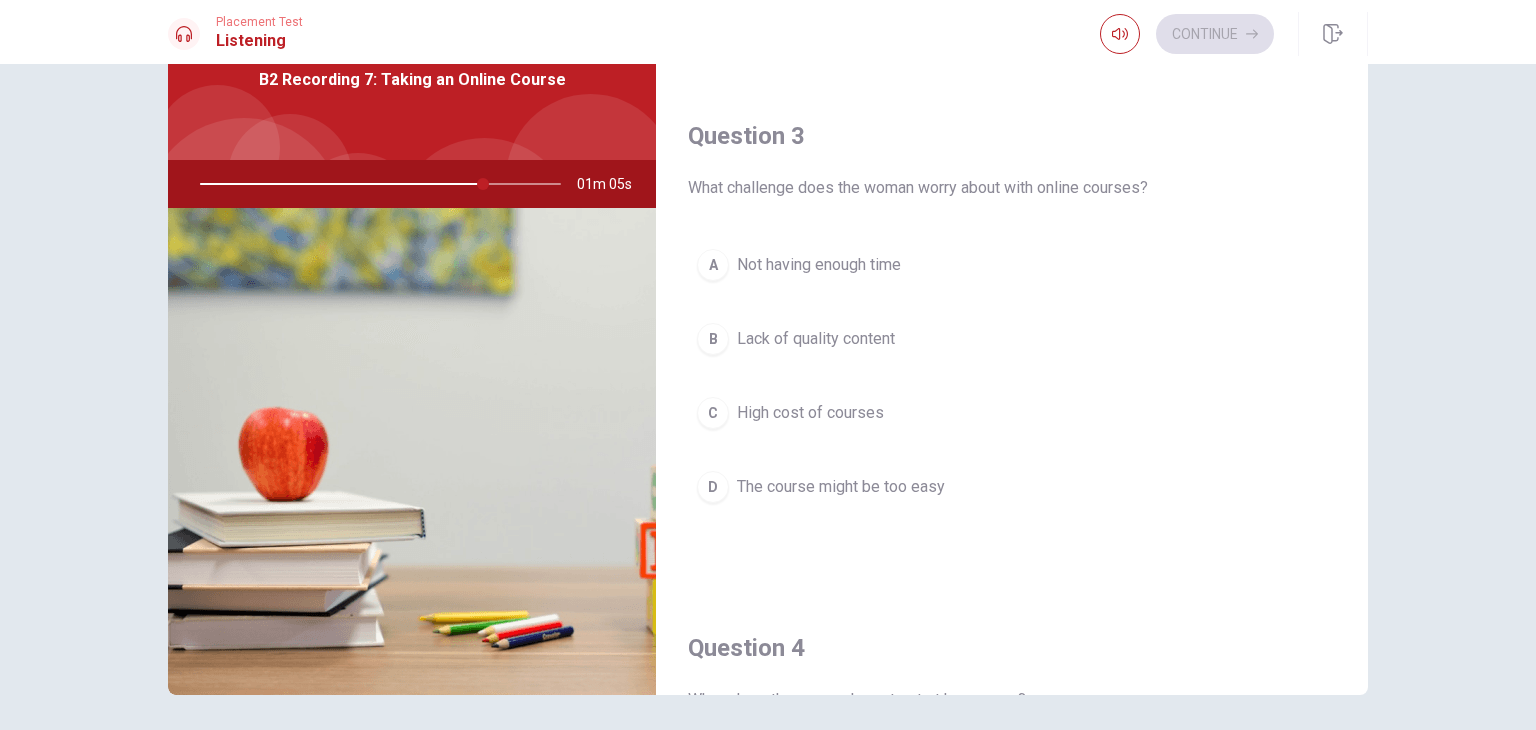 click on "A Not having enough time" at bounding box center (1012, 265) 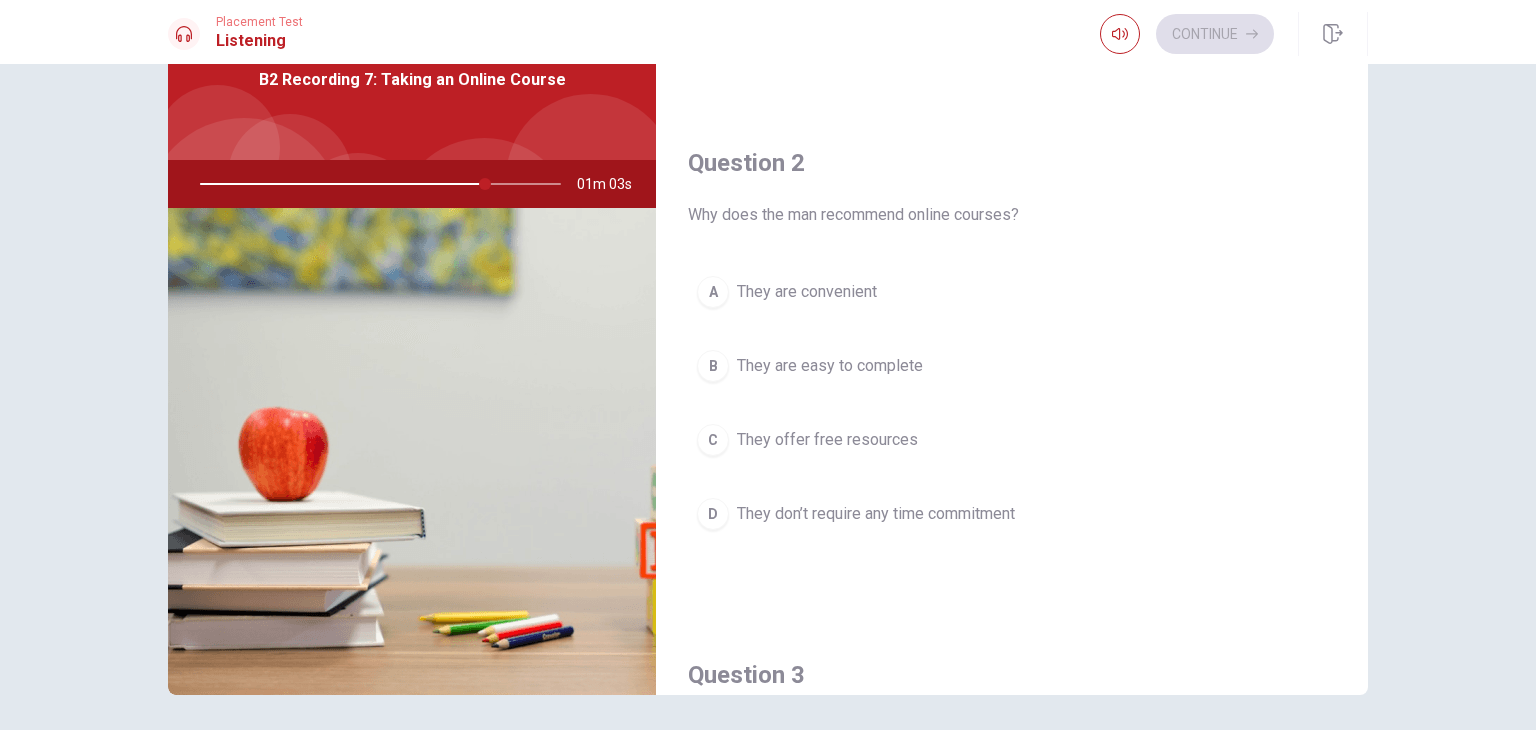 scroll, scrollTop: 392, scrollLeft: 0, axis: vertical 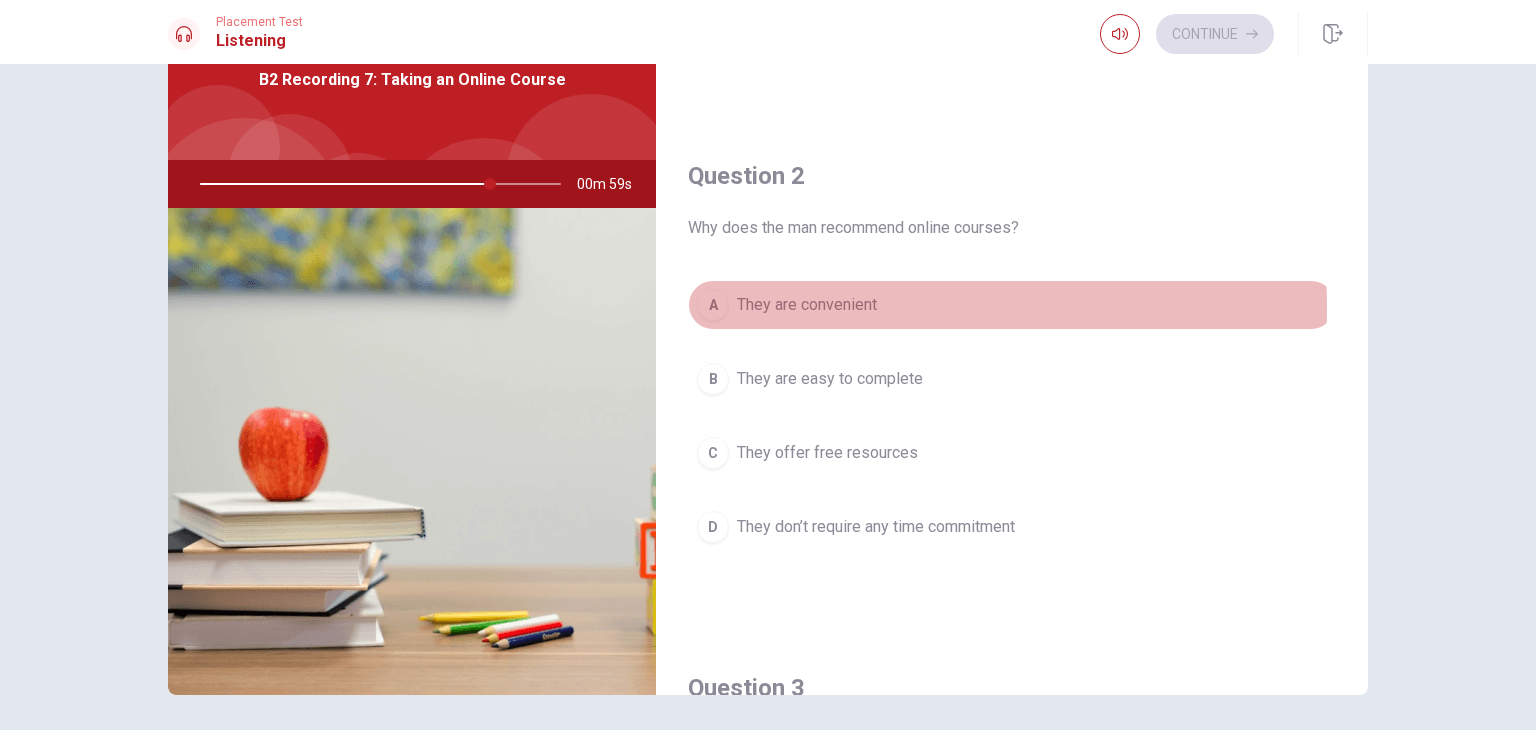 click on "A" at bounding box center [713, 305] 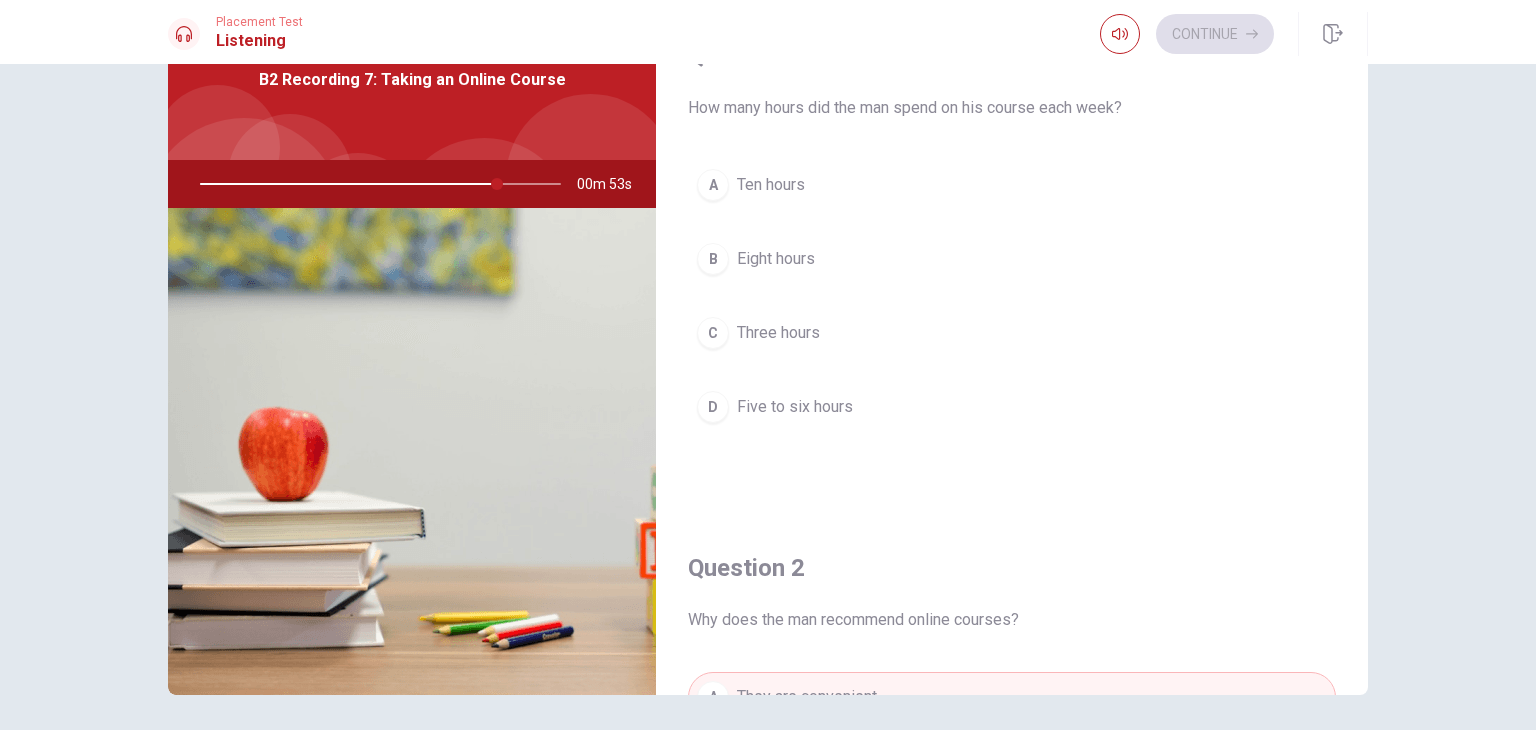 scroll, scrollTop: 0, scrollLeft: 0, axis: both 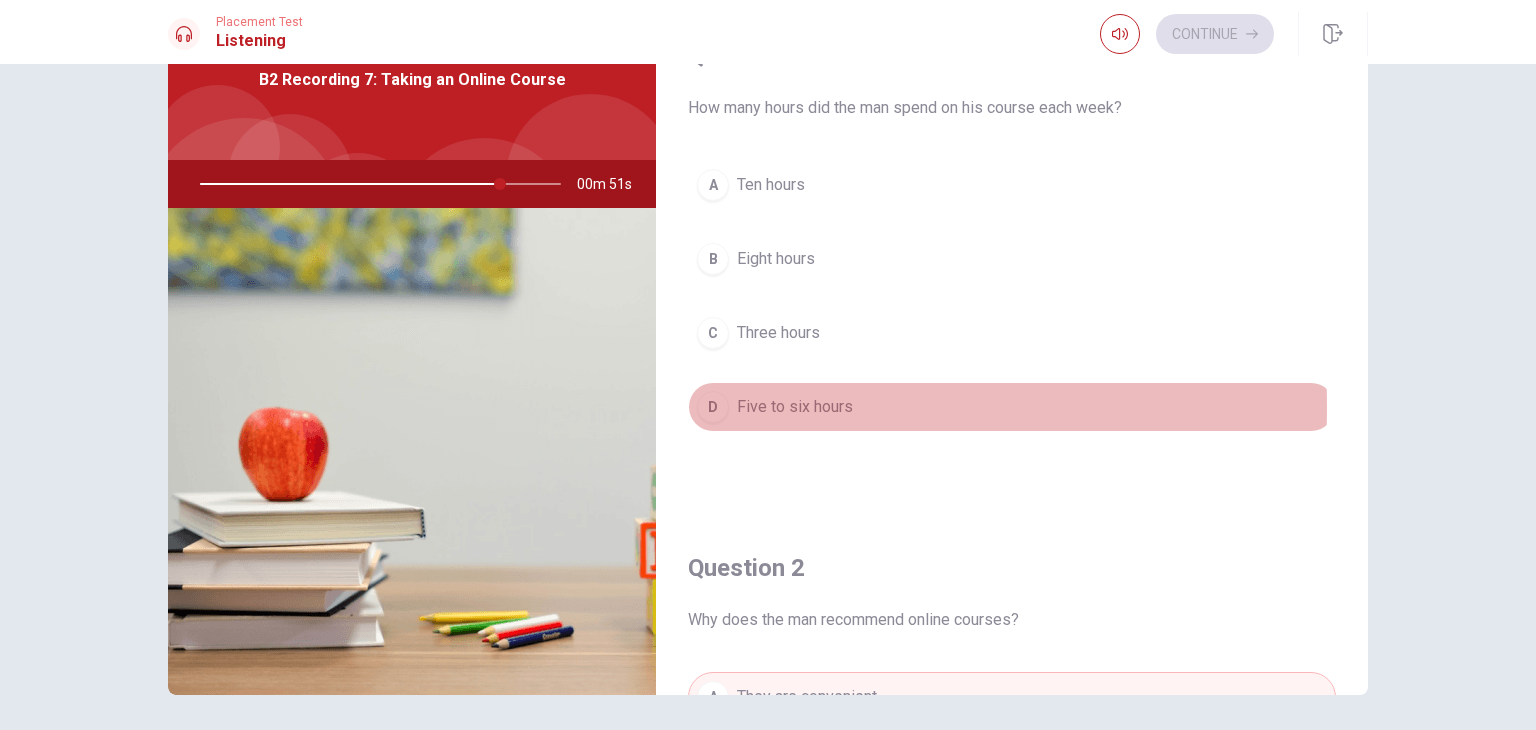 click on "Five to six hours" at bounding box center (795, 407) 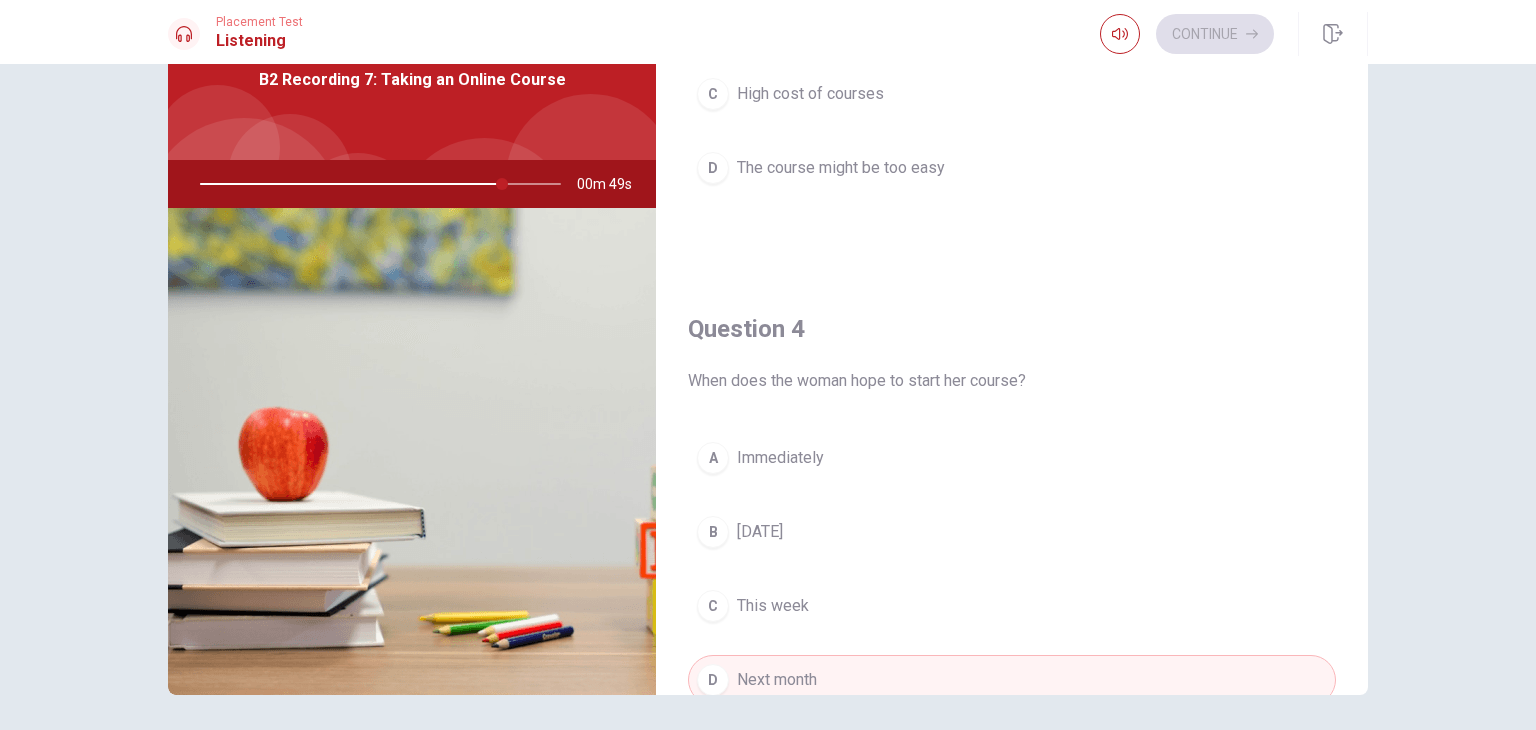 scroll, scrollTop: 1856, scrollLeft: 0, axis: vertical 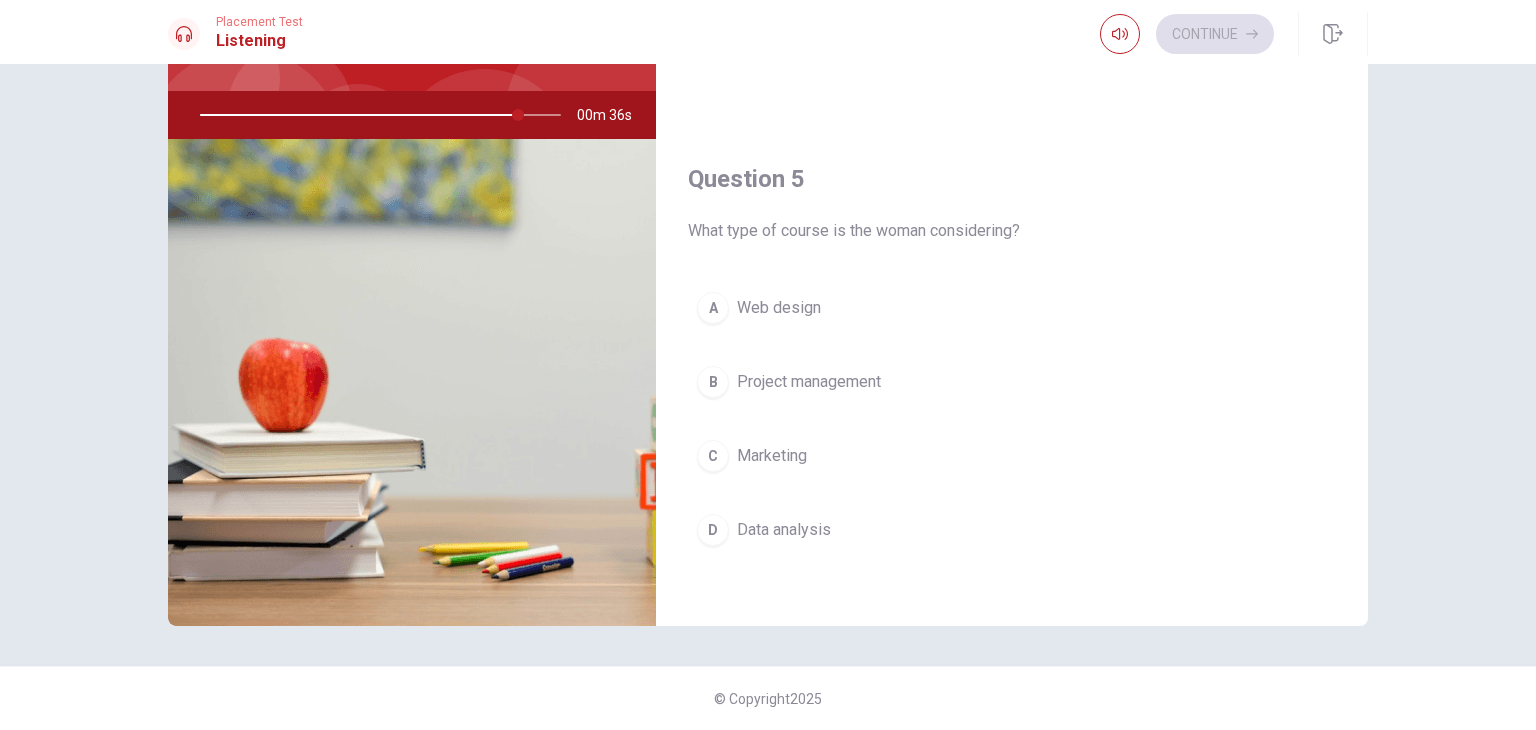 click on "Project management" at bounding box center [809, 382] 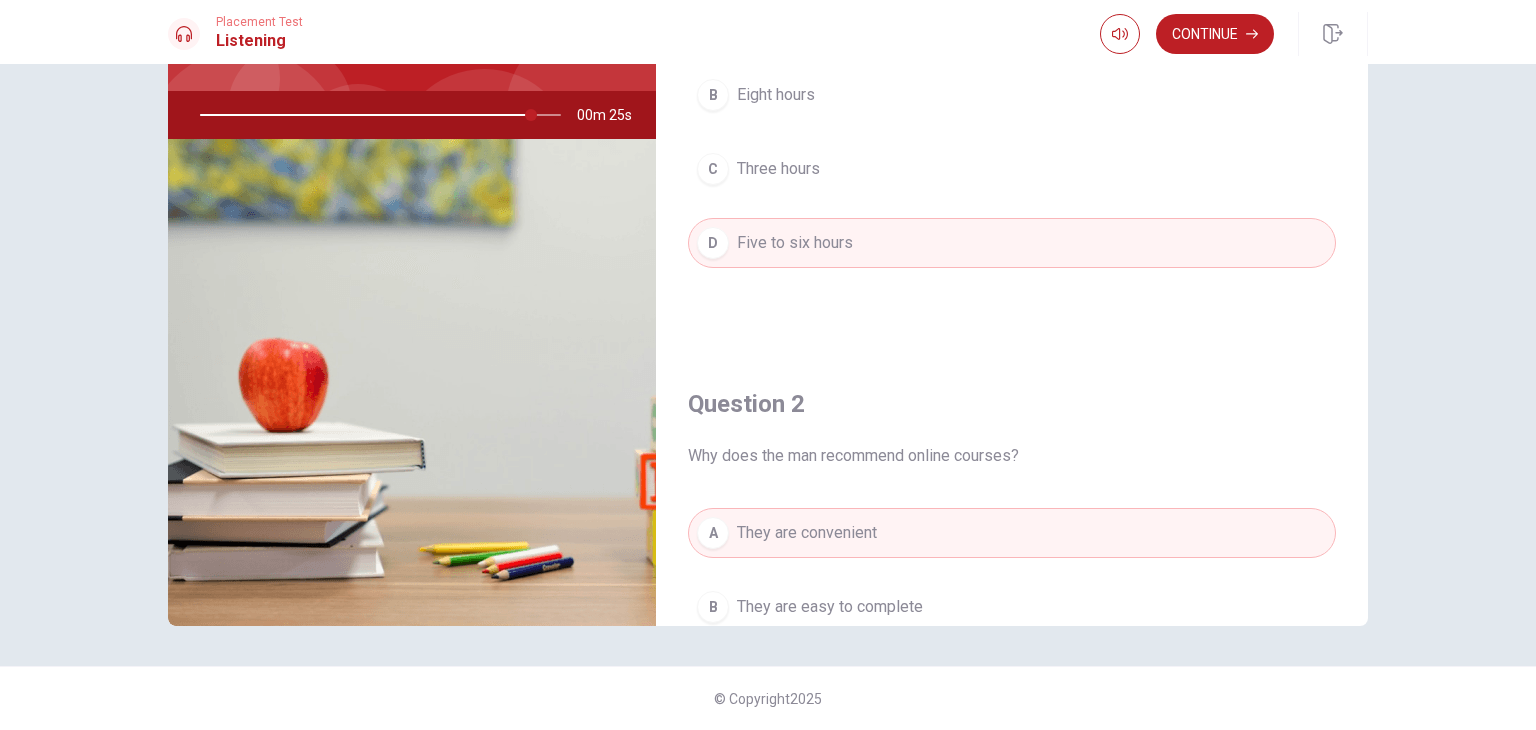 scroll, scrollTop: 0, scrollLeft: 0, axis: both 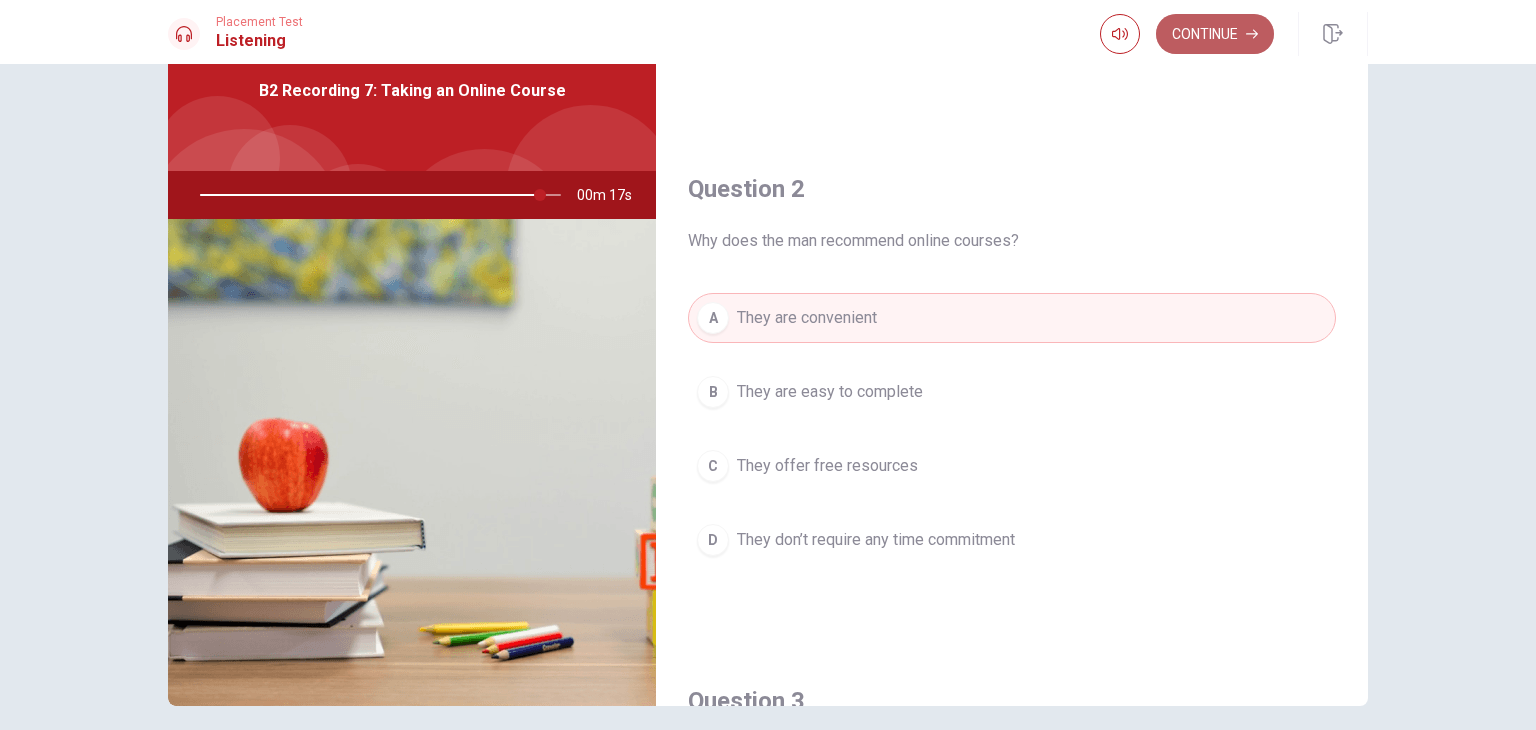 click on "Continue" at bounding box center [1215, 34] 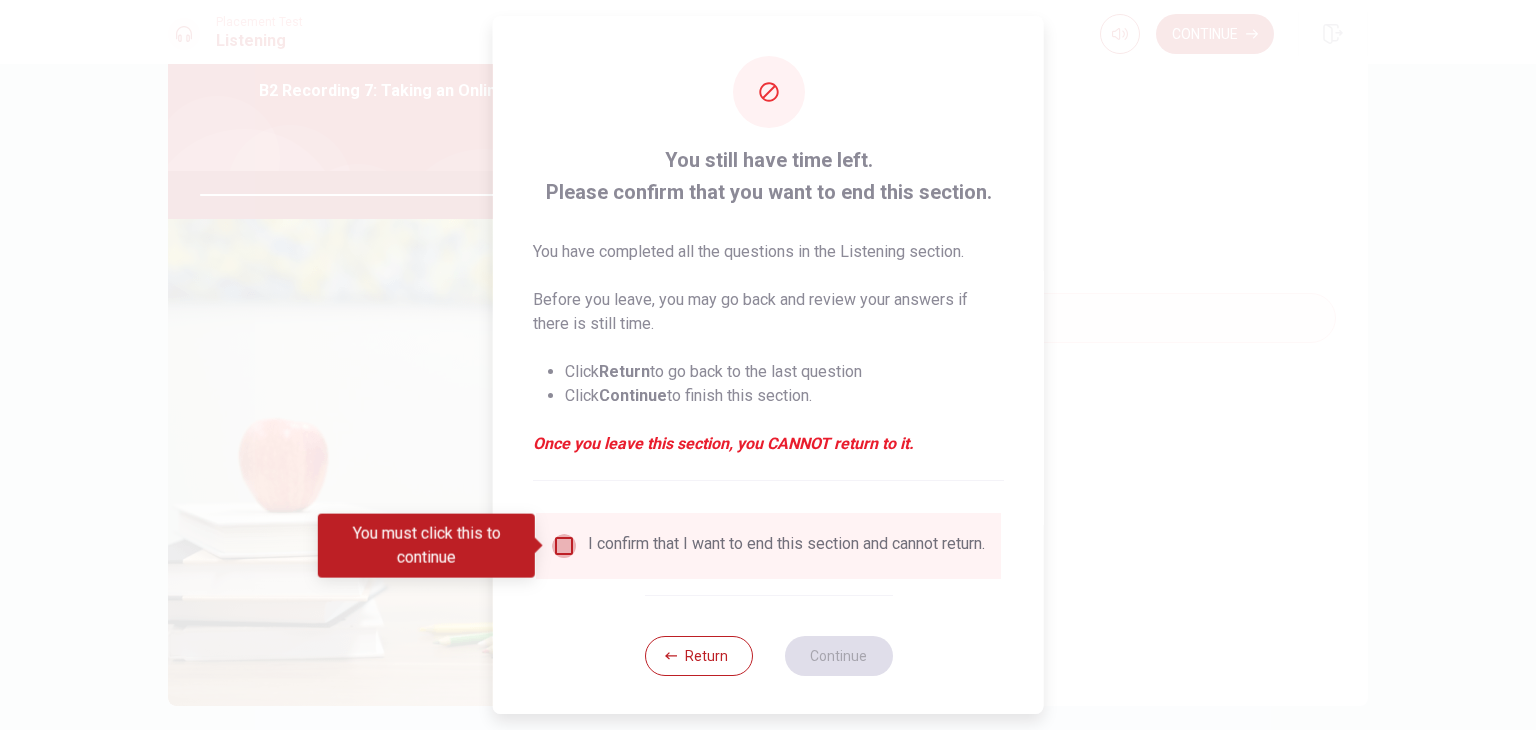 click at bounding box center [564, 546] 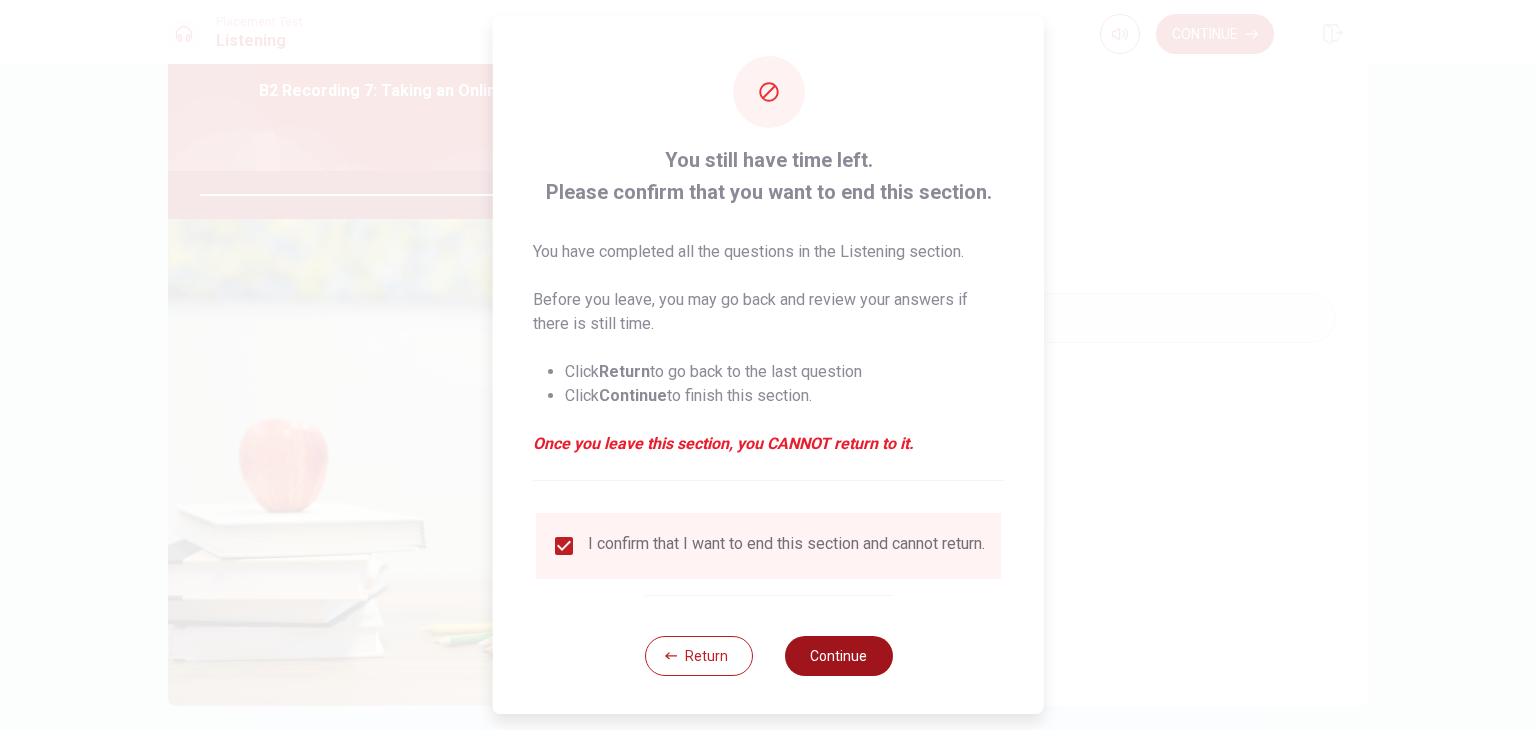 click on "Continue" at bounding box center [838, 656] 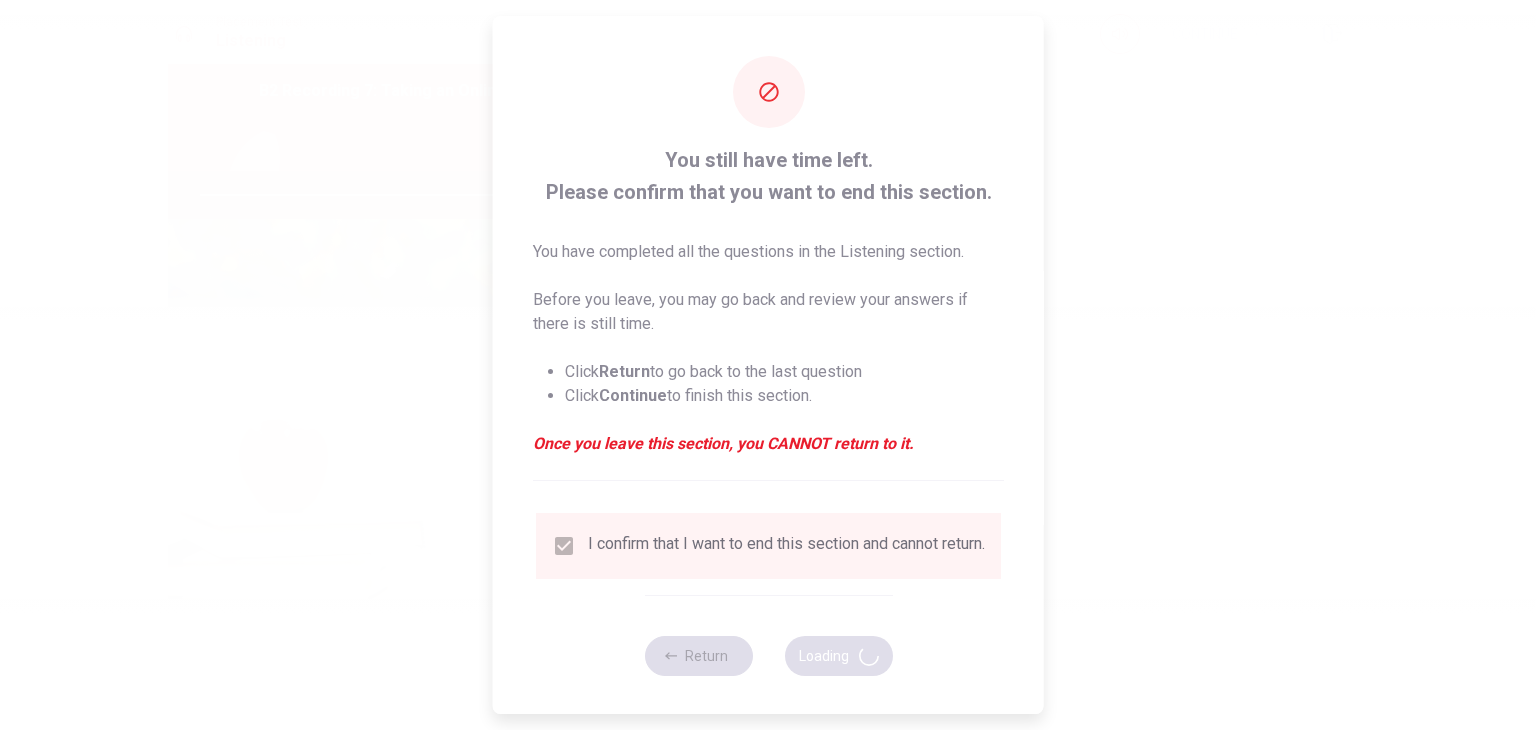 type on "96" 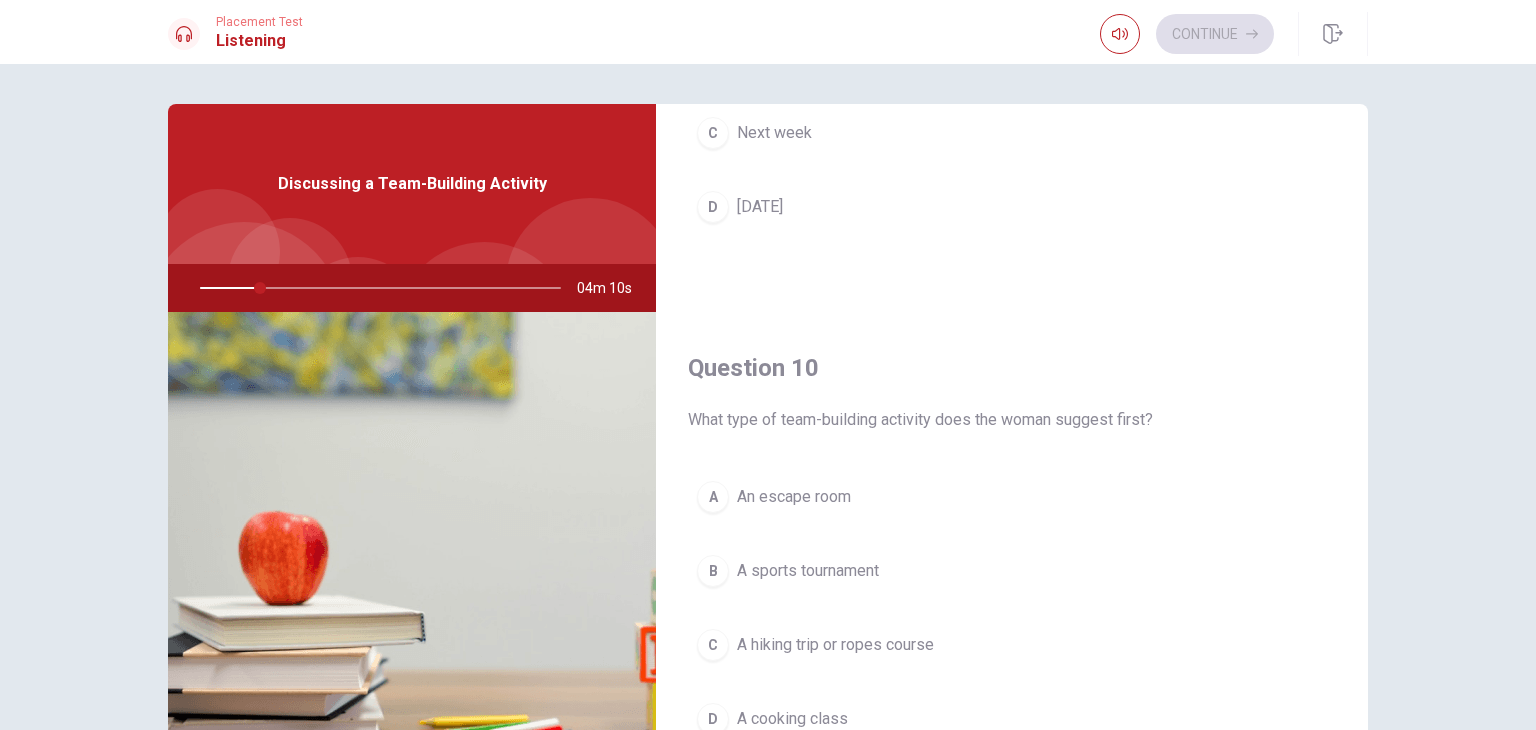 scroll, scrollTop: 1856, scrollLeft: 0, axis: vertical 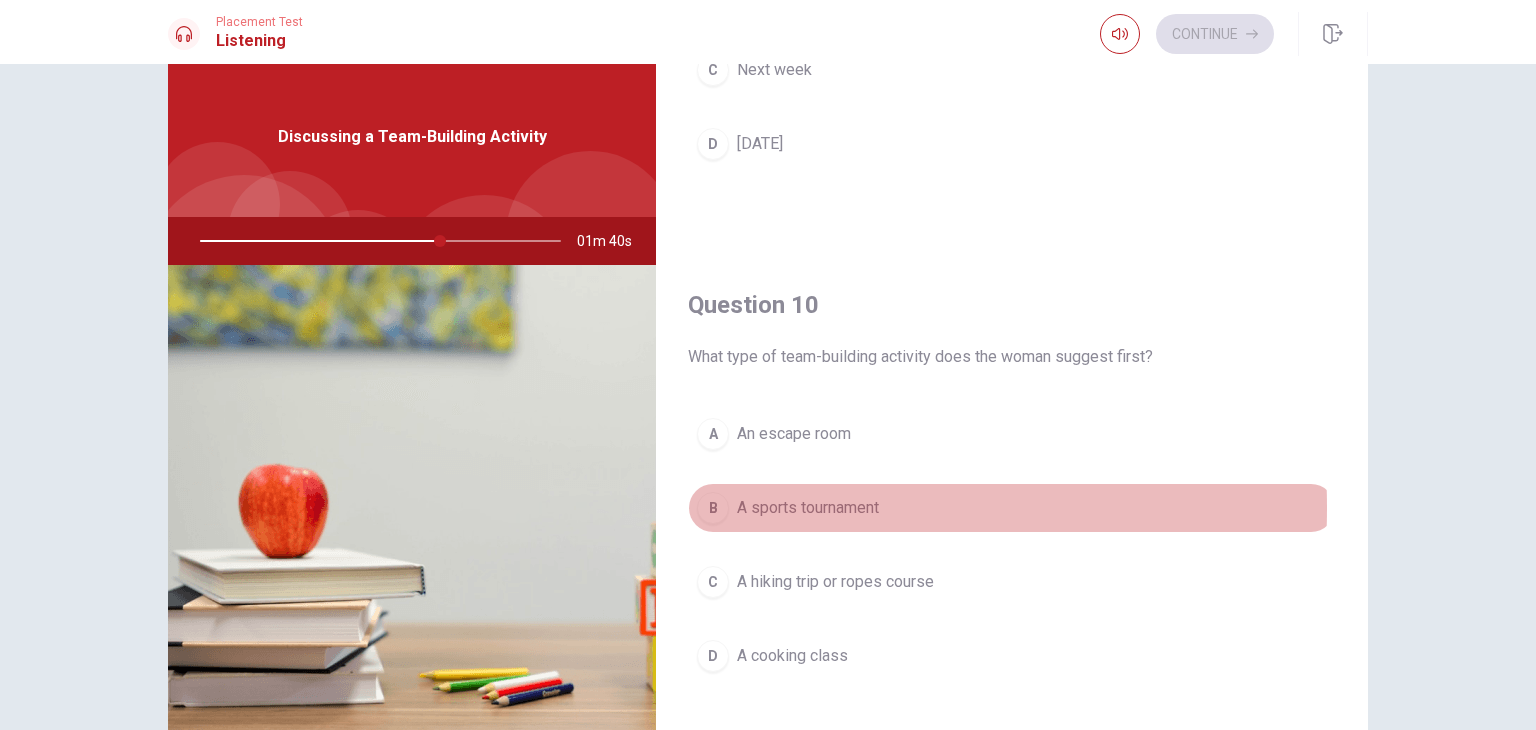 click on "A sports tournament" at bounding box center (808, 508) 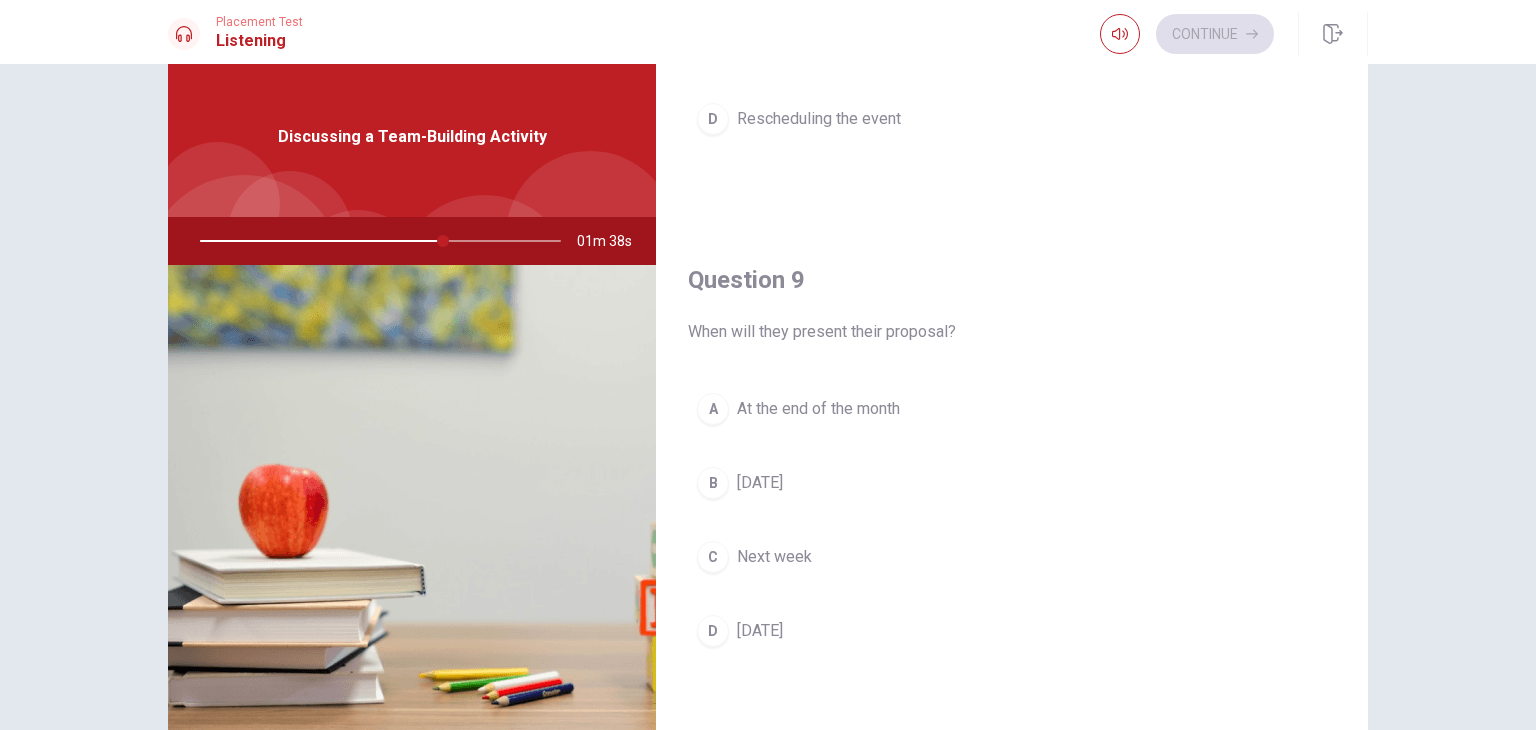 scroll, scrollTop: 1372, scrollLeft: 0, axis: vertical 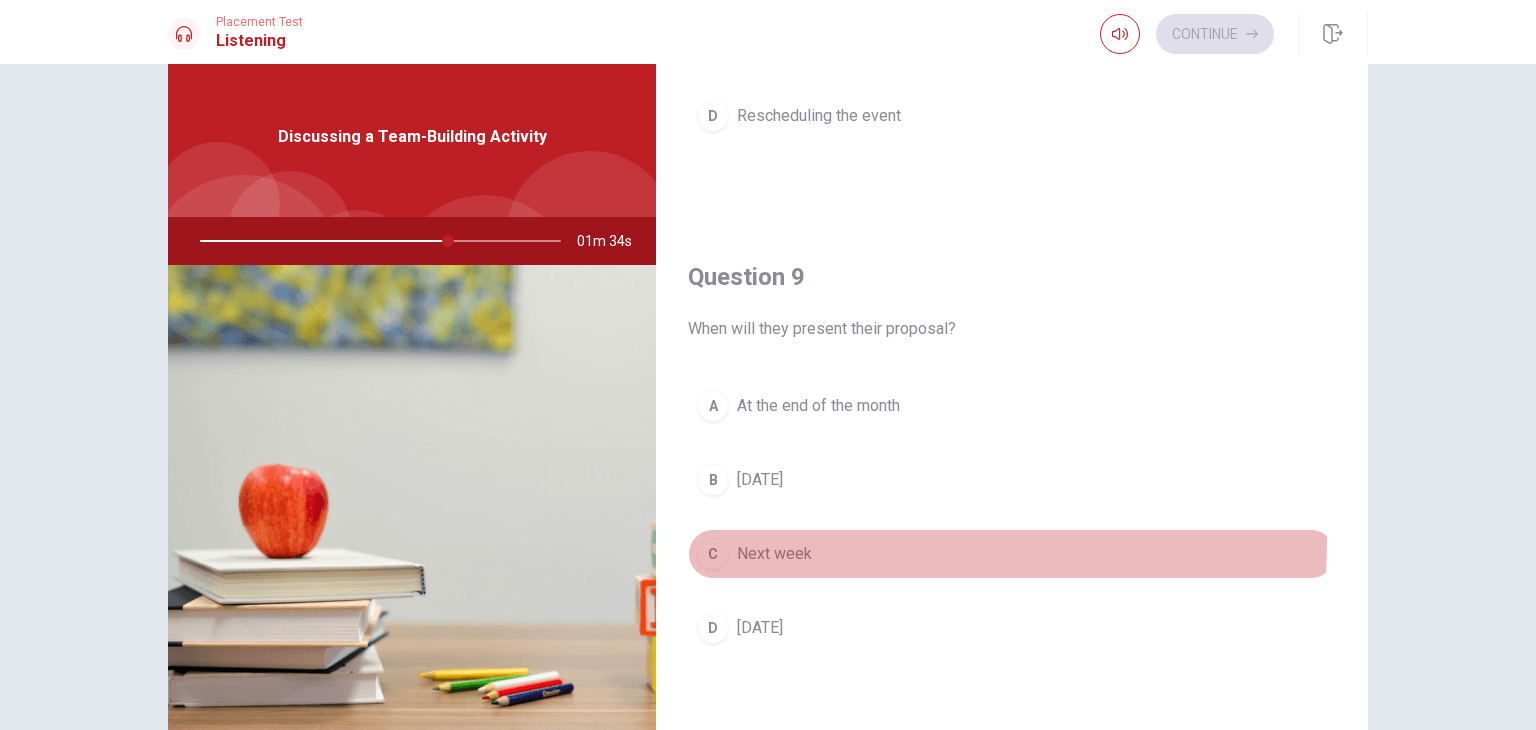 click on "C Next week" at bounding box center [1012, 554] 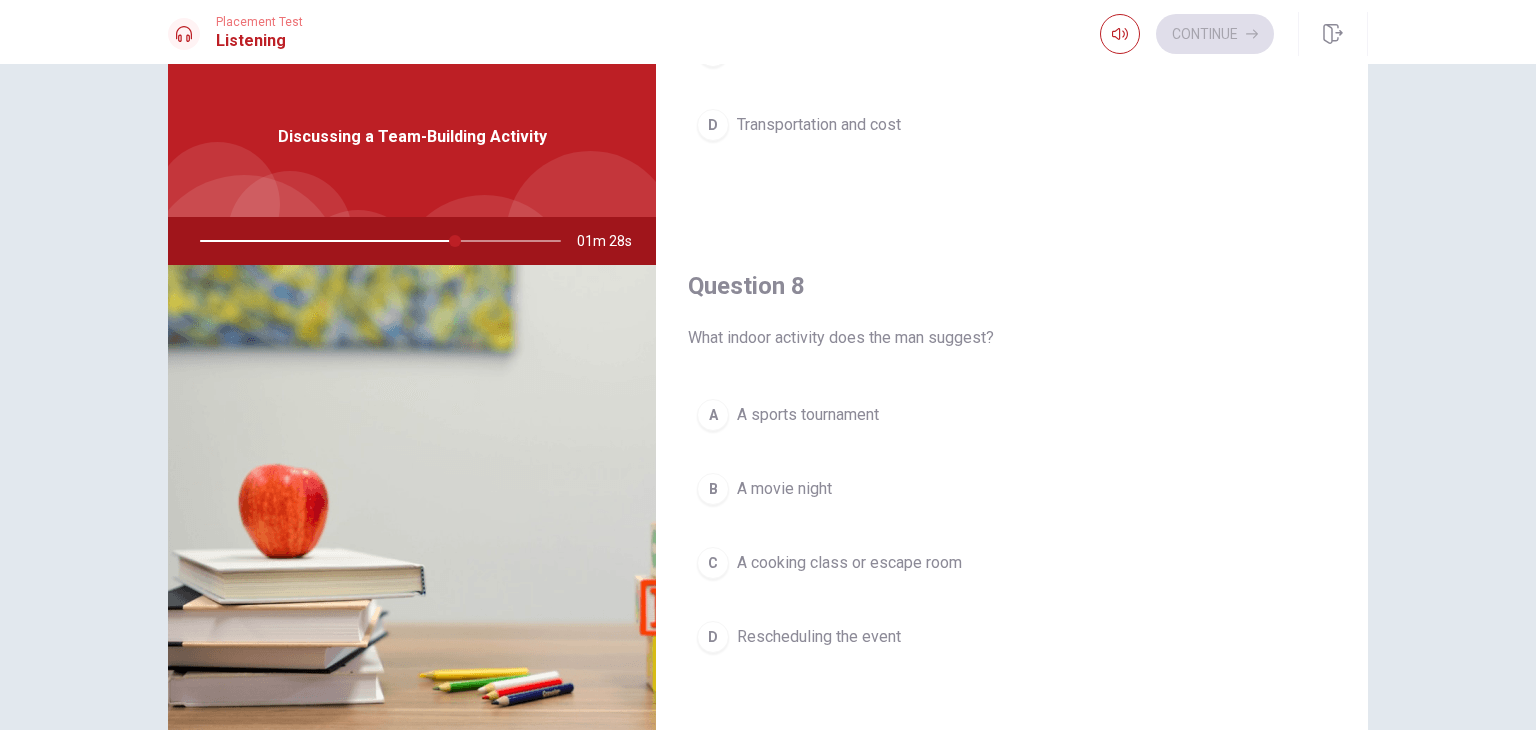 scroll, scrollTop: 843, scrollLeft: 0, axis: vertical 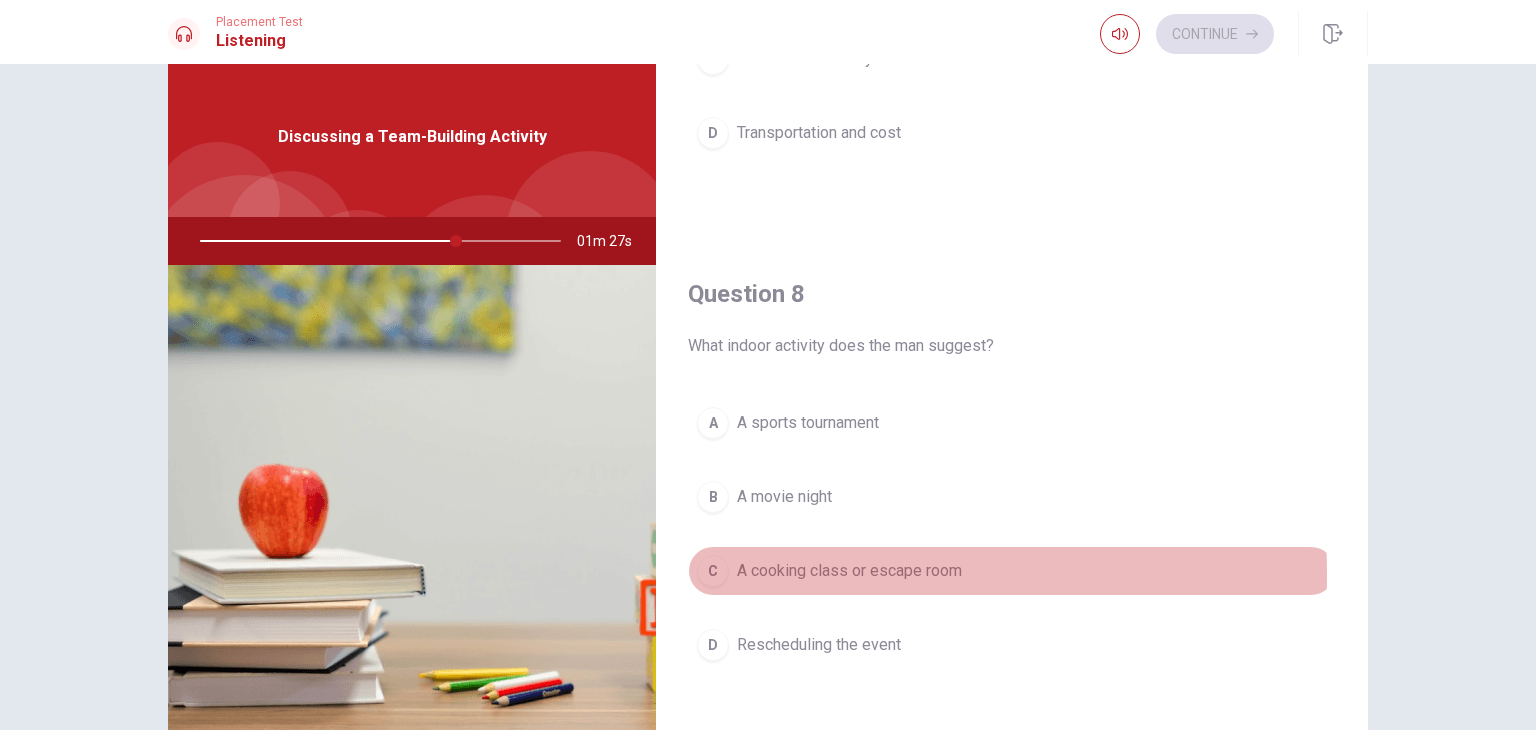 click on "C" at bounding box center (713, 571) 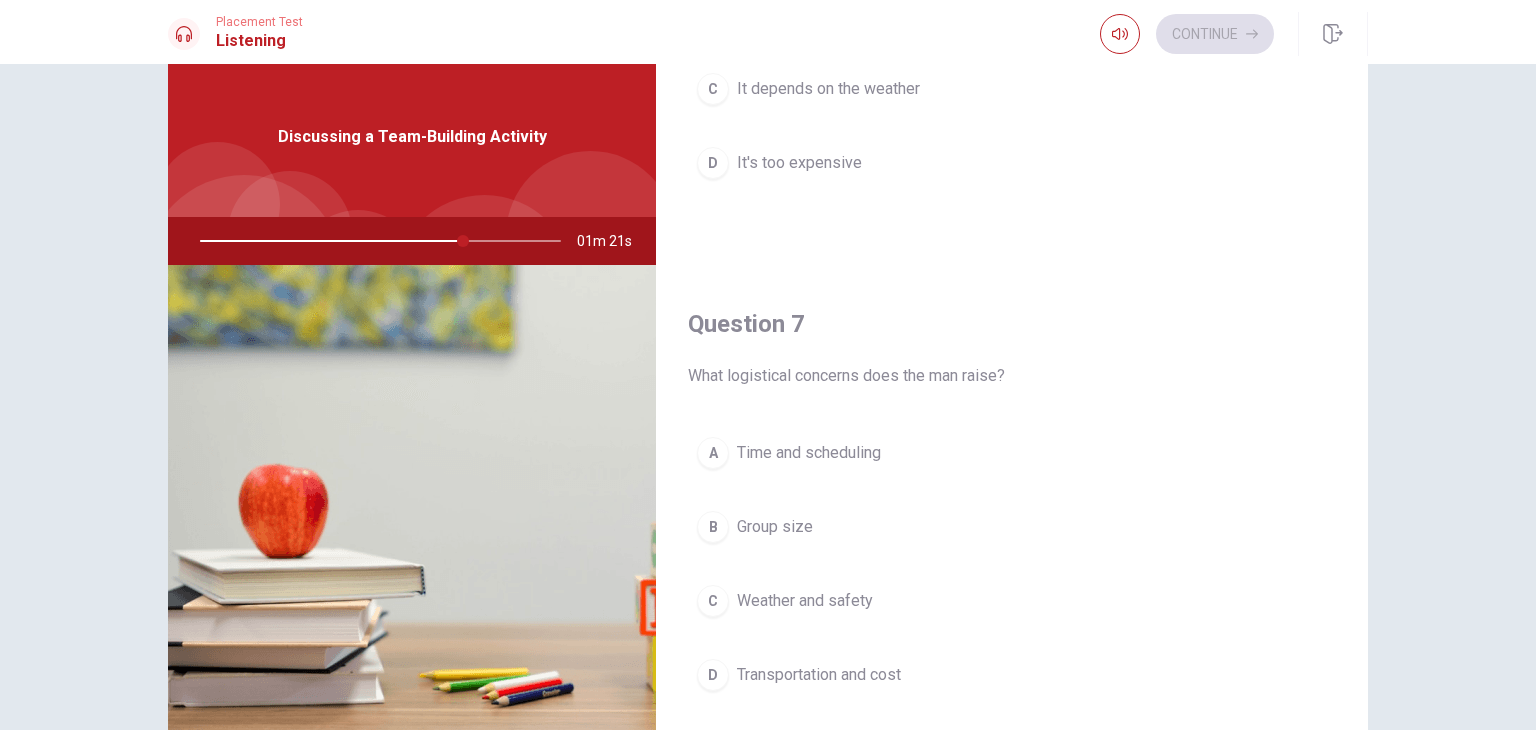 scroll, scrollTop: 304, scrollLeft: 0, axis: vertical 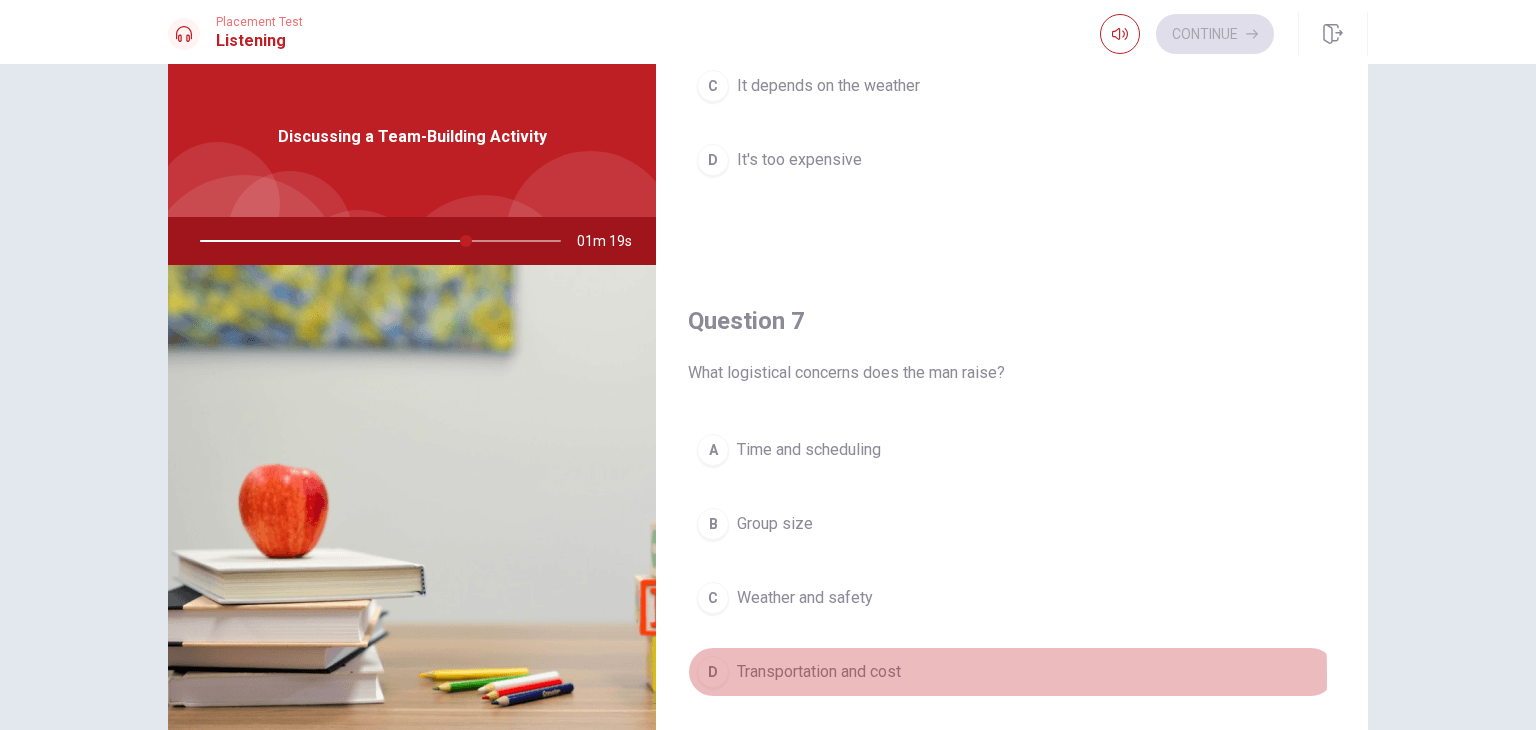 click on "D" at bounding box center [713, 672] 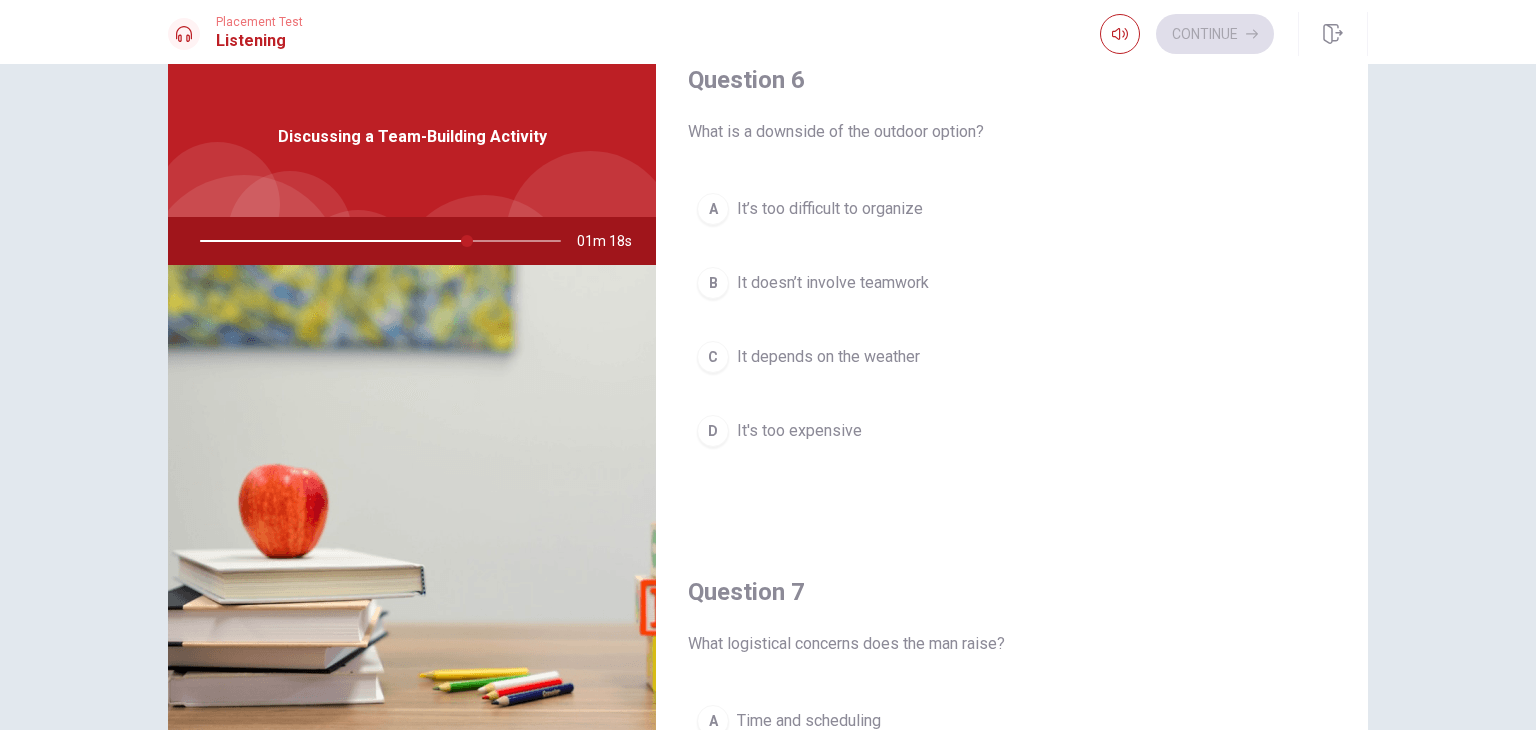 scroll, scrollTop: 0, scrollLeft: 0, axis: both 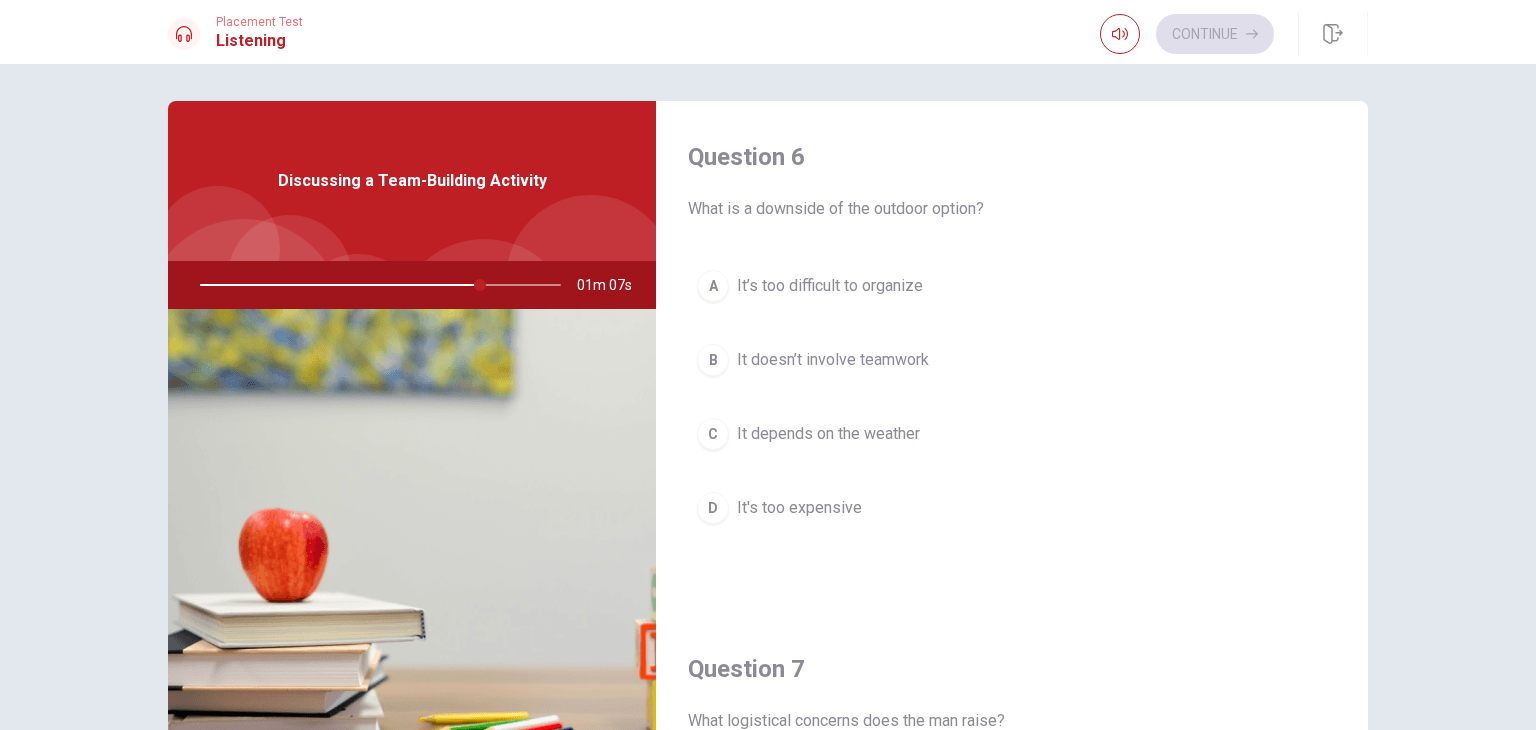 click on "It depends on the weather" at bounding box center [828, 434] 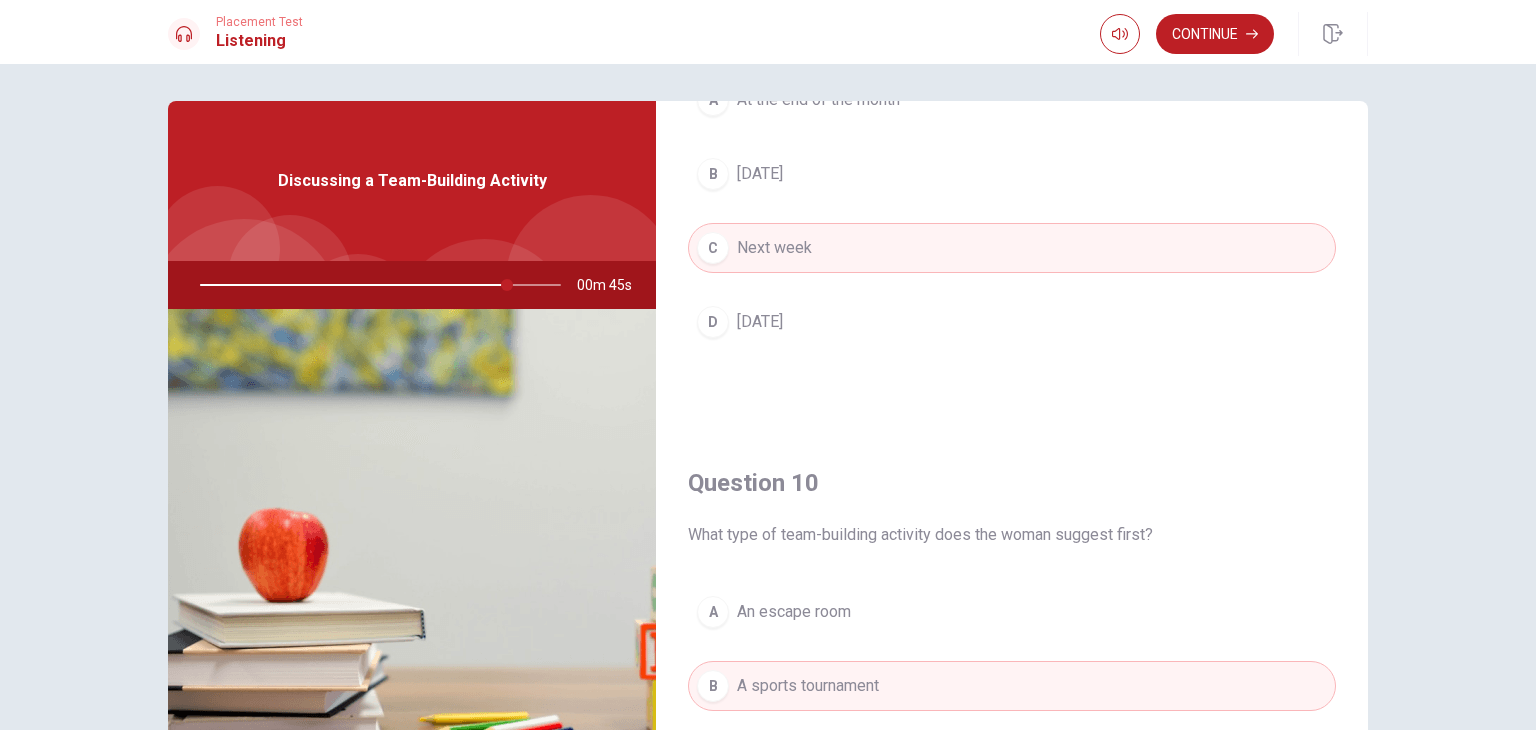 scroll, scrollTop: 1856, scrollLeft: 0, axis: vertical 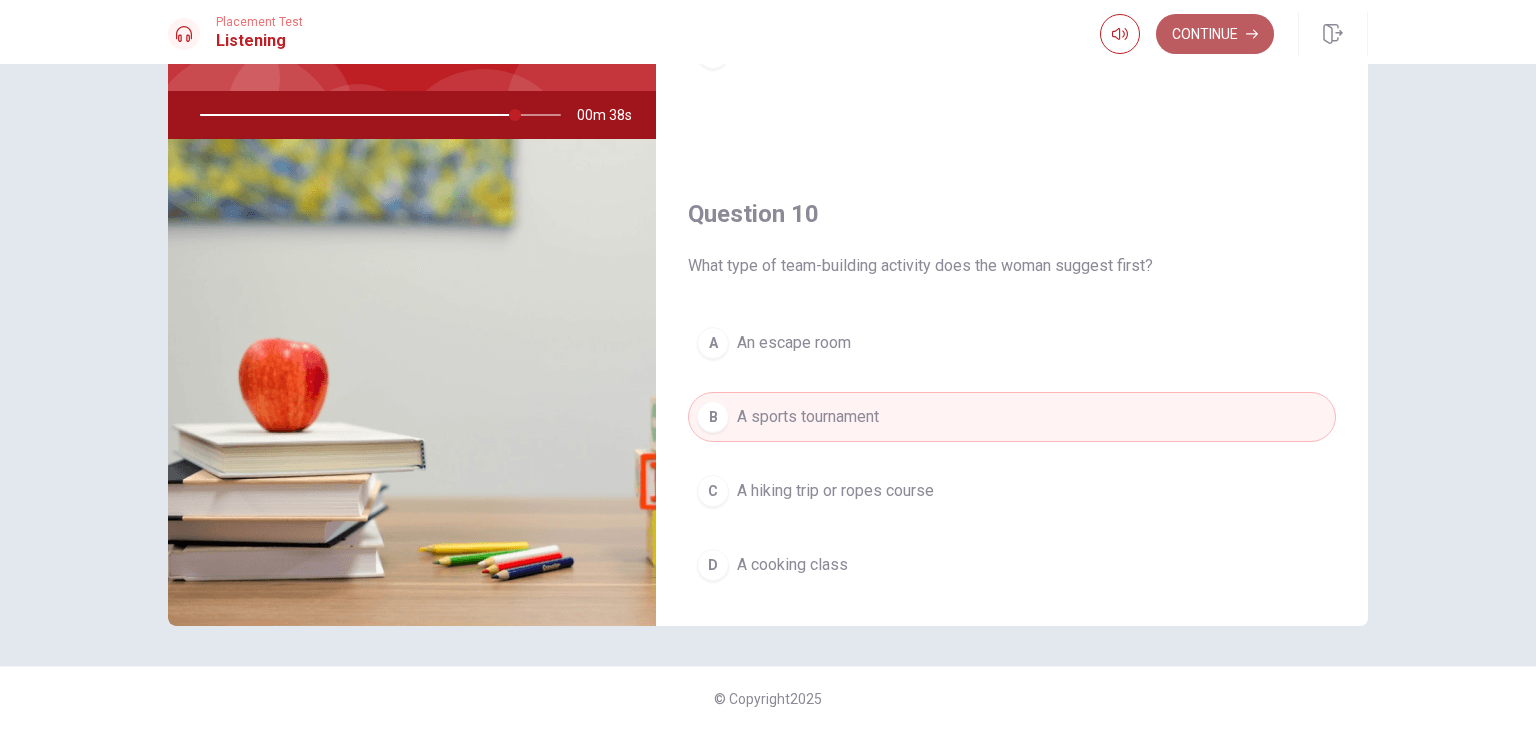 click on "Continue" at bounding box center (1215, 34) 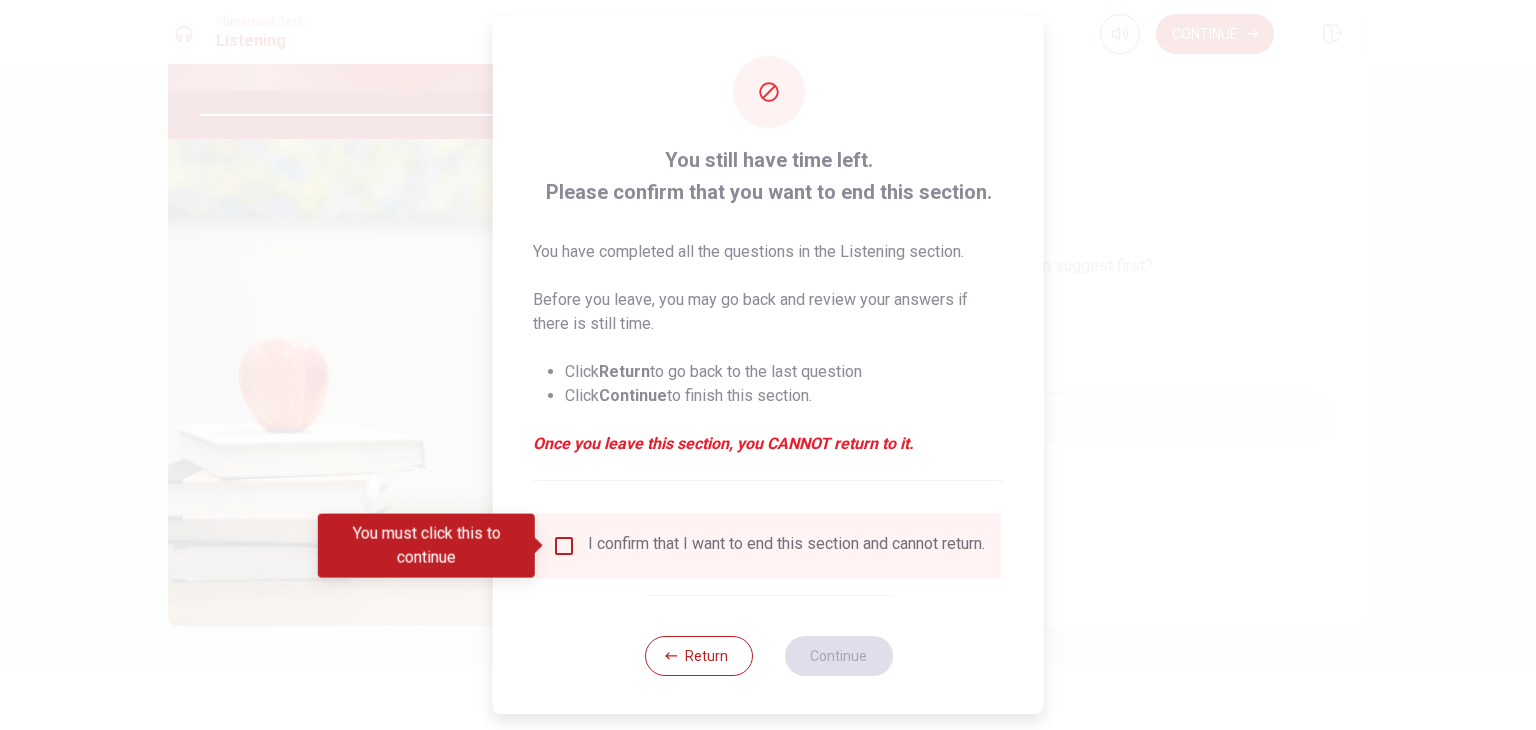 click at bounding box center (564, 546) 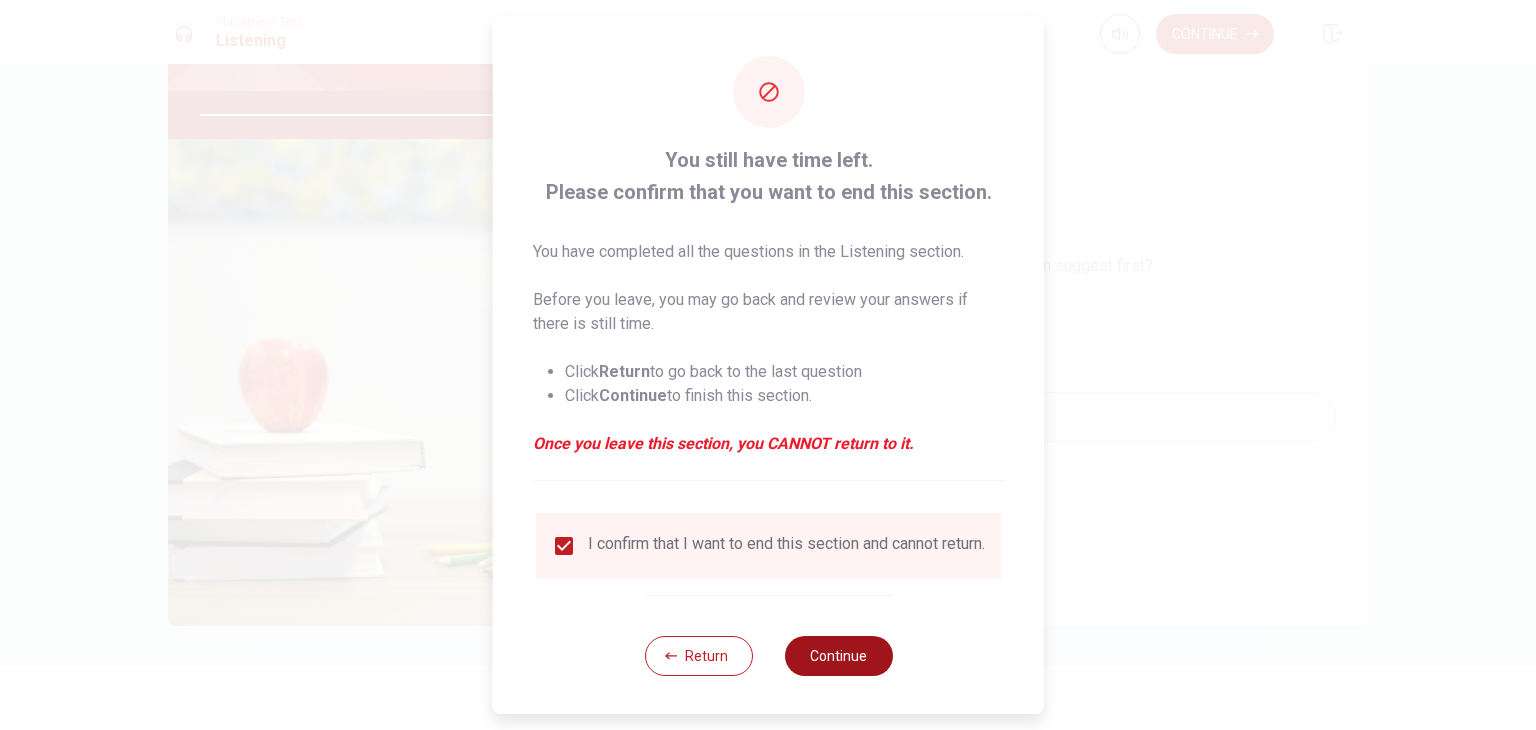 click on "Continue" at bounding box center (838, 656) 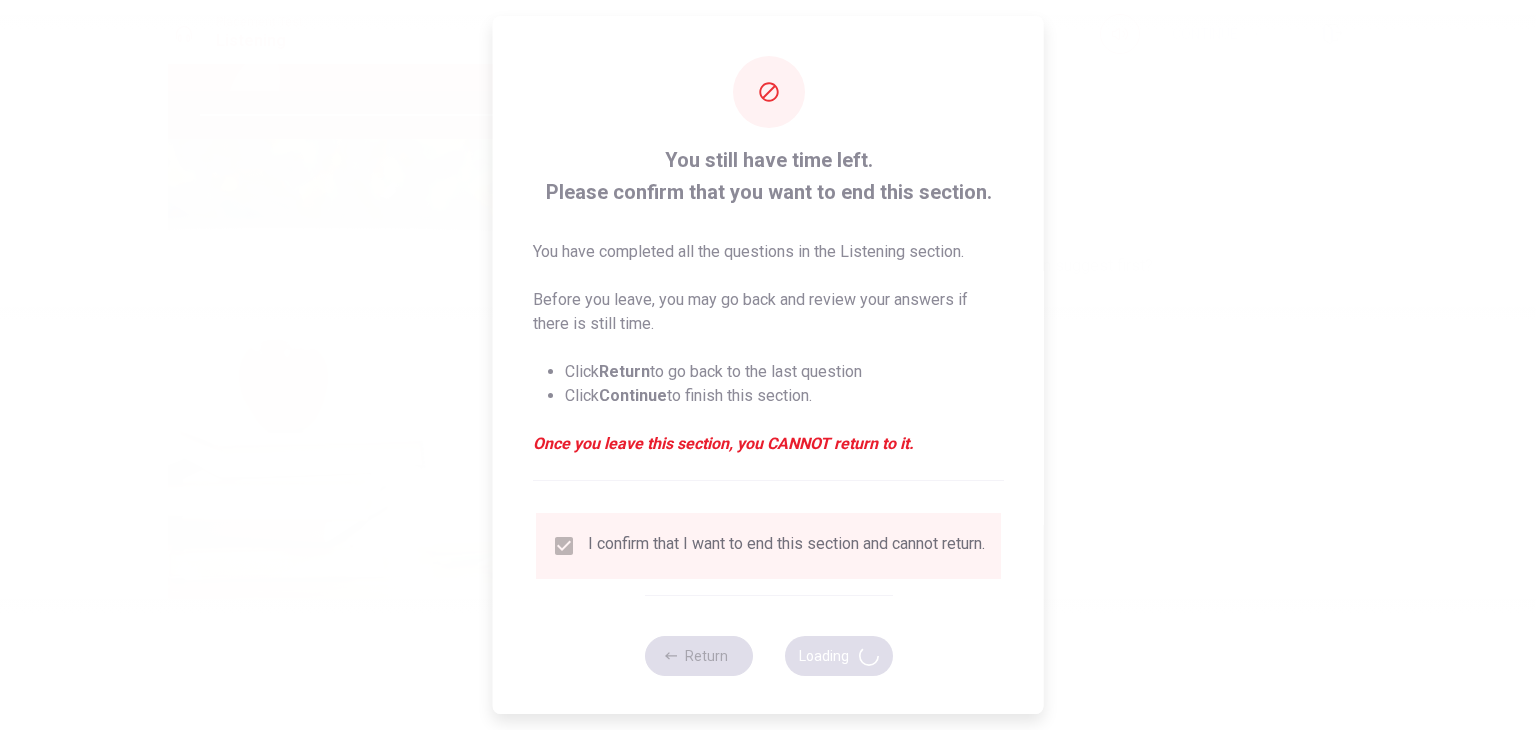 type on "89" 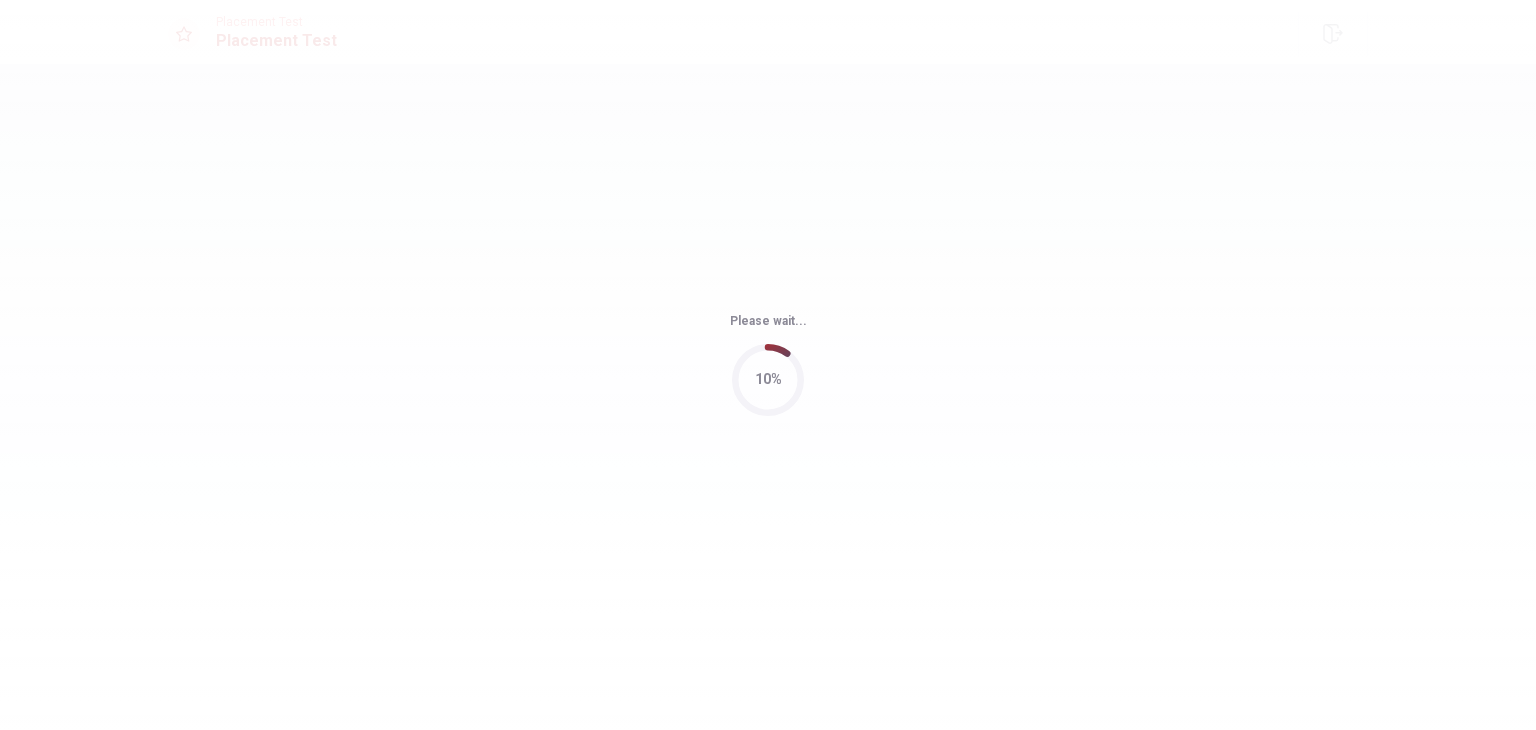 scroll, scrollTop: 0, scrollLeft: 0, axis: both 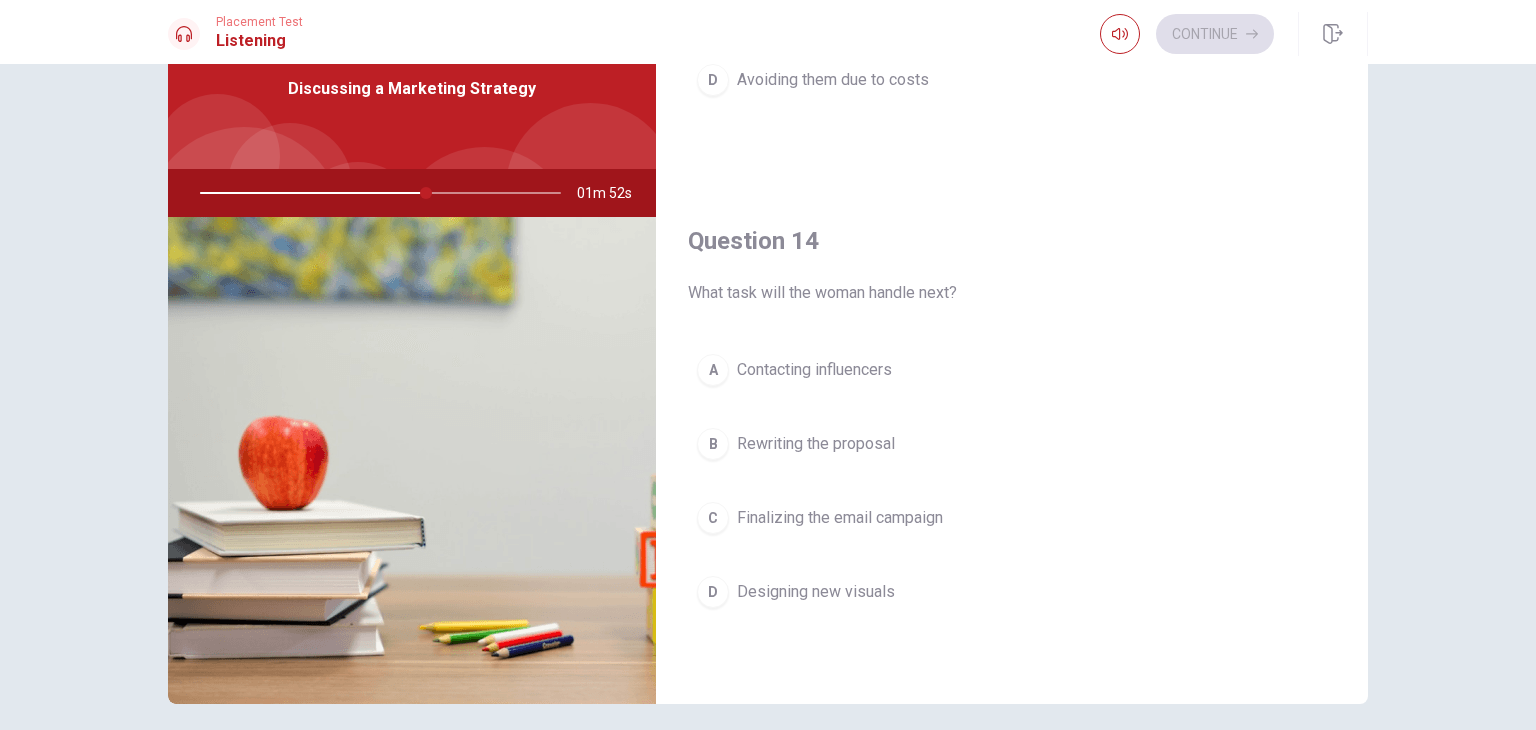 click on "B Rewriting the proposal" at bounding box center (1012, 444) 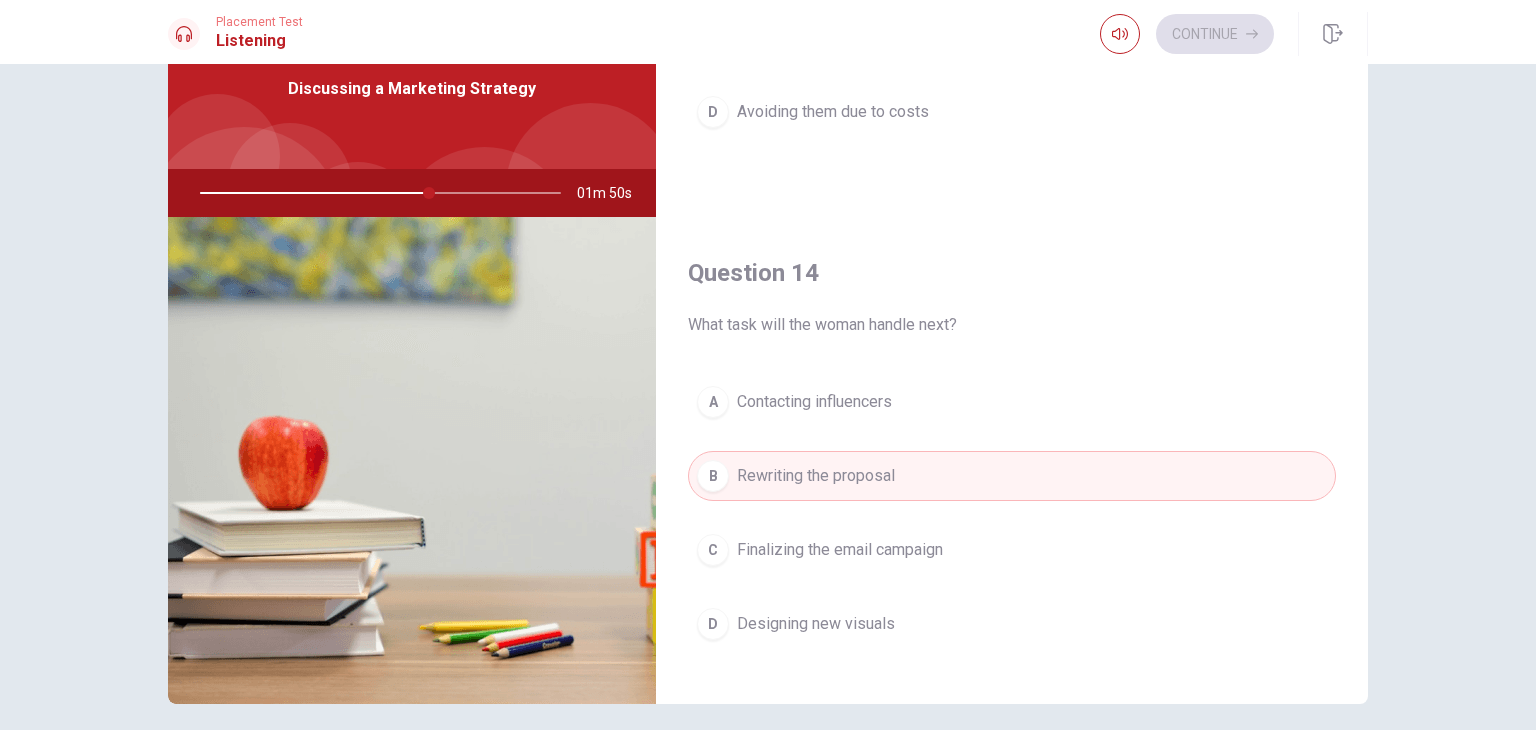 scroll, scrollTop: 1329, scrollLeft: 0, axis: vertical 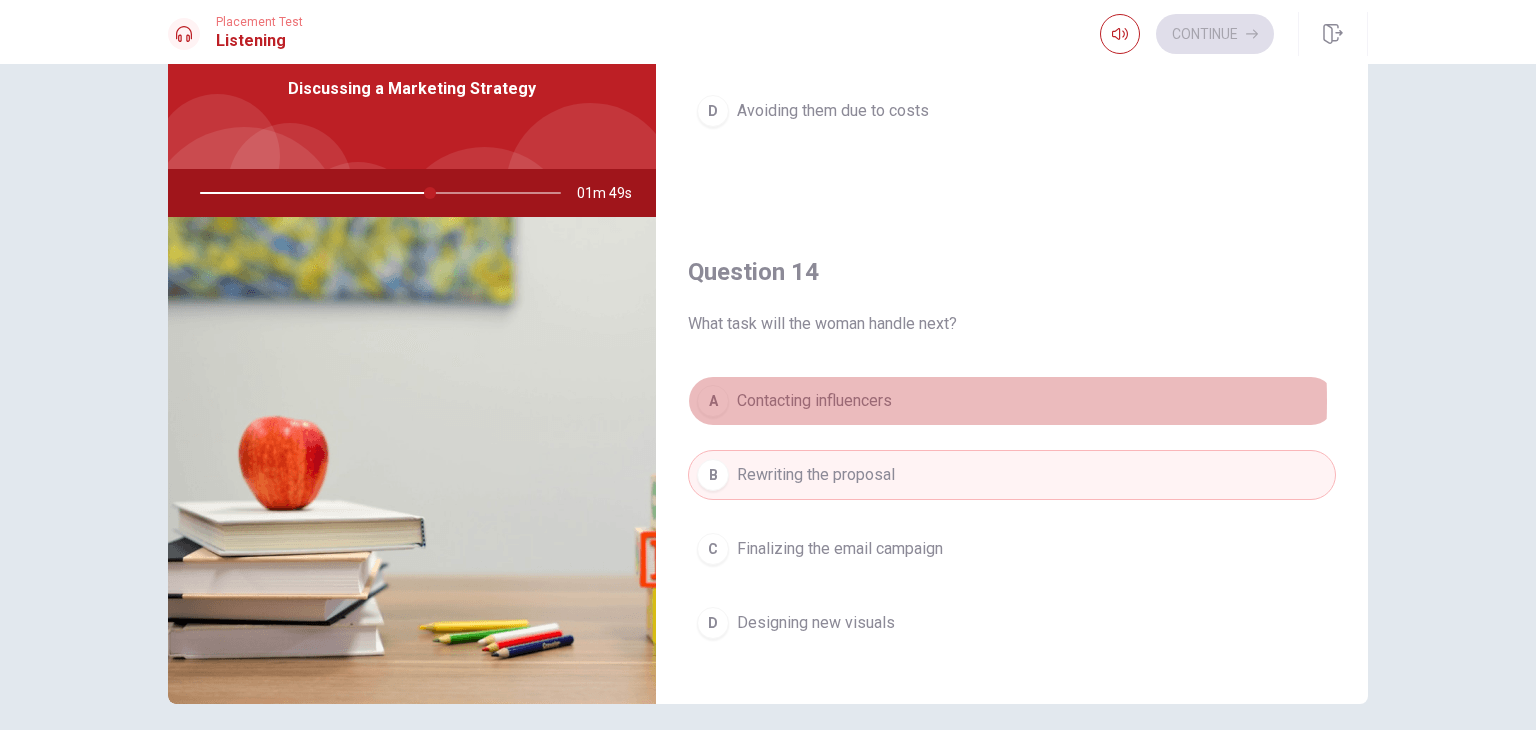 click on "Contacting influencers" at bounding box center (814, 401) 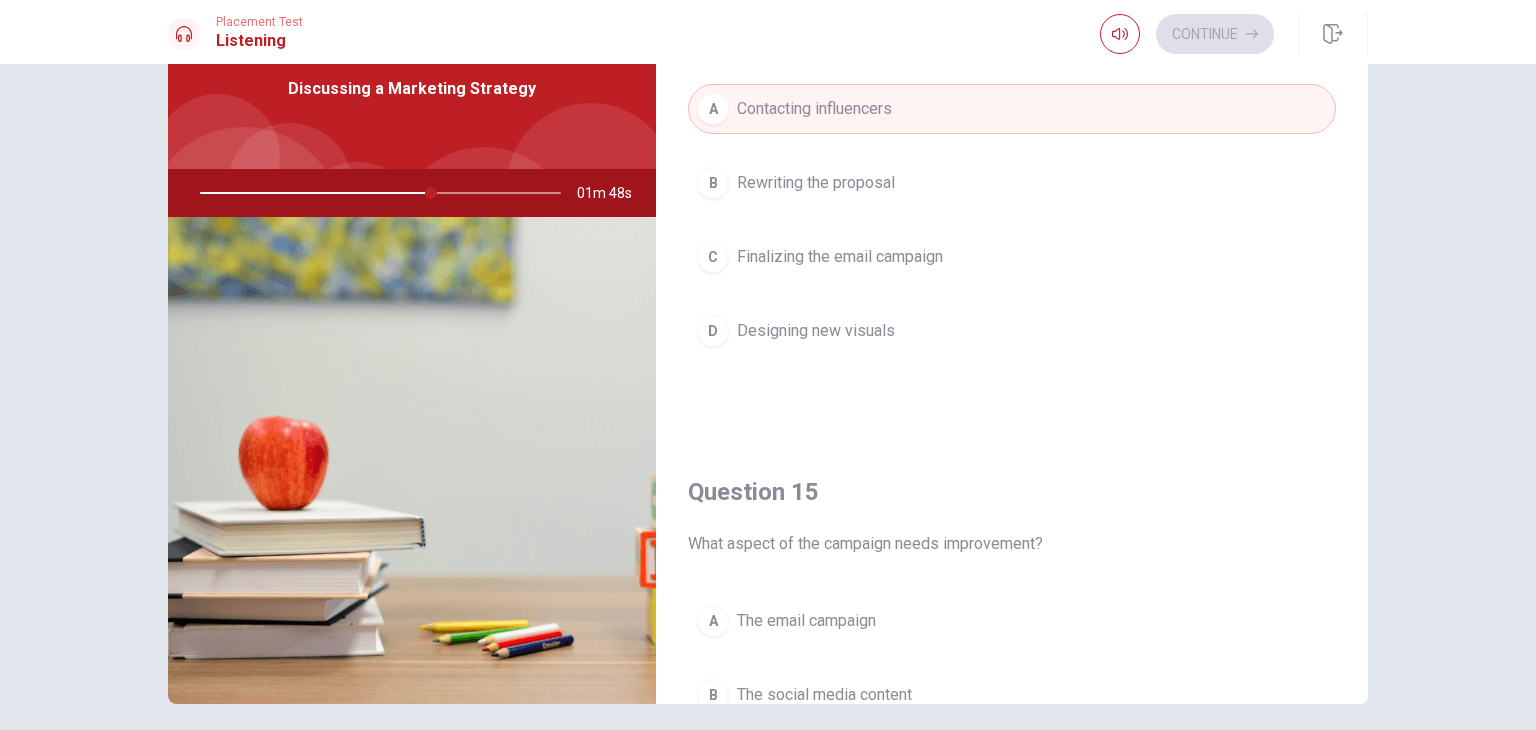 scroll, scrollTop: 1856, scrollLeft: 0, axis: vertical 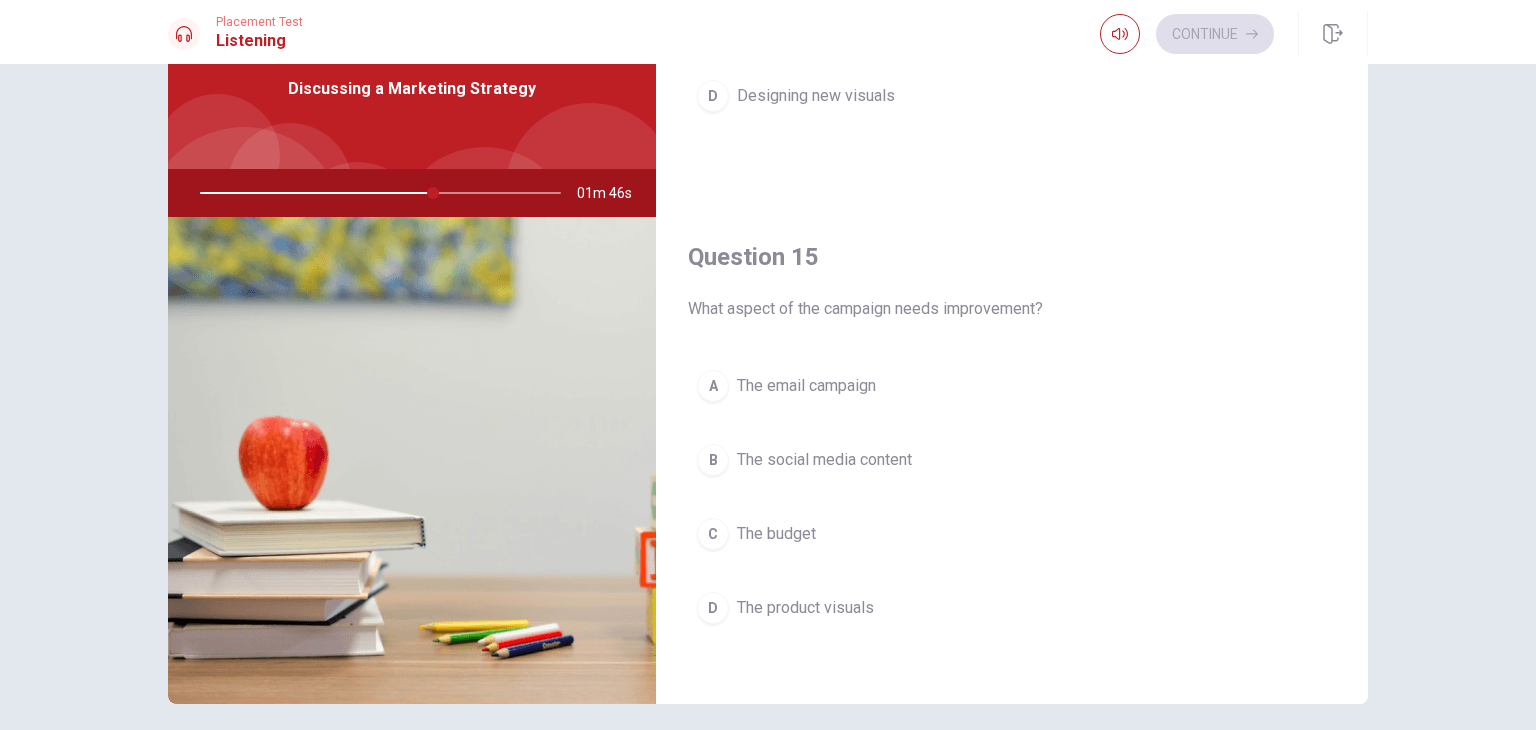 click on "The social media content" at bounding box center [824, 460] 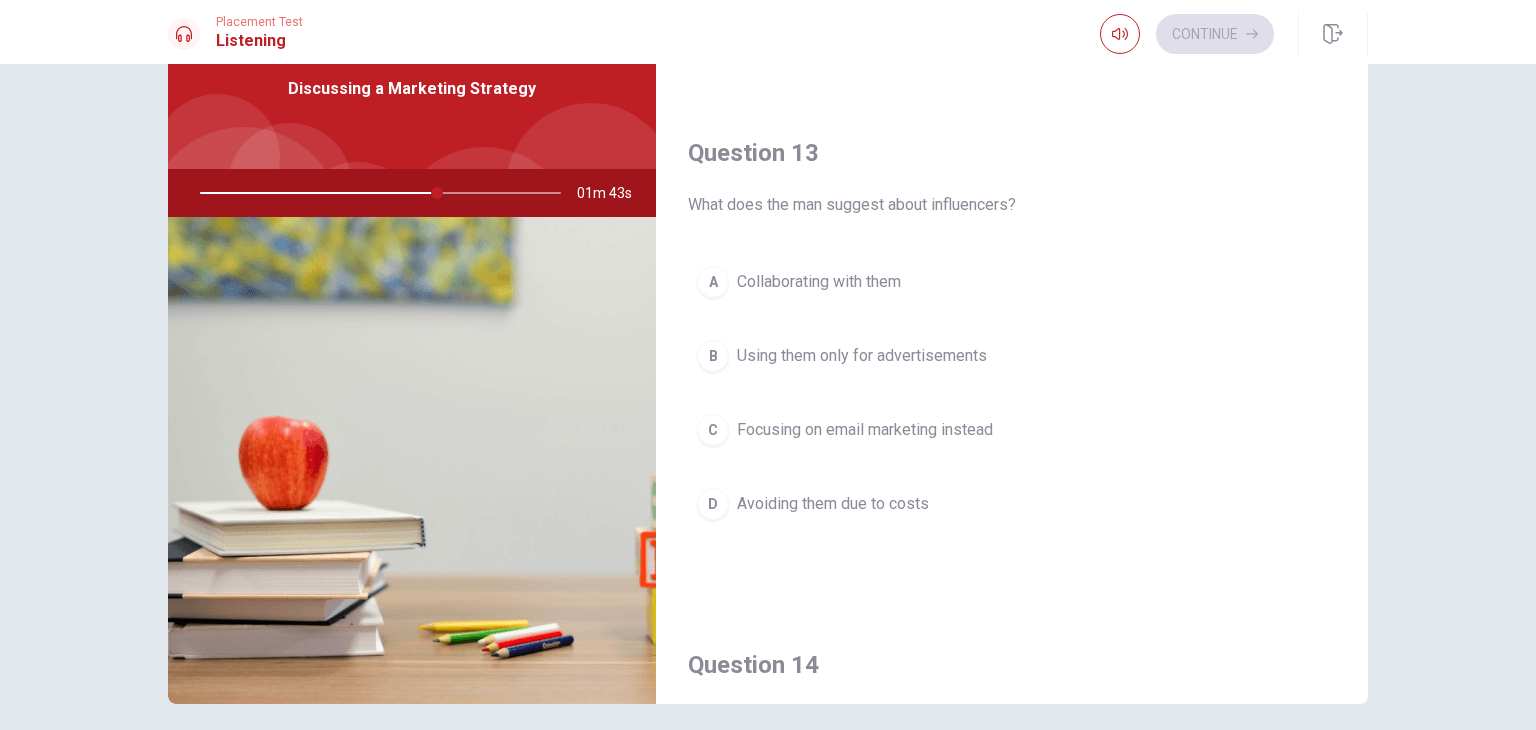 scroll, scrollTop: 871, scrollLeft: 0, axis: vertical 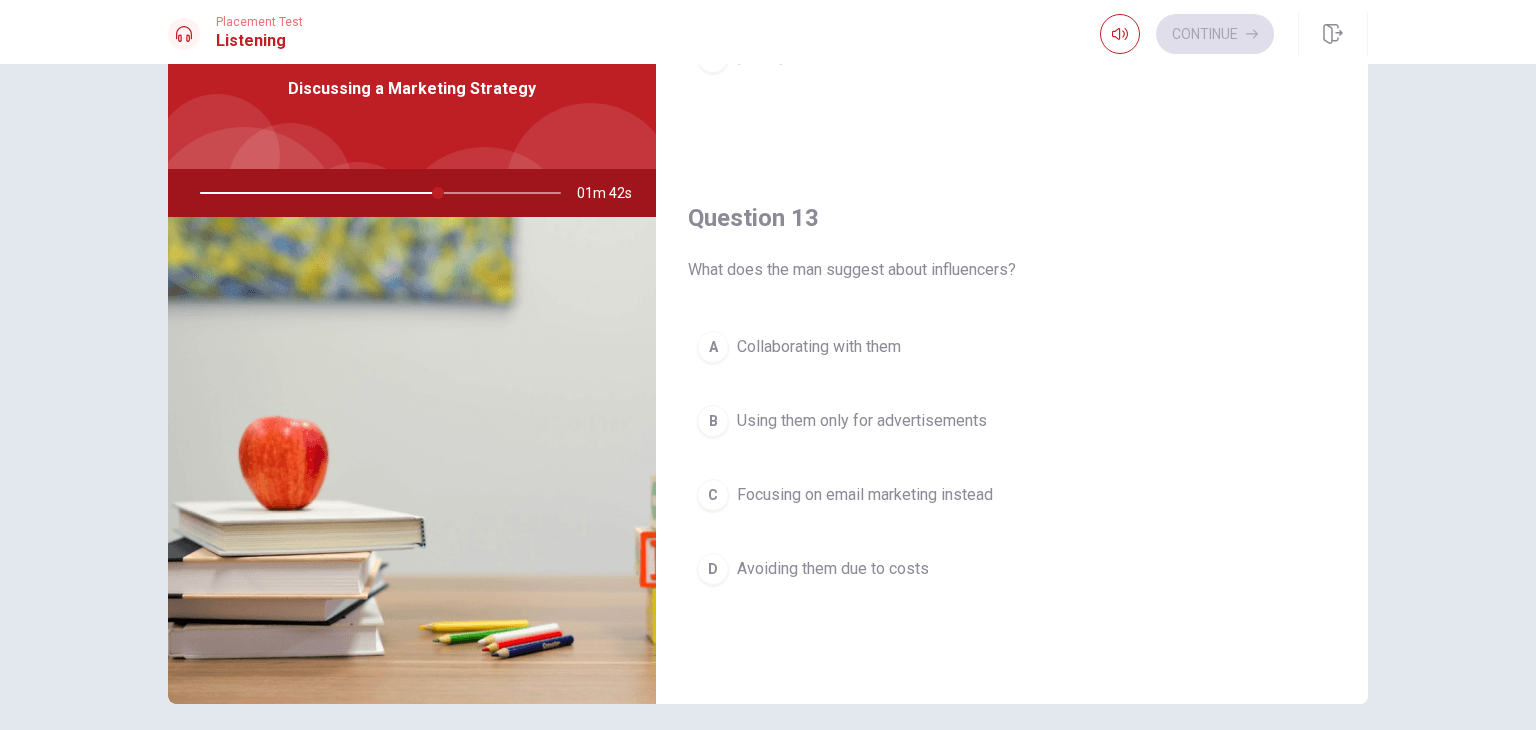 click on "Collaborating with them" at bounding box center (819, 347) 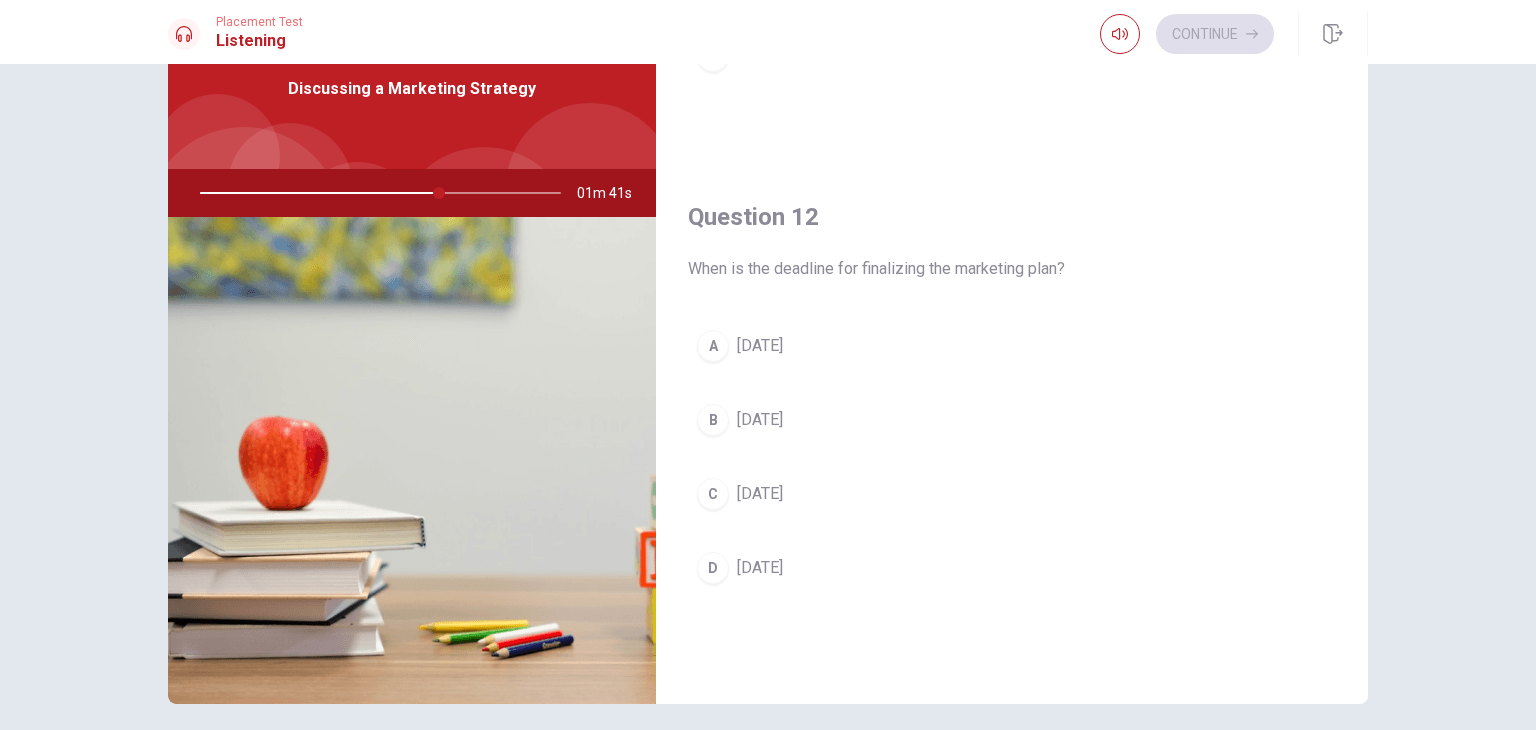 scroll, scrollTop: 356, scrollLeft: 0, axis: vertical 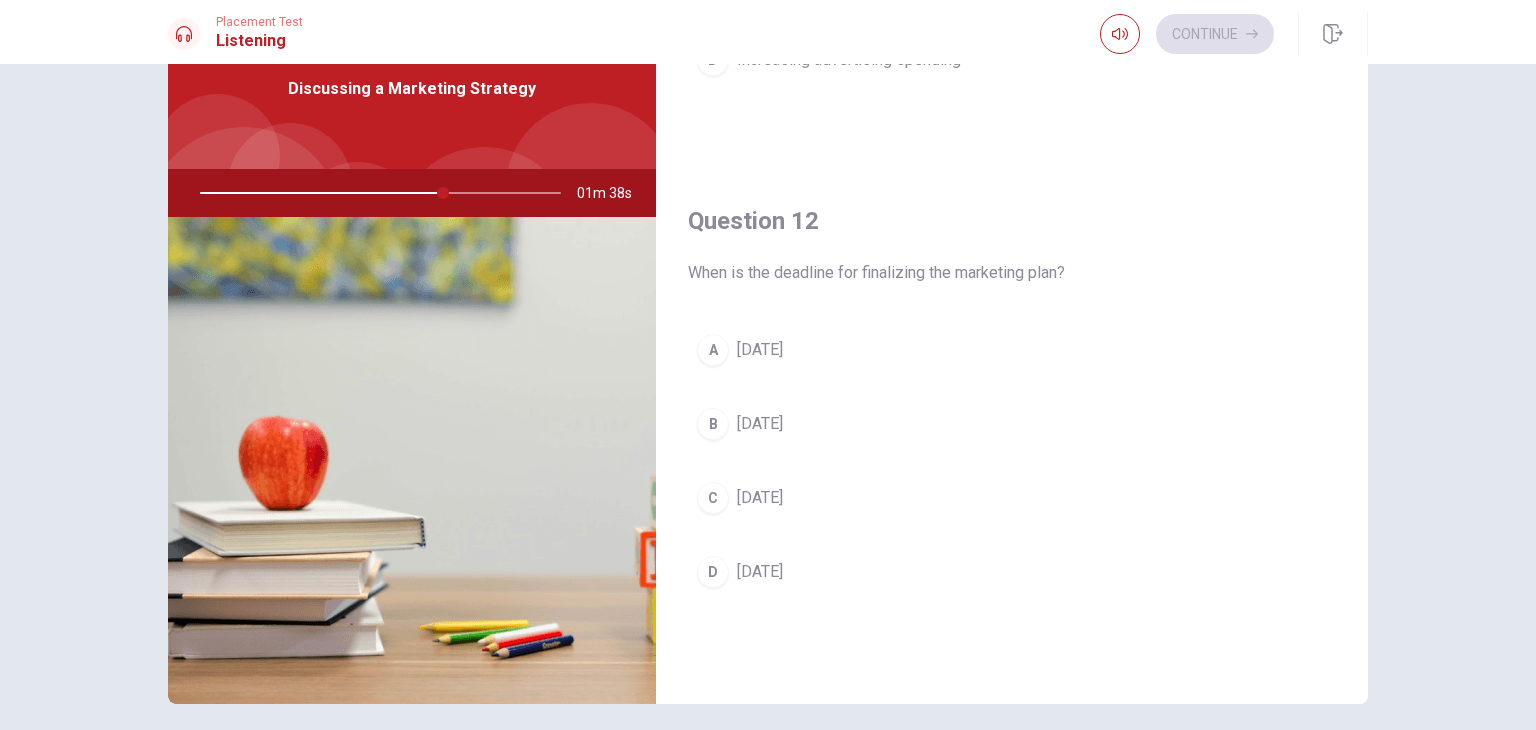 click on "[DATE]" at bounding box center (760, 572) 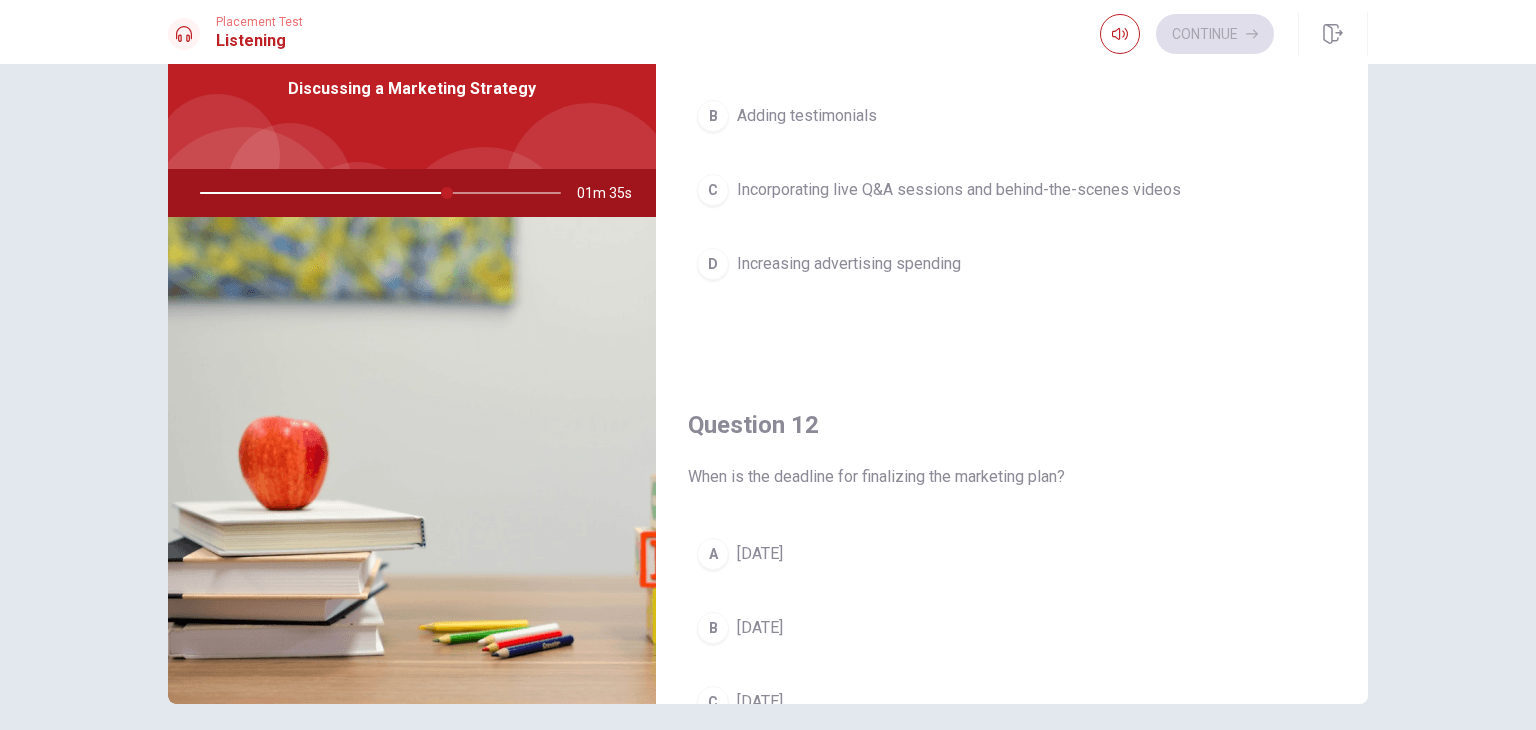 scroll, scrollTop: 0, scrollLeft: 0, axis: both 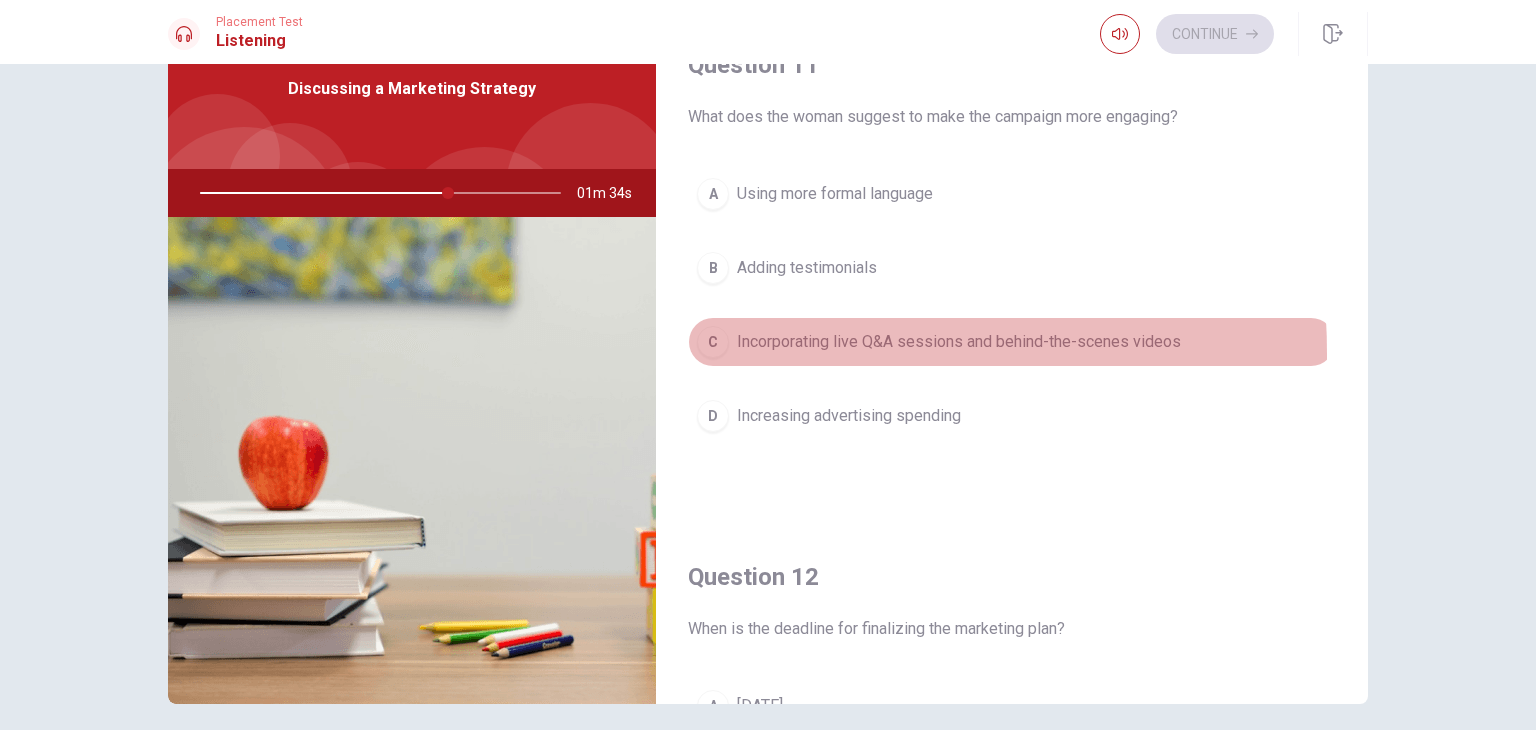 click on "C" at bounding box center (713, 342) 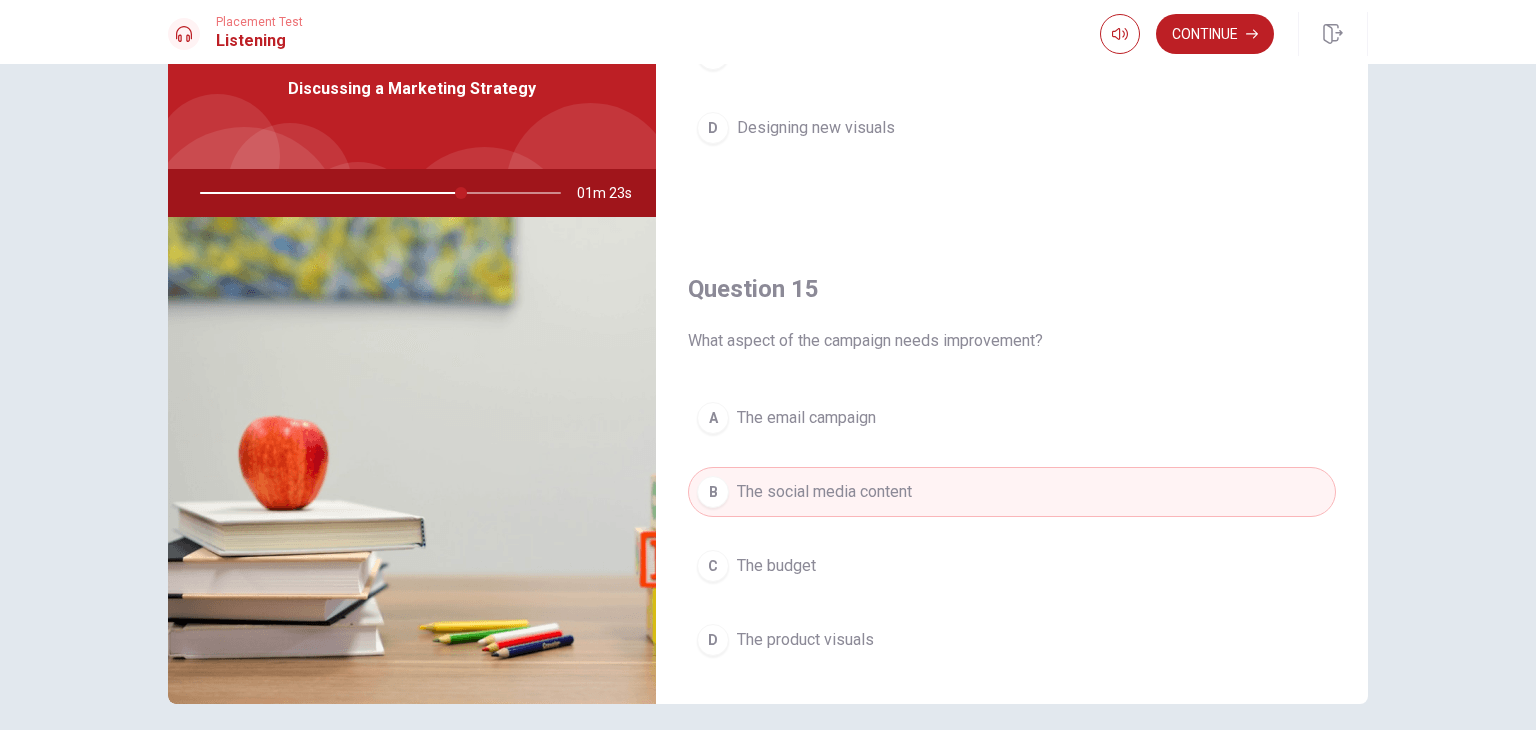 scroll, scrollTop: 1856, scrollLeft: 0, axis: vertical 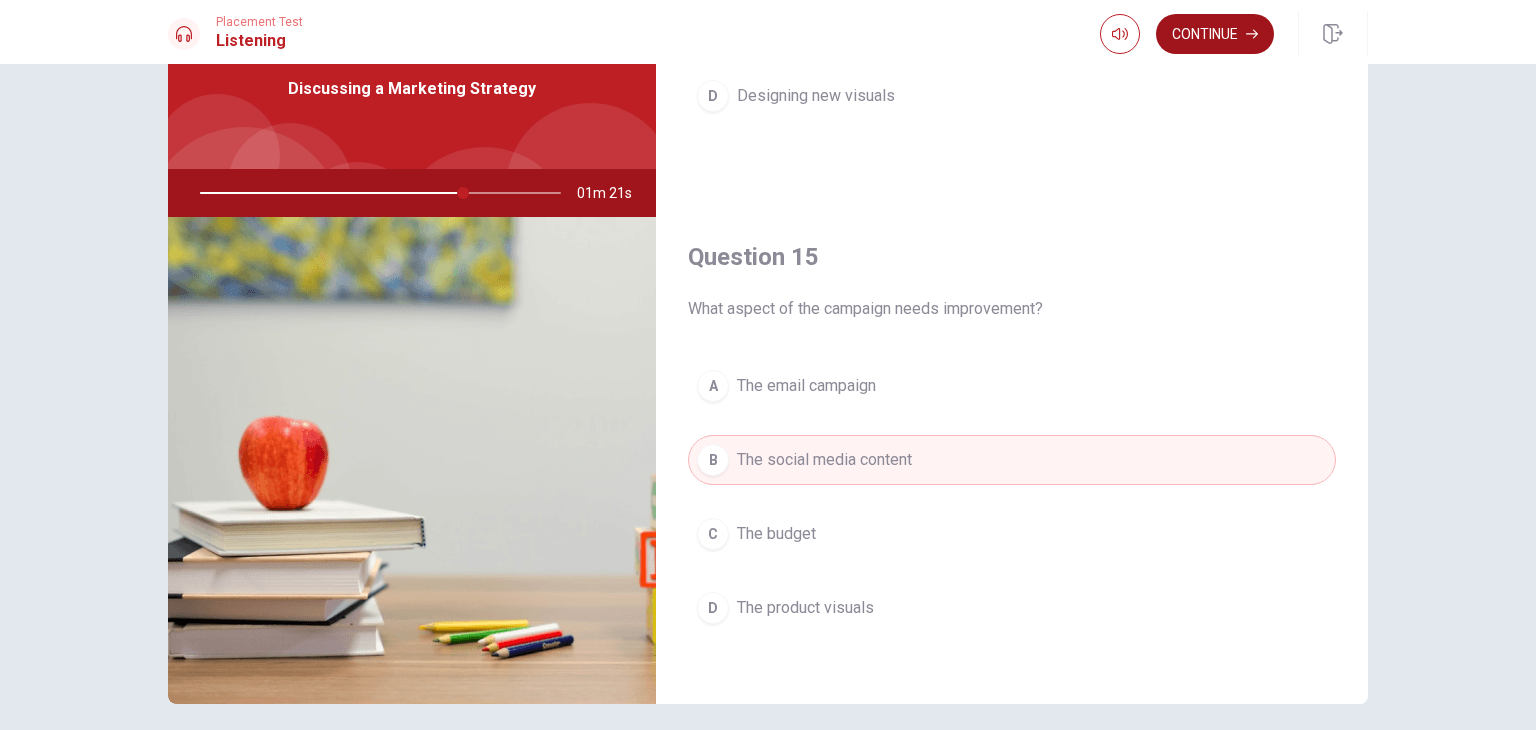 click on "Continue" at bounding box center [1215, 34] 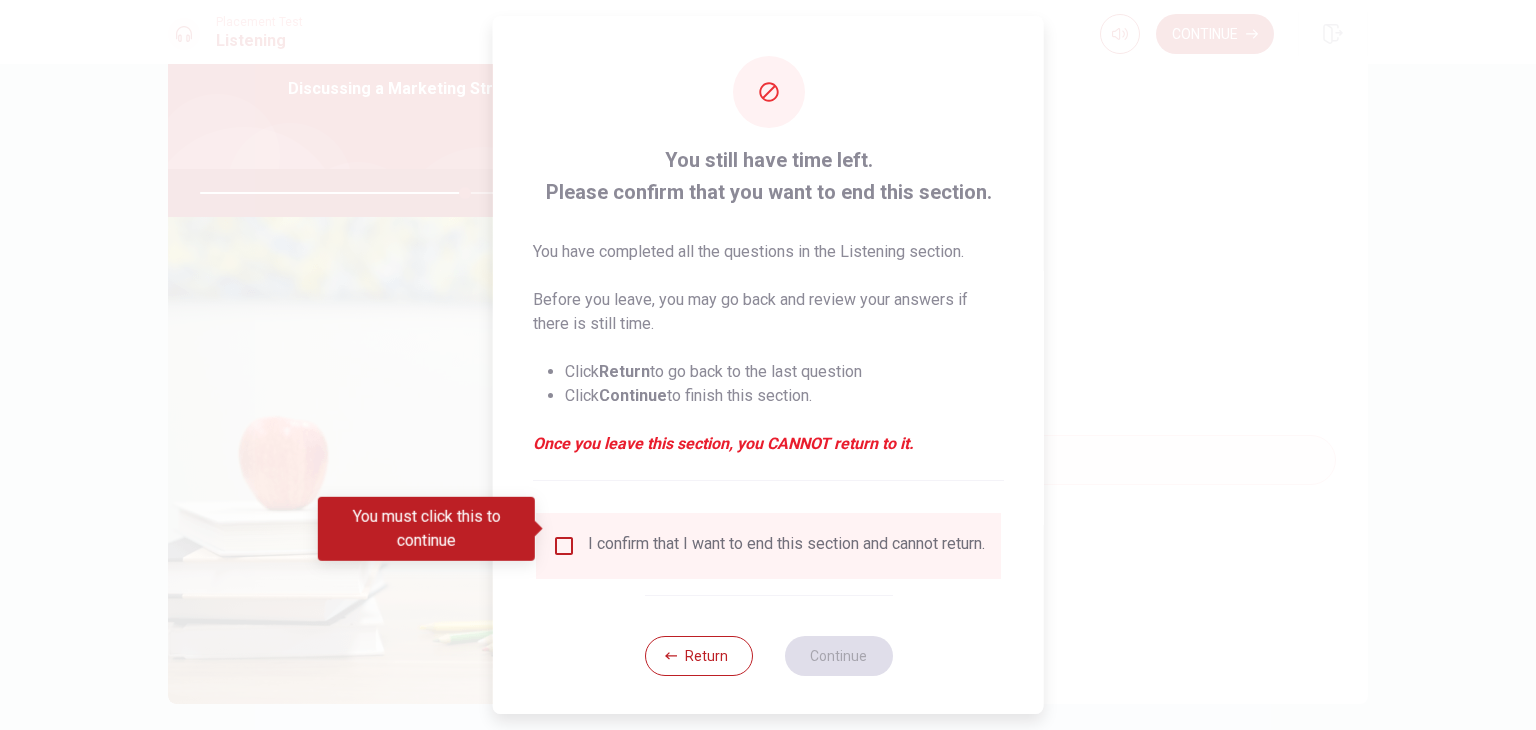 scroll, scrollTop: 16, scrollLeft: 0, axis: vertical 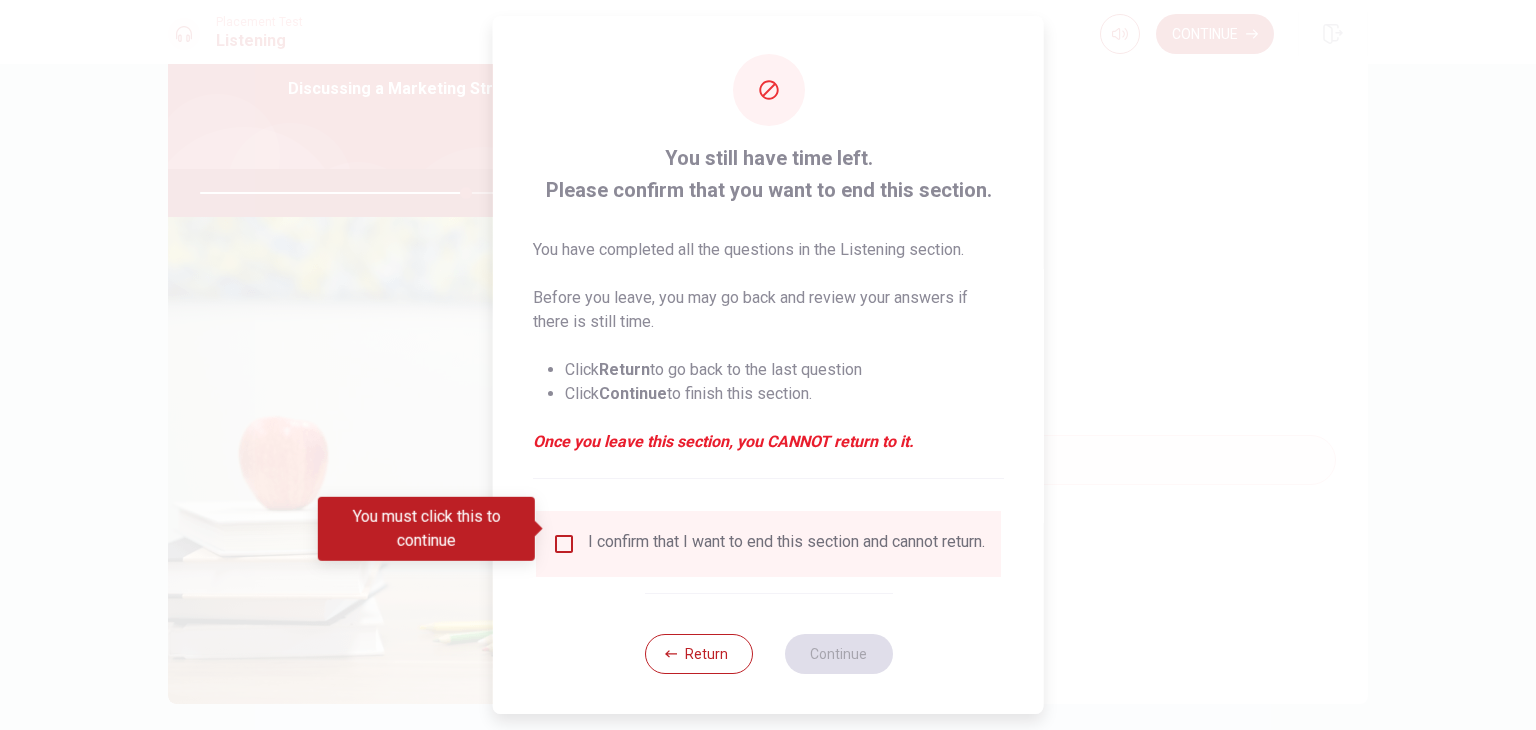 click at bounding box center [564, 544] 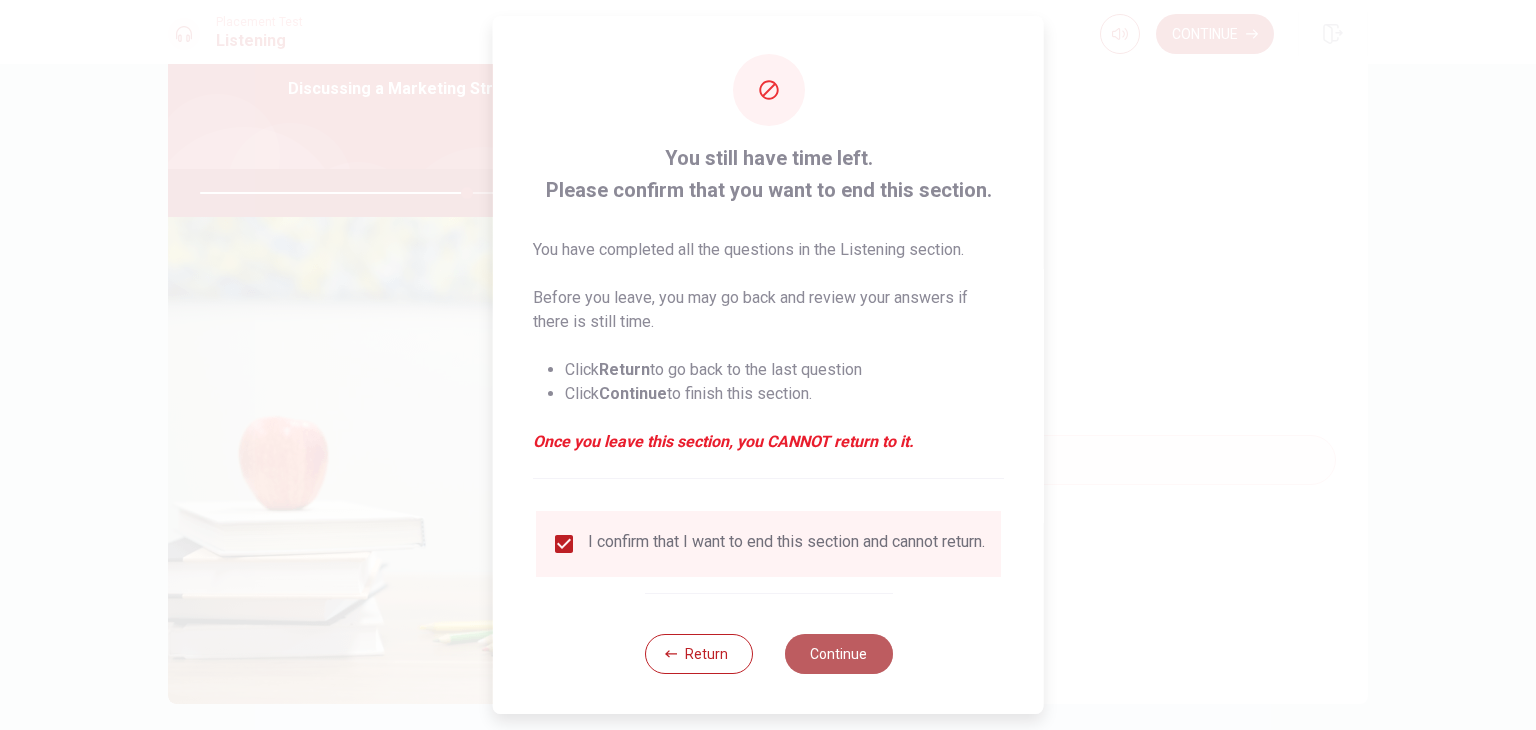 click on "Continue" at bounding box center (838, 654) 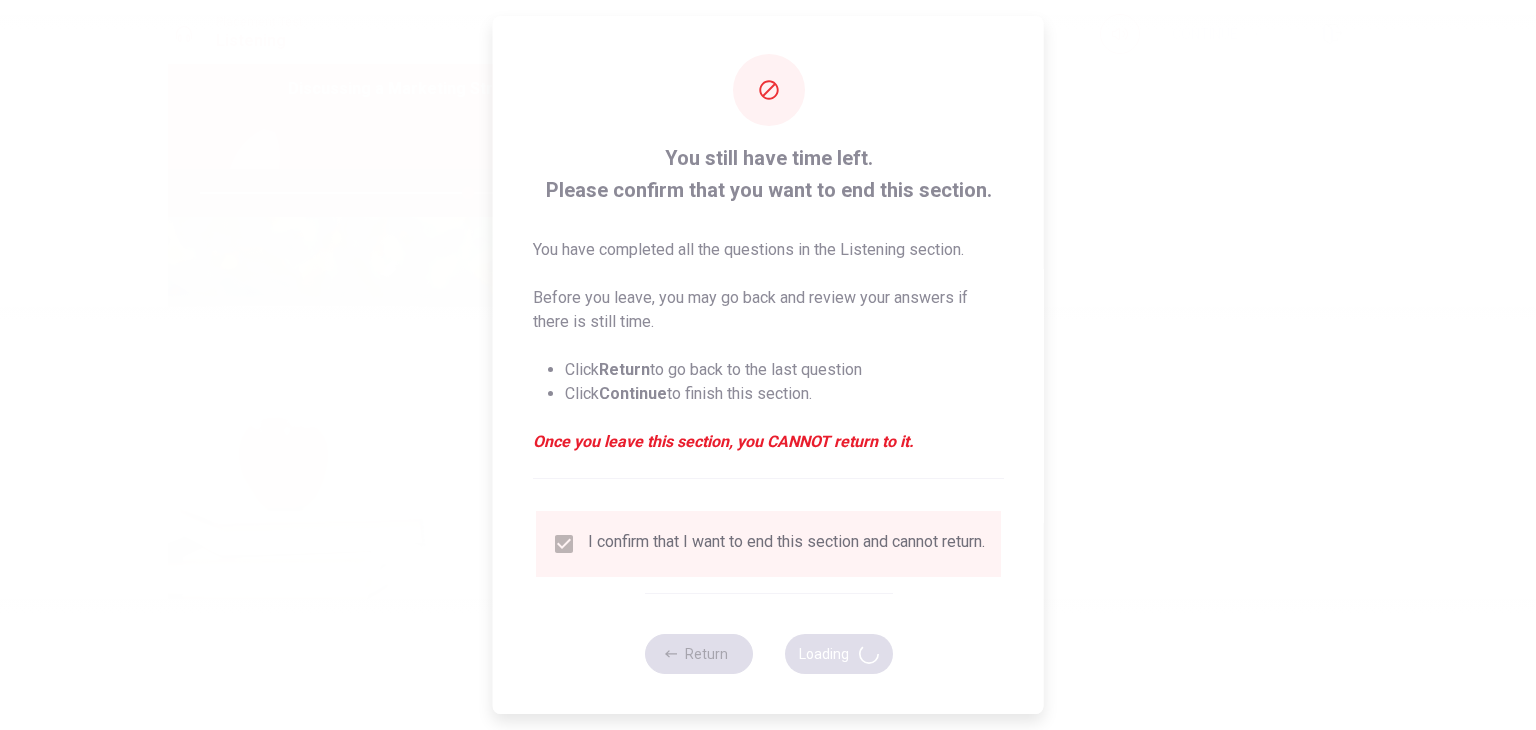 type on "75" 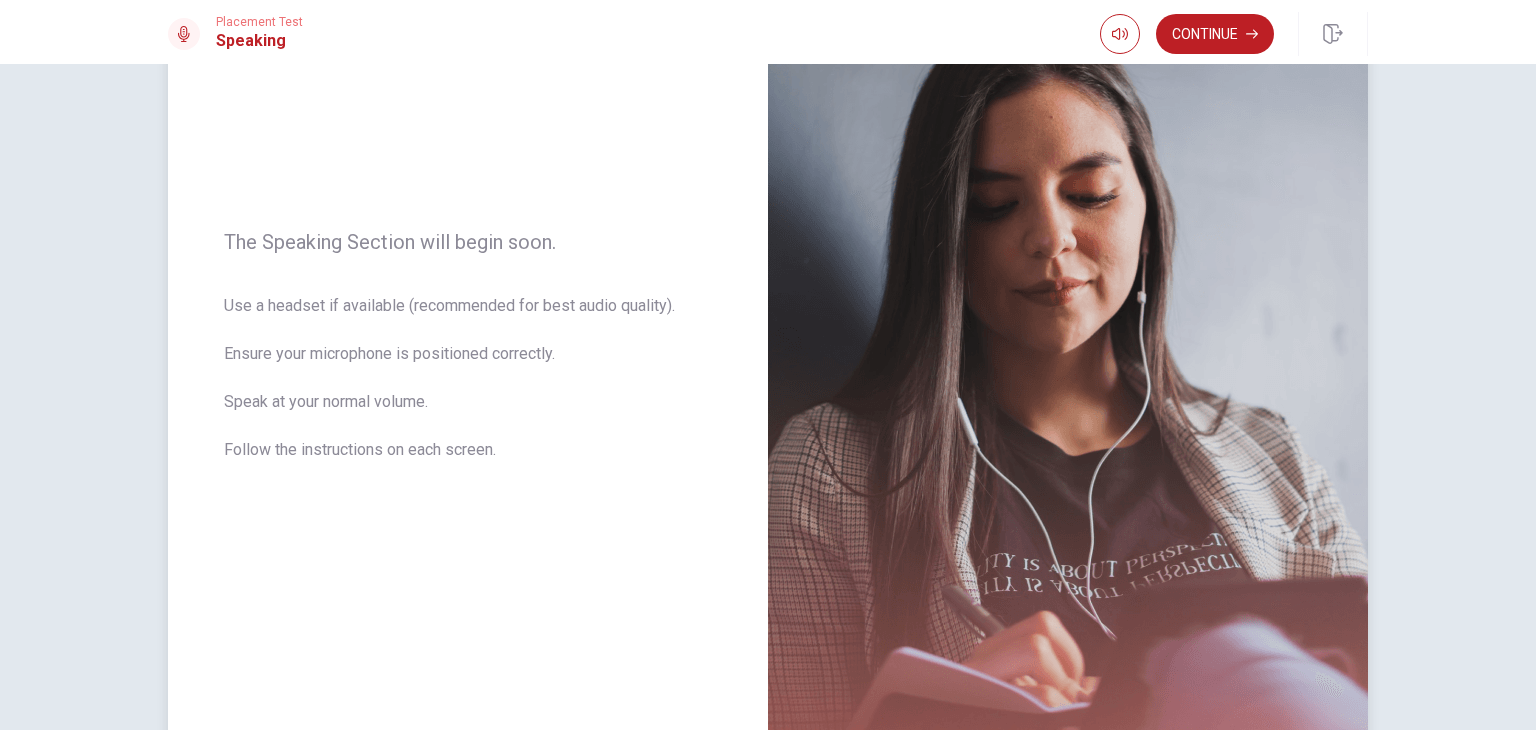 scroll, scrollTop: 192, scrollLeft: 0, axis: vertical 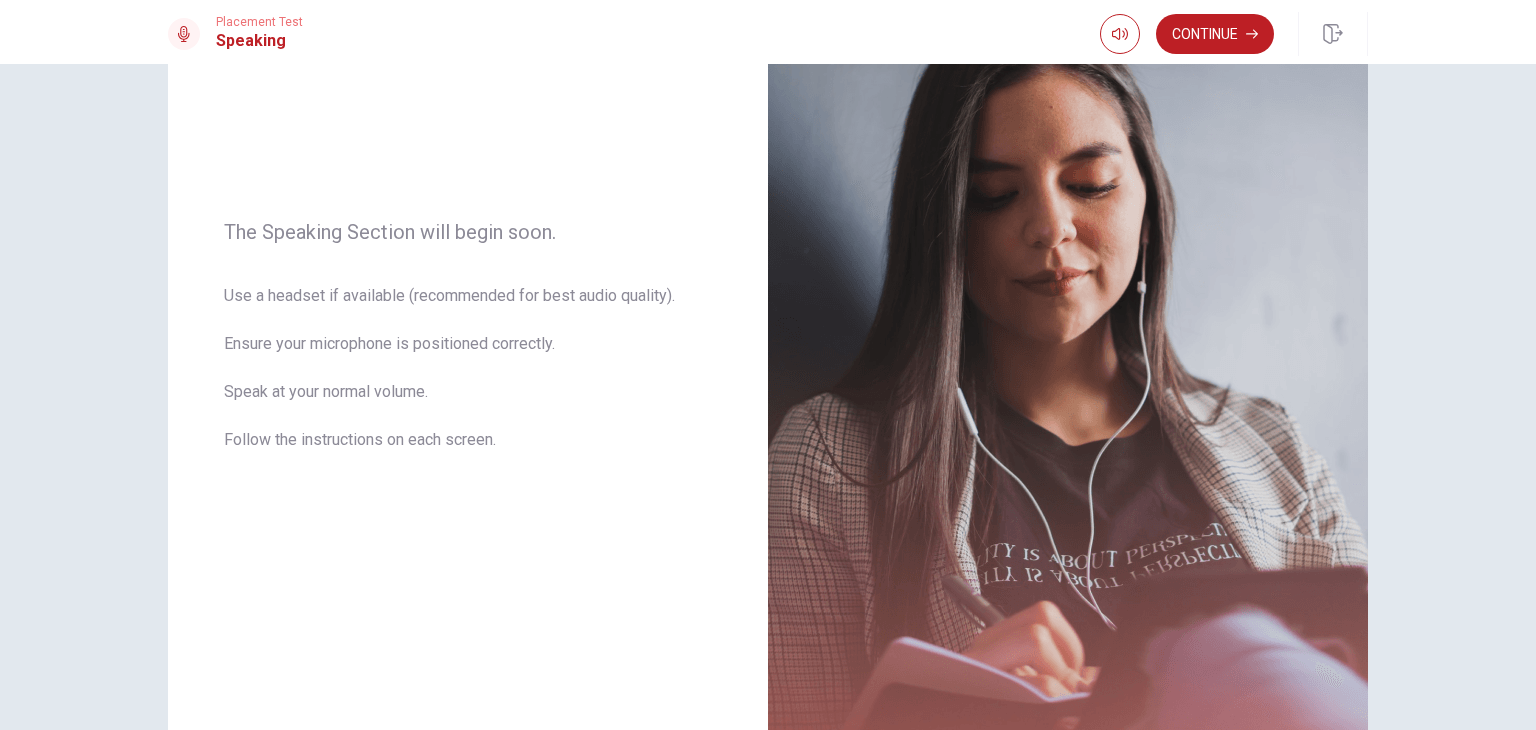 click 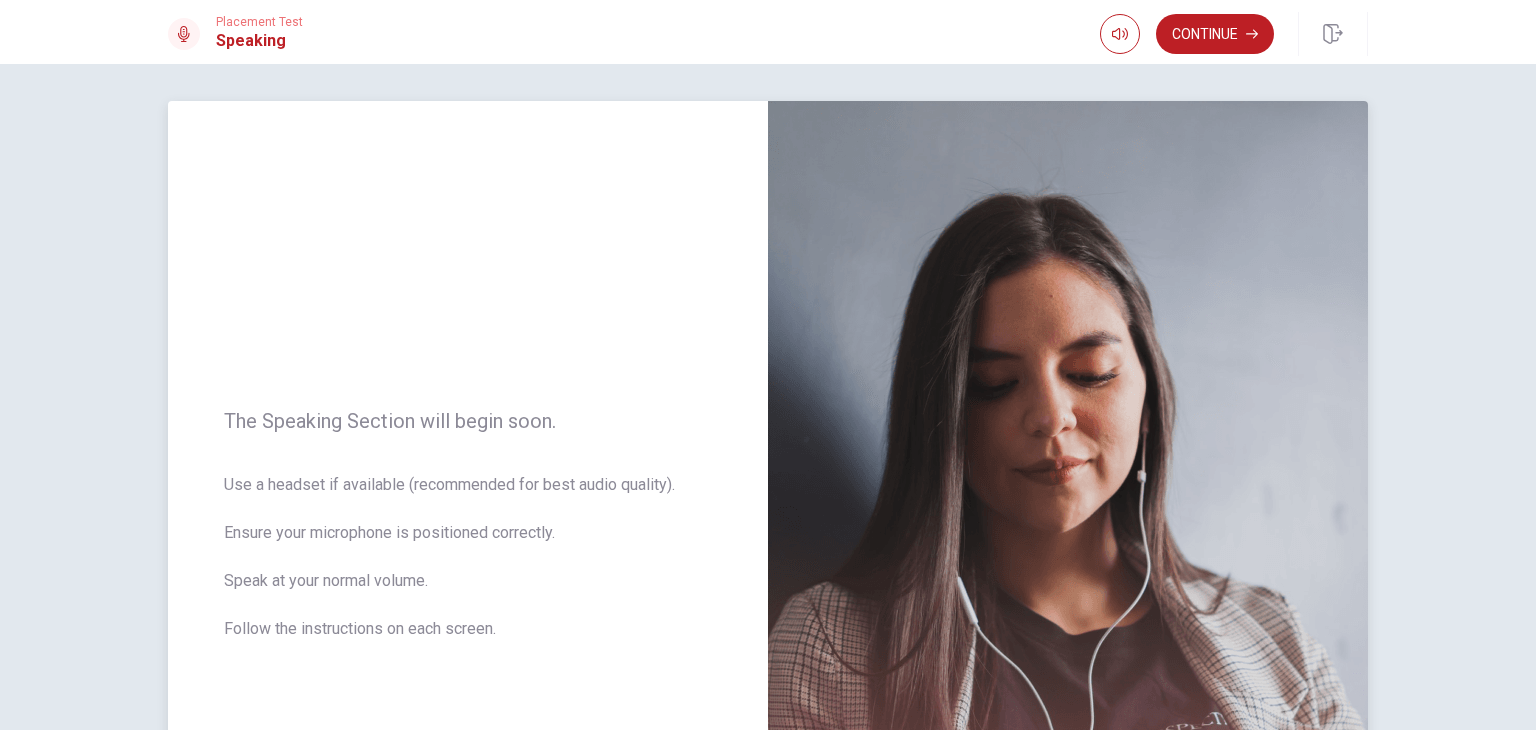 scroll, scrollTop: 0, scrollLeft: 0, axis: both 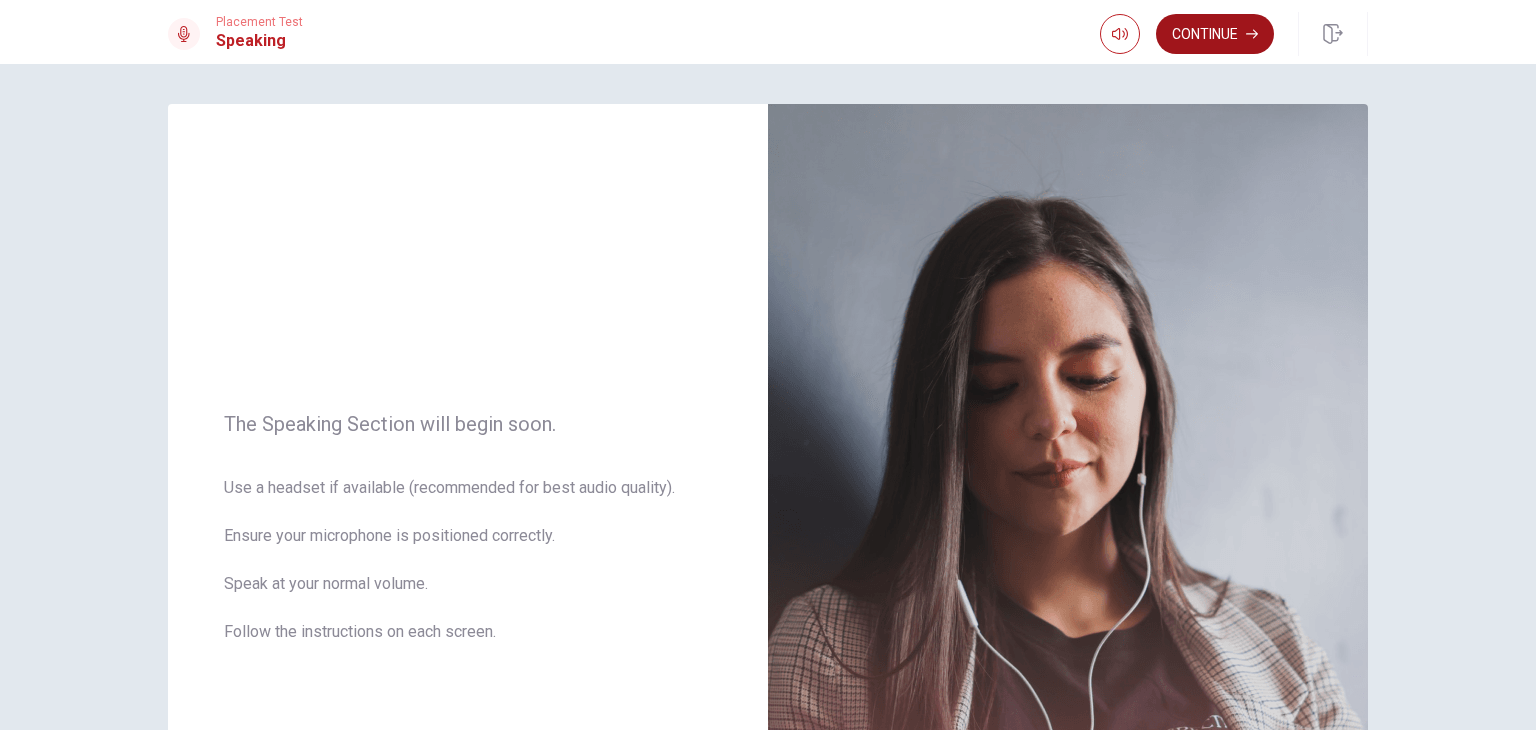 click on "Continue" at bounding box center [1215, 34] 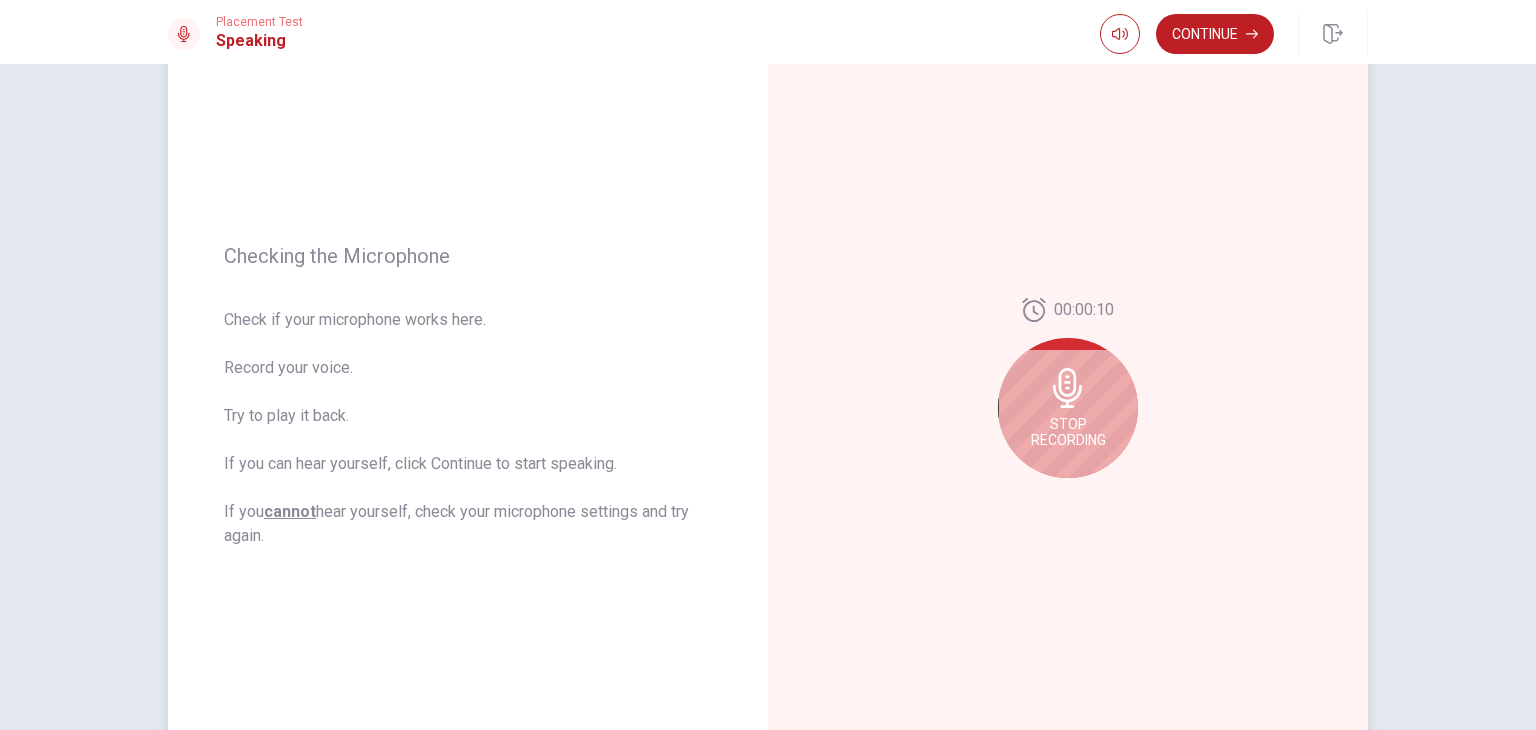 scroll, scrollTop: 164, scrollLeft: 0, axis: vertical 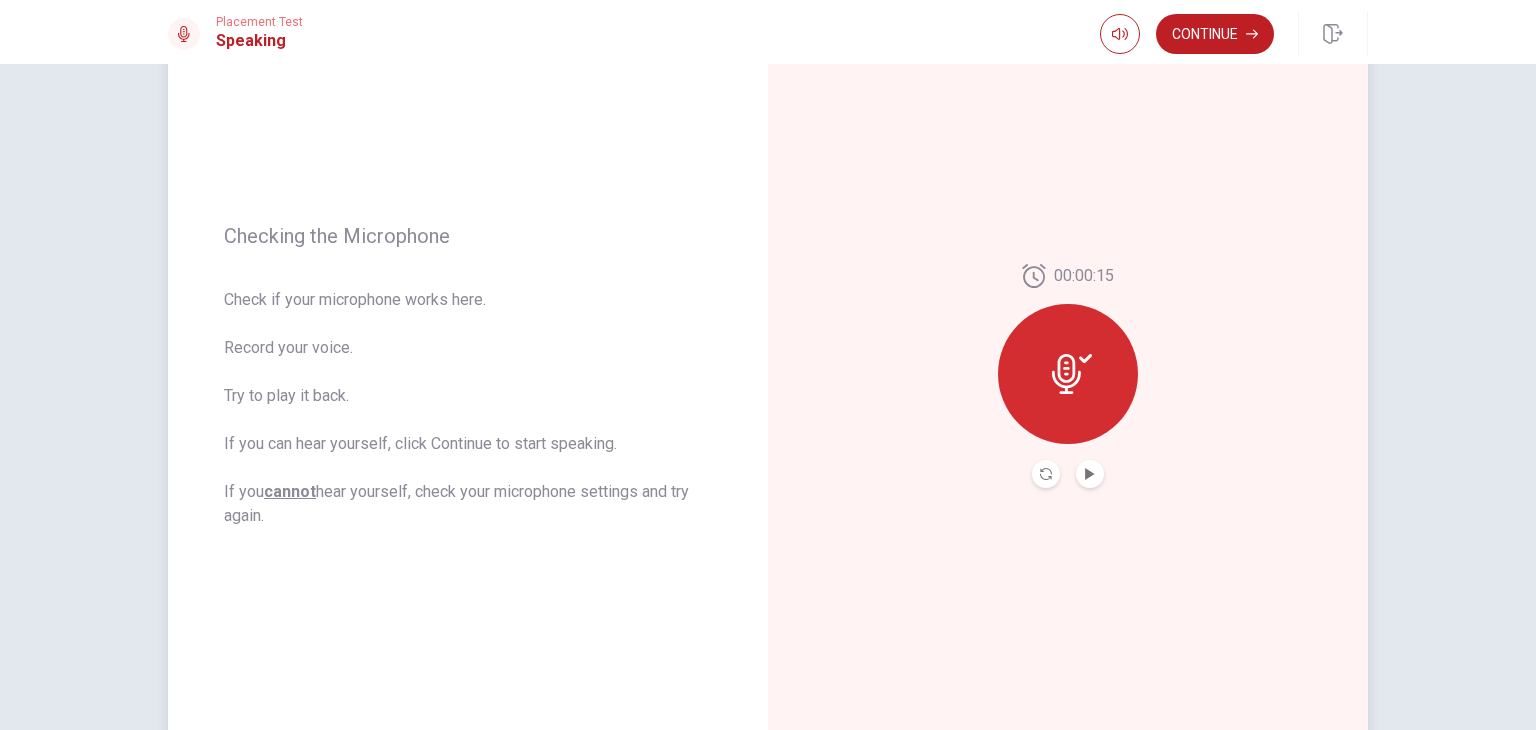 click 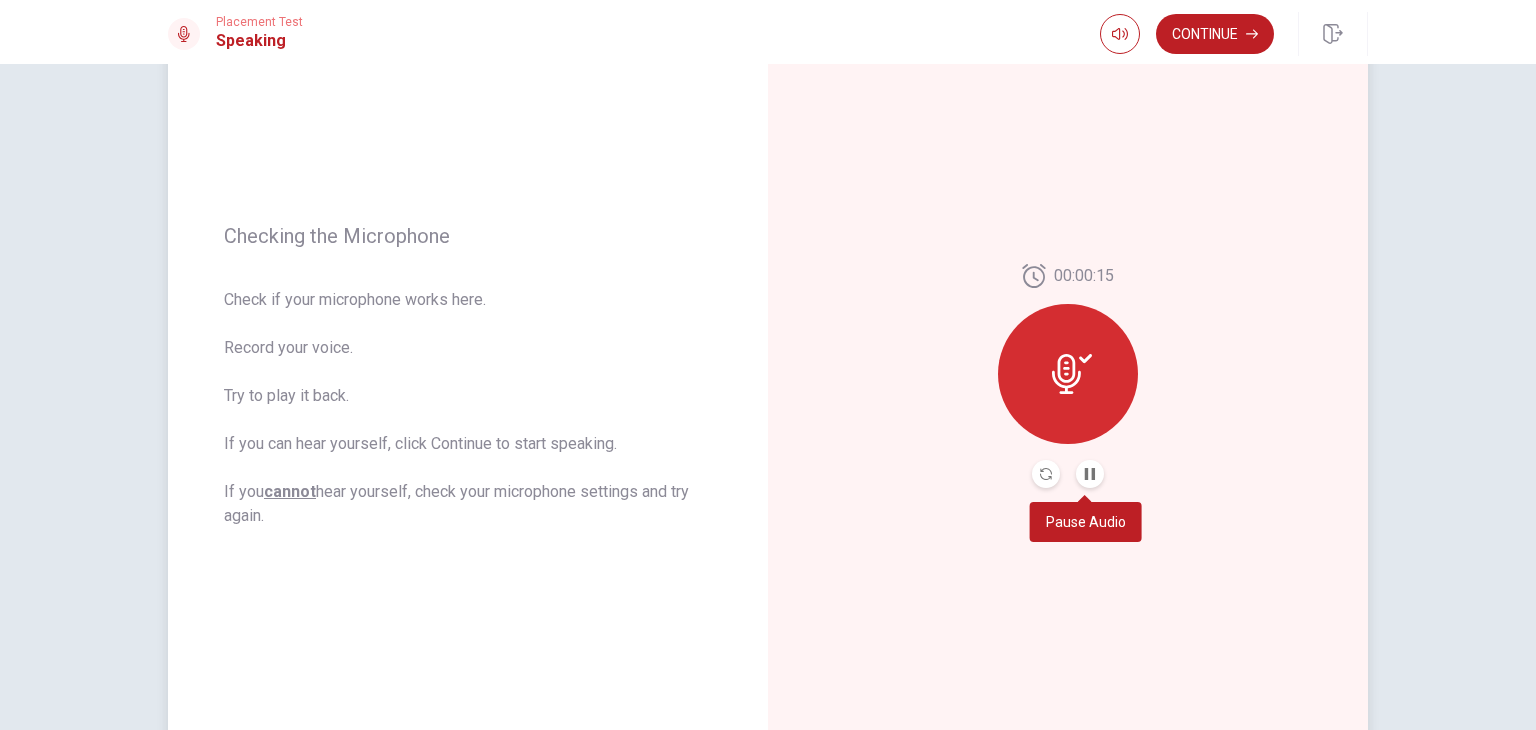 click at bounding box center (1090, 474) 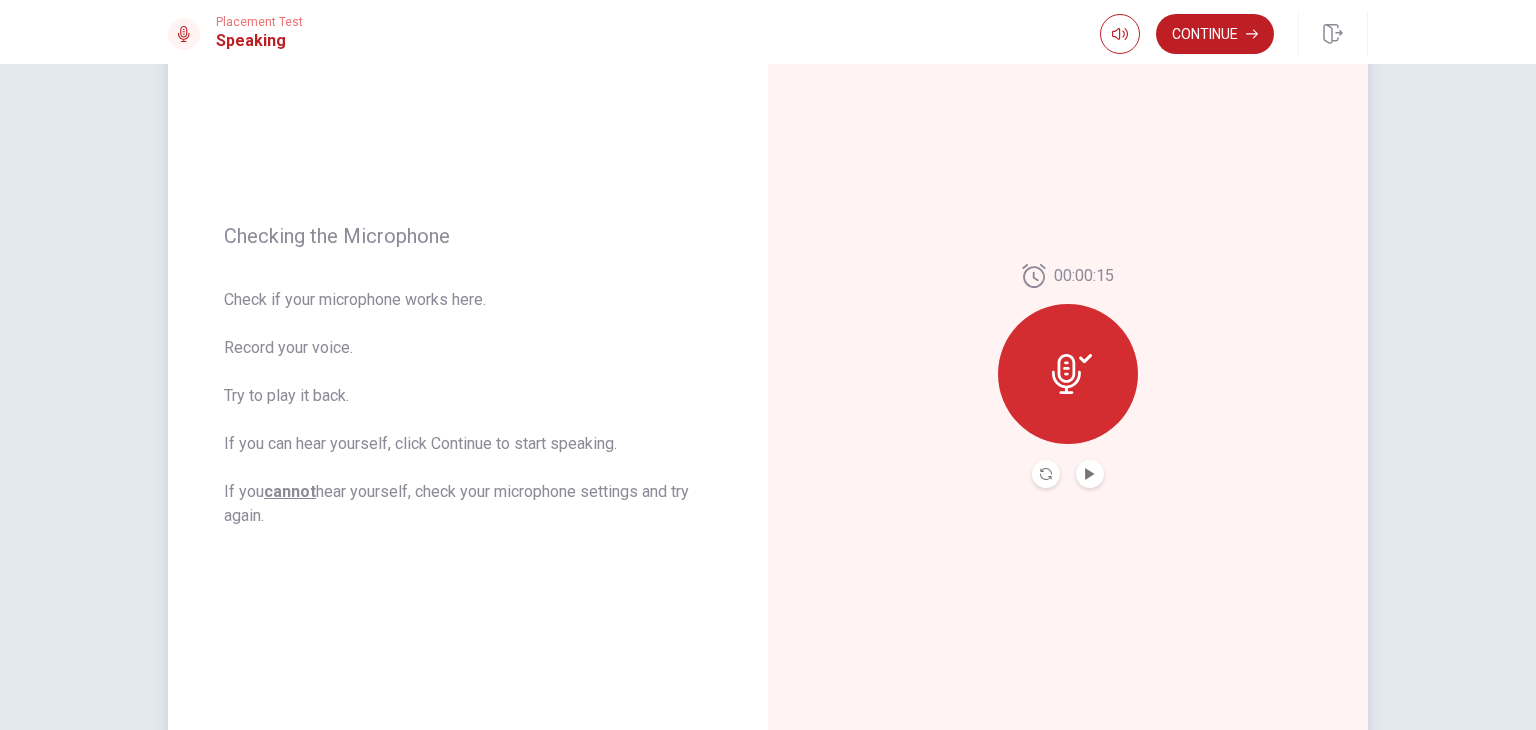 scroll, scrollTop: 68, scrollLeft: 0, axis: vertical 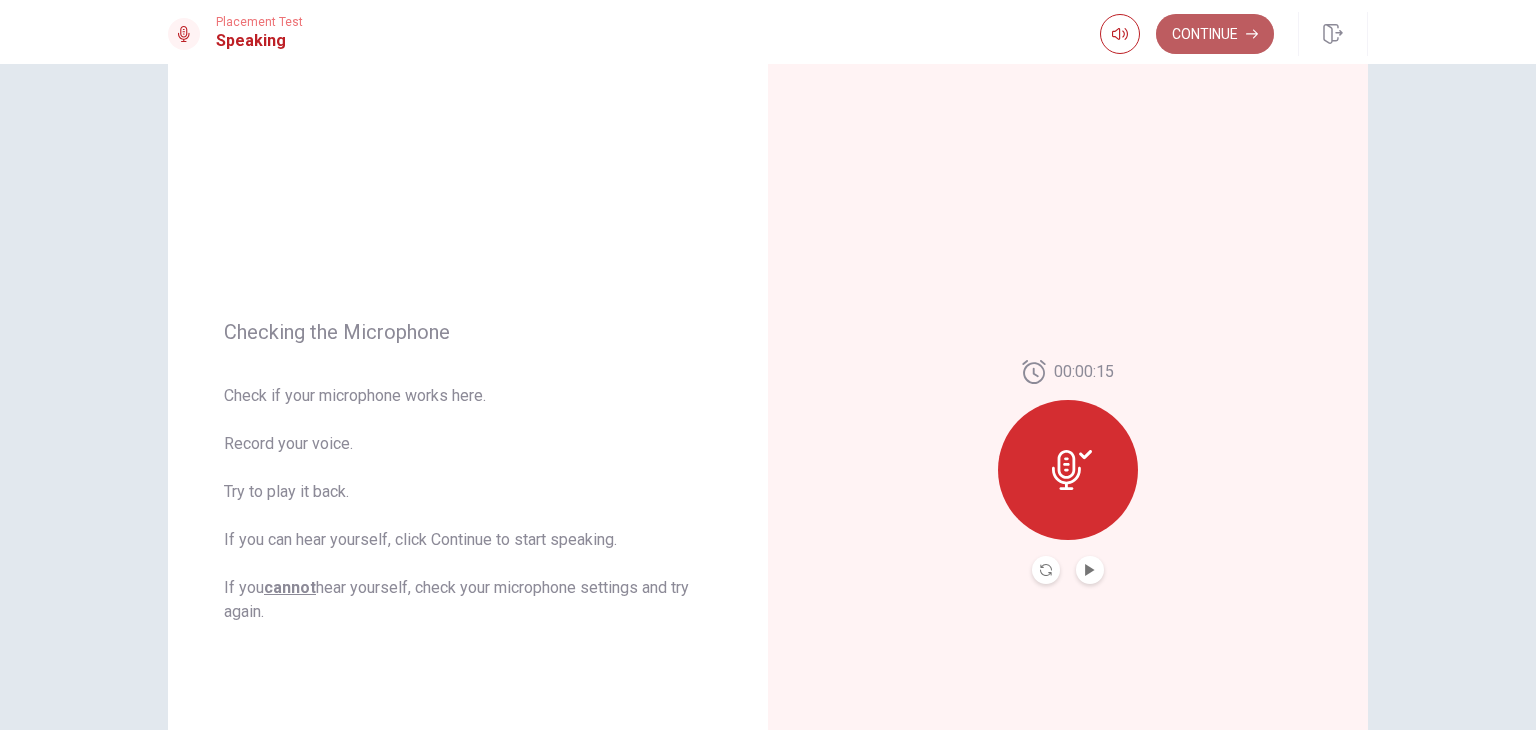 click on "Continue" at bounding box center [1215, 34] 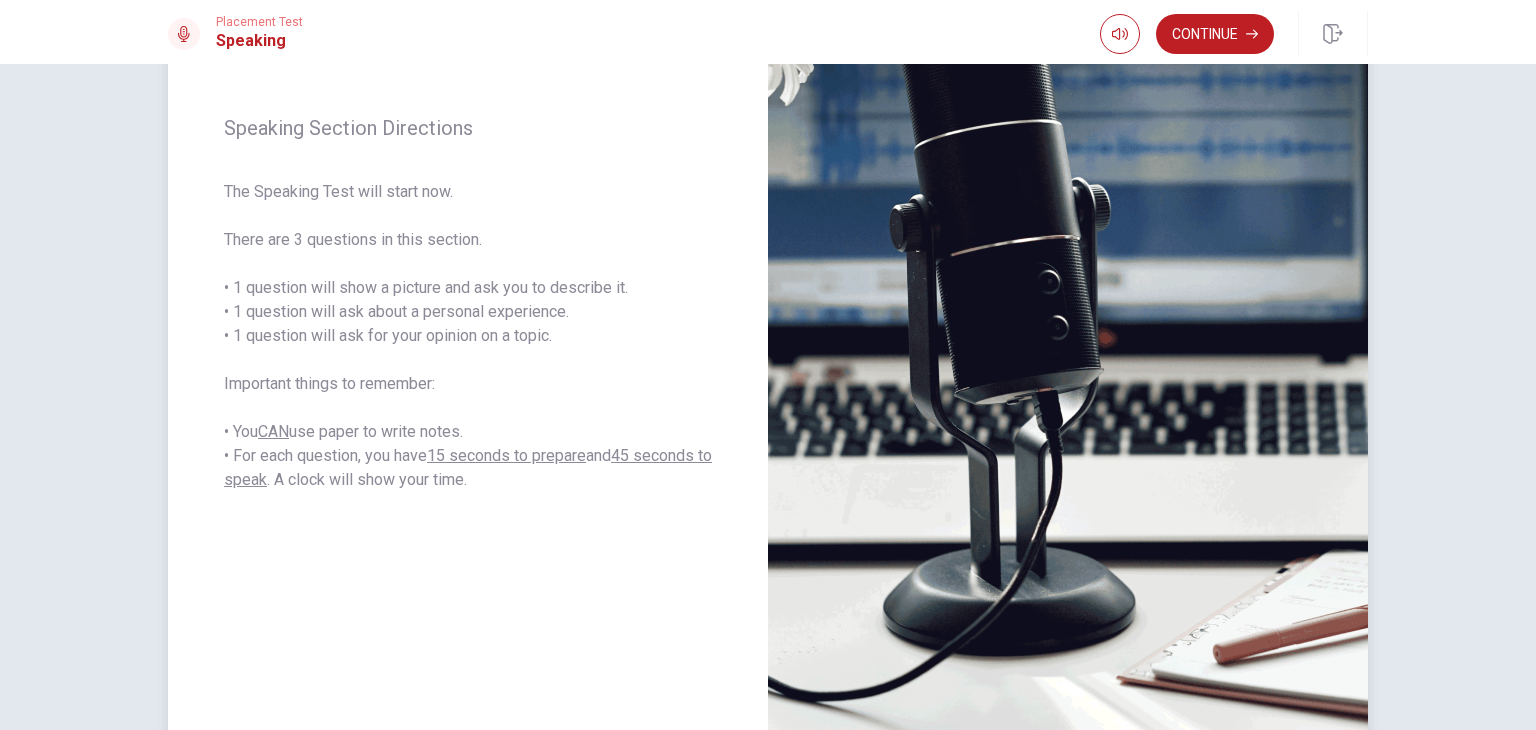 scroll, scrollTop: 238, scrollLeft: 0, axis: vertical 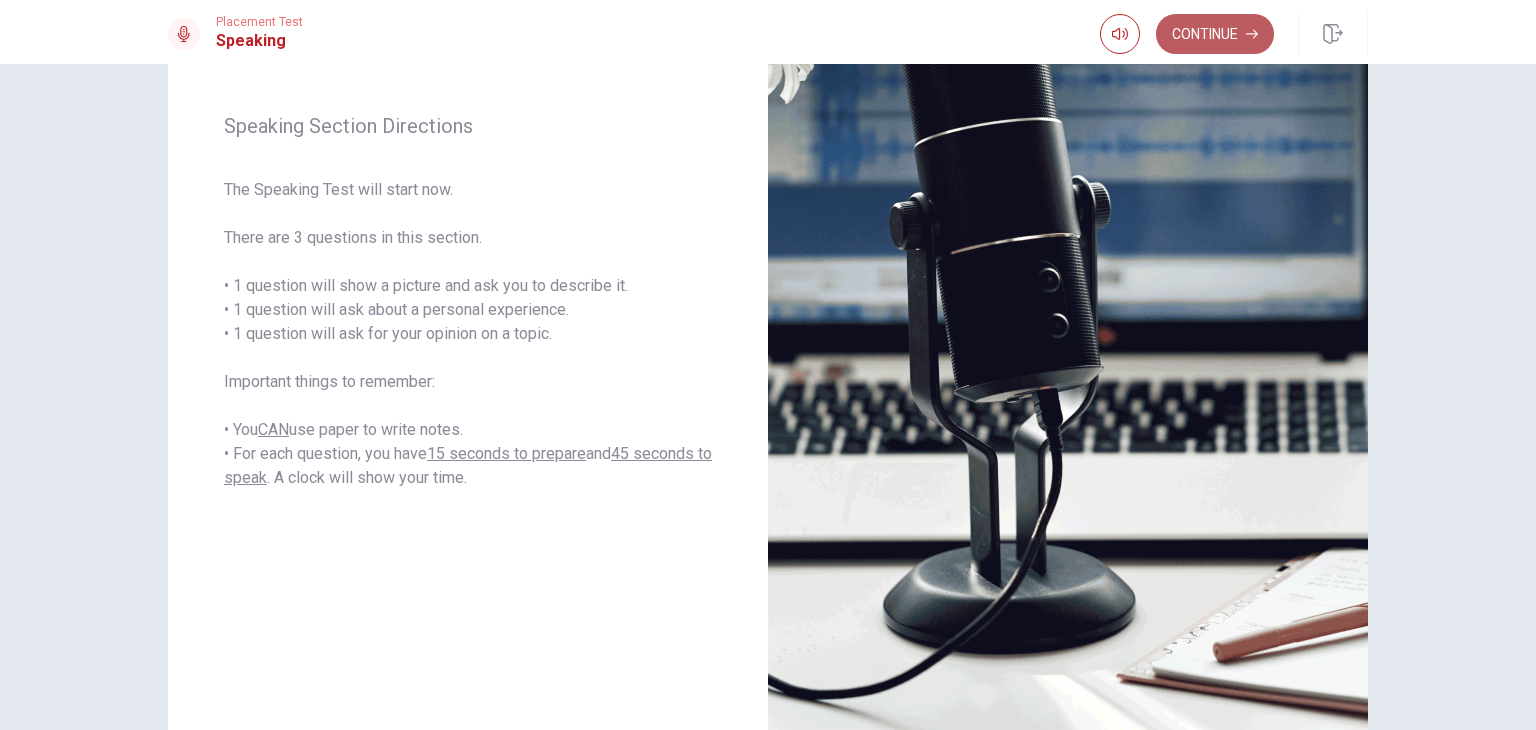 click on "Continue" at bounding box center [1215, 34] 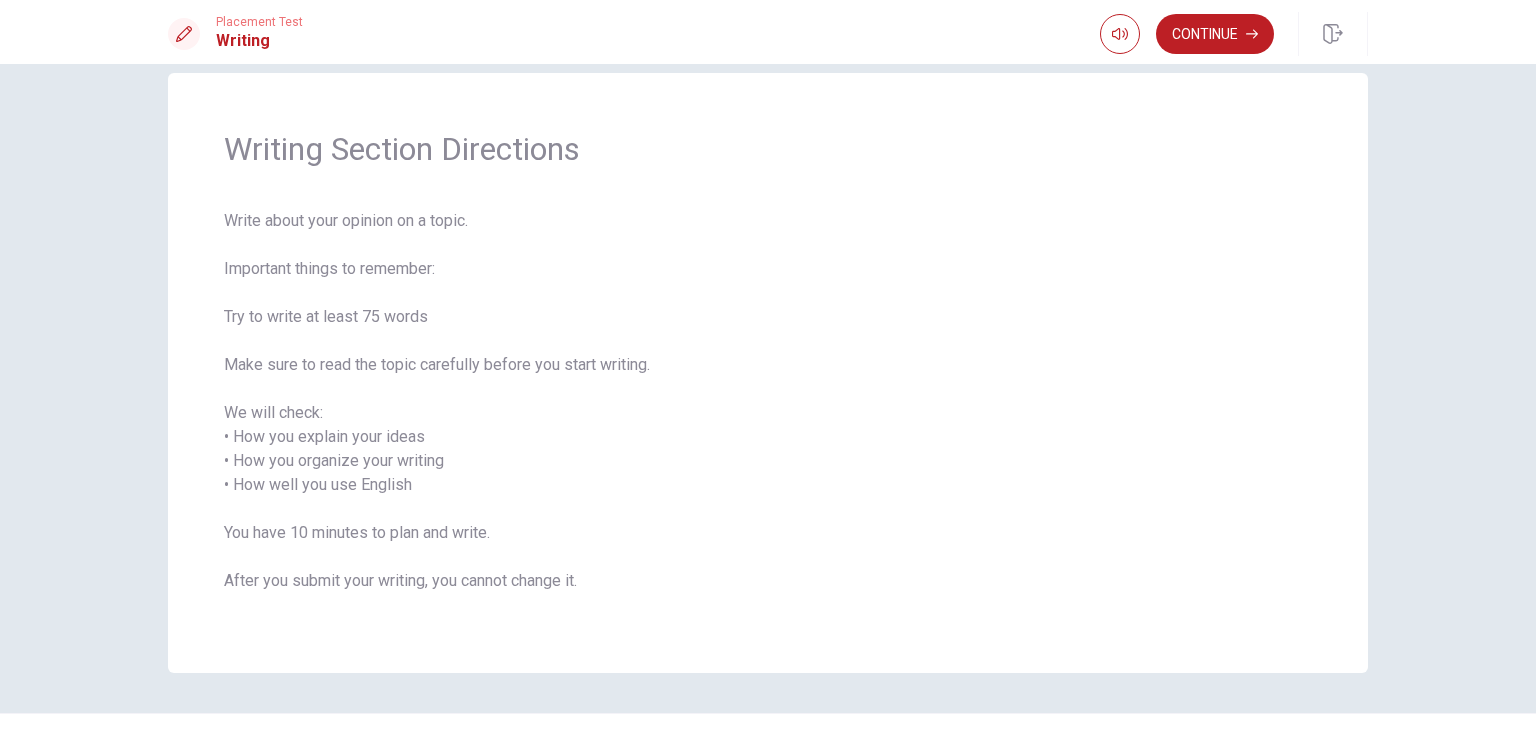scroll, scrollTop: 34, scrollLeft: 0, axis: vertical 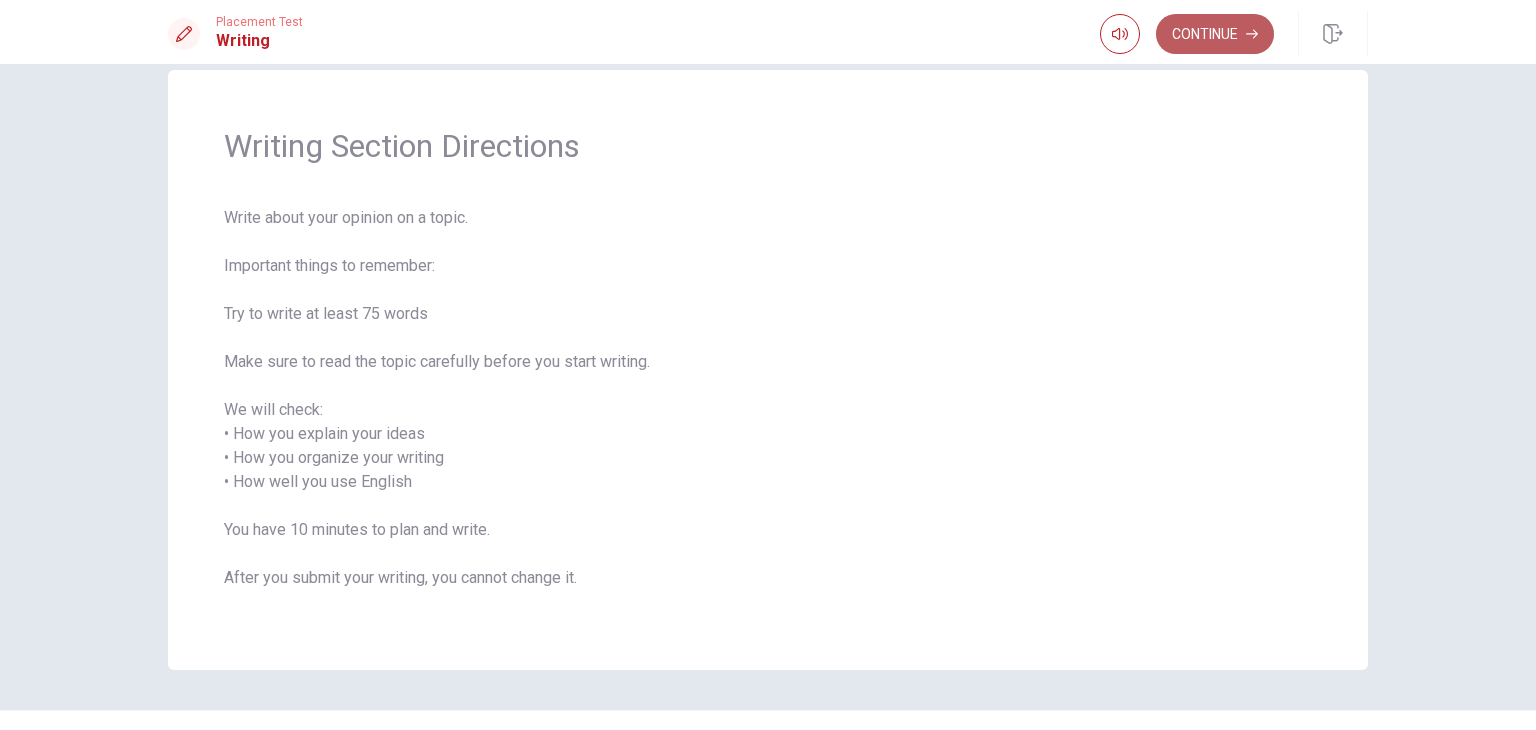 click on "Continue" at bounding box center (1215, 34) 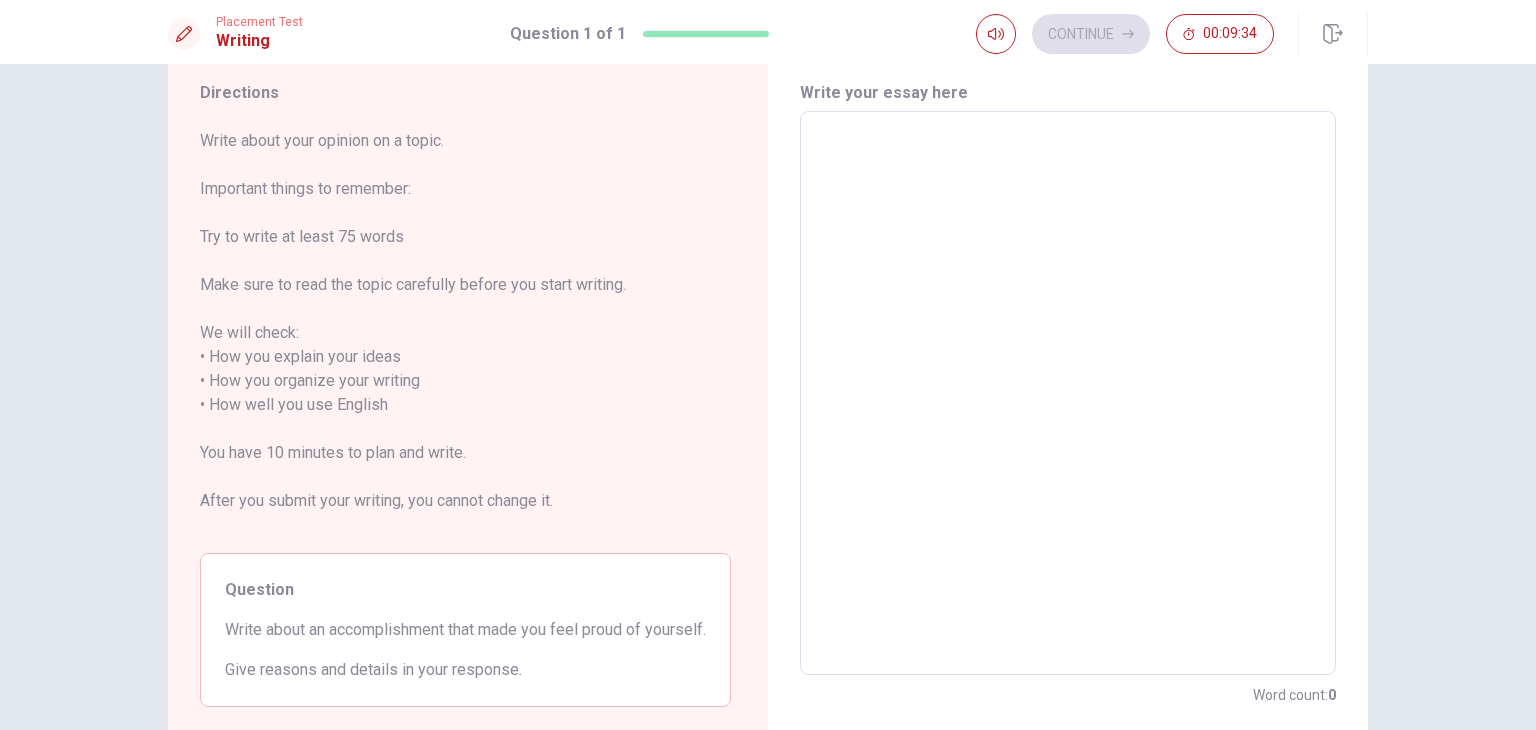scroll, scrollTop: 60, scrollLeft: 0, axis: vertical 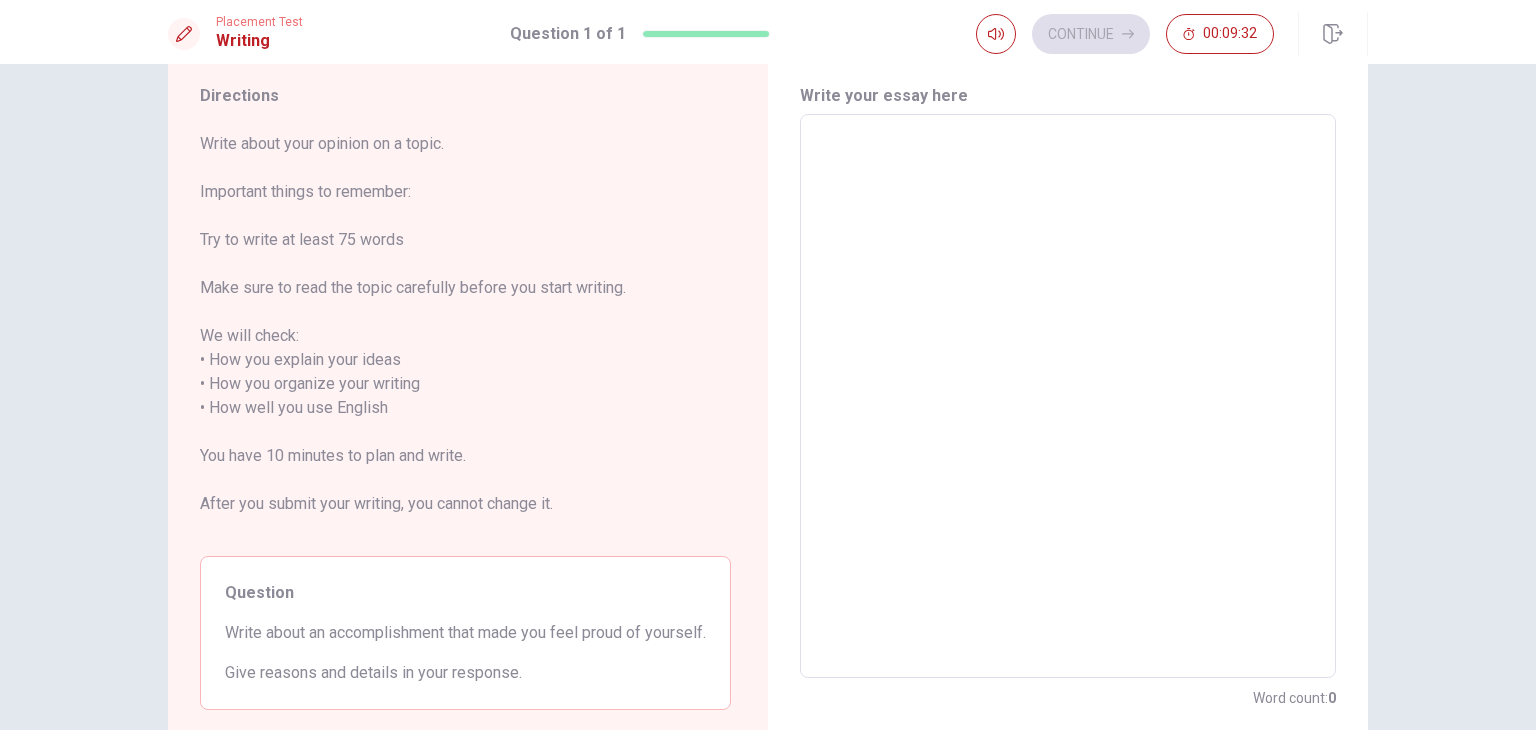 click at bounding box center (1068, 396) 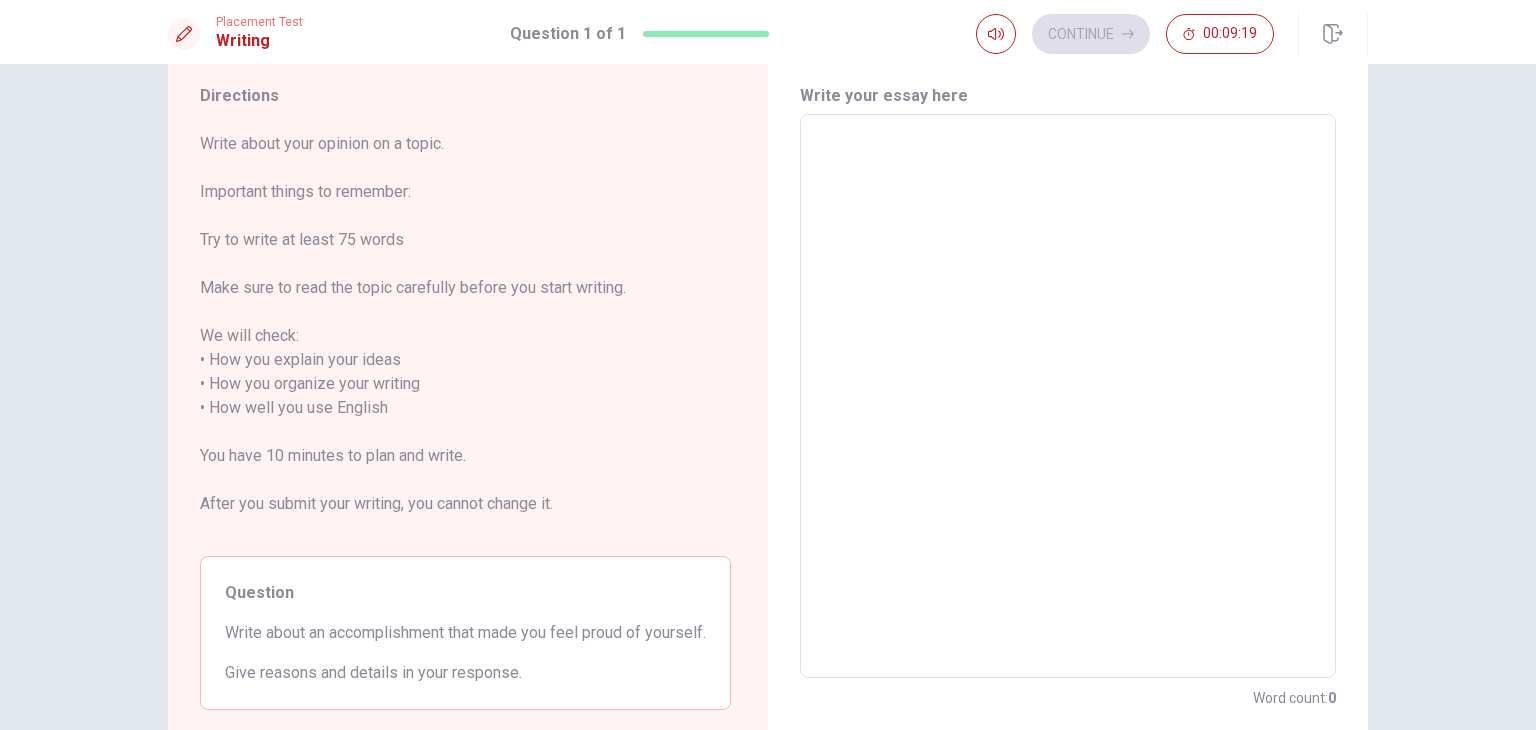type on "I" 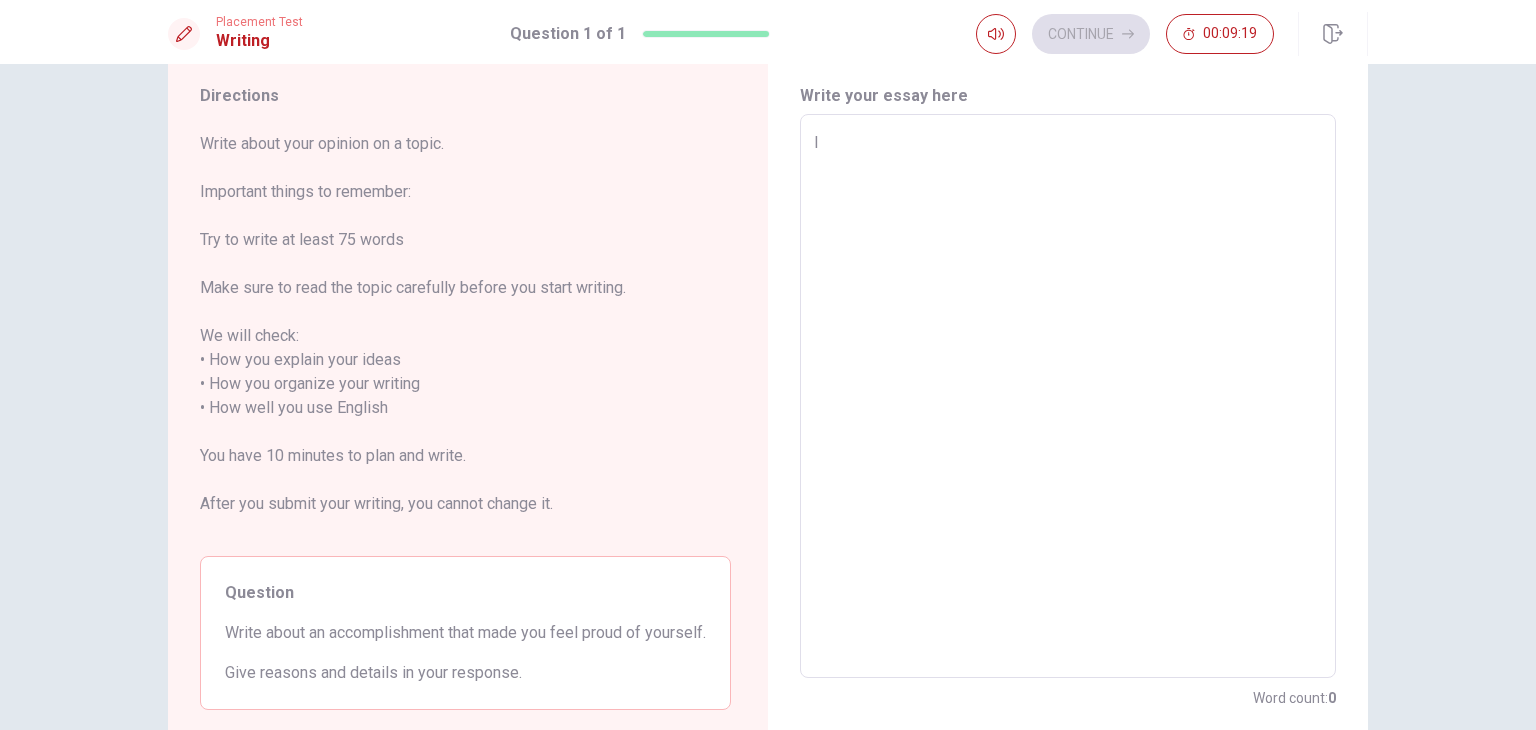 type on "x" 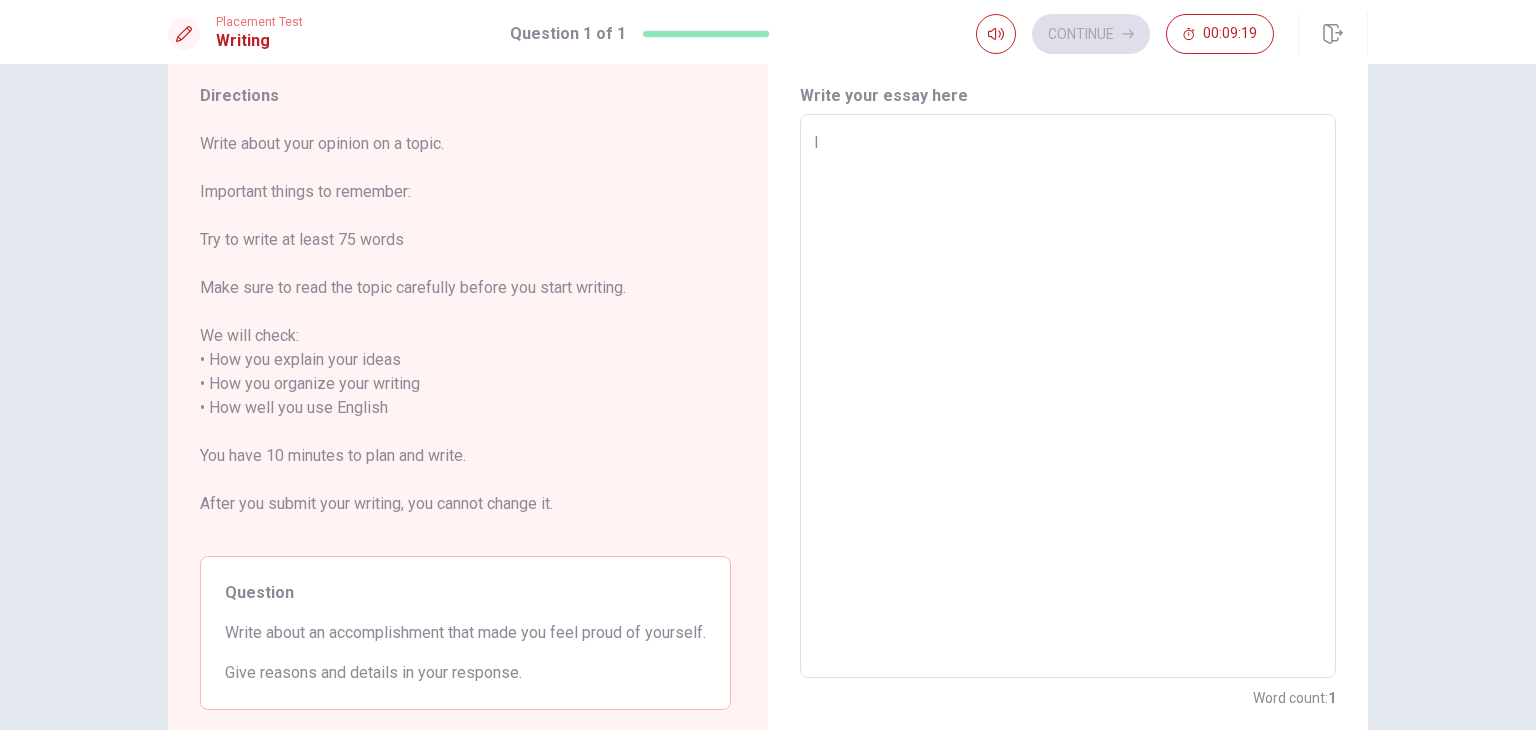 type on "I" 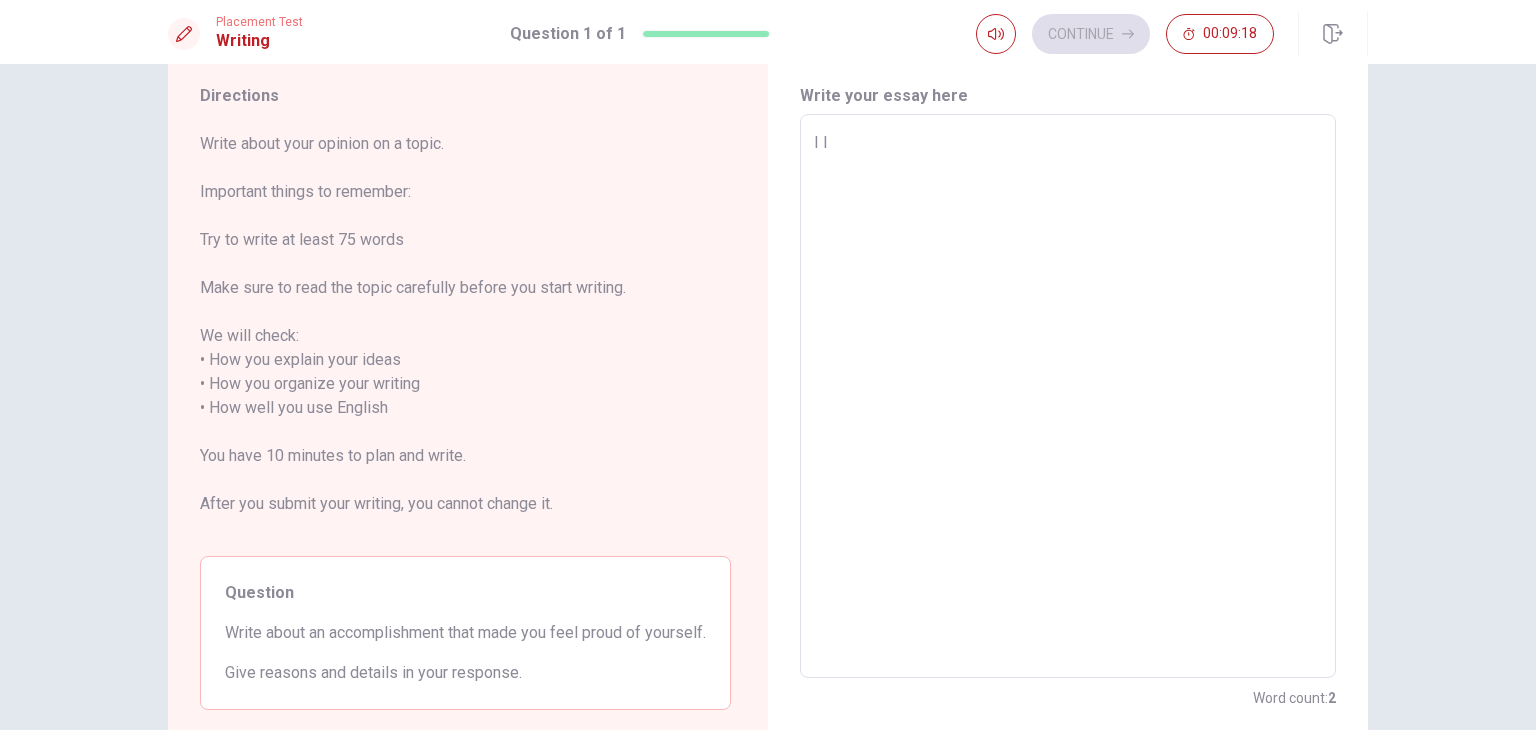type on "x" 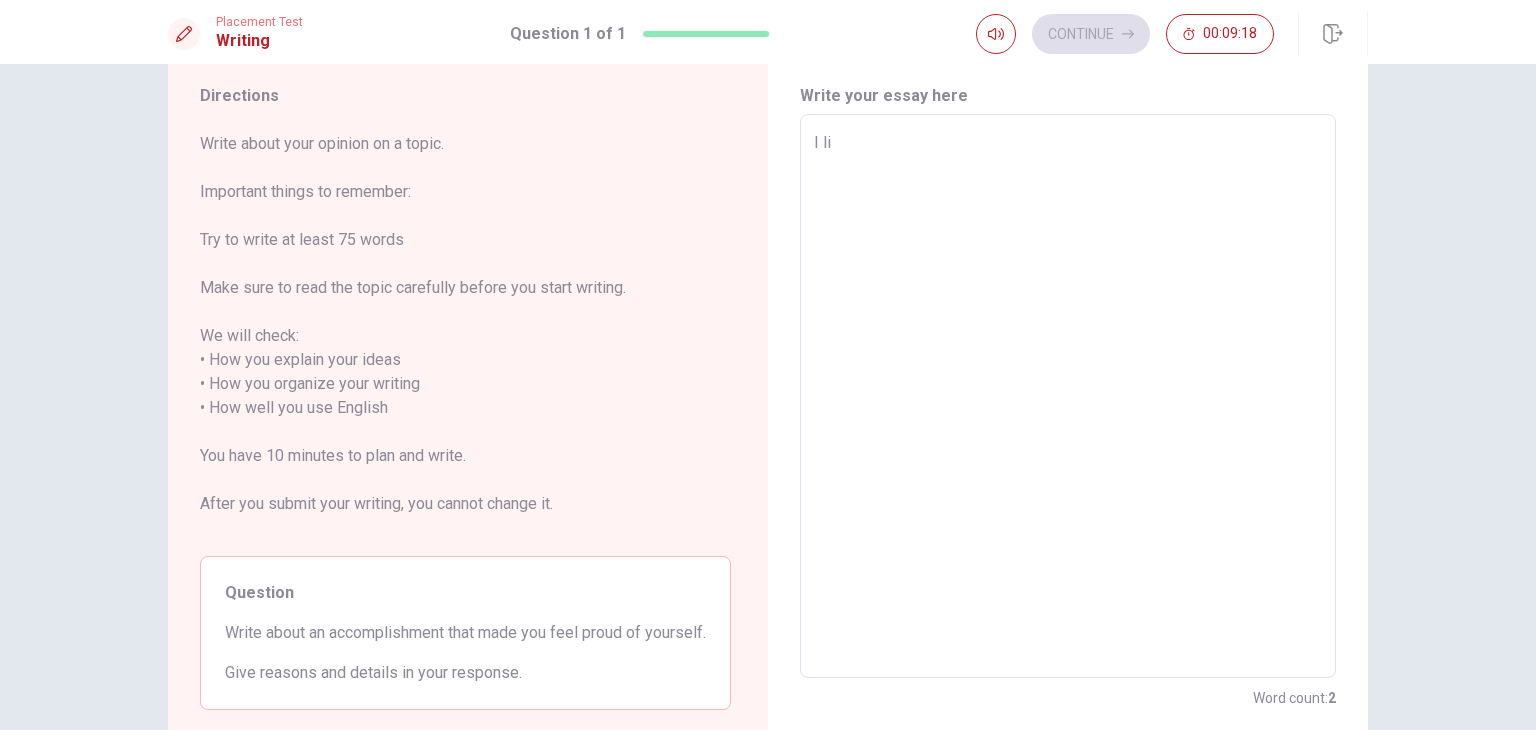type on "x" 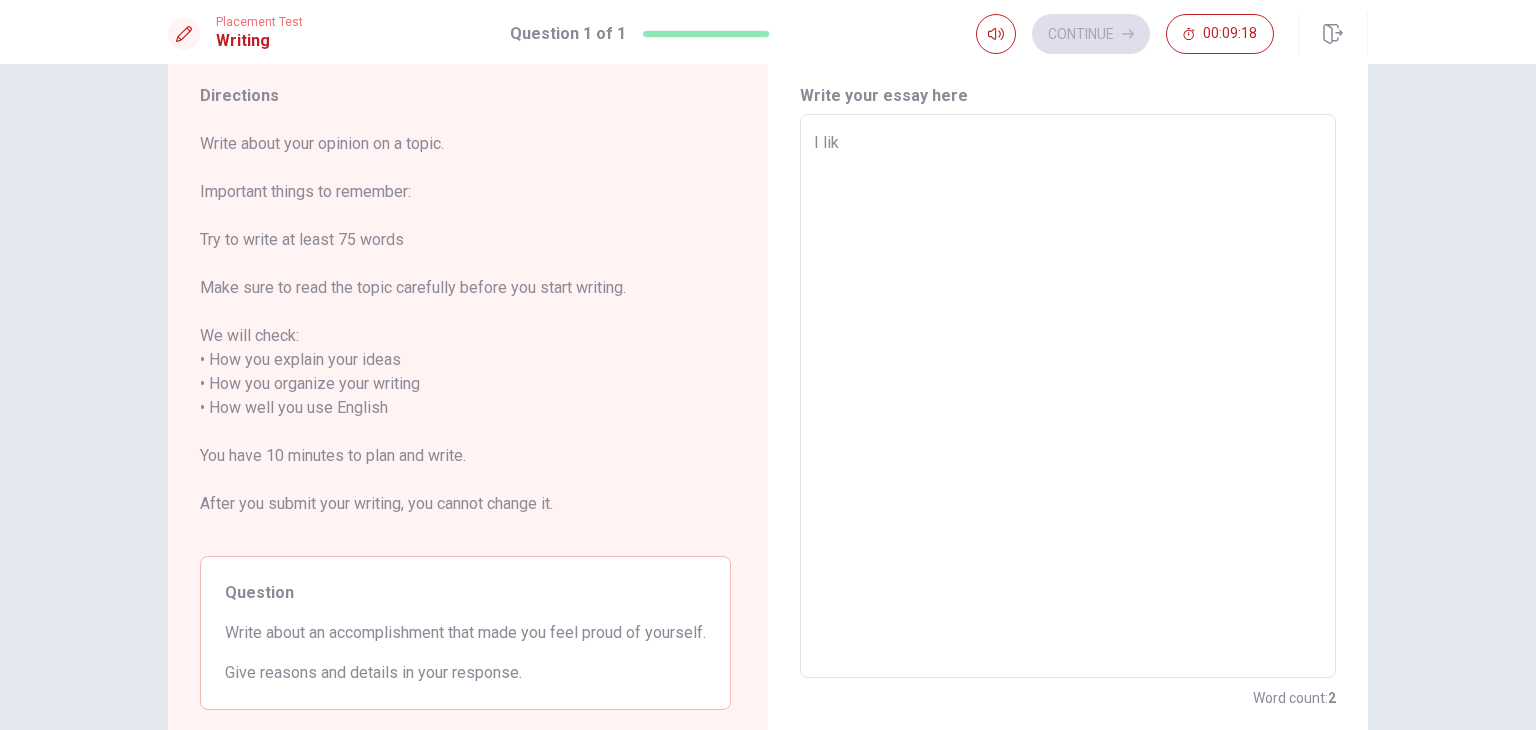 type on "I liki" 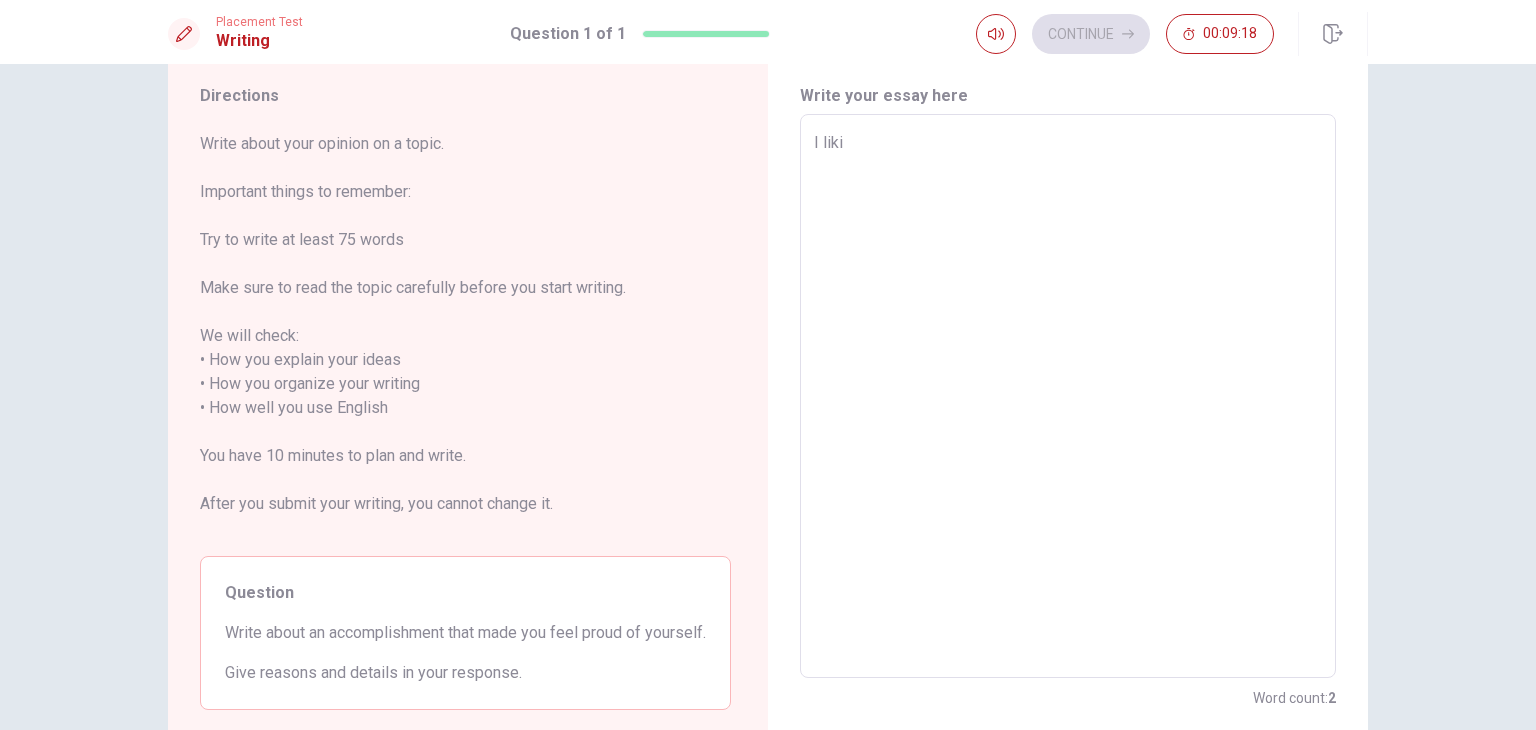 type on "x" 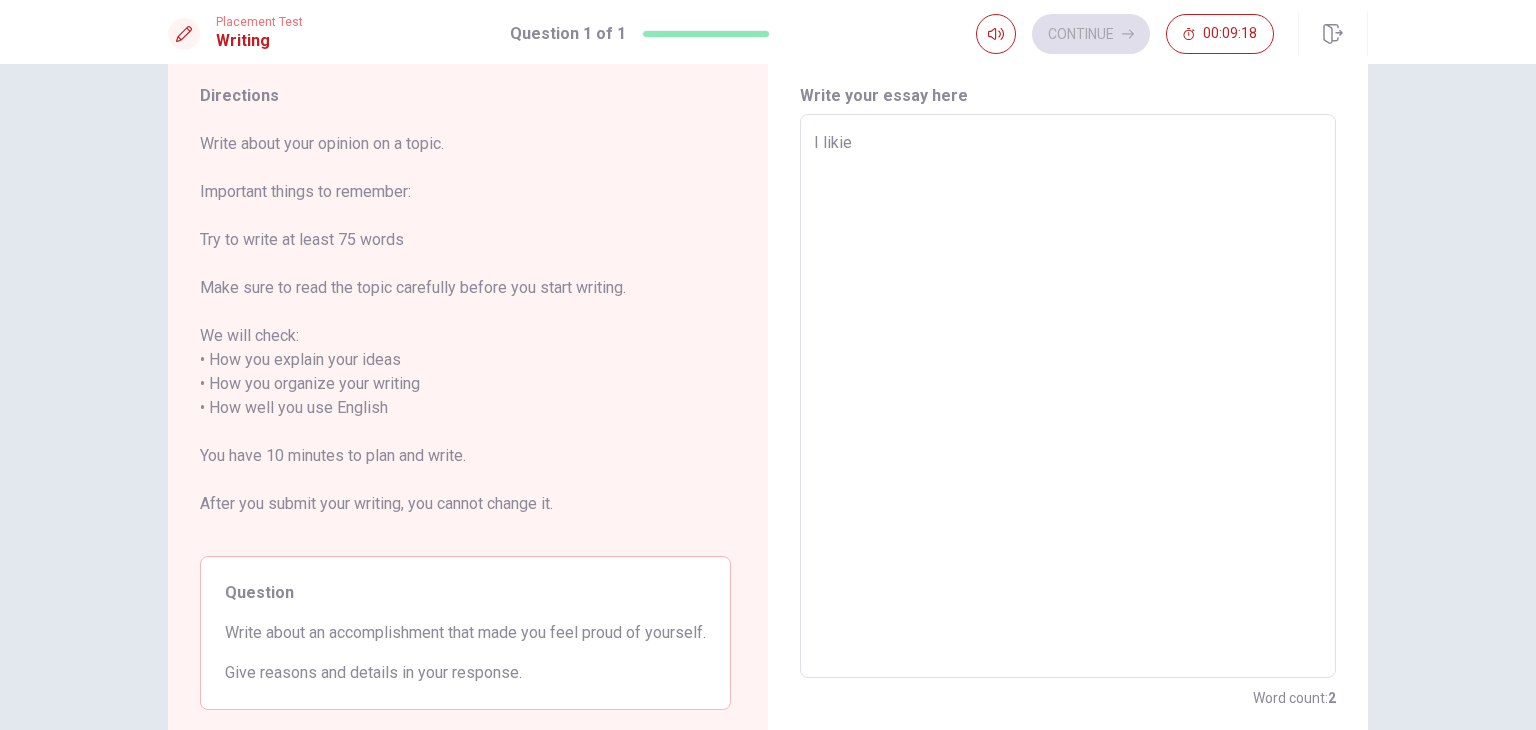 type on "x" 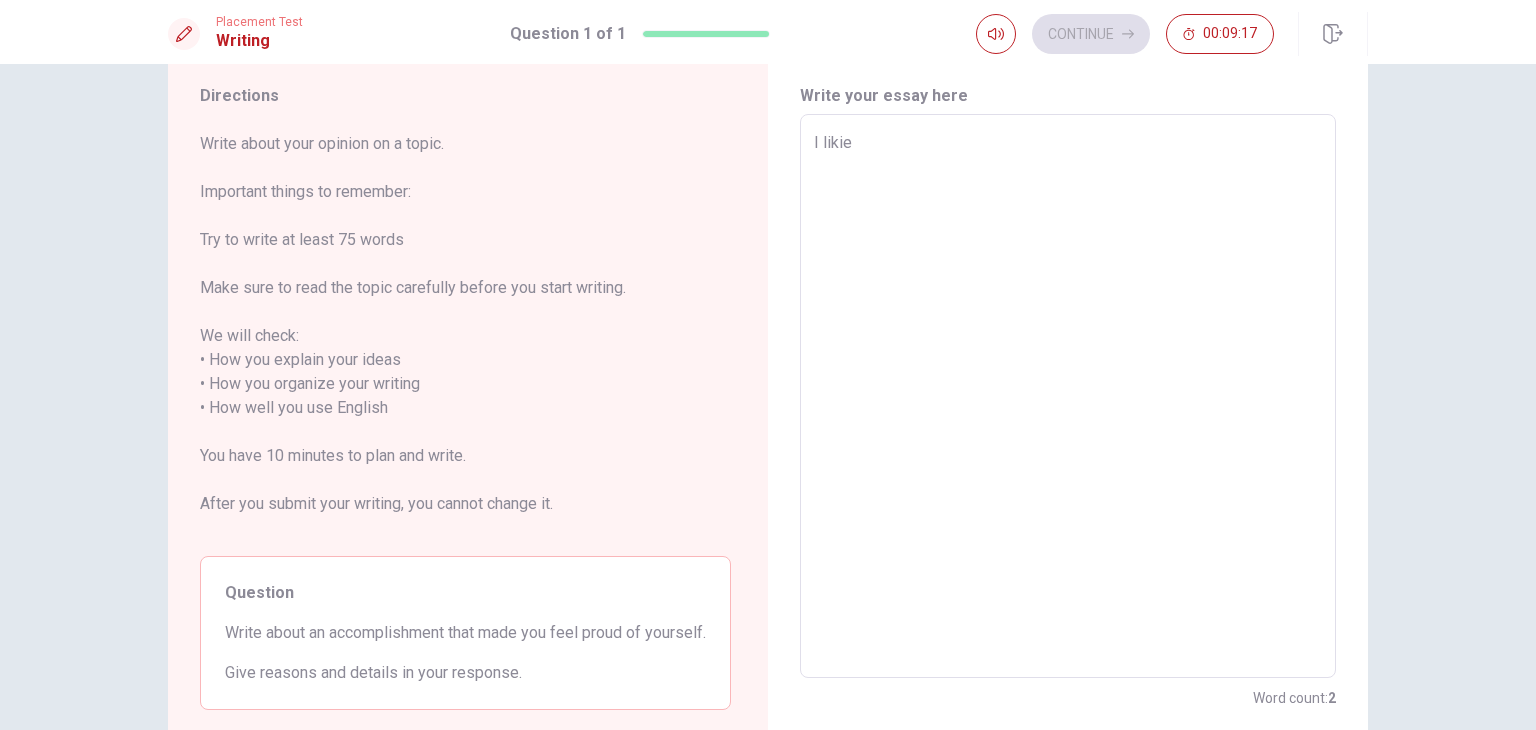 type on "I likie" 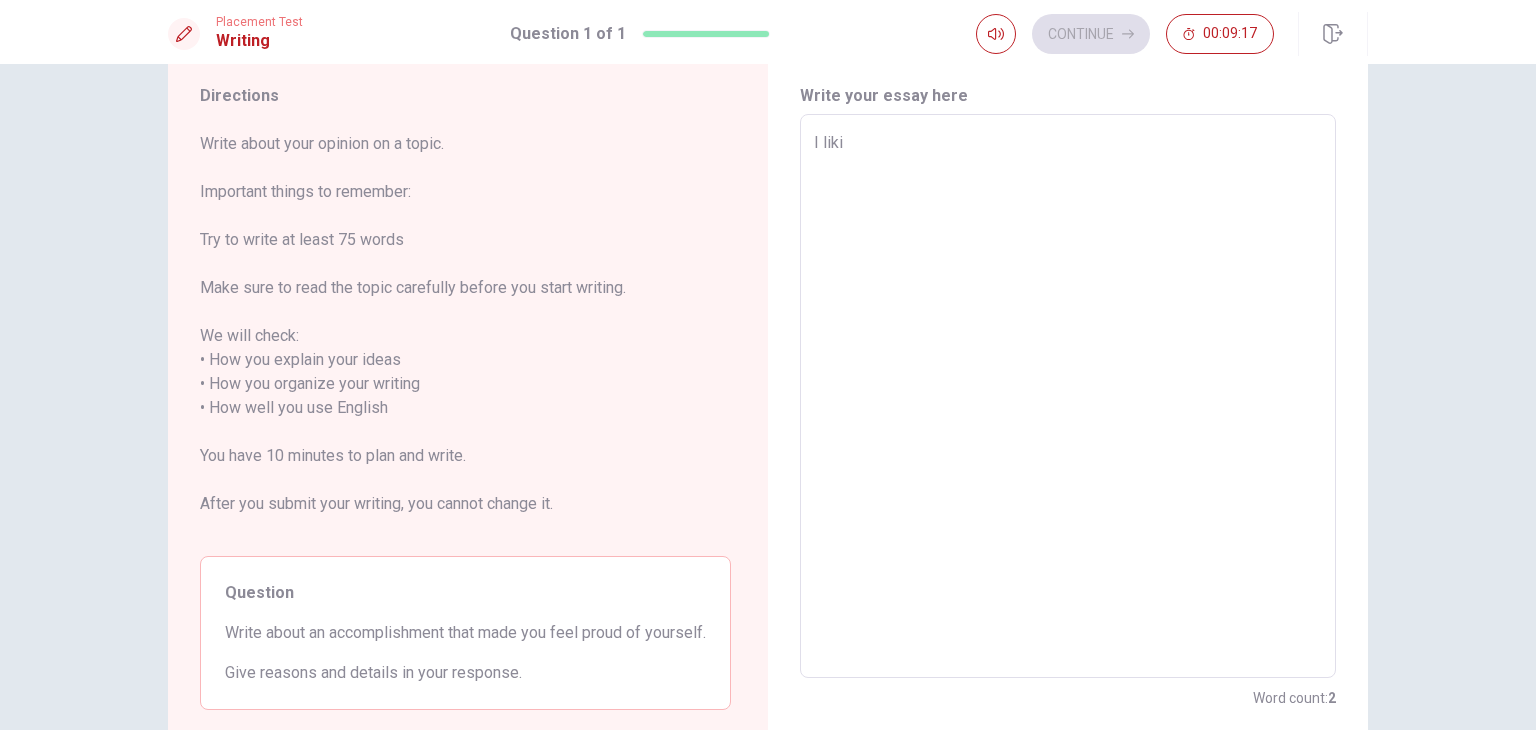 type on "x" 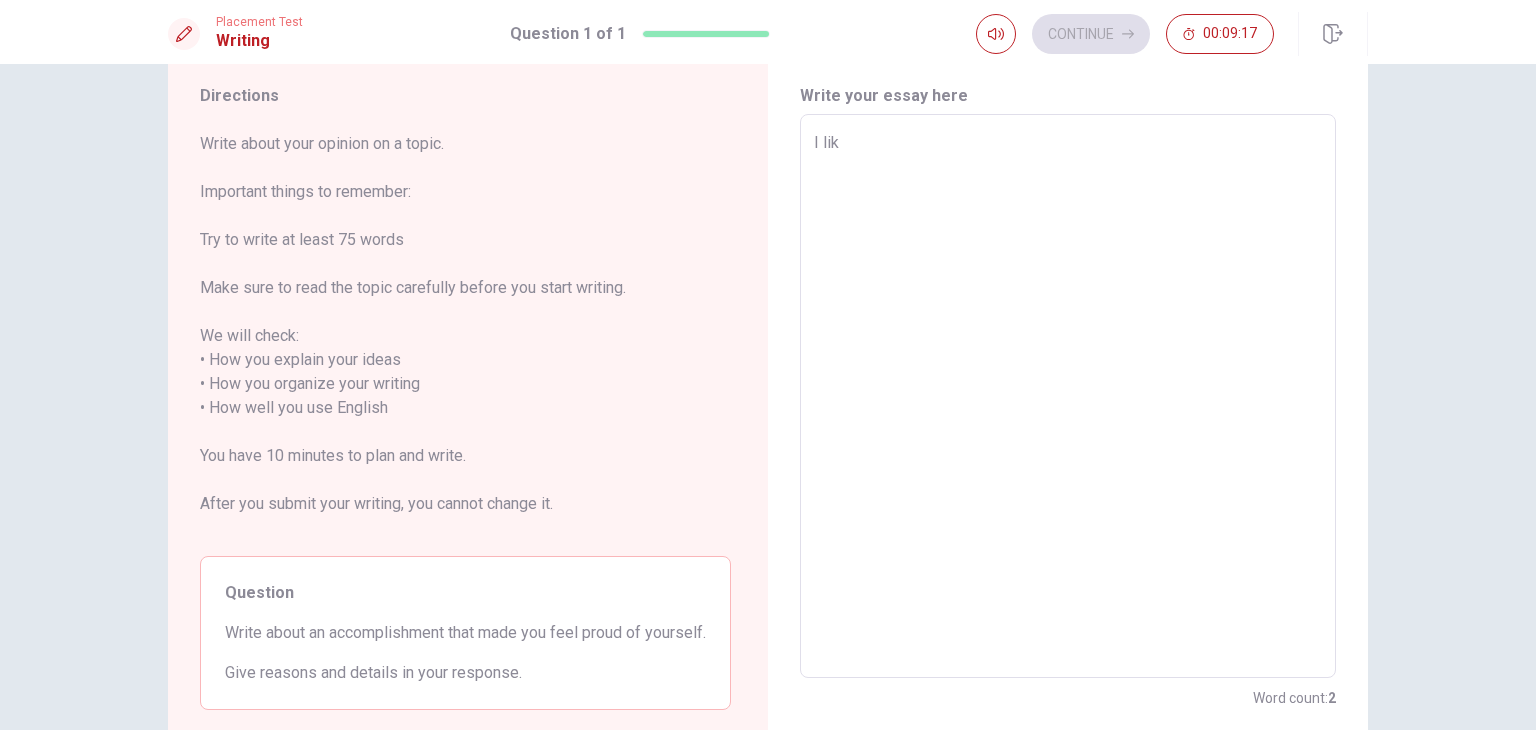 type on "x" 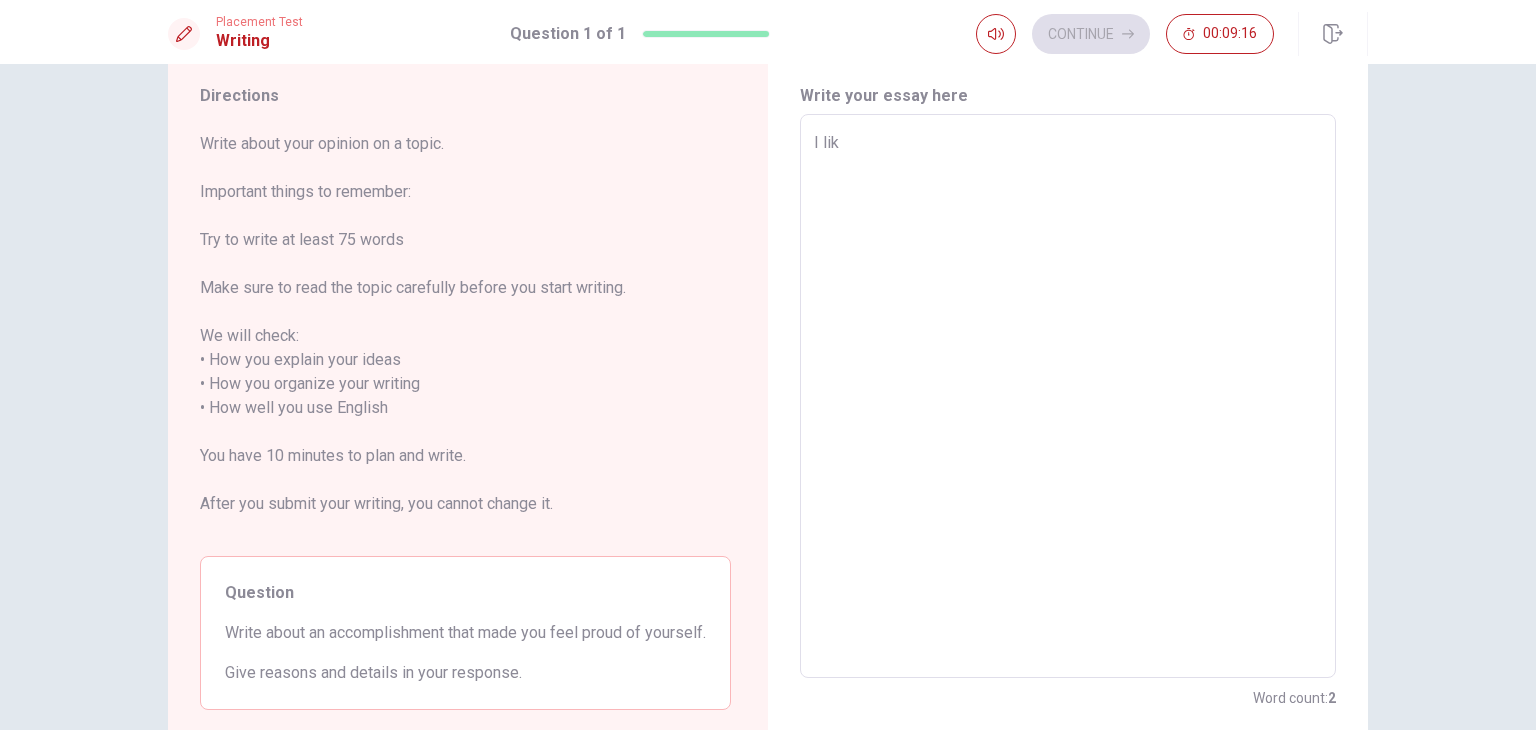 type on "I like" 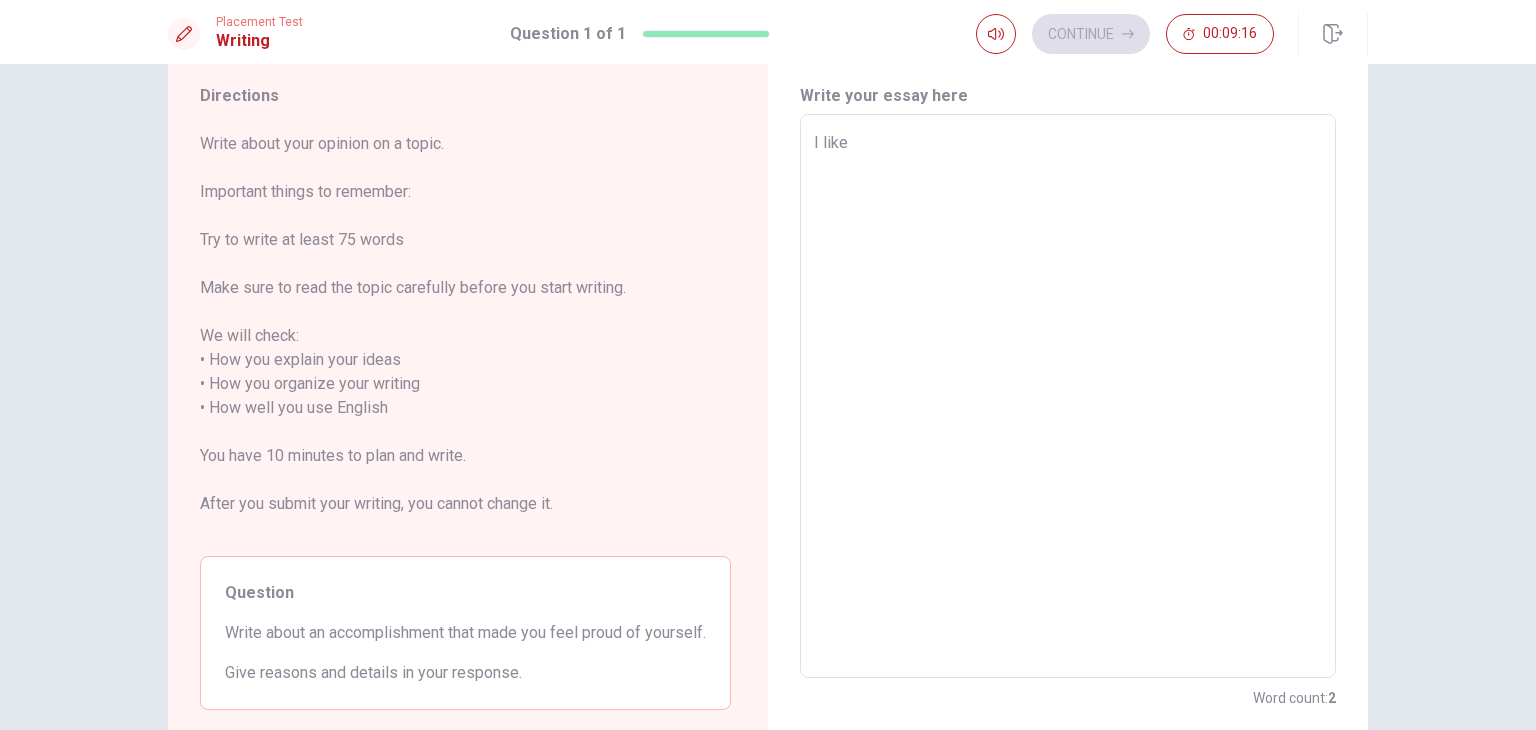 type on "x" 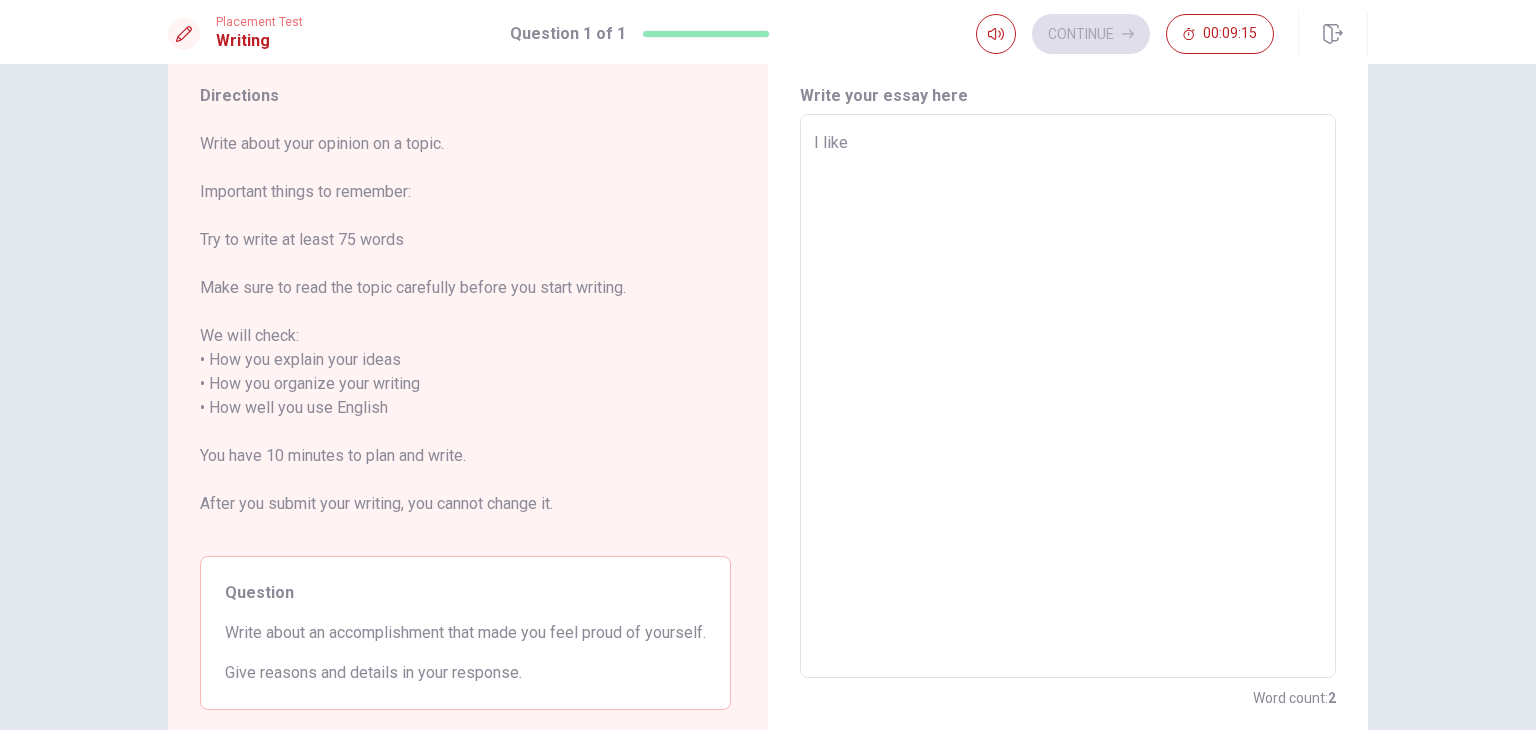 type on "I like" 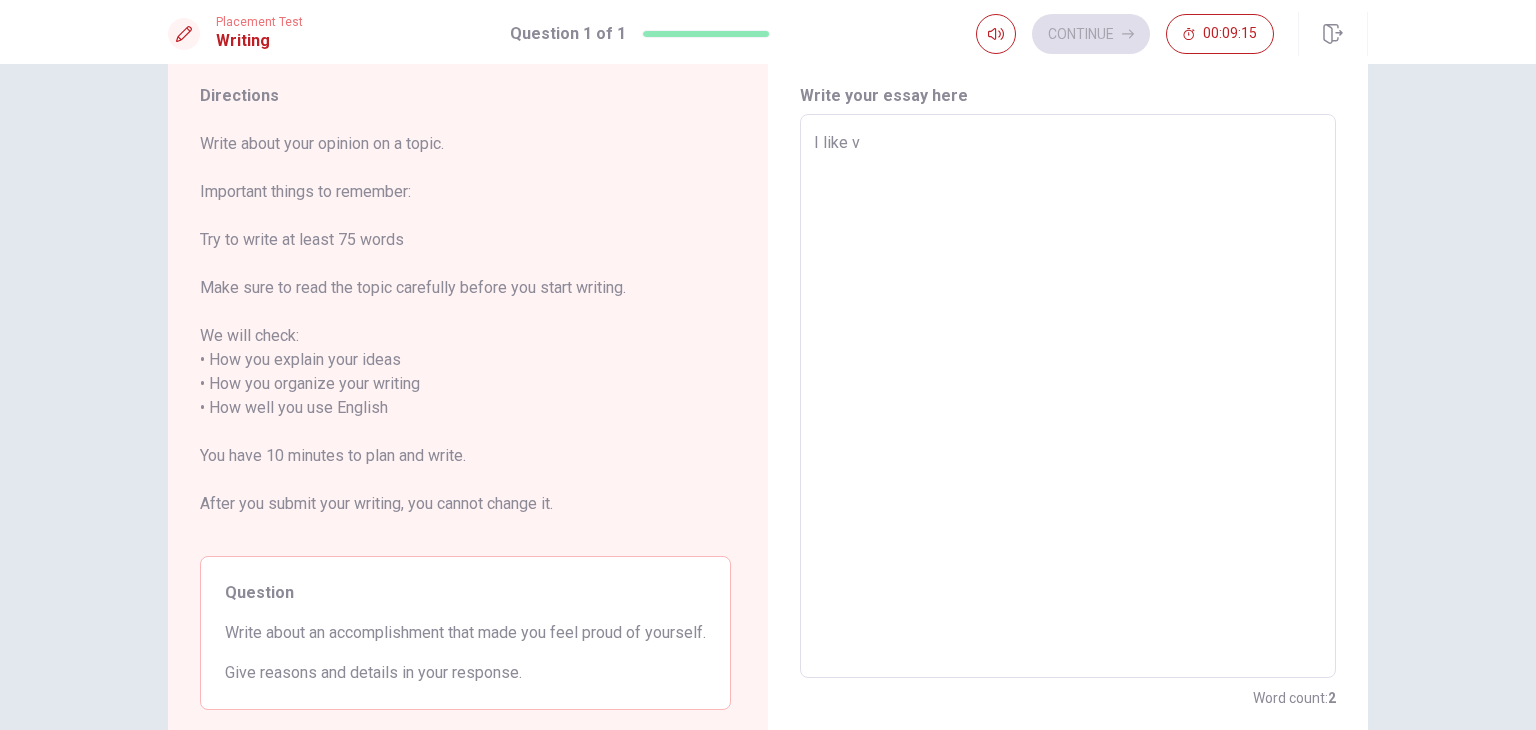 type on "x" 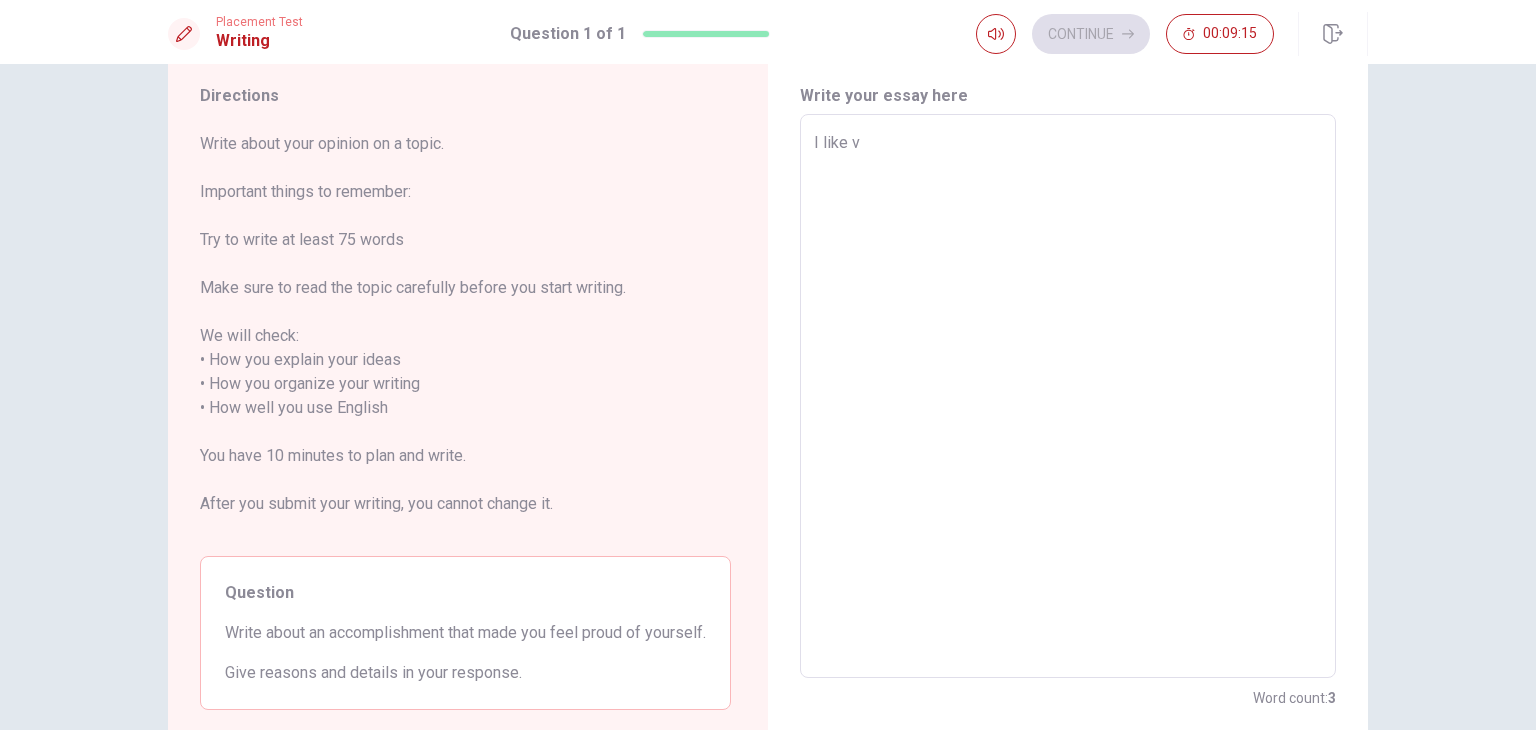 type on "I like vw" 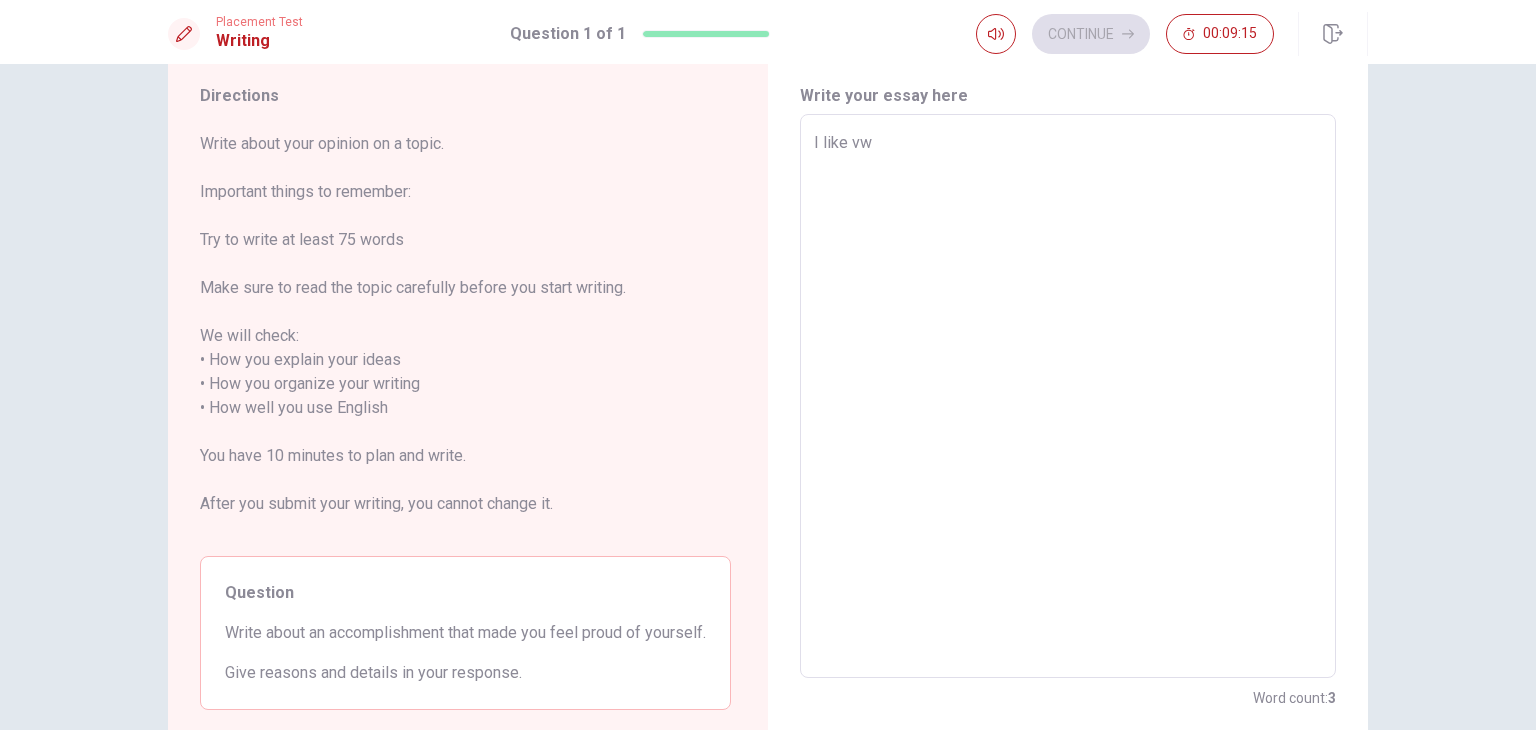 type on "x" 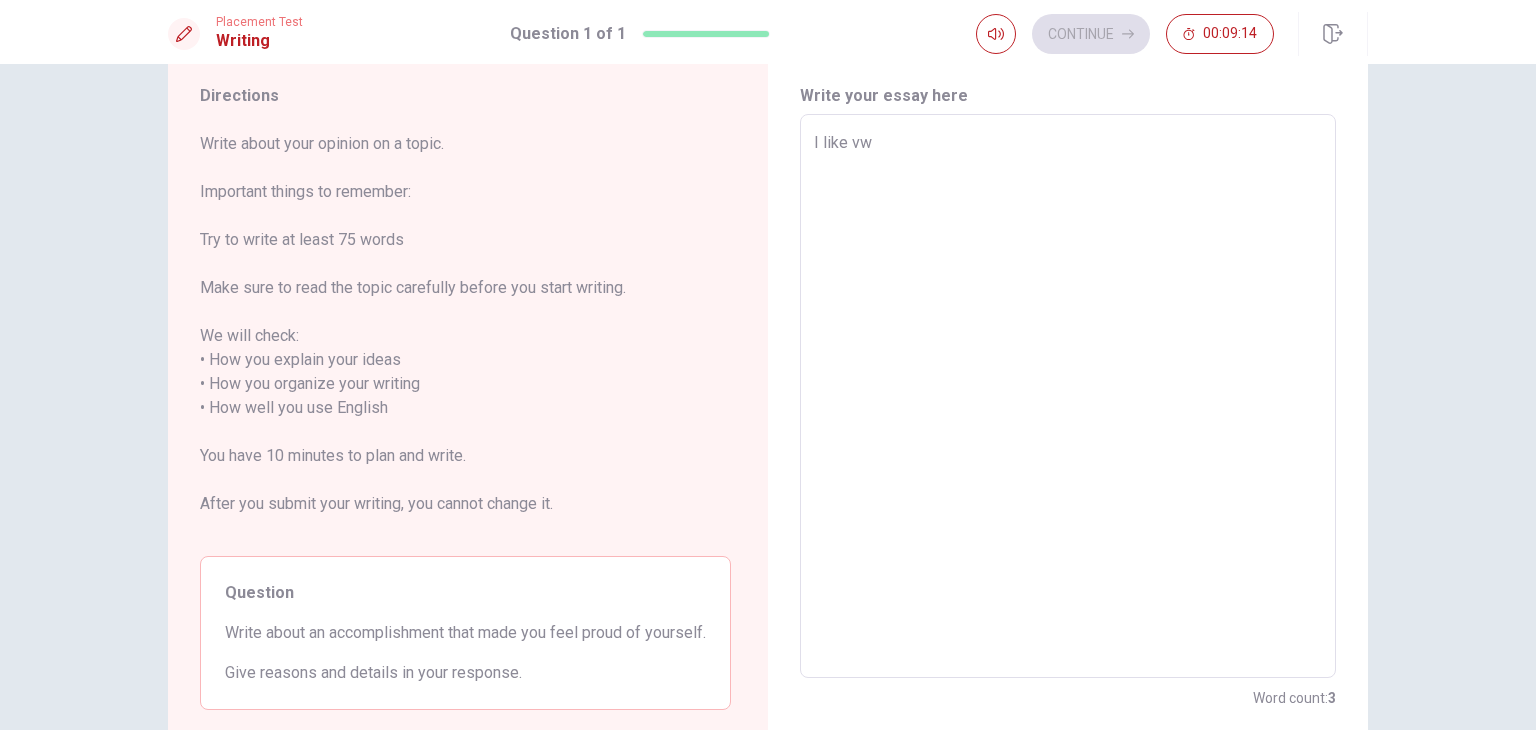 type on "I like v" 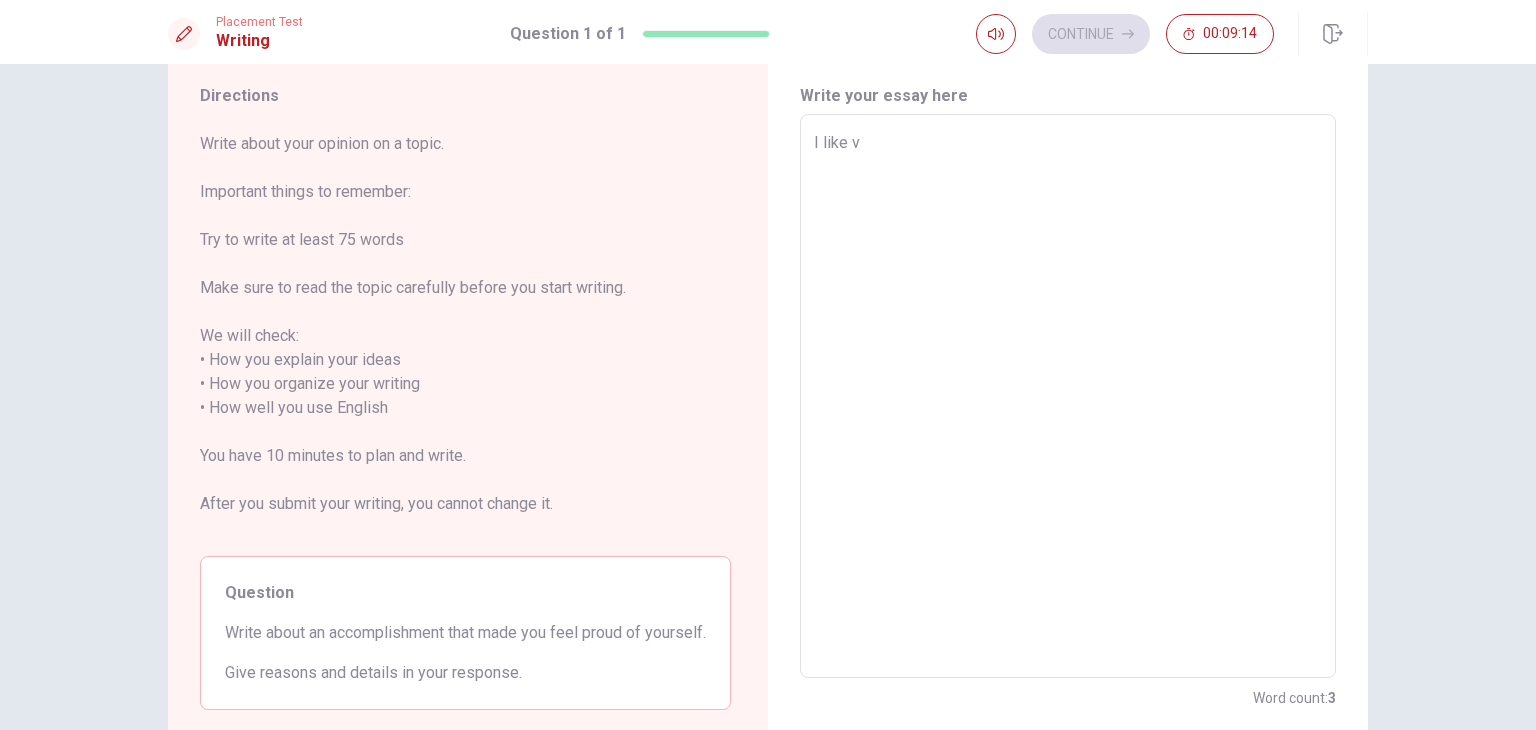 type on "x" 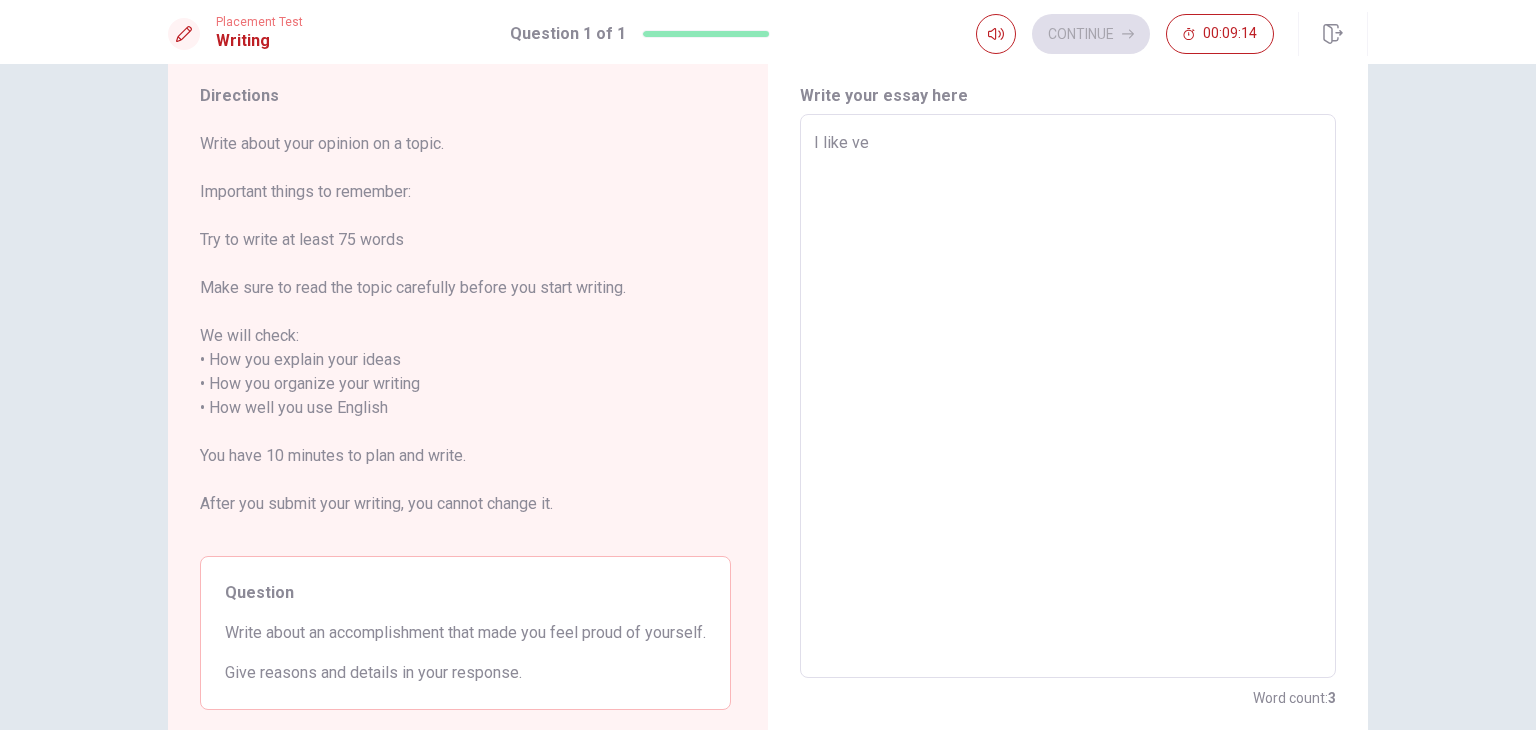 type on "x" 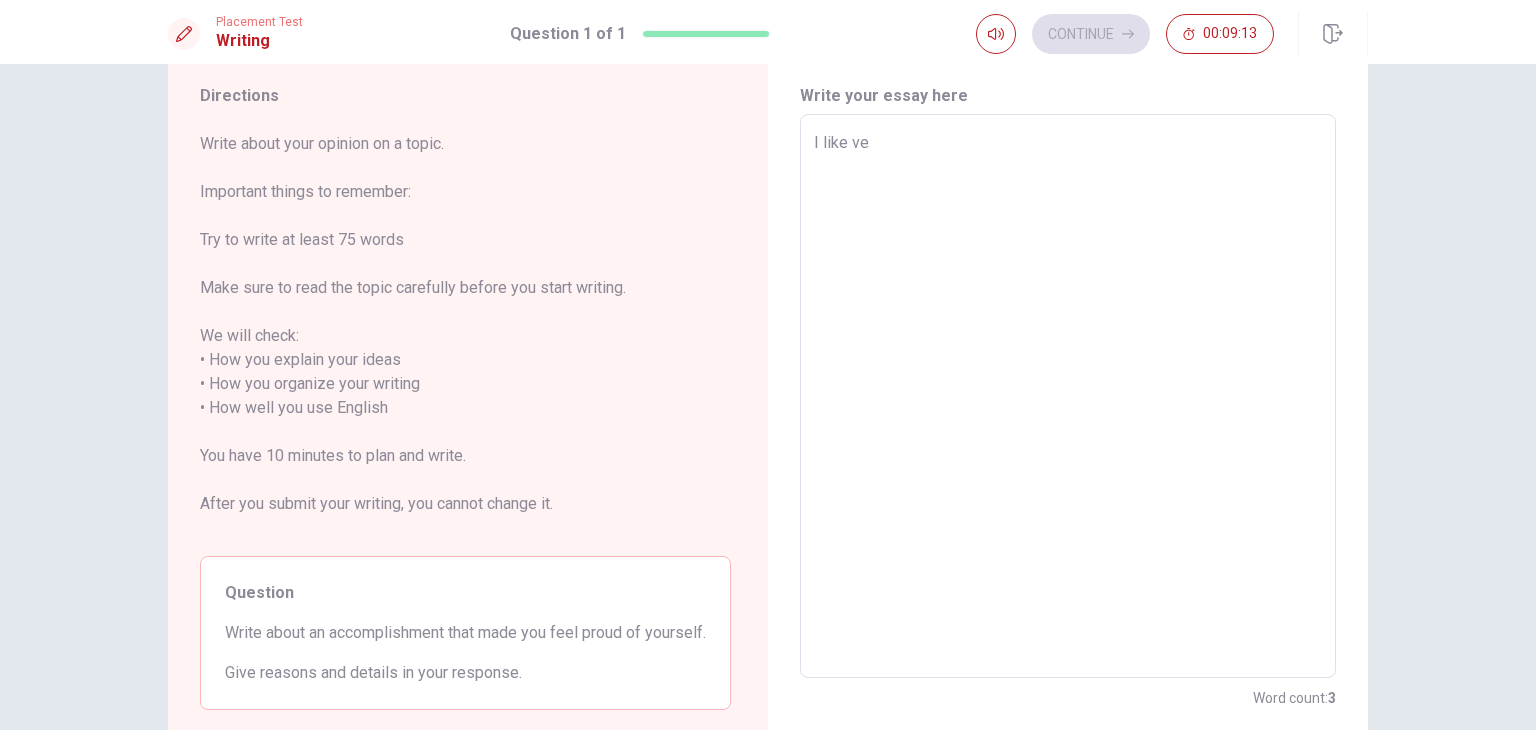 type on "I like ver" 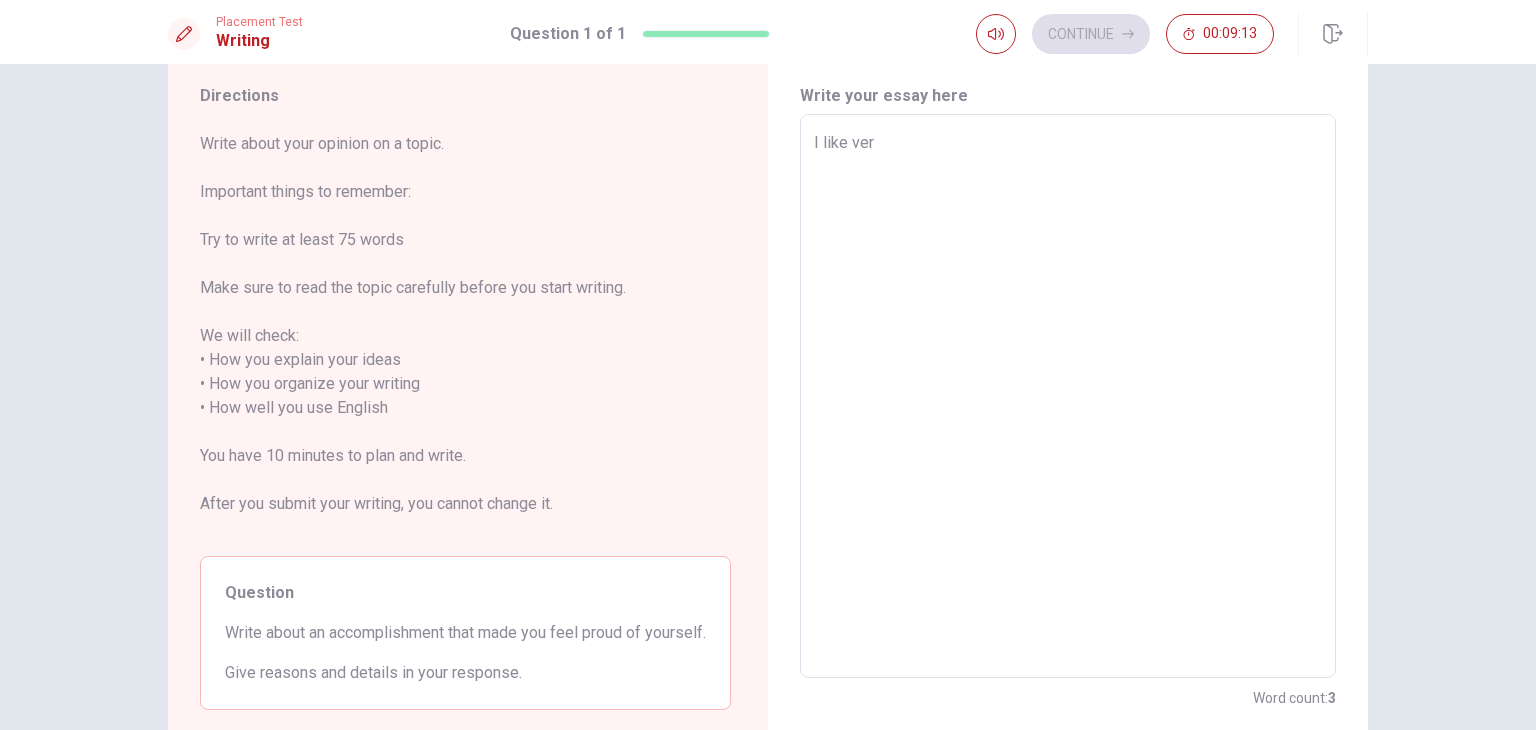 type on "x" 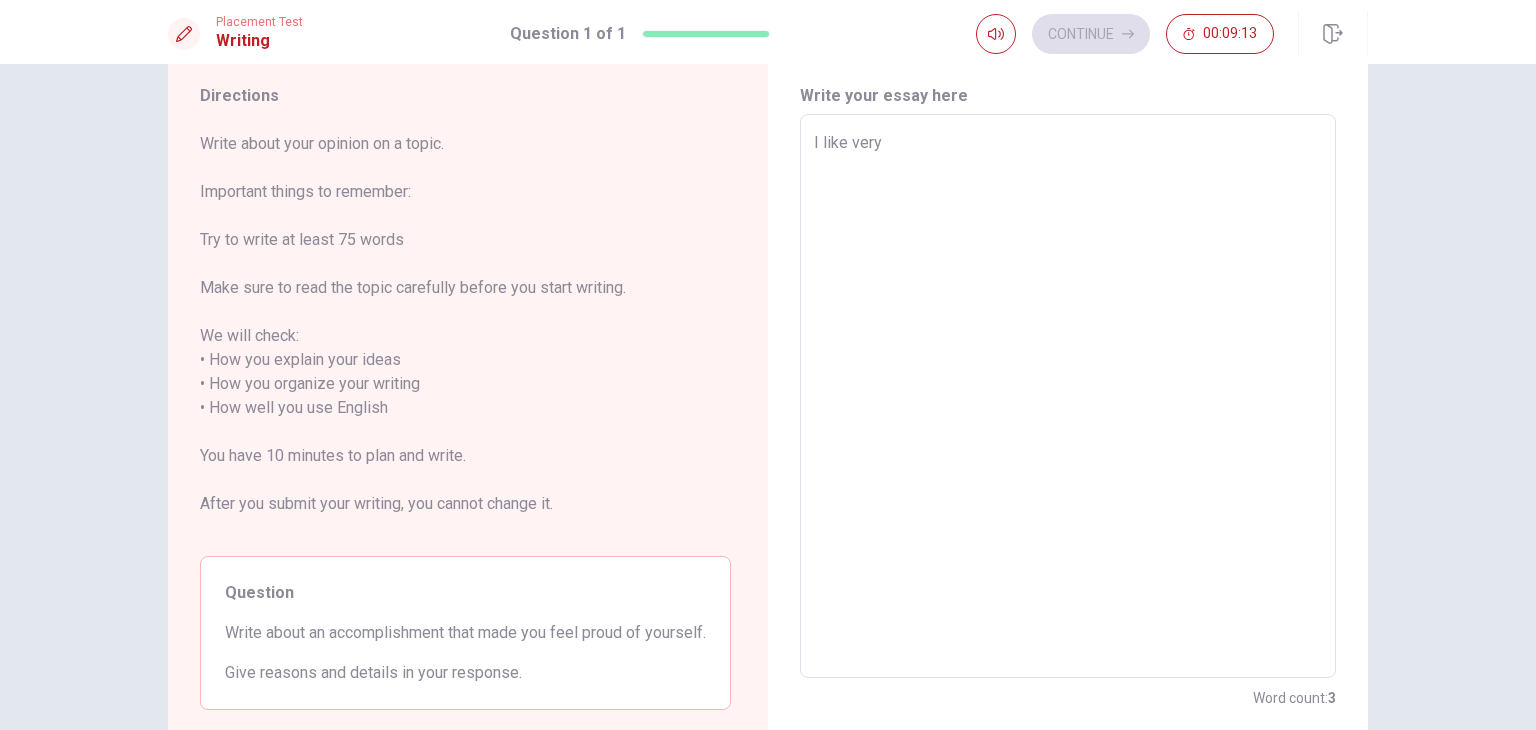 type on "x" 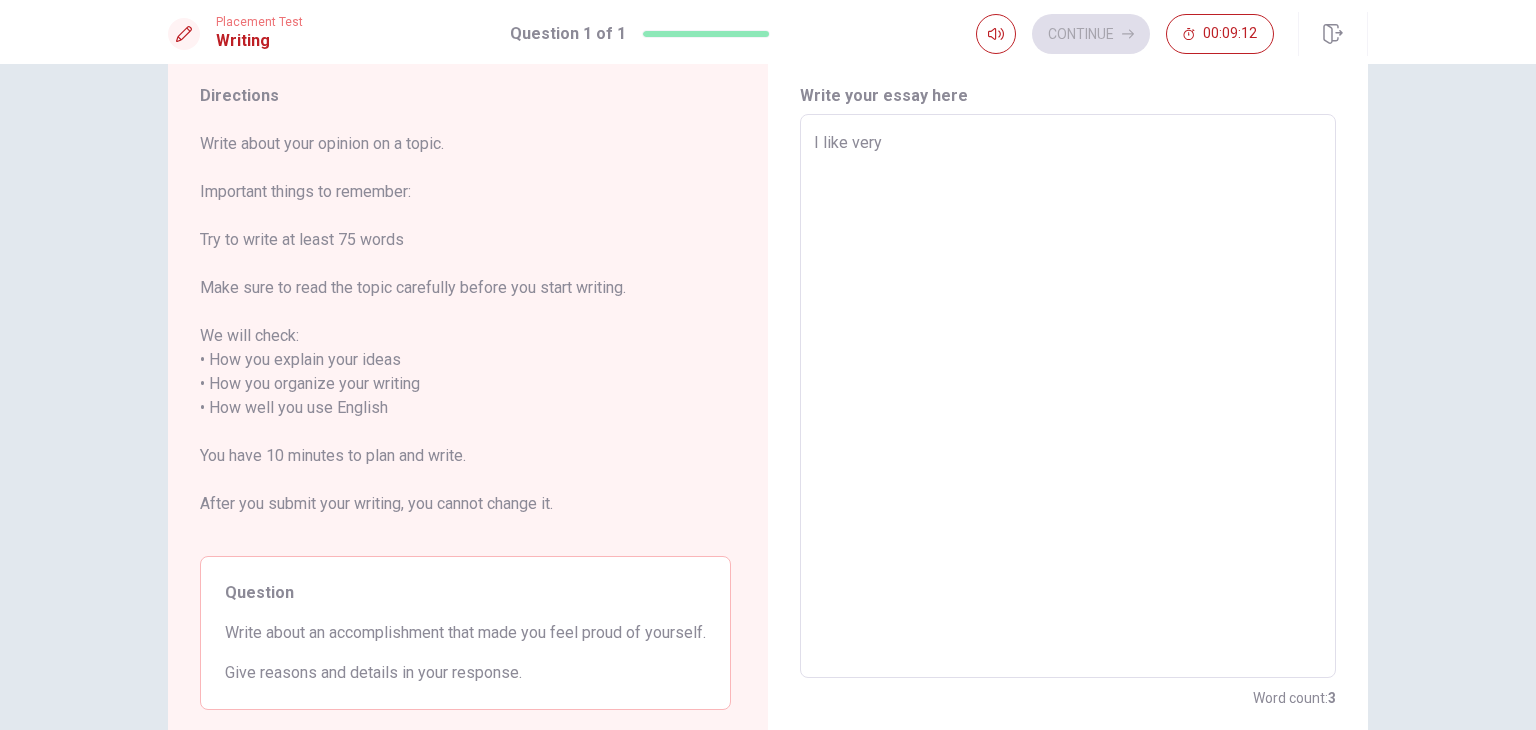 type on "I like very e" 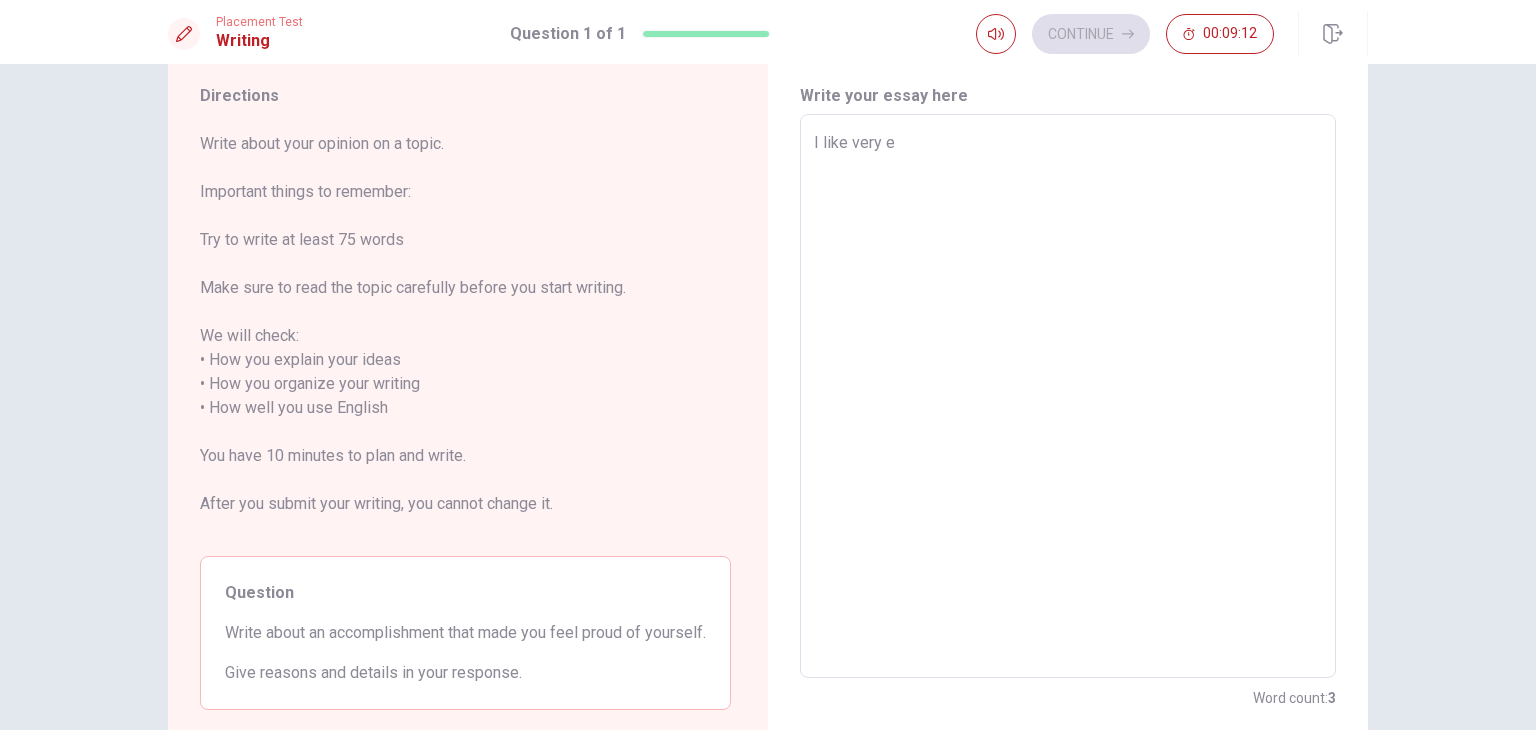 type on "x" 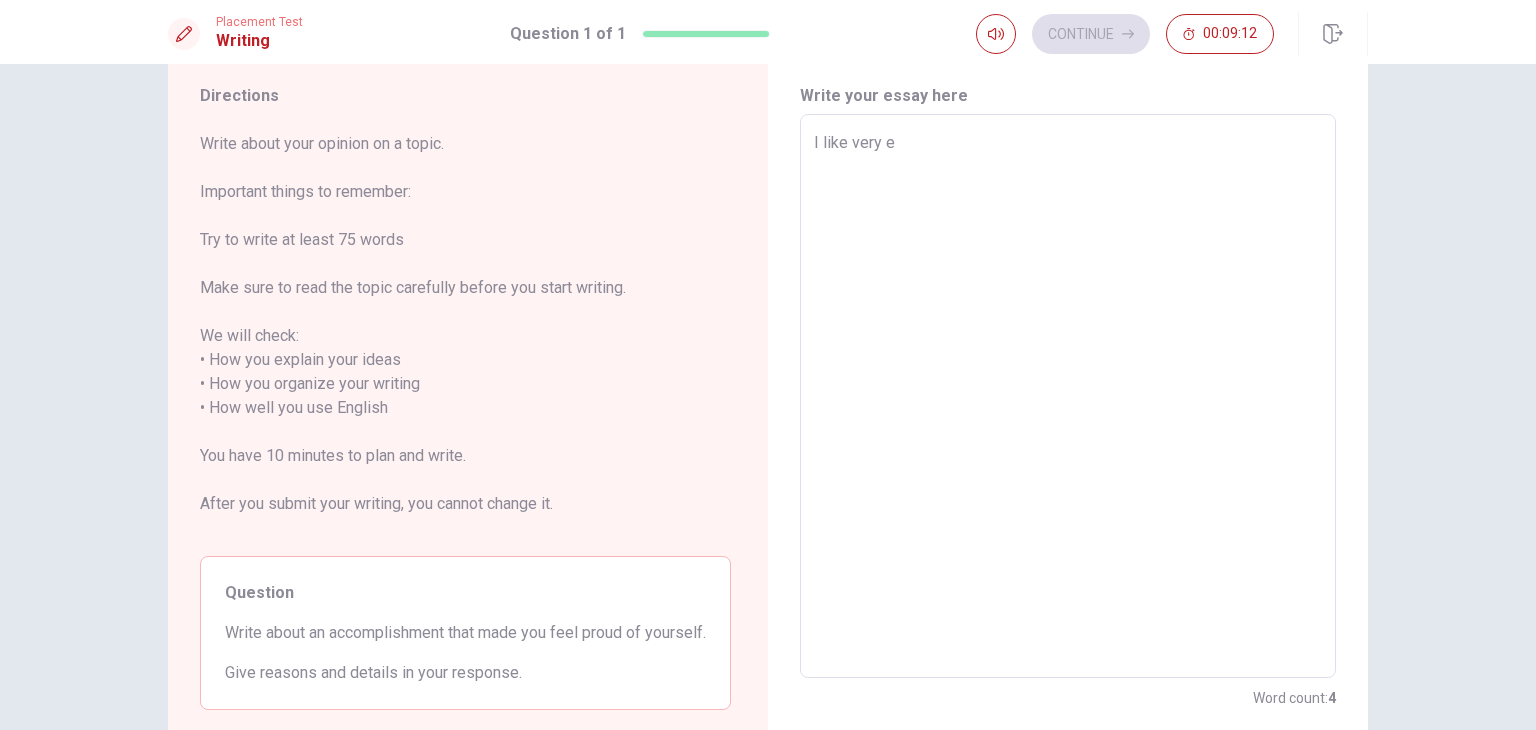 type on "I like very ev" 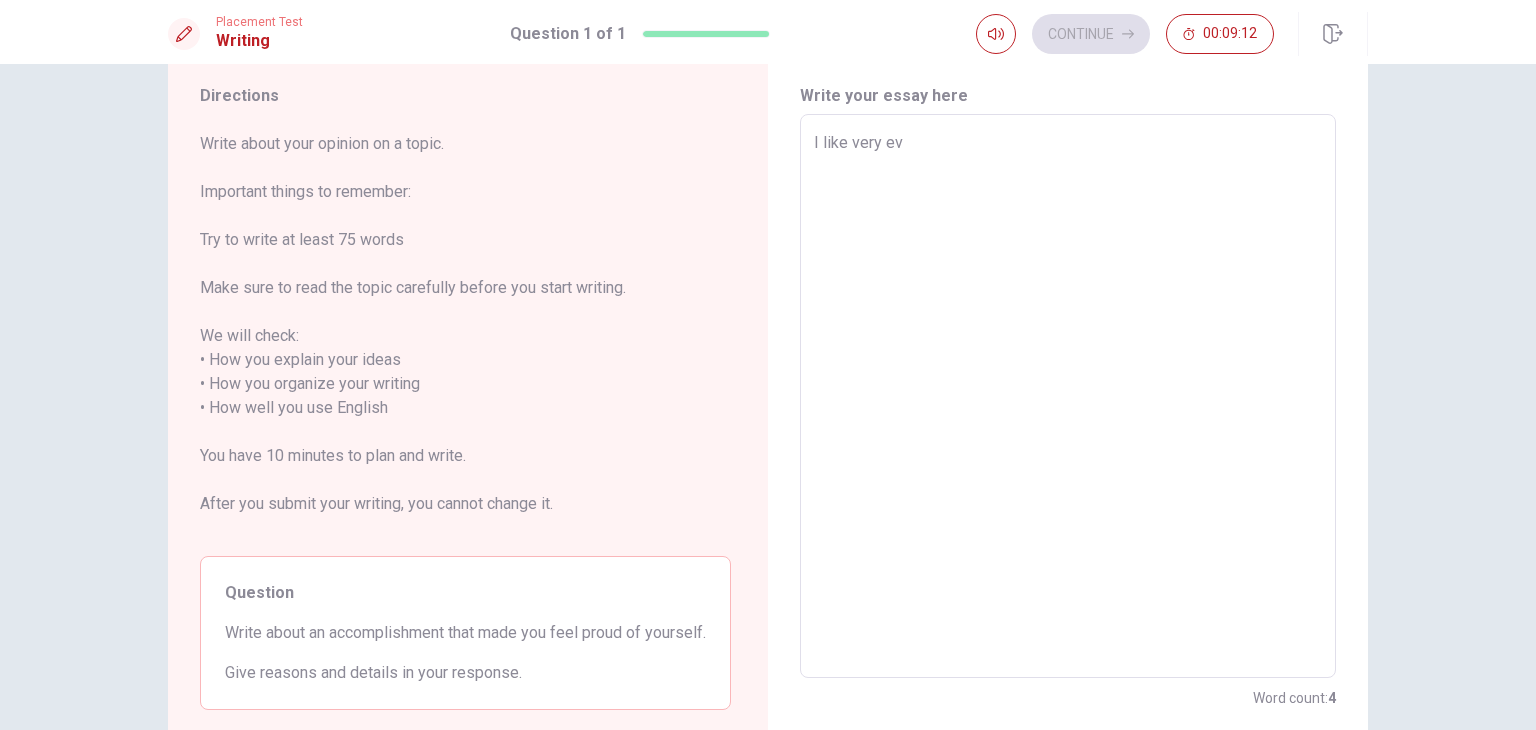 type on "x" 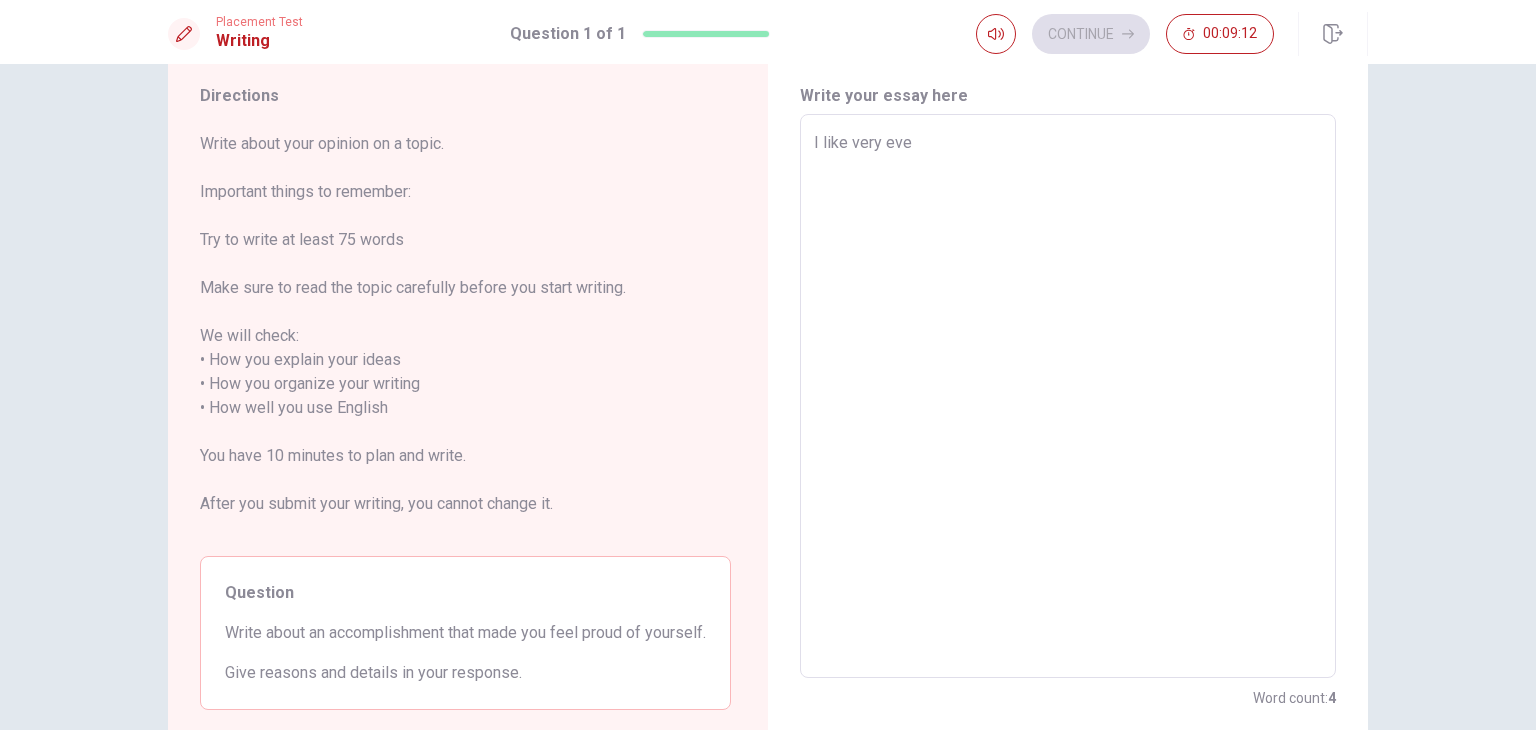 type on "x" 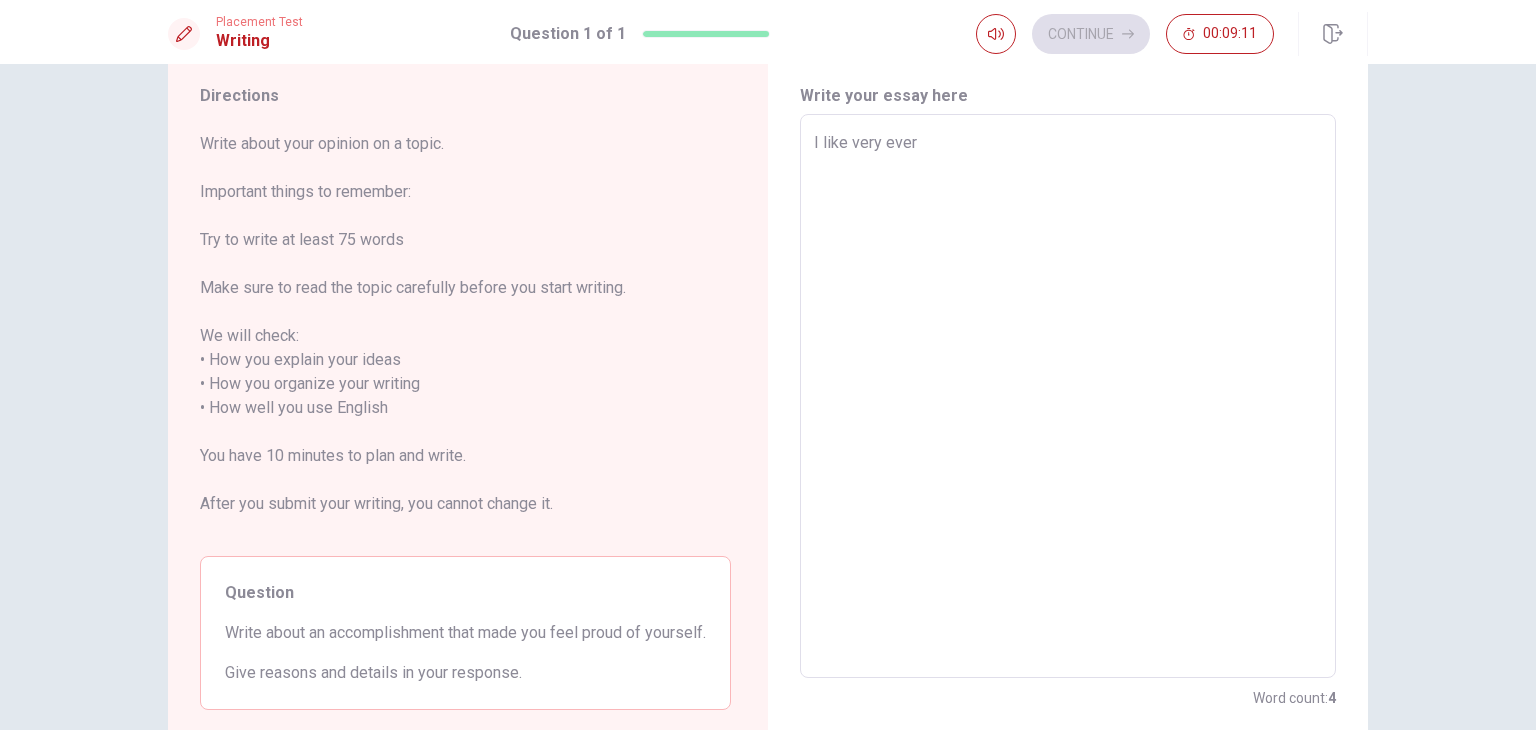 type on "x" 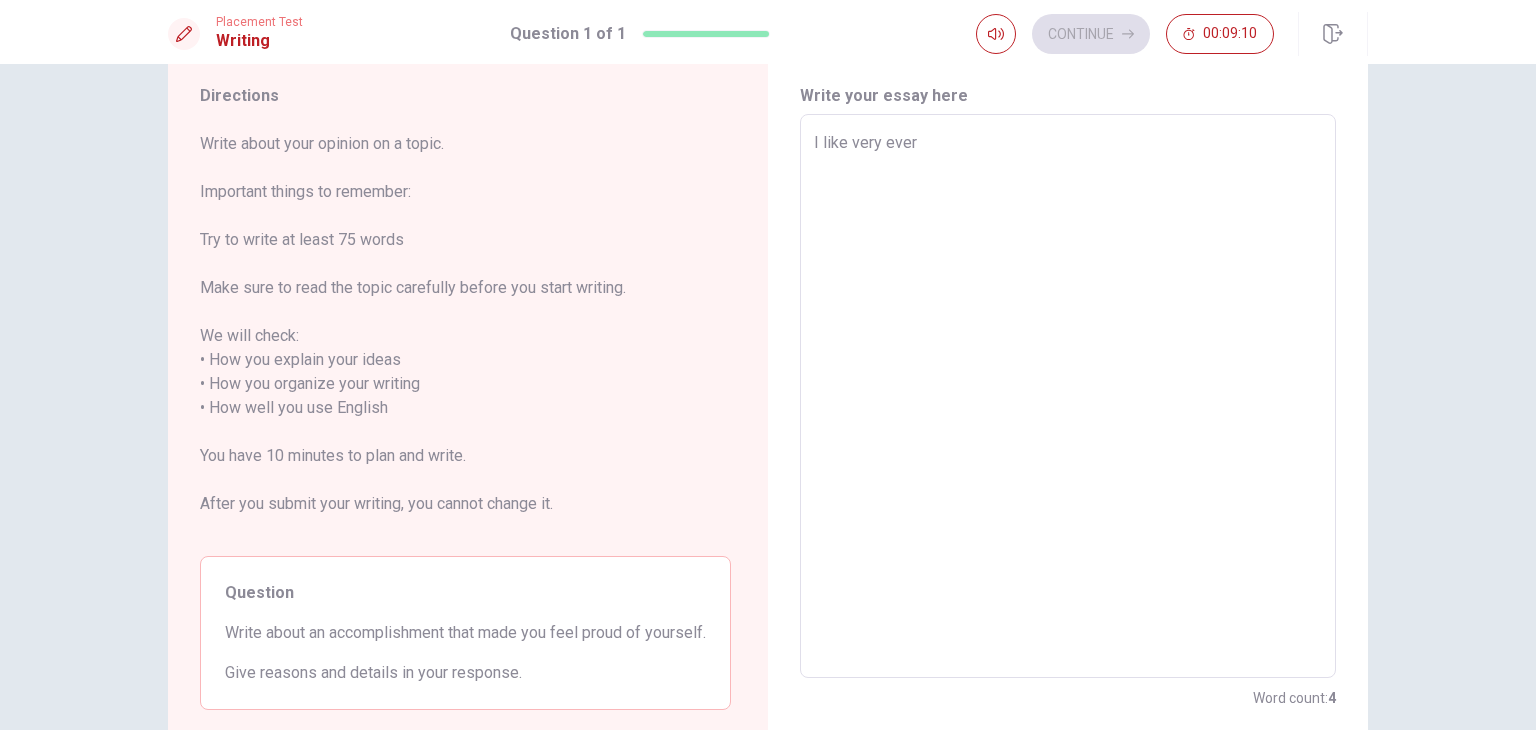 type on "I like very every" 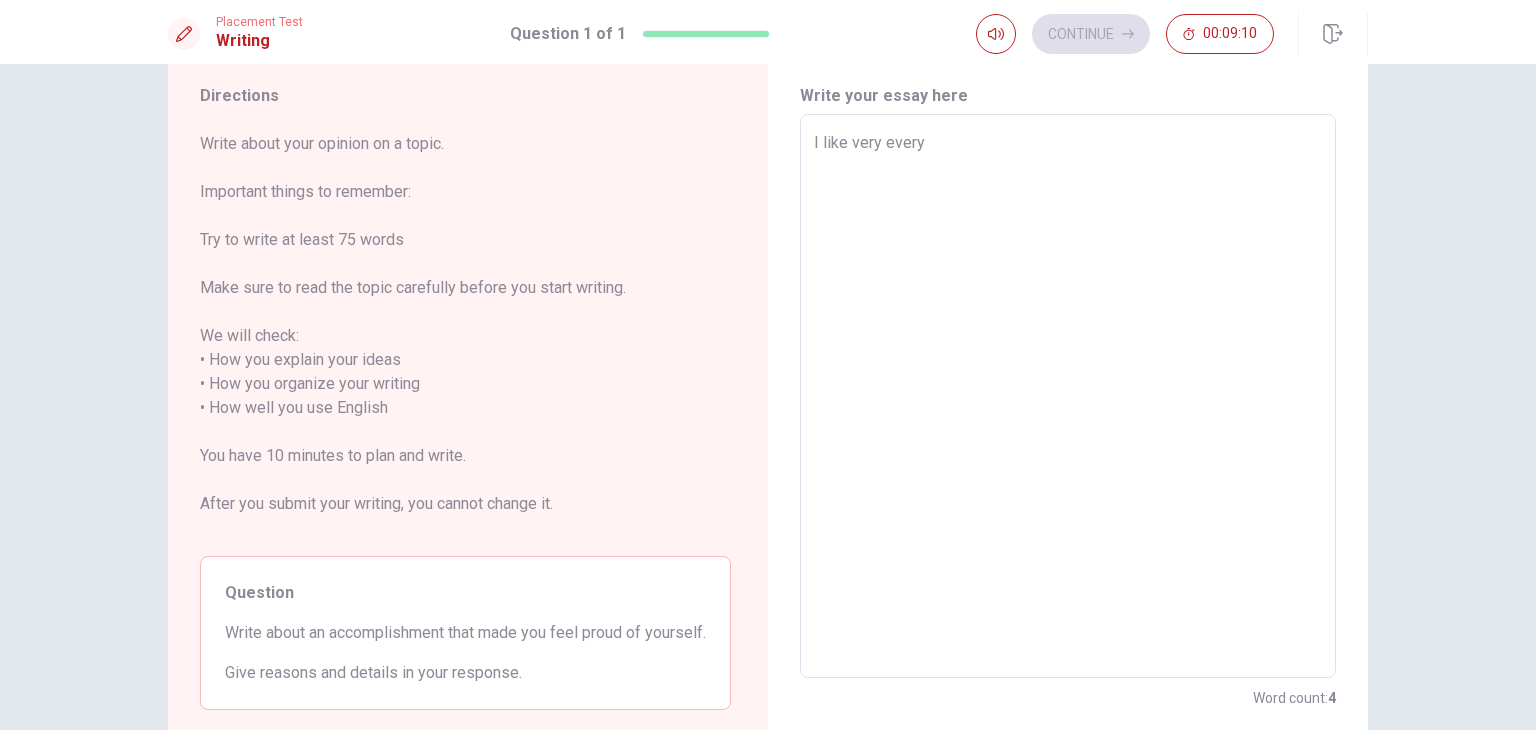 type on "x" 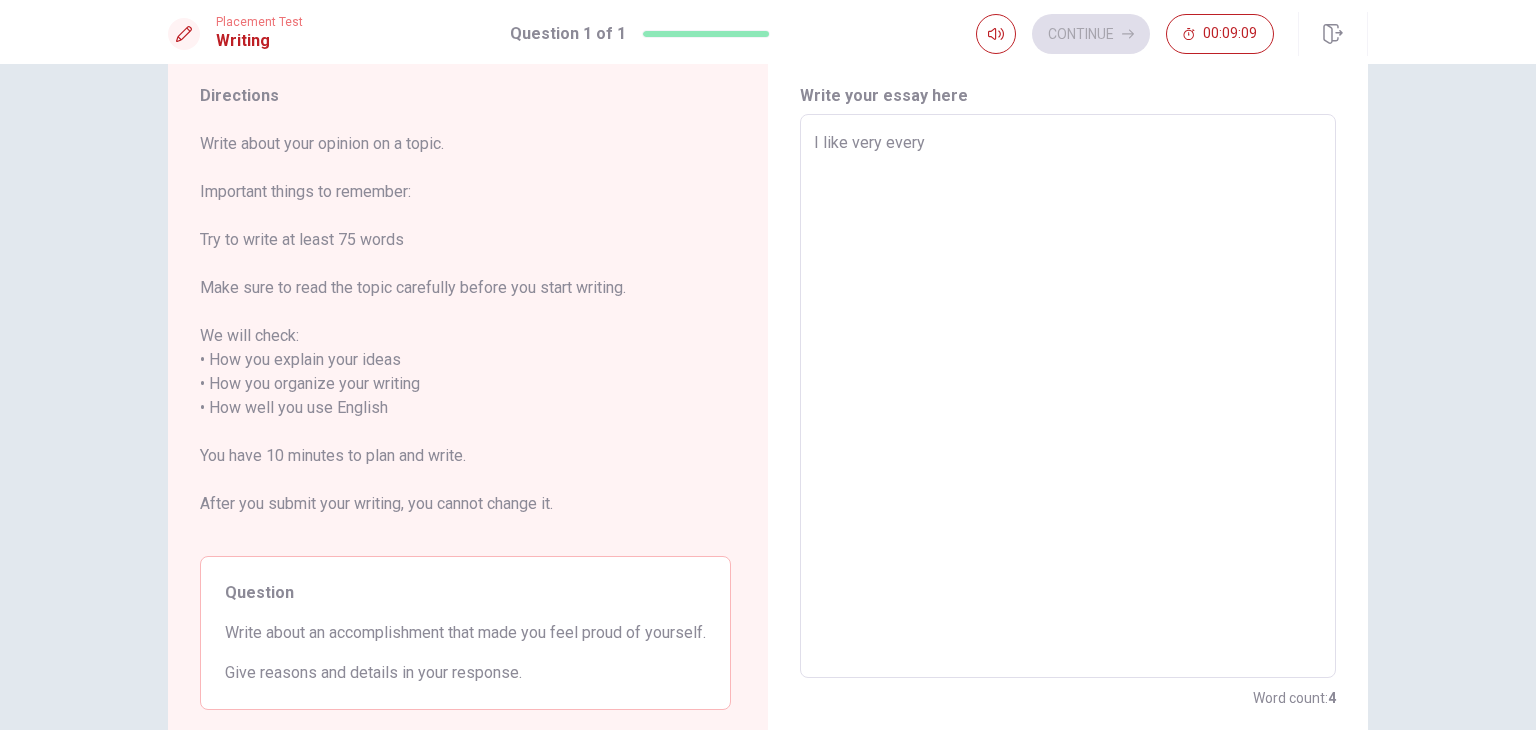 type on "I like very every" 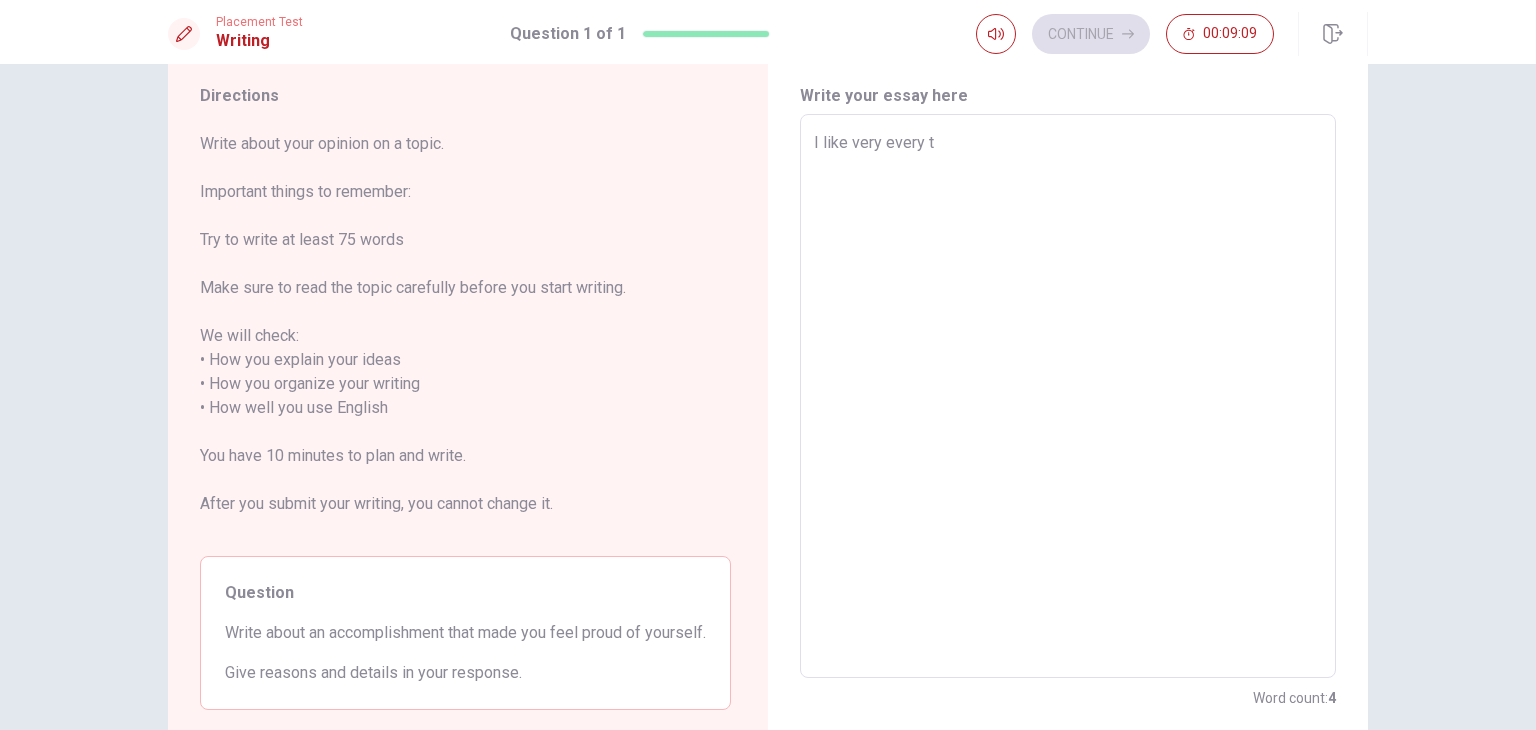 type on "x" 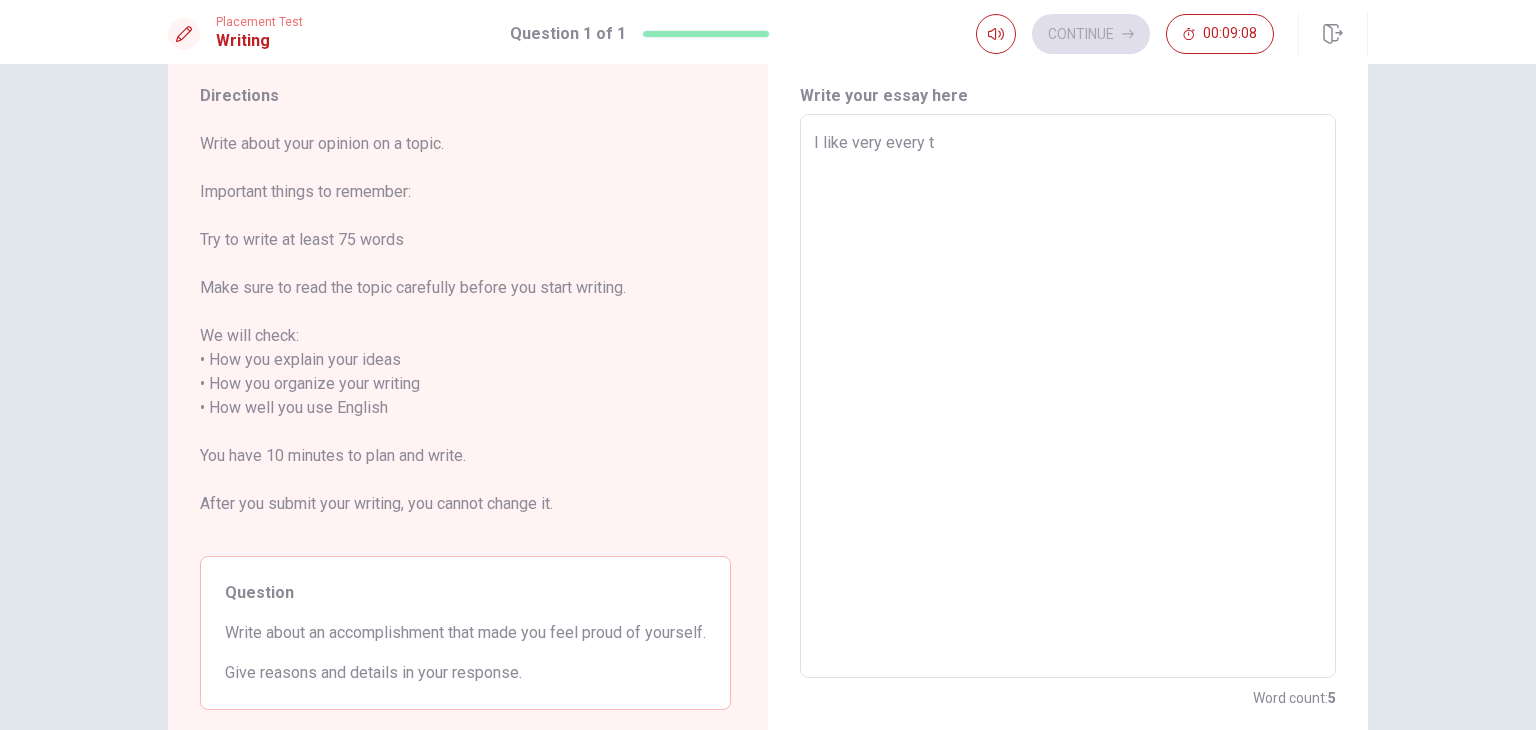type on "I like very every th" 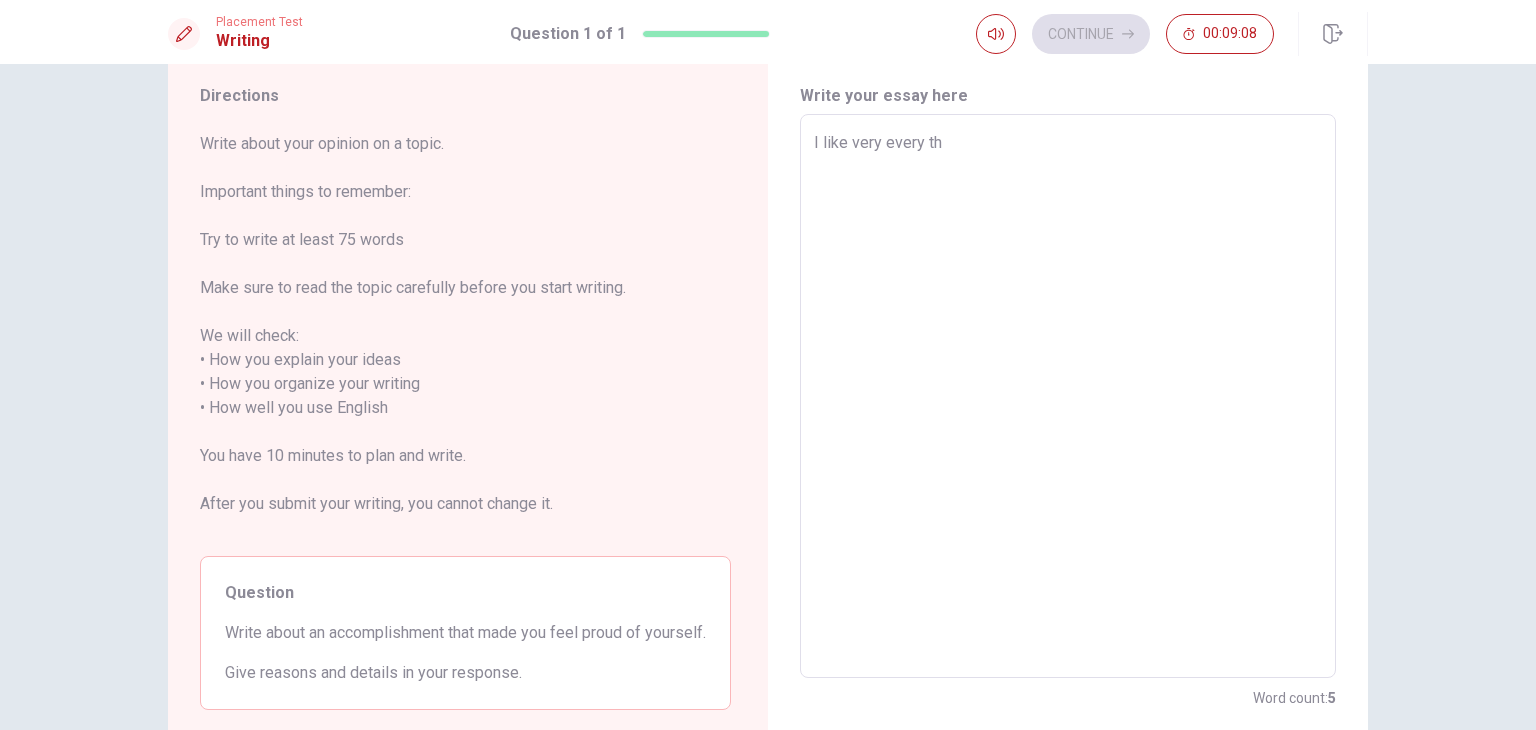 type on "x" 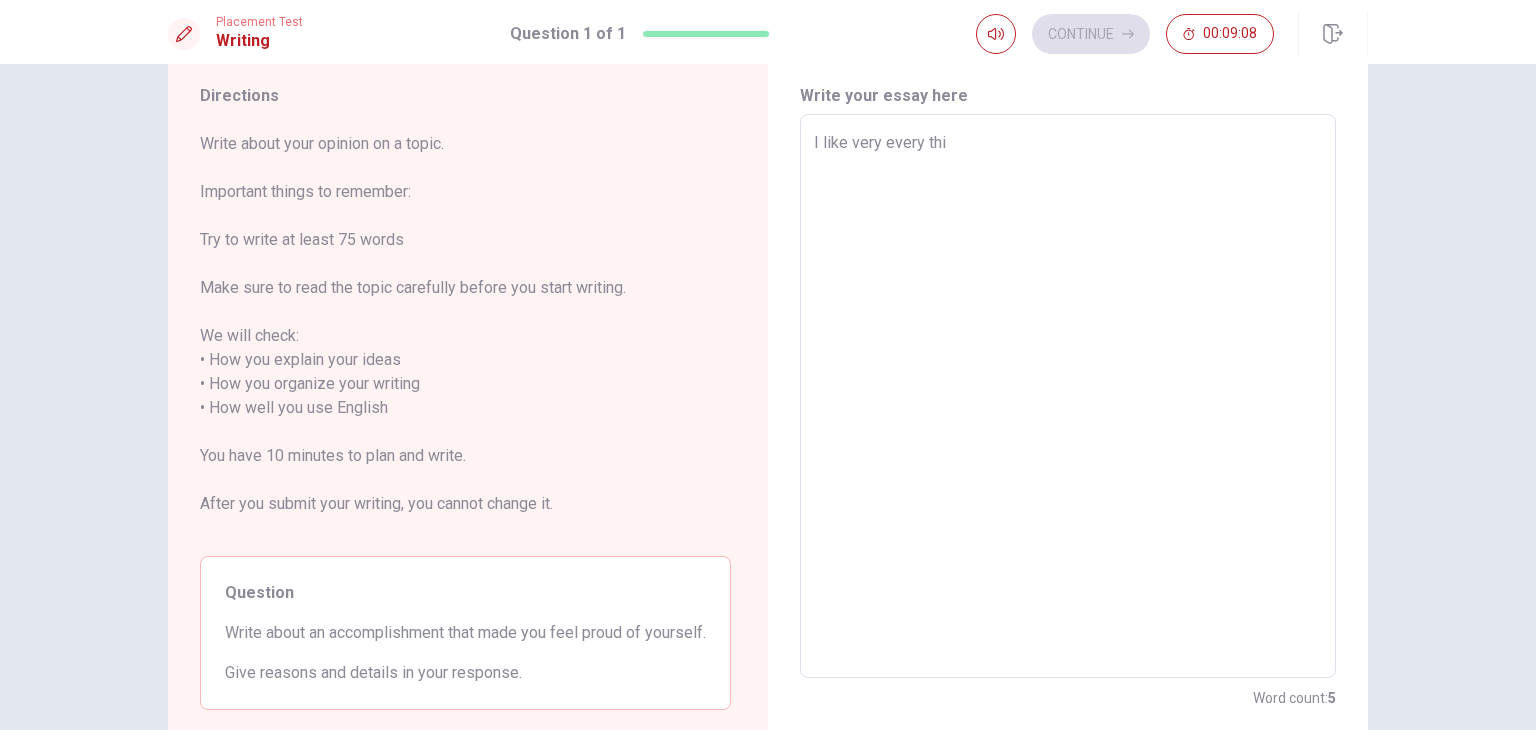 type on "x" 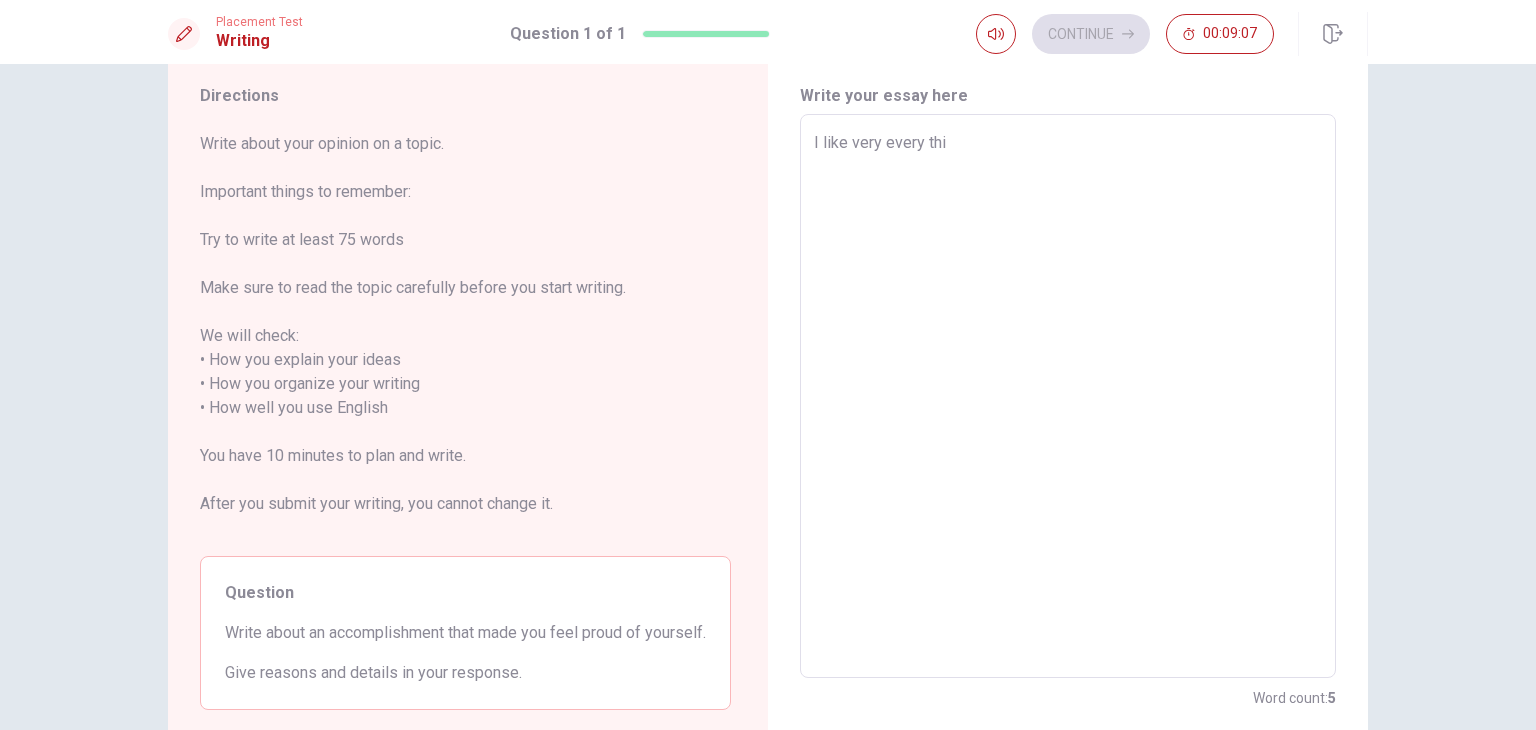 type on "I like very every th" 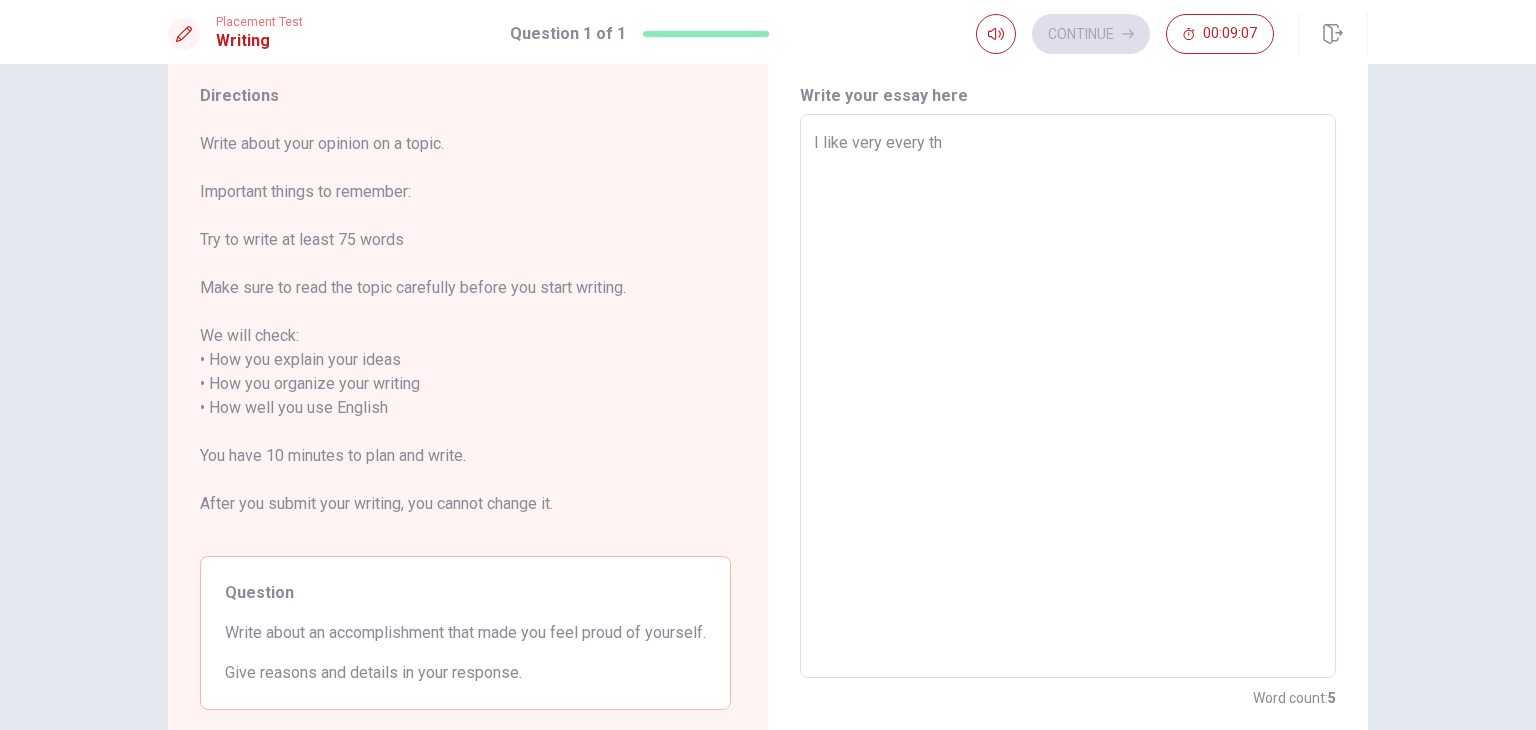 type on "x" 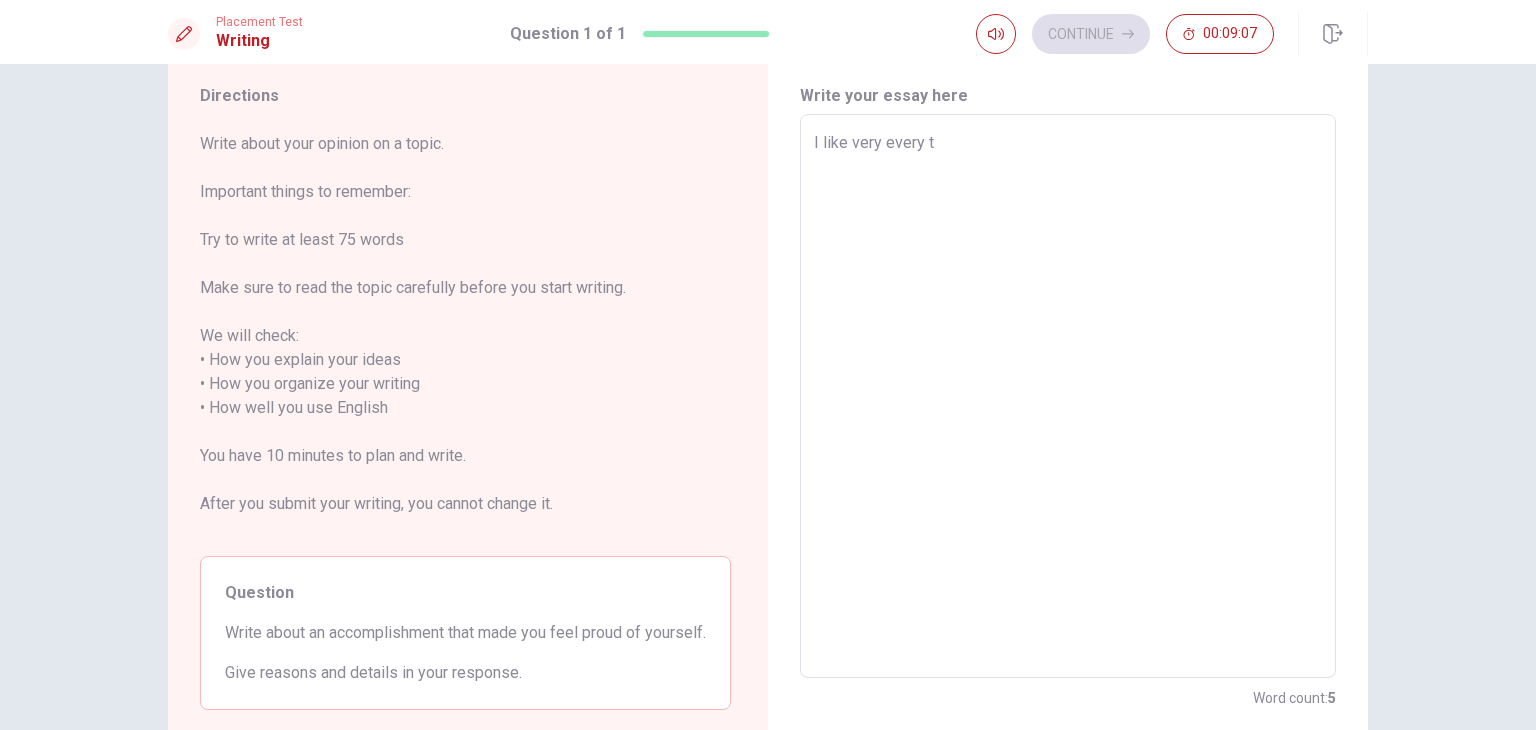 type on "x" 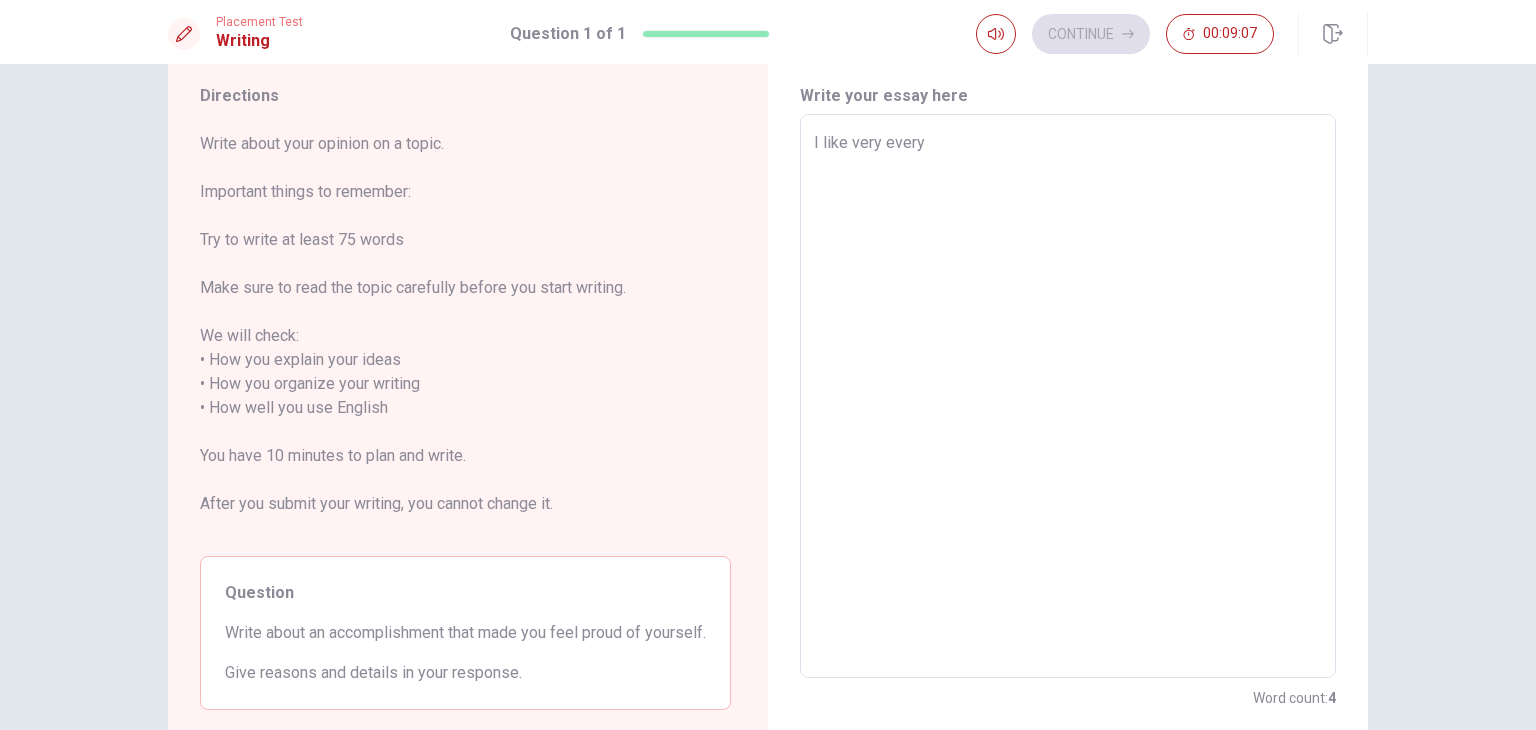 type on "x" 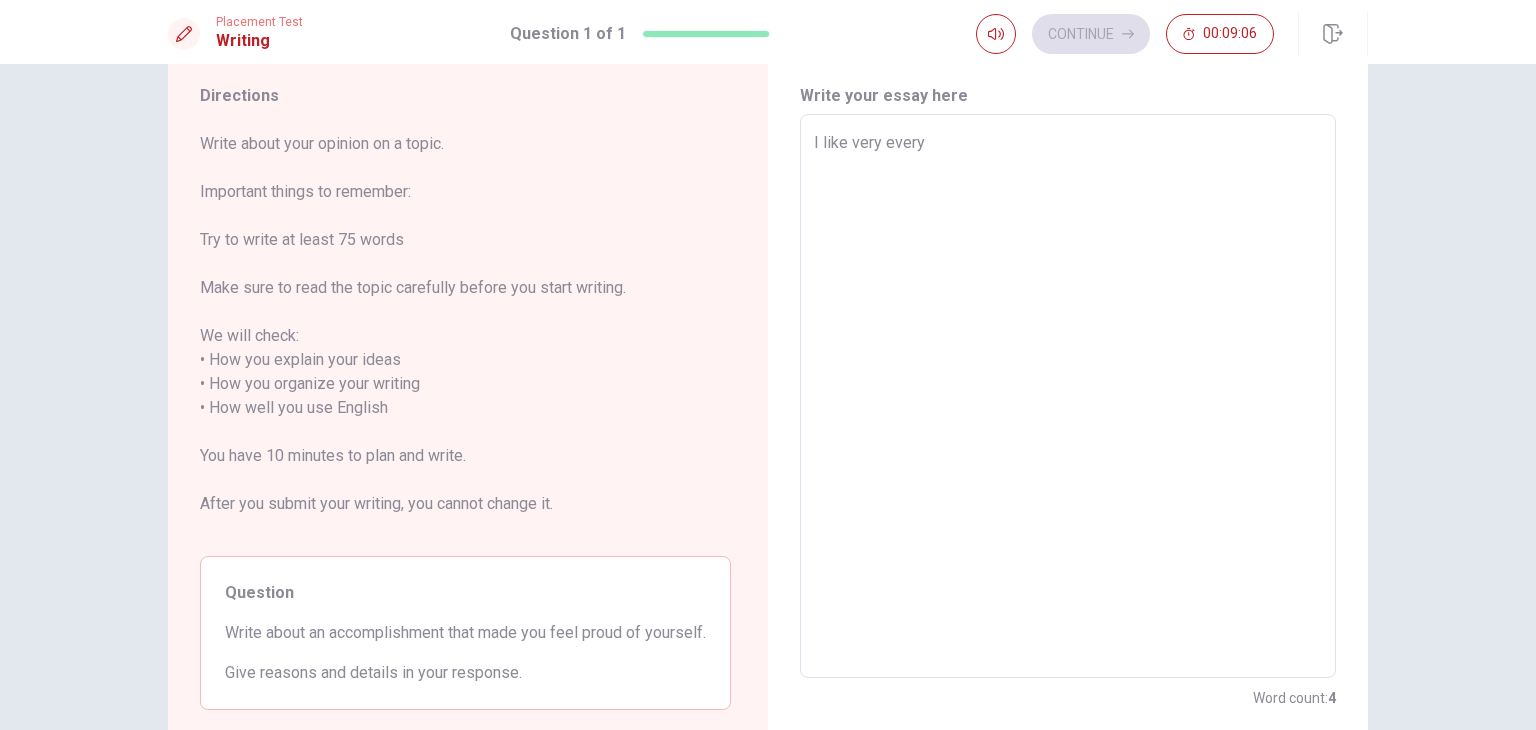 type on "I like very everyt" 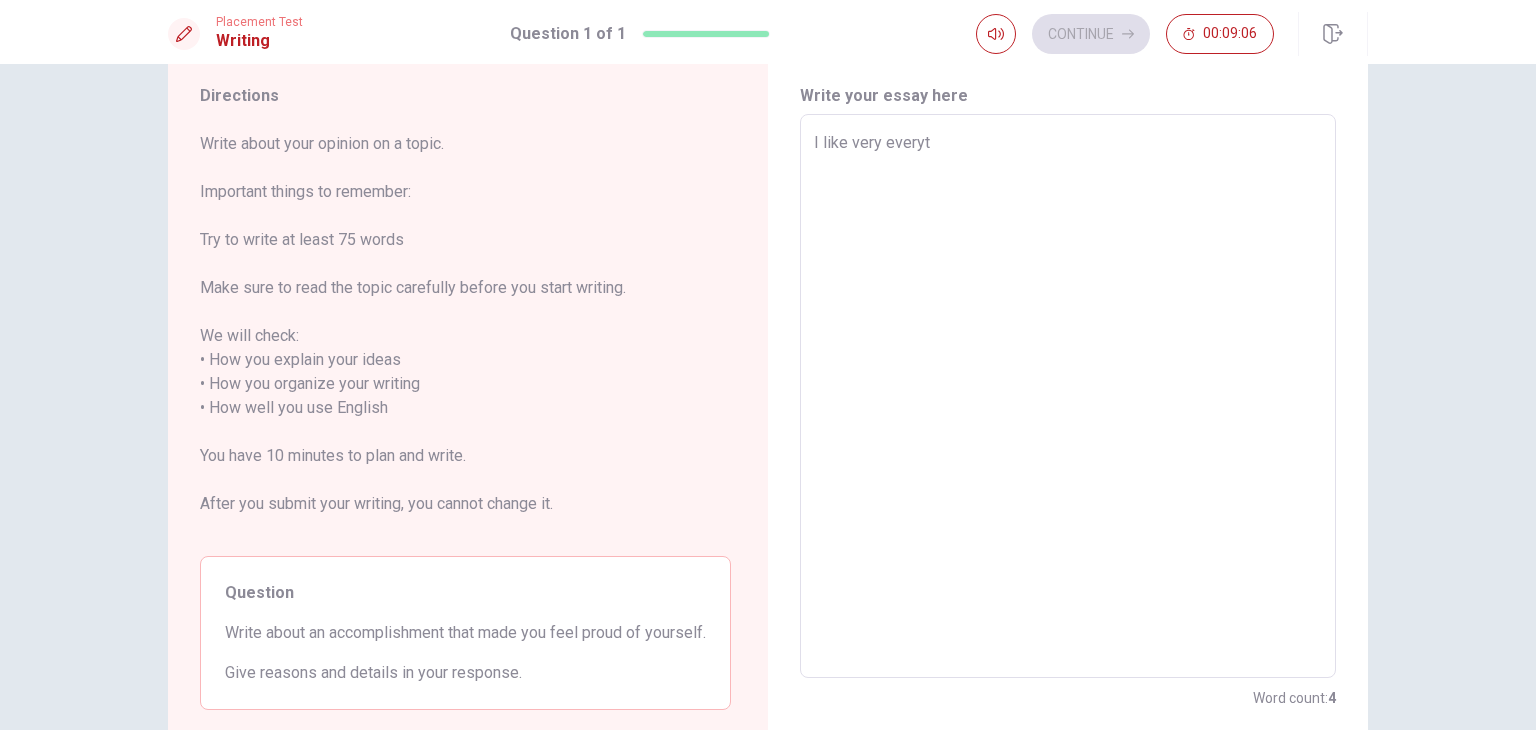type on "x" 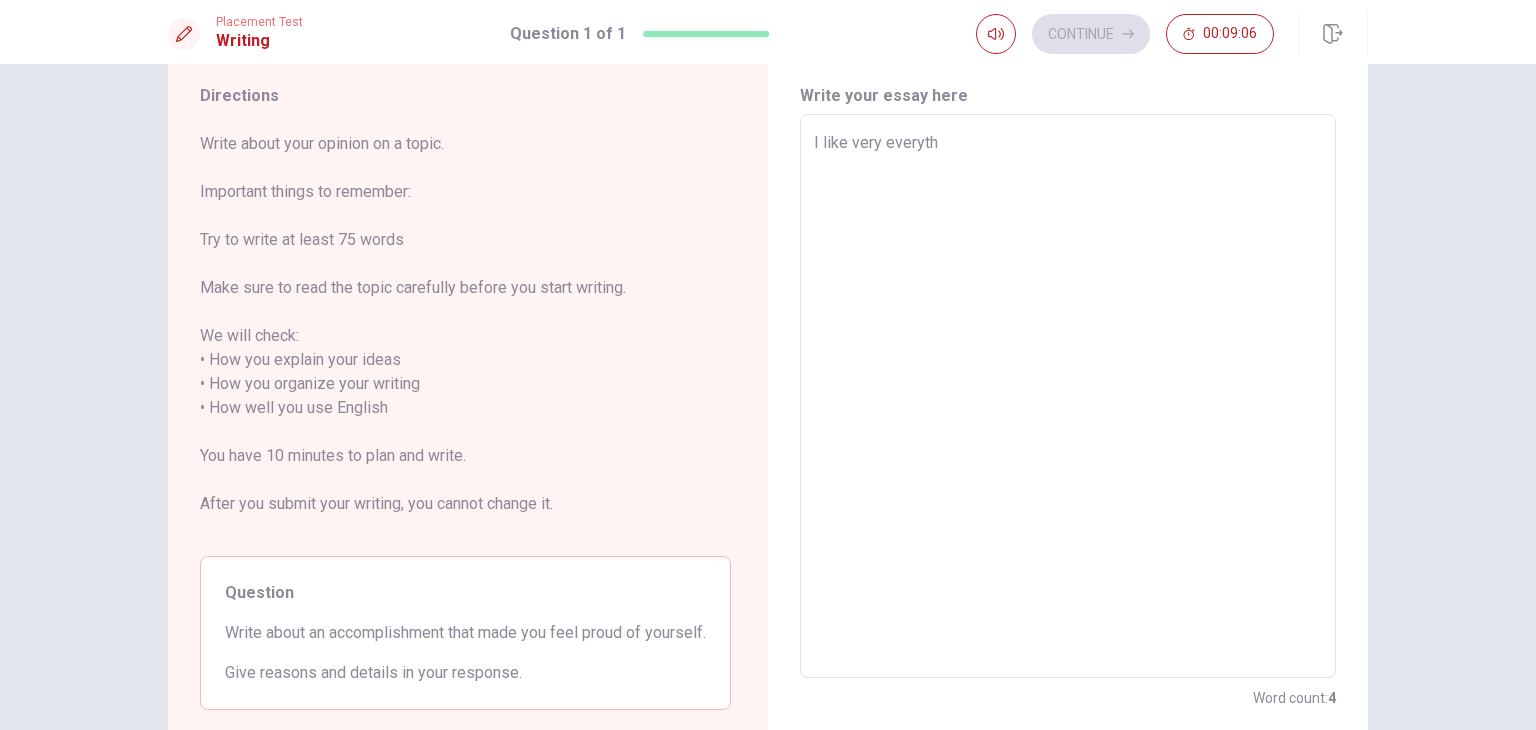 type on "x" 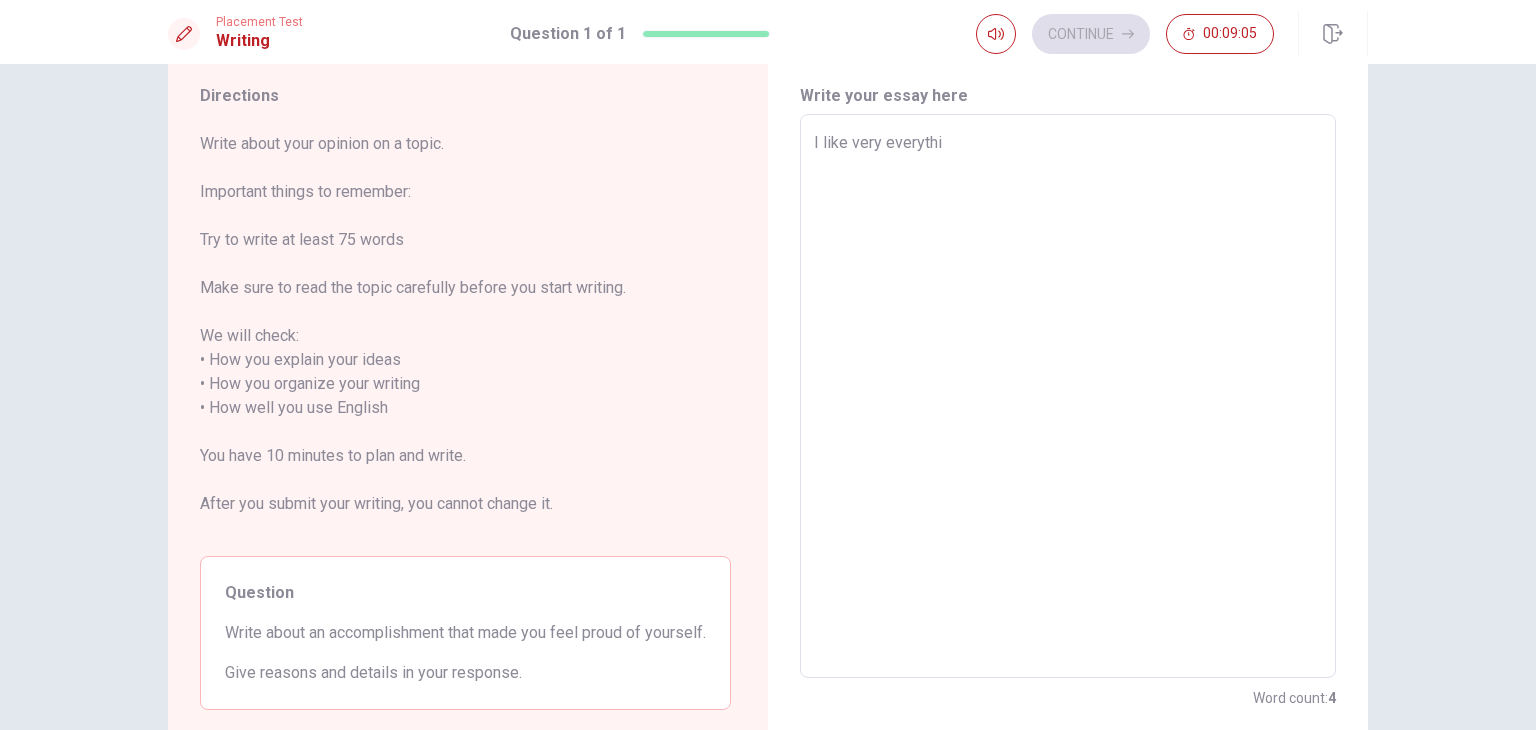 type on "x" 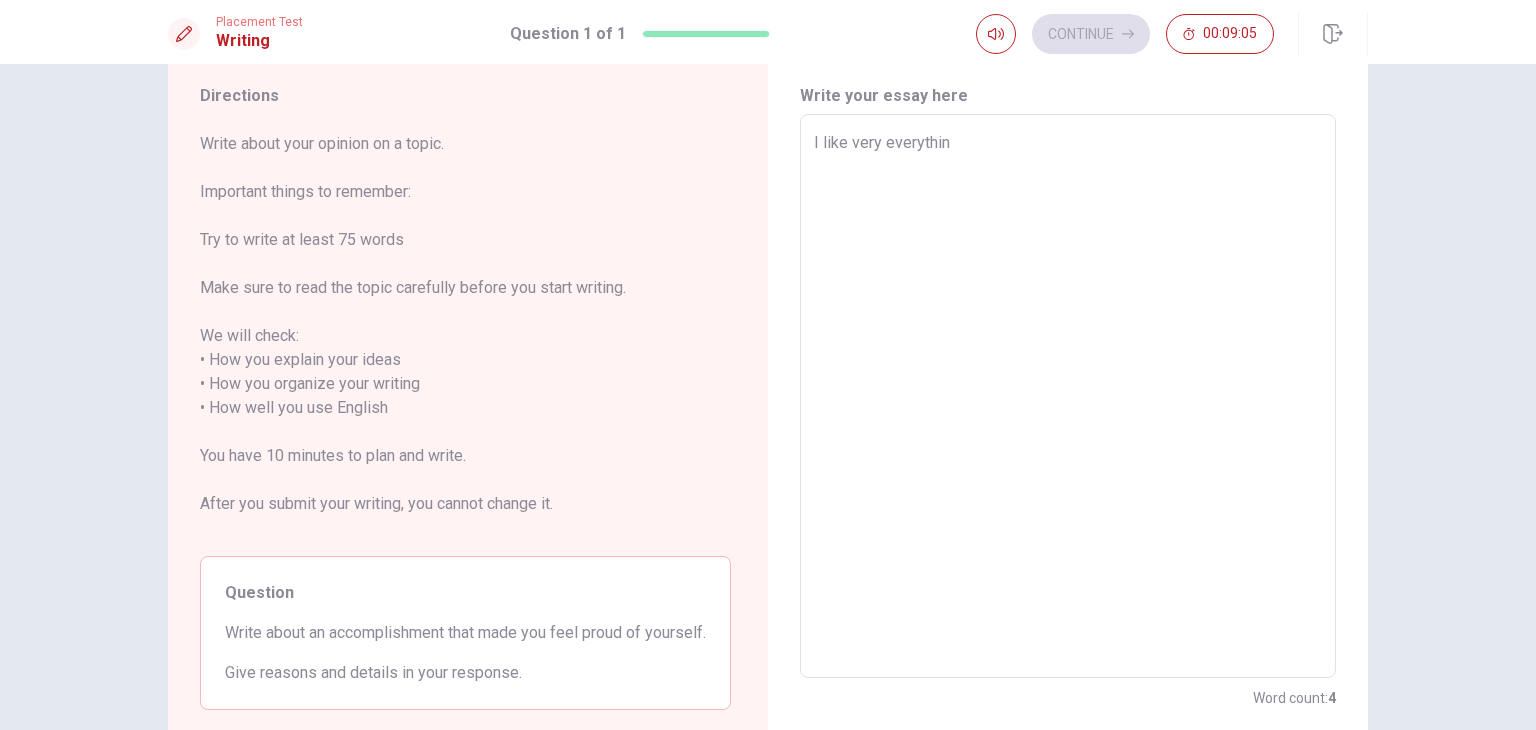 type on "x" 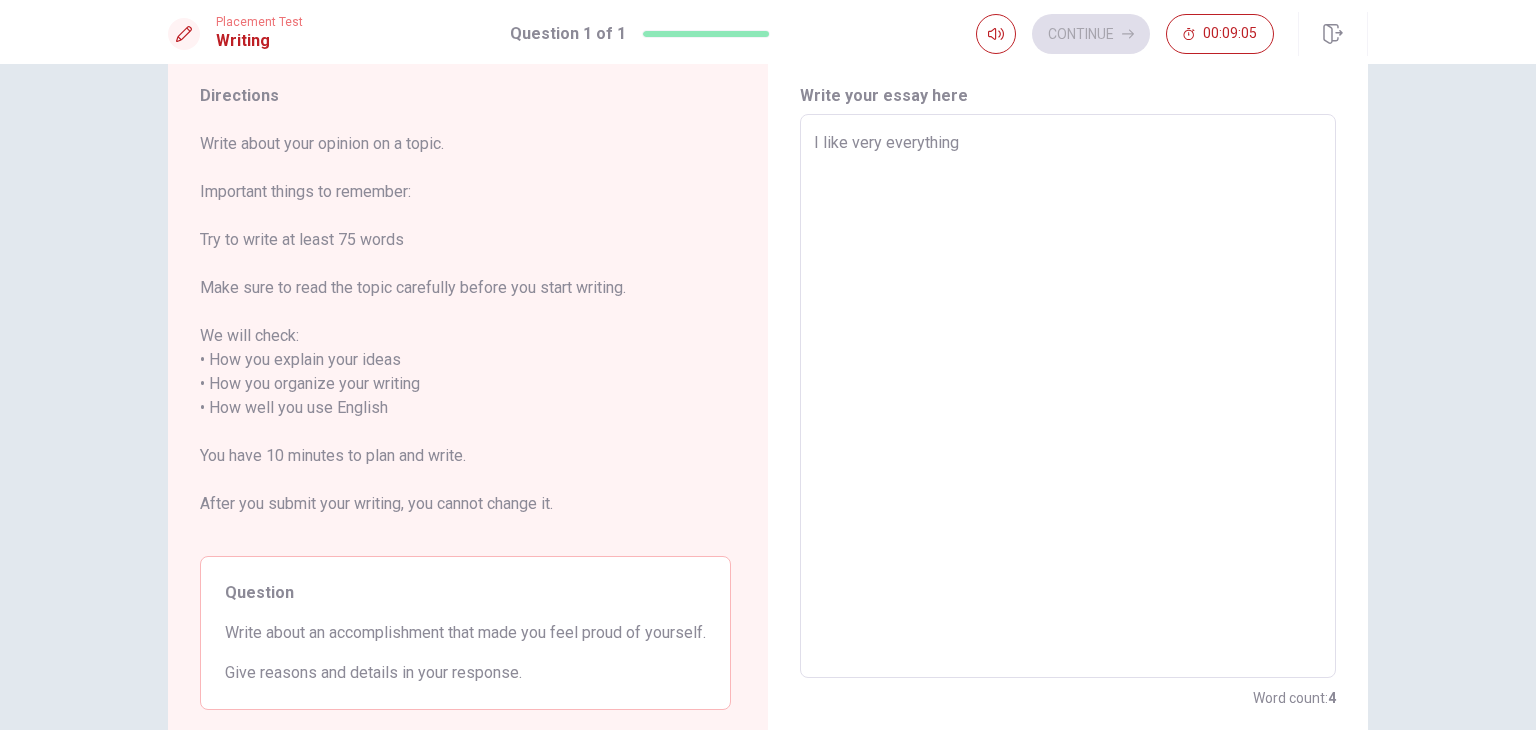 type on "x" 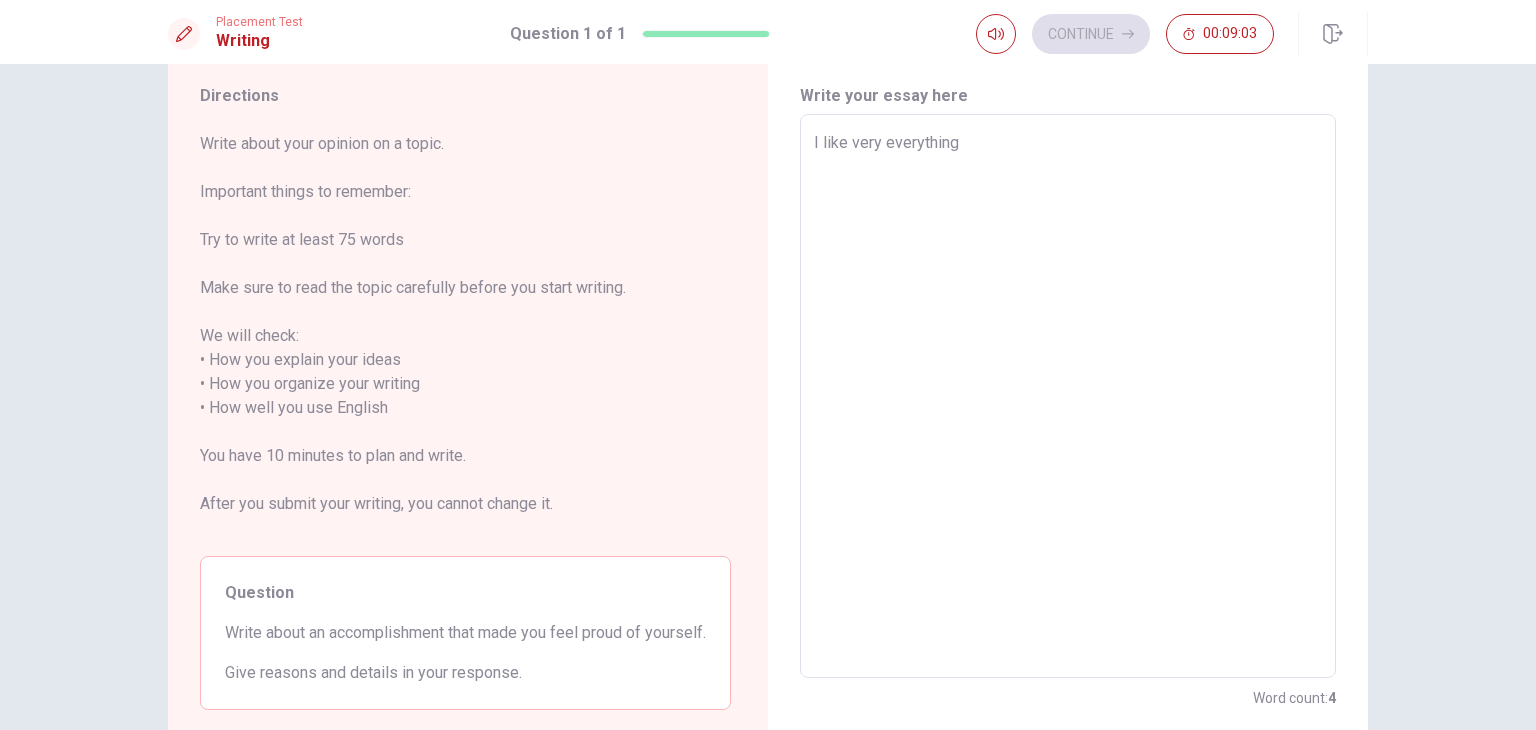 type on "x" 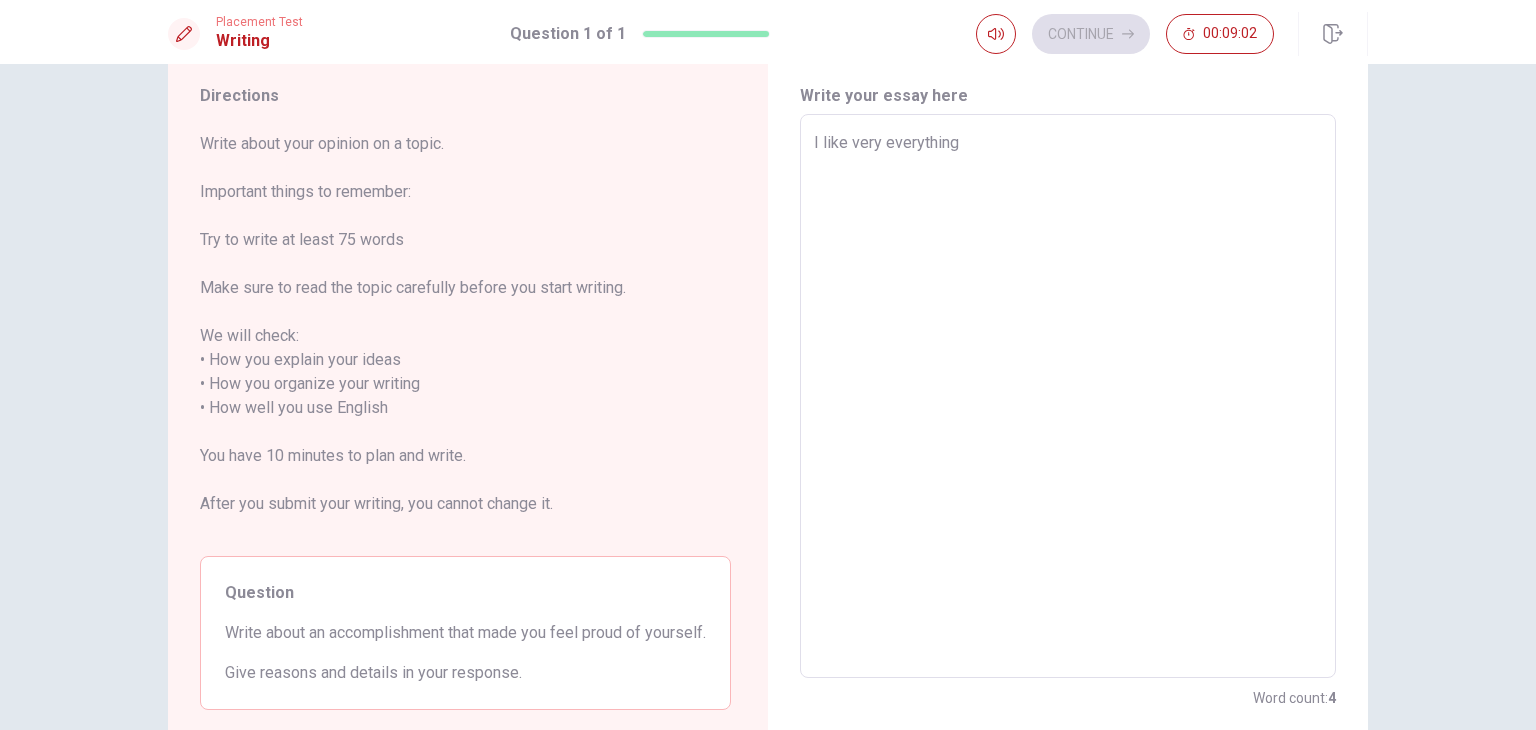 type on "I like very everything t" 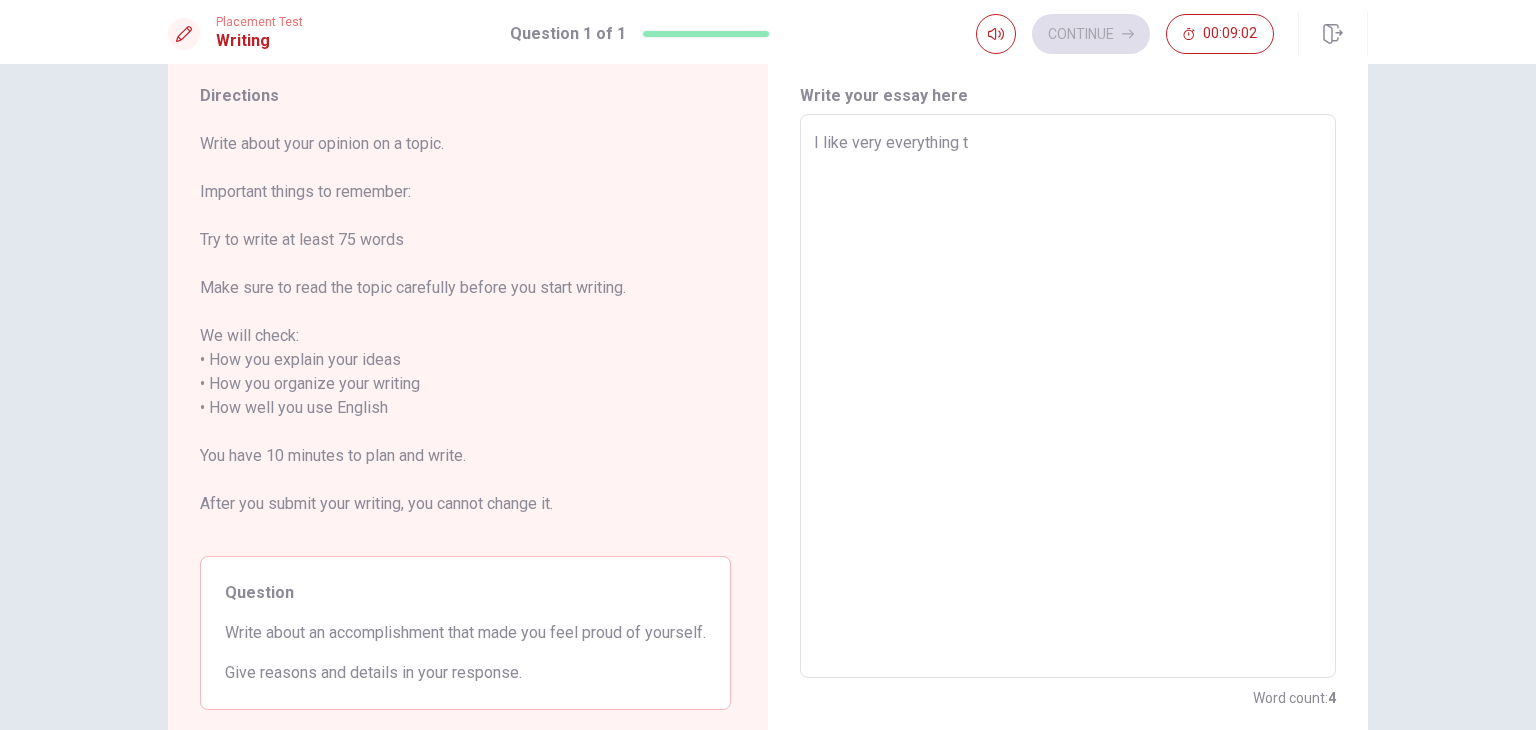 type on "x" 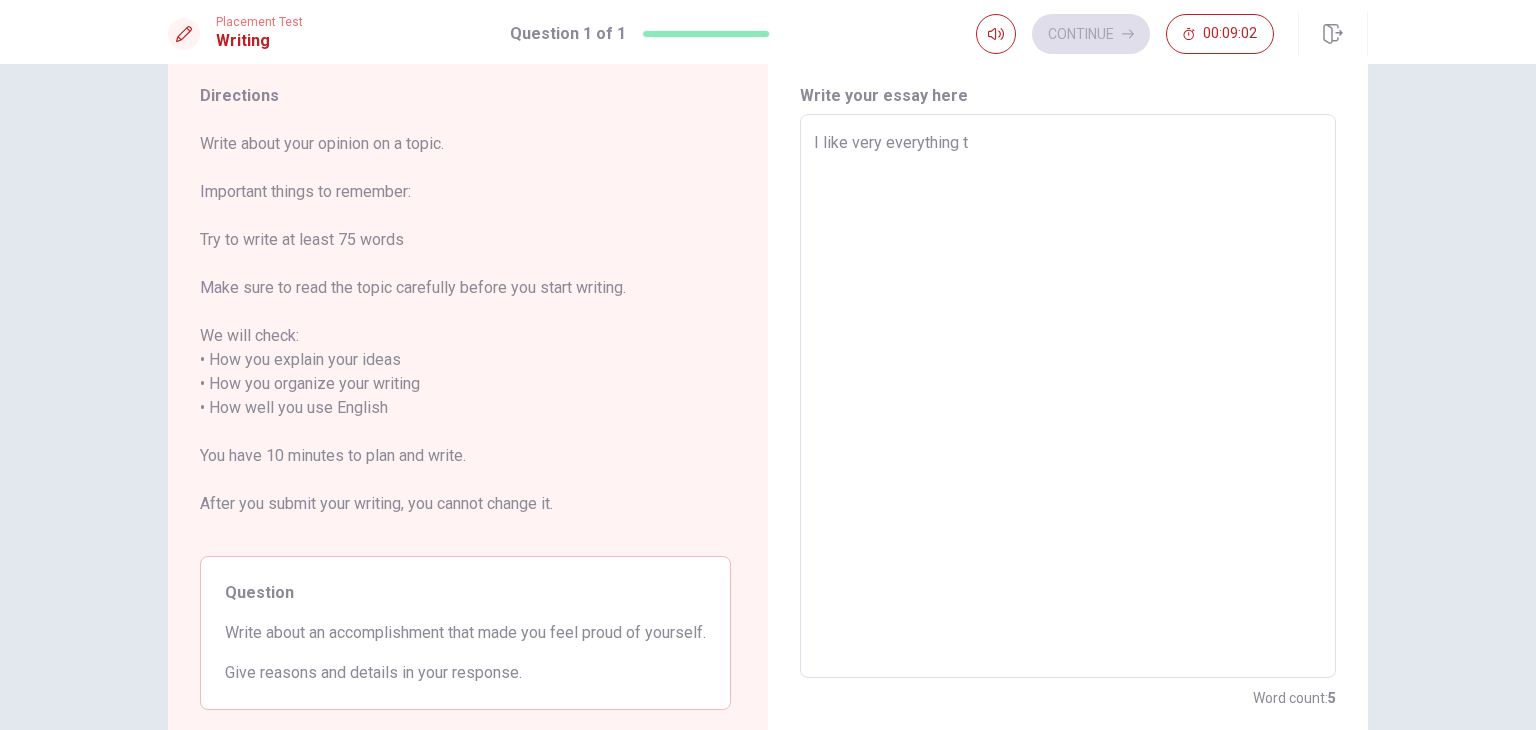 type on "I like very everything th" 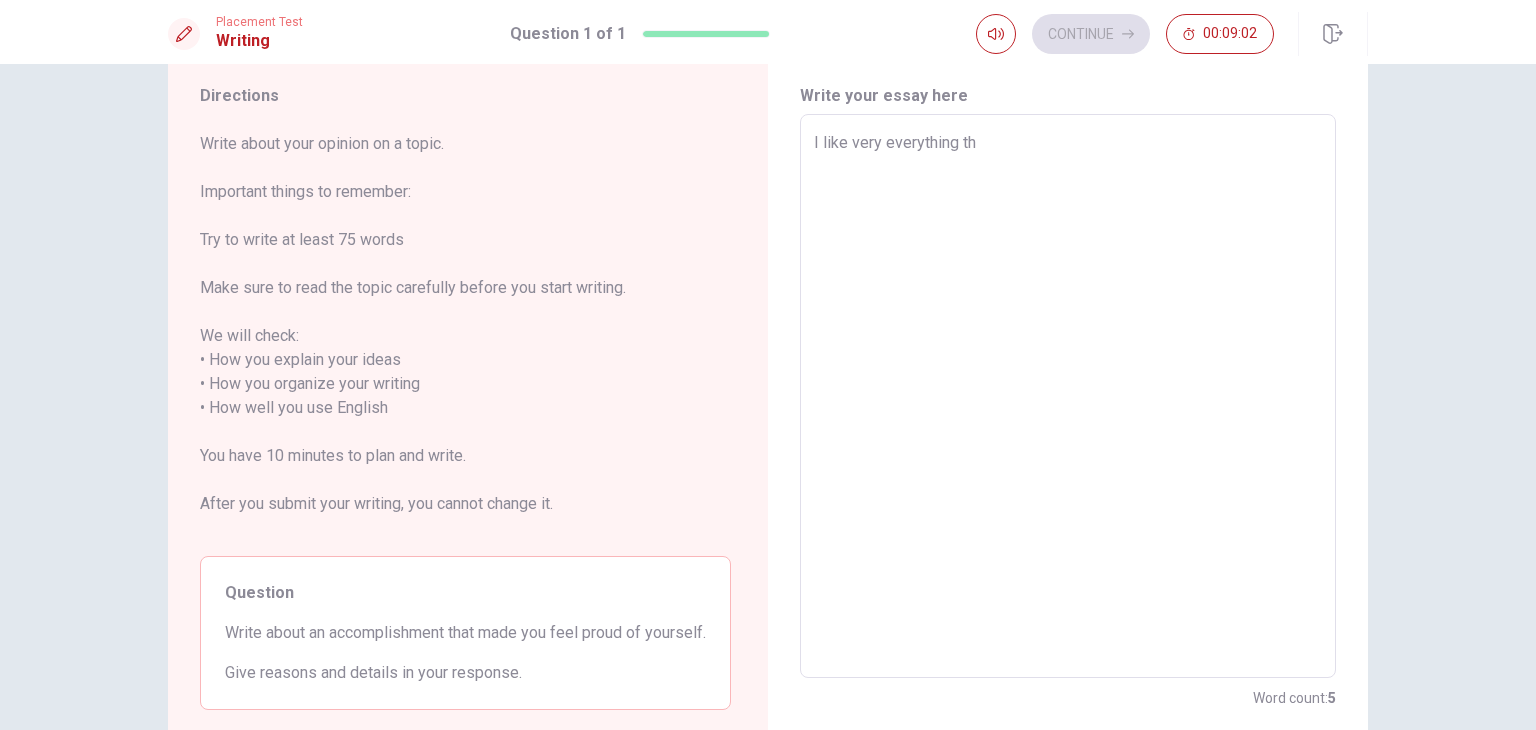 type on "x" 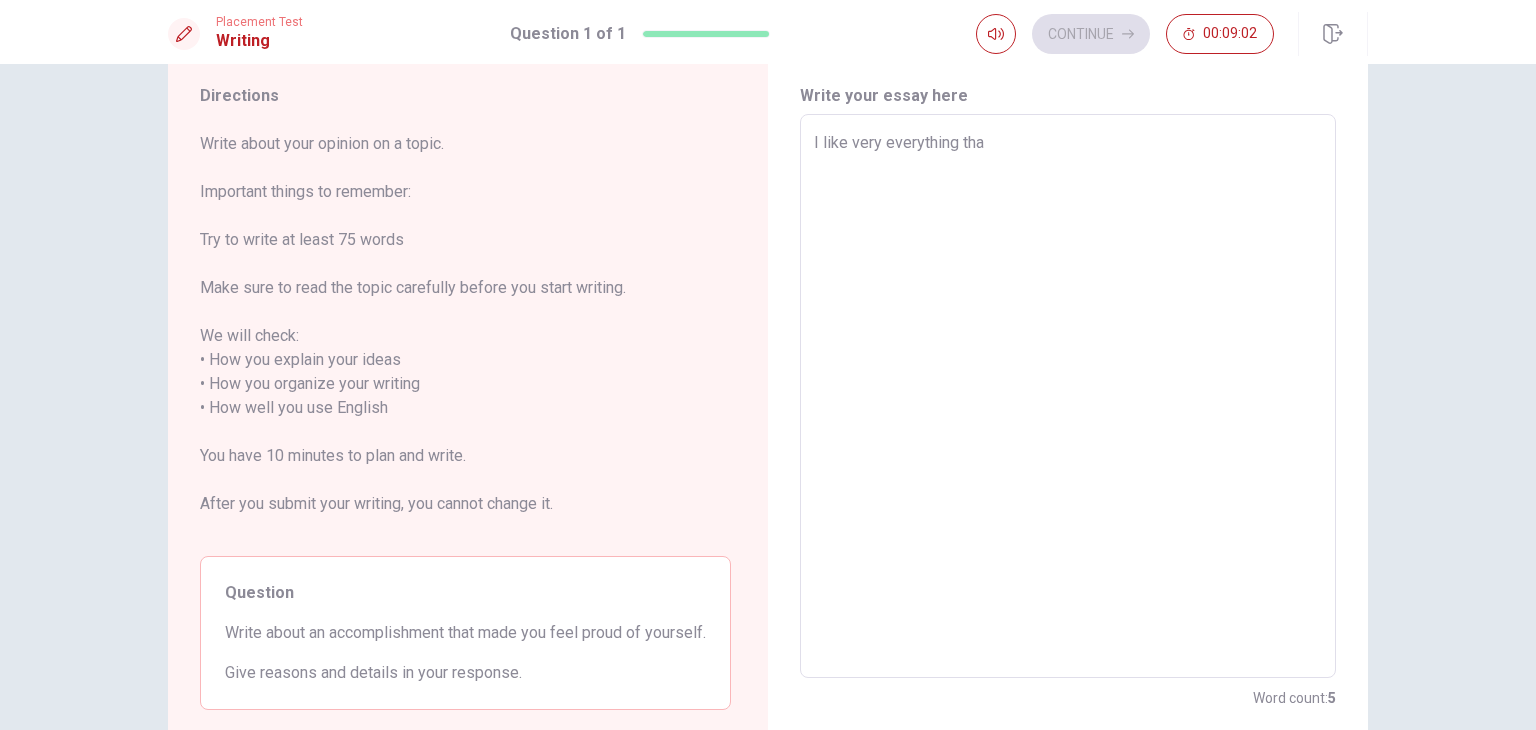type on "I like very everything that" 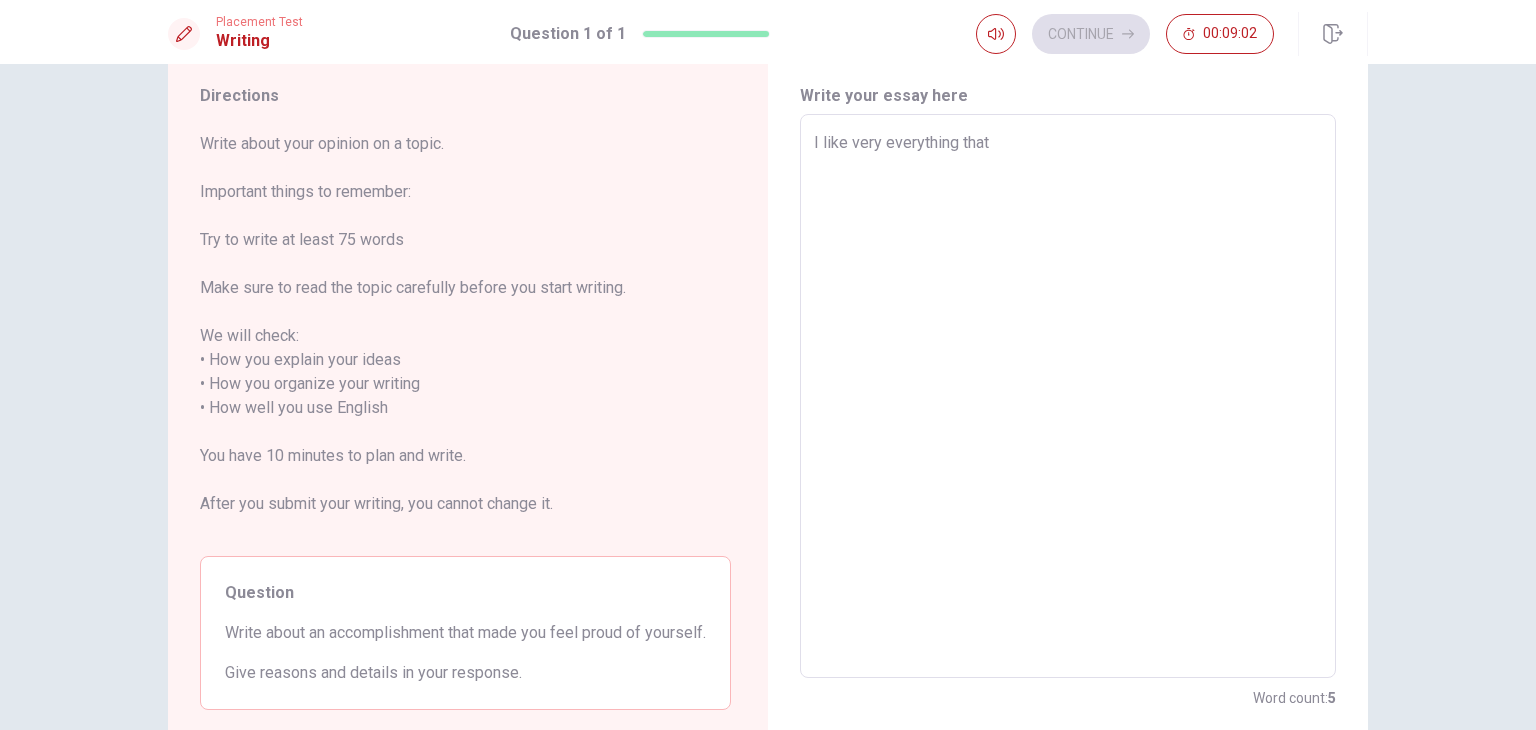 type on "x" 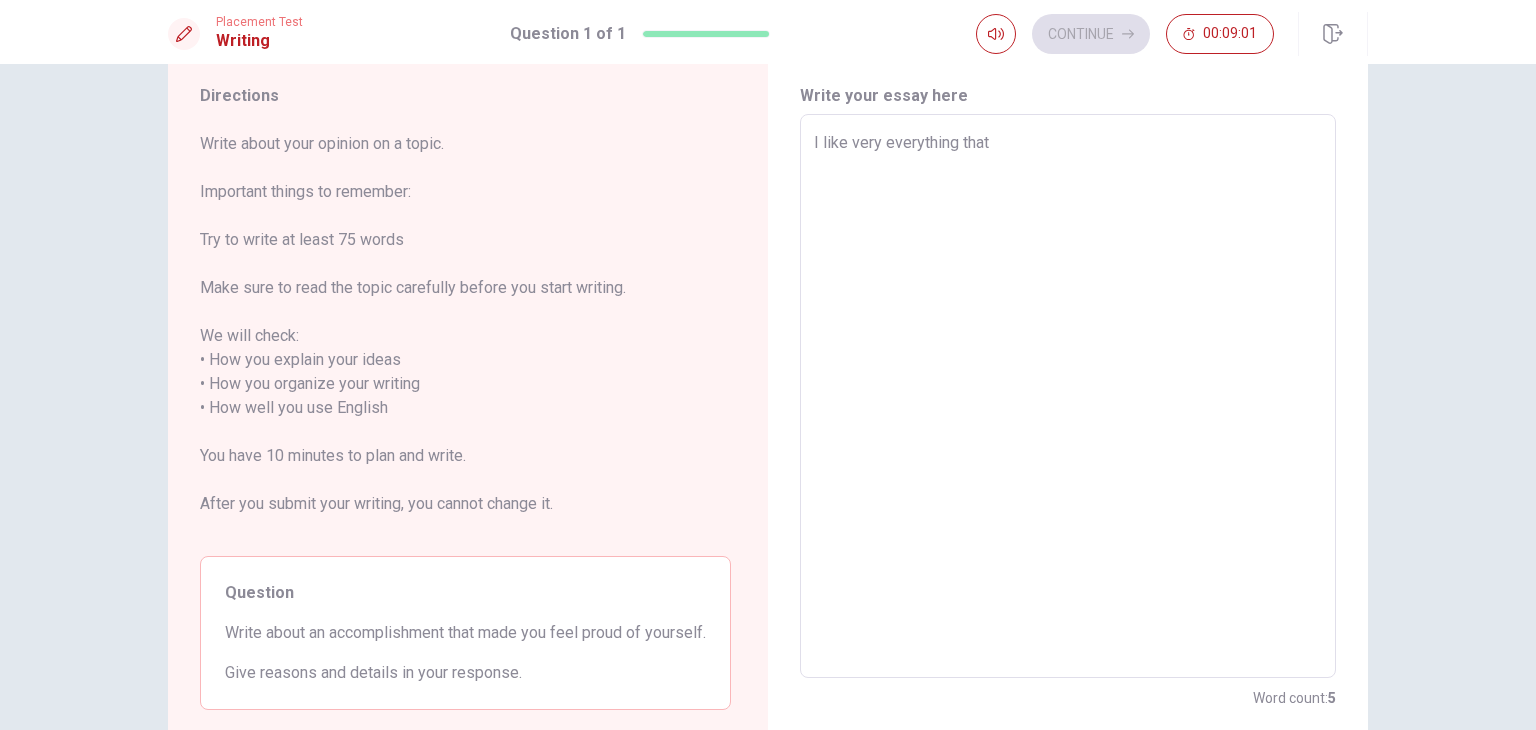 type on "I like very everything that i" 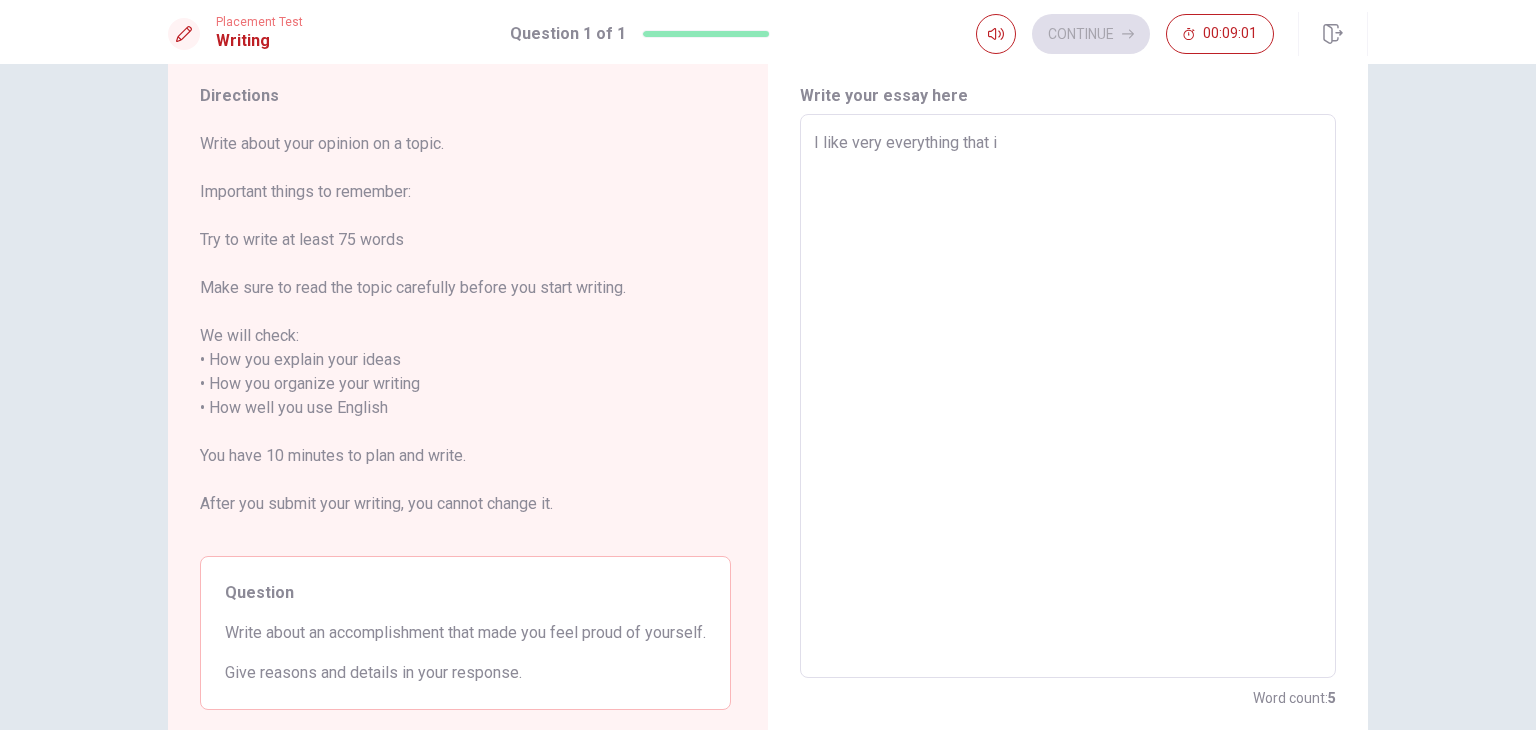 type on "x" 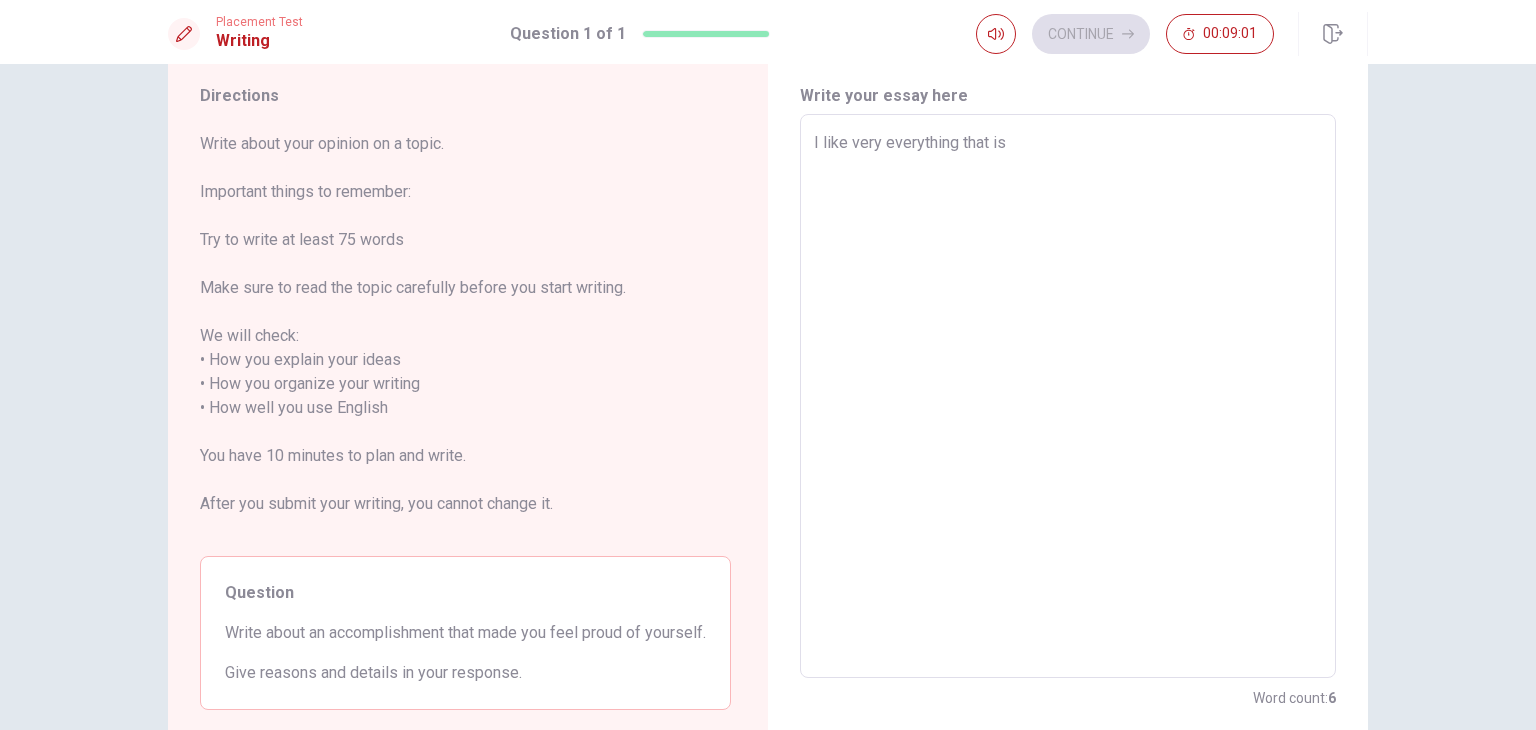 type on "I like very everything that is" 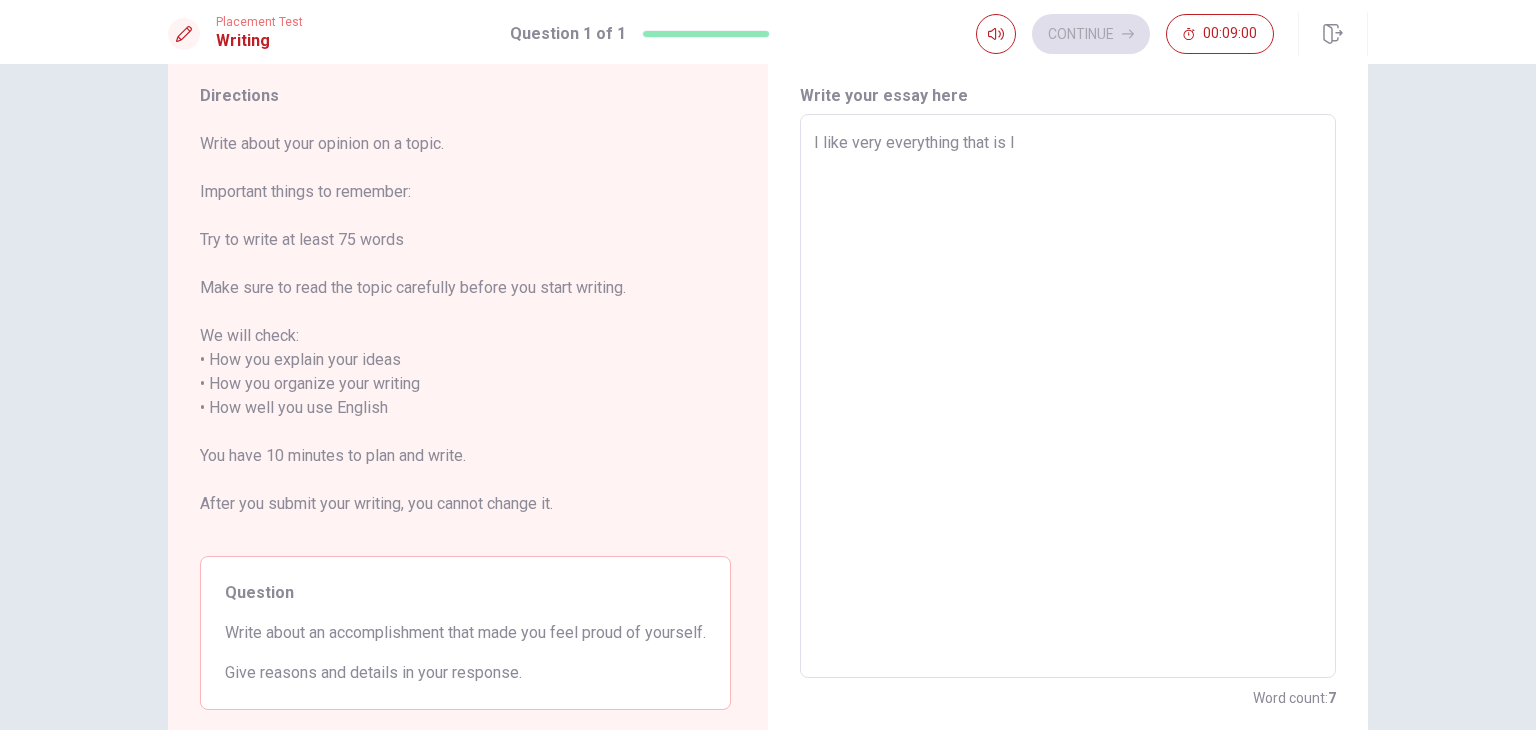 type on "x" 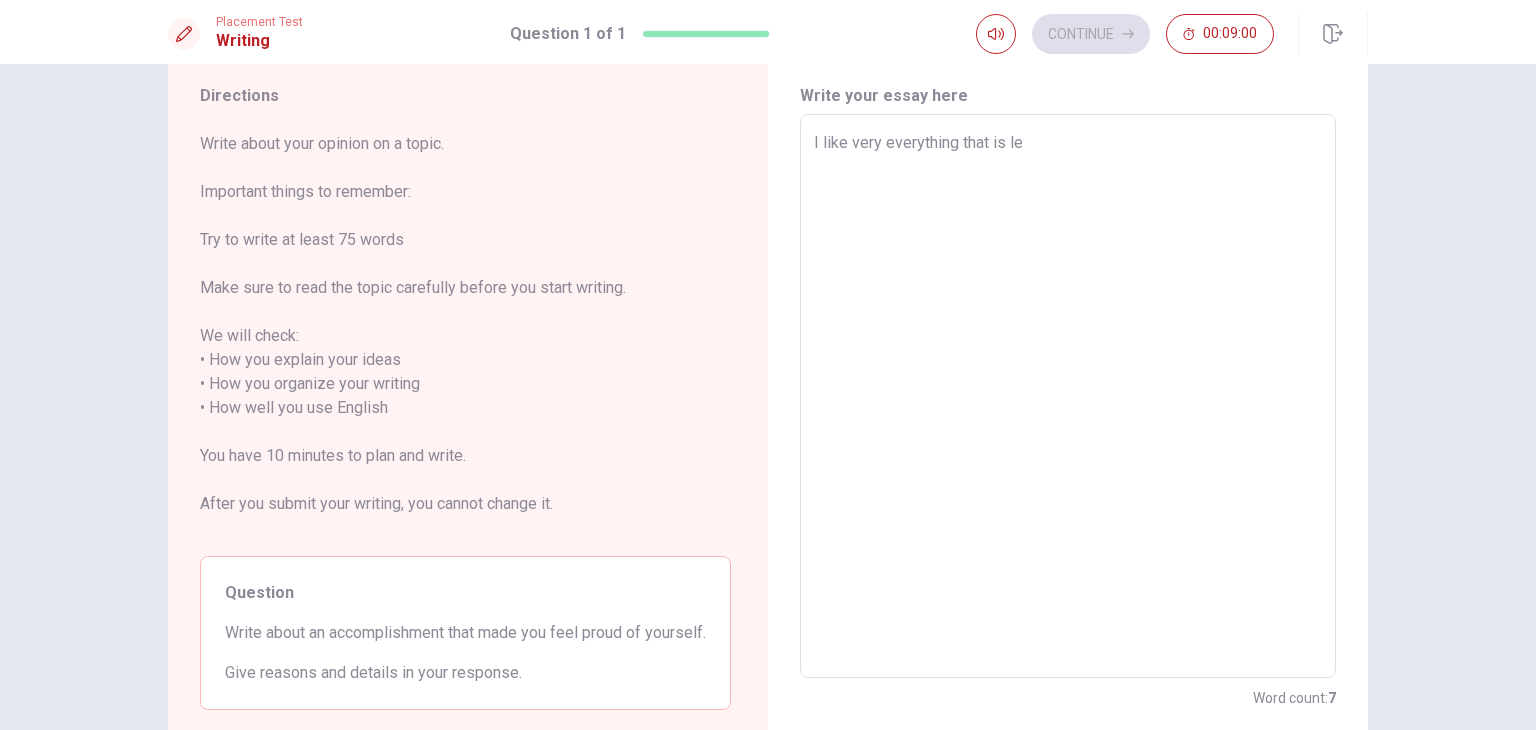type on "I like very everything that is let" 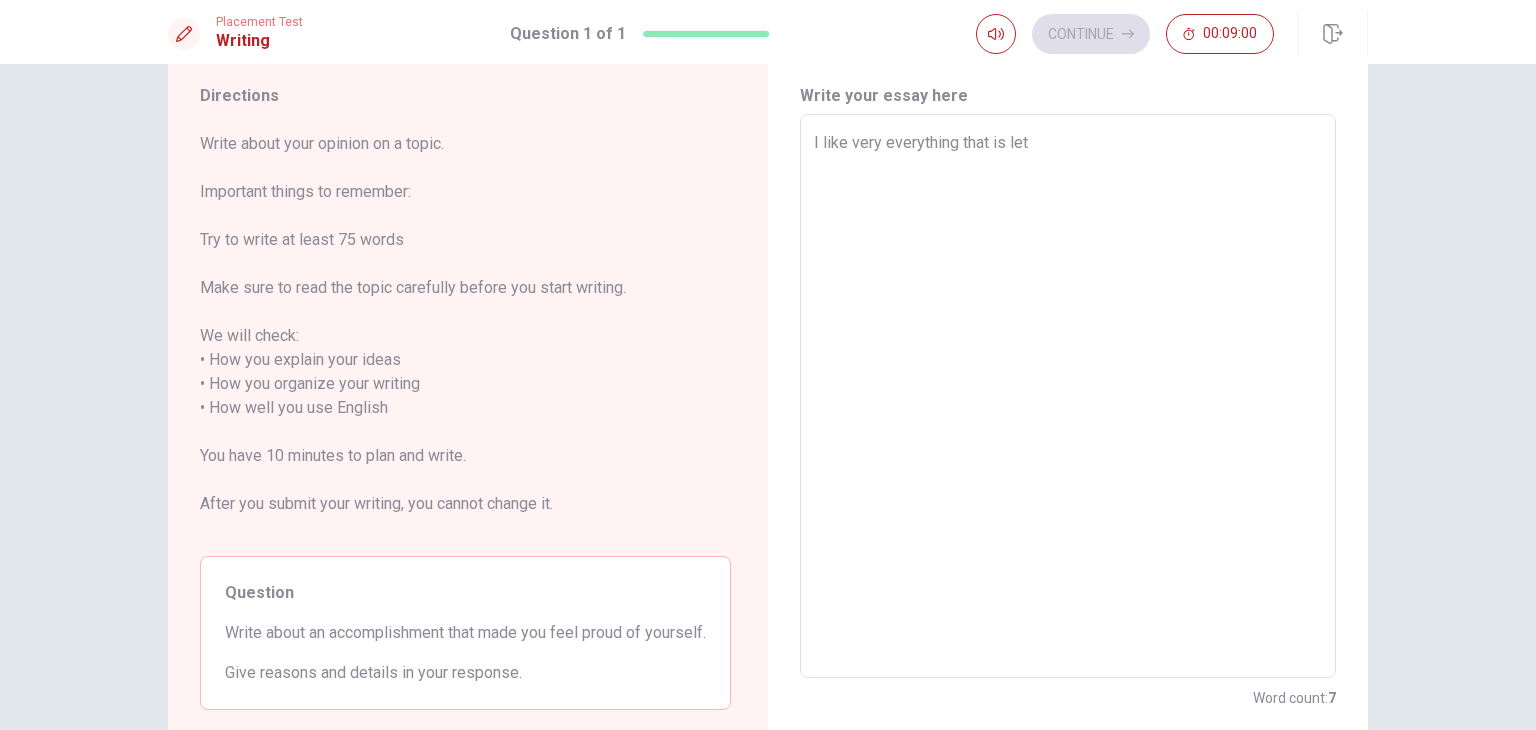 type on "x" 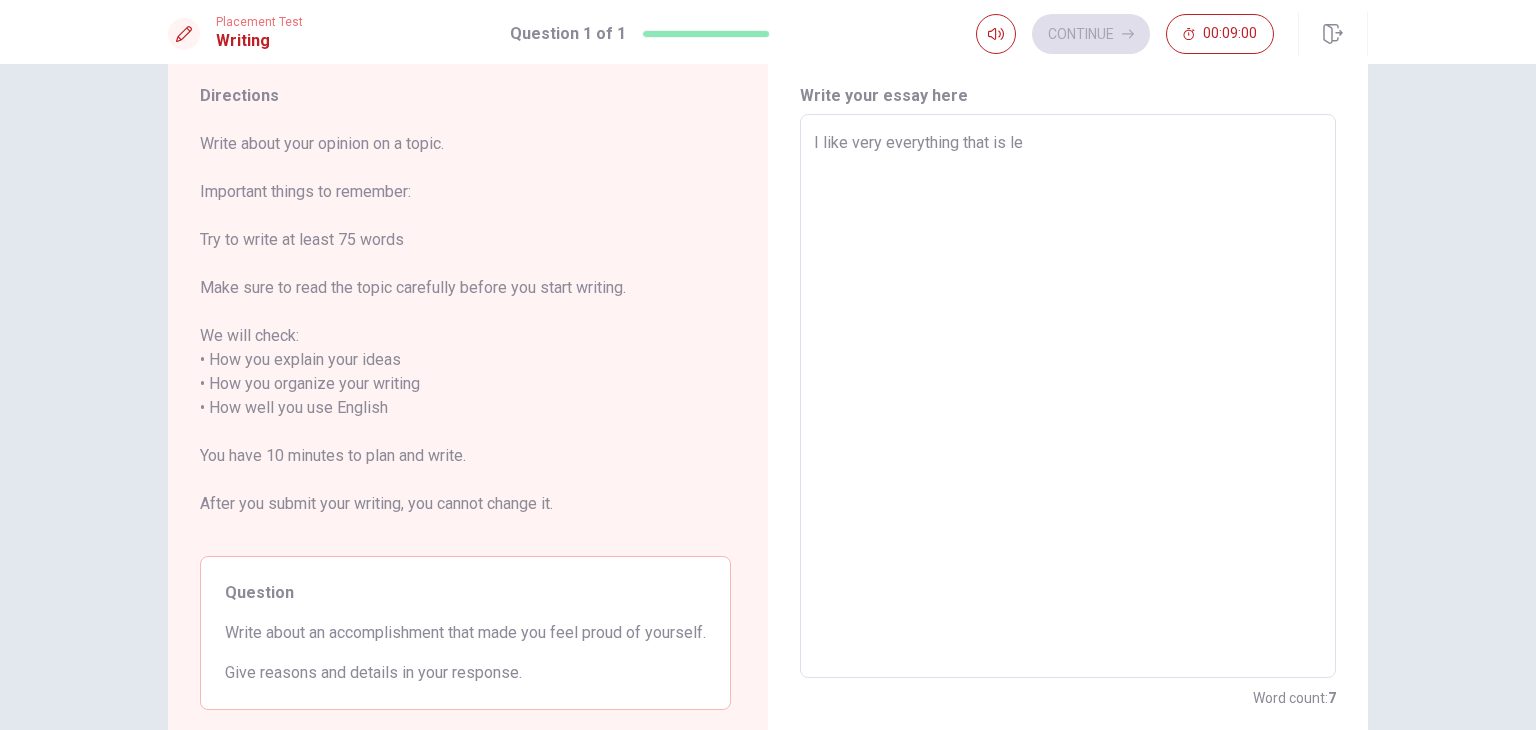 type on "x" 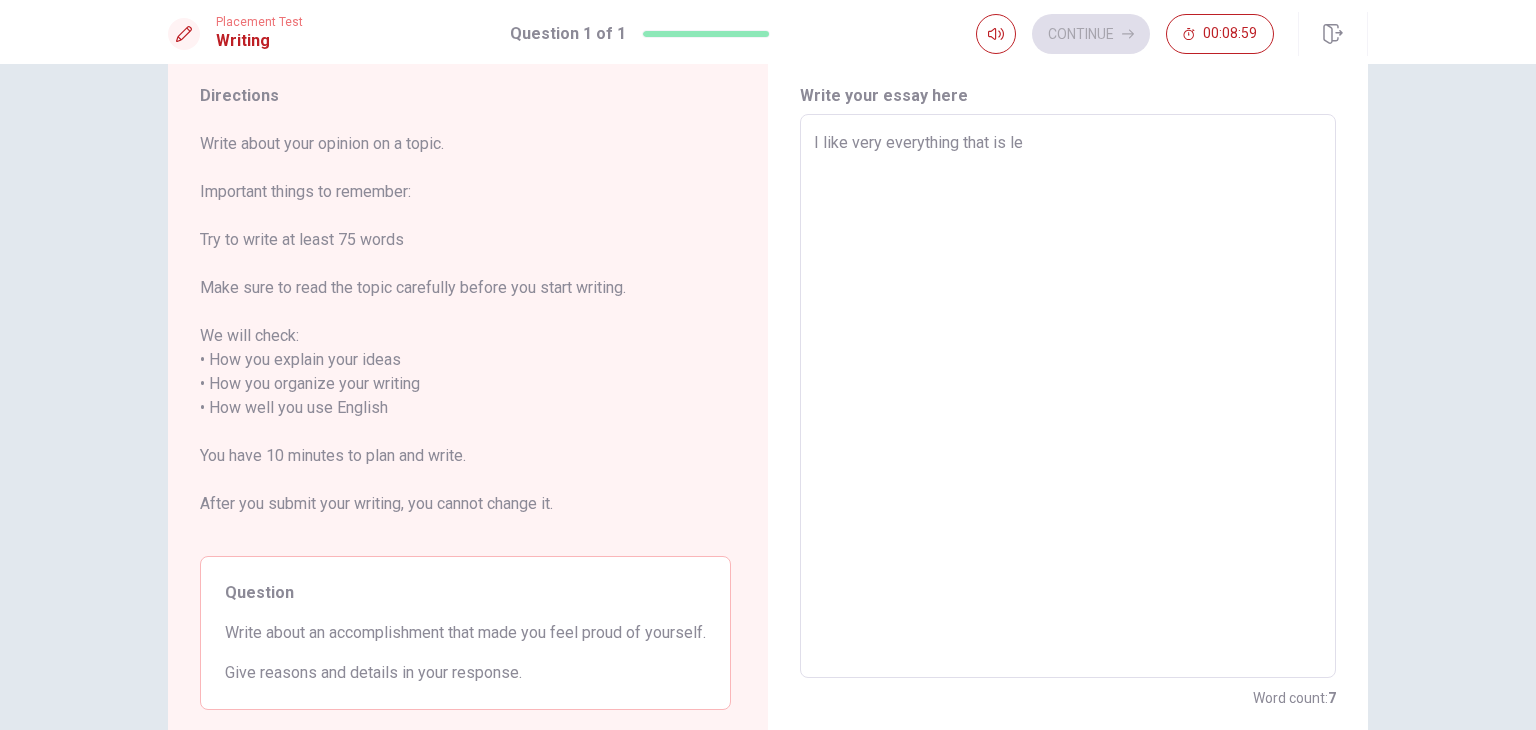 type on "I like very everything that is l" 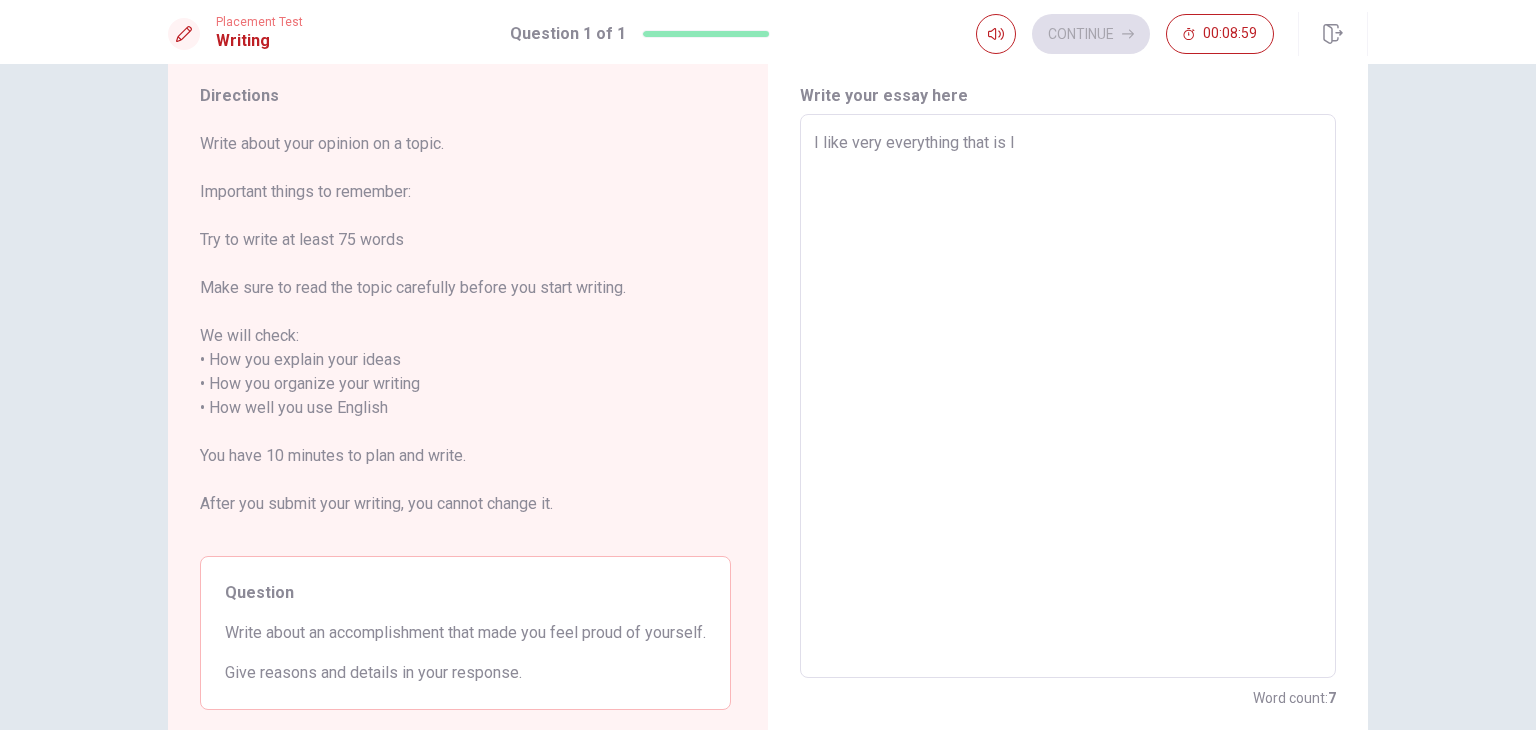 type on "x" 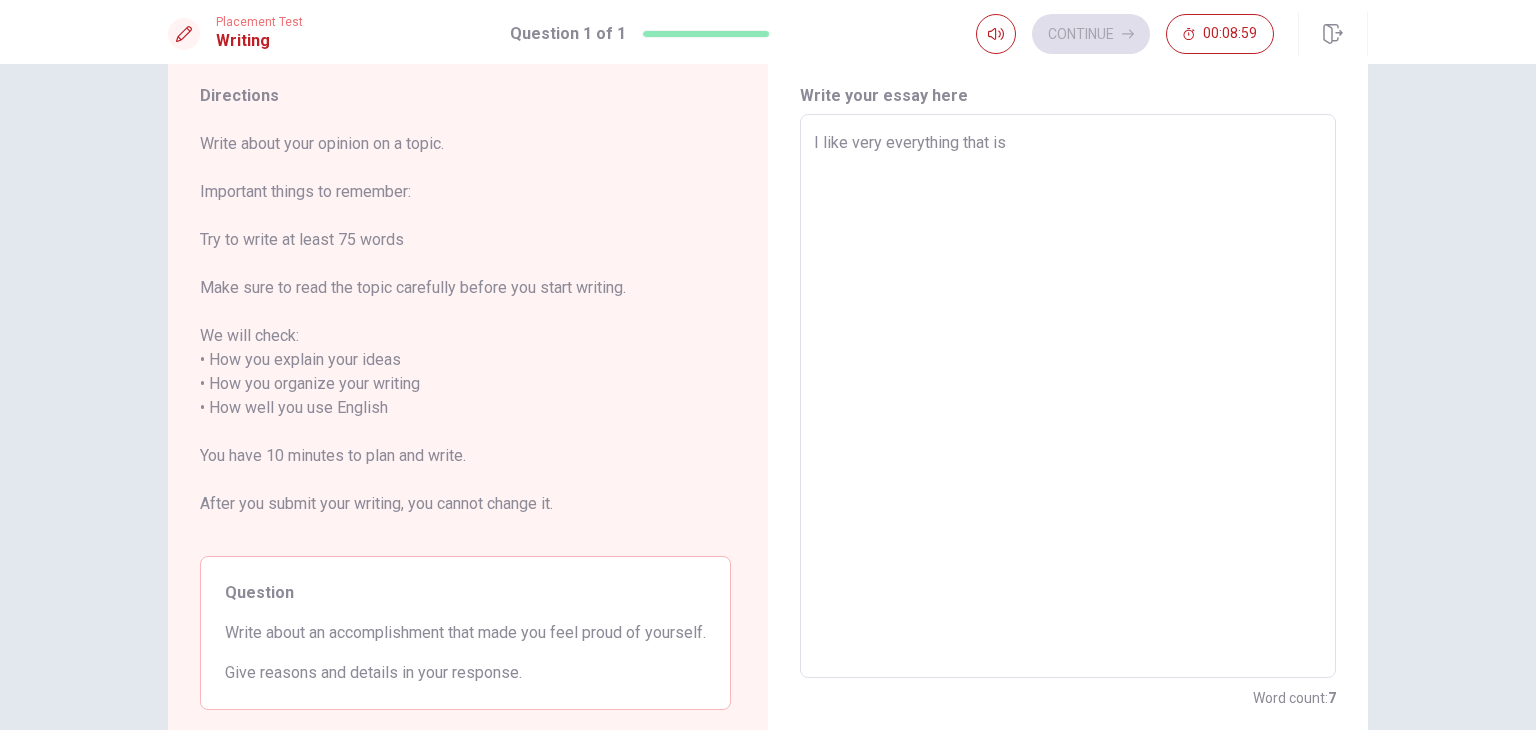 type on "x" 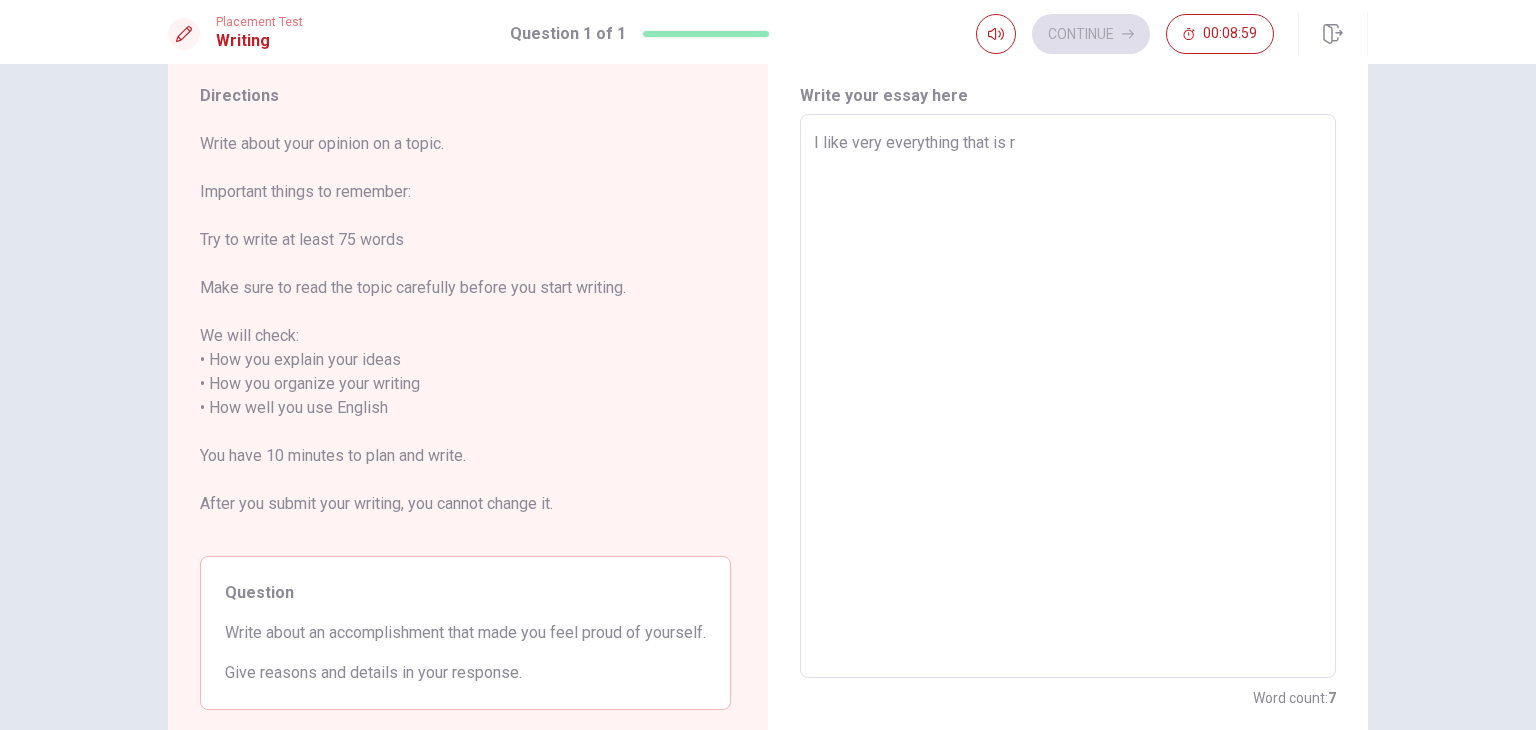 type on "x" 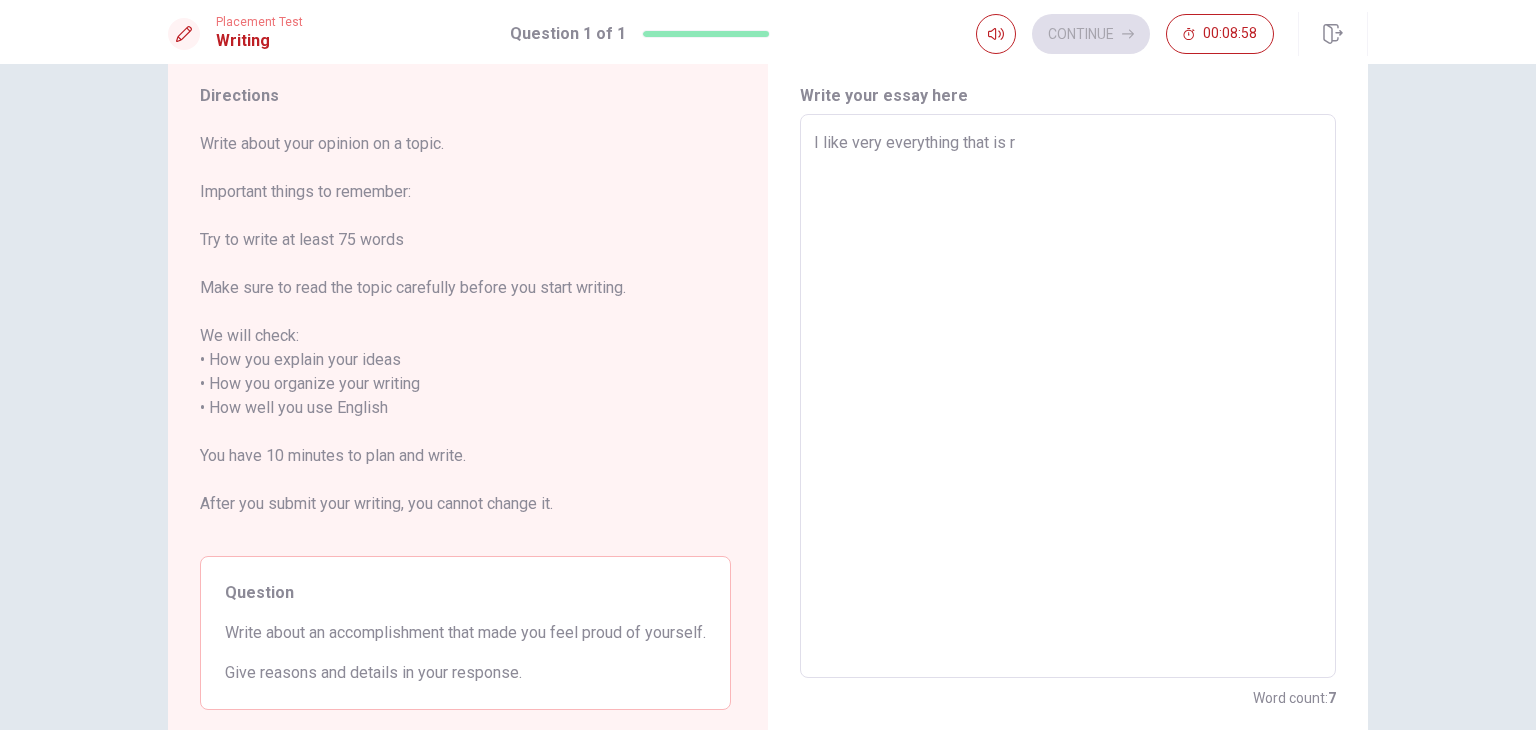 type on "I like very everything that is re" 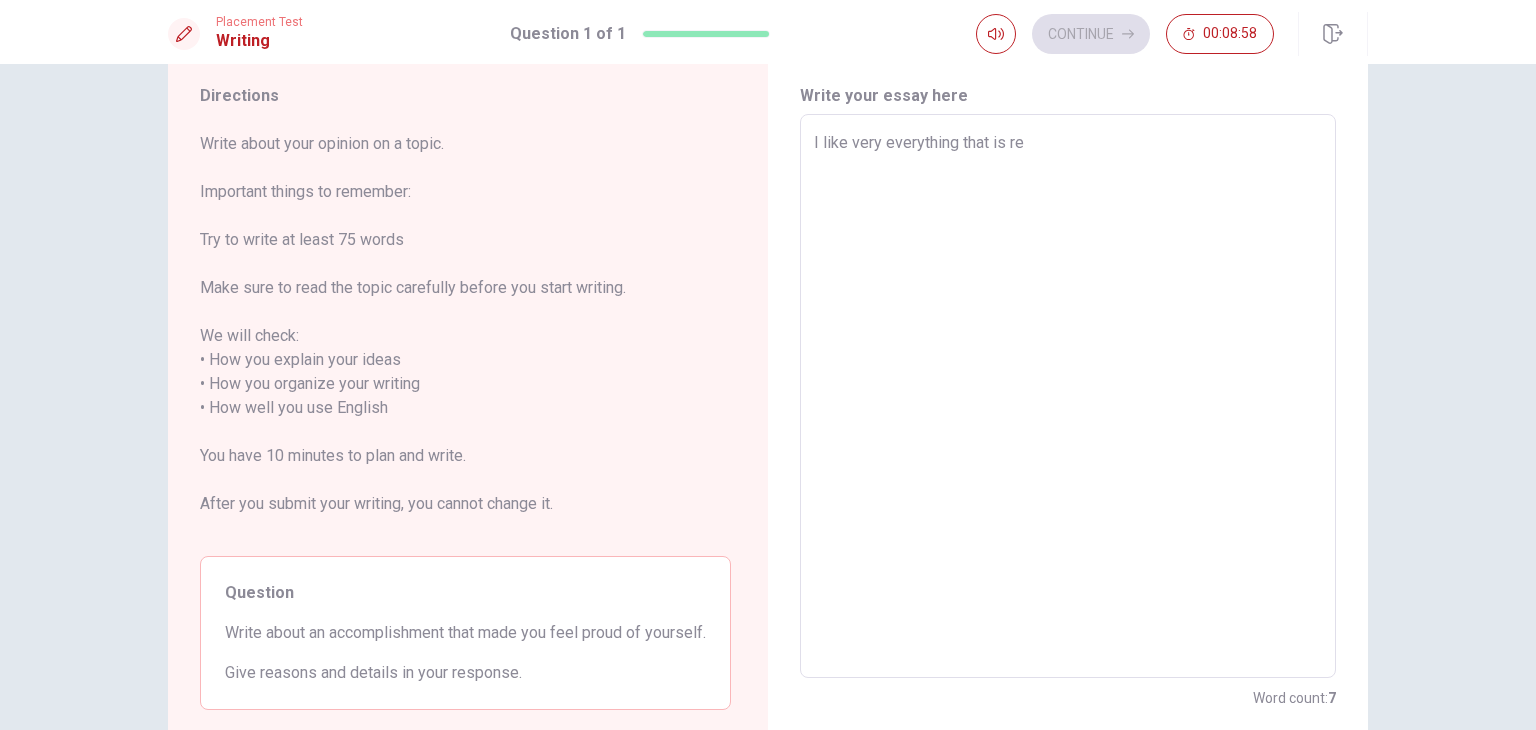 type on "x" 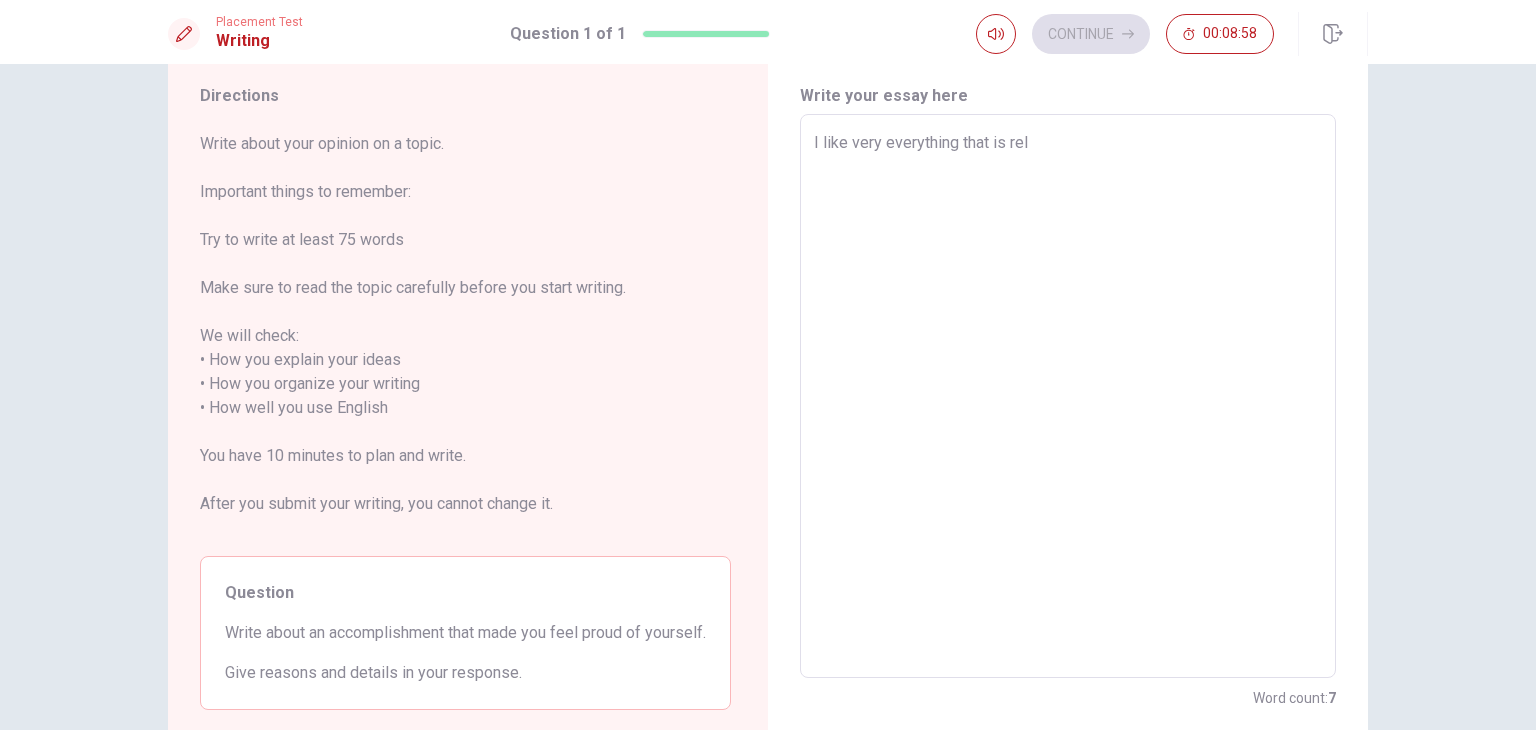 type on "x" 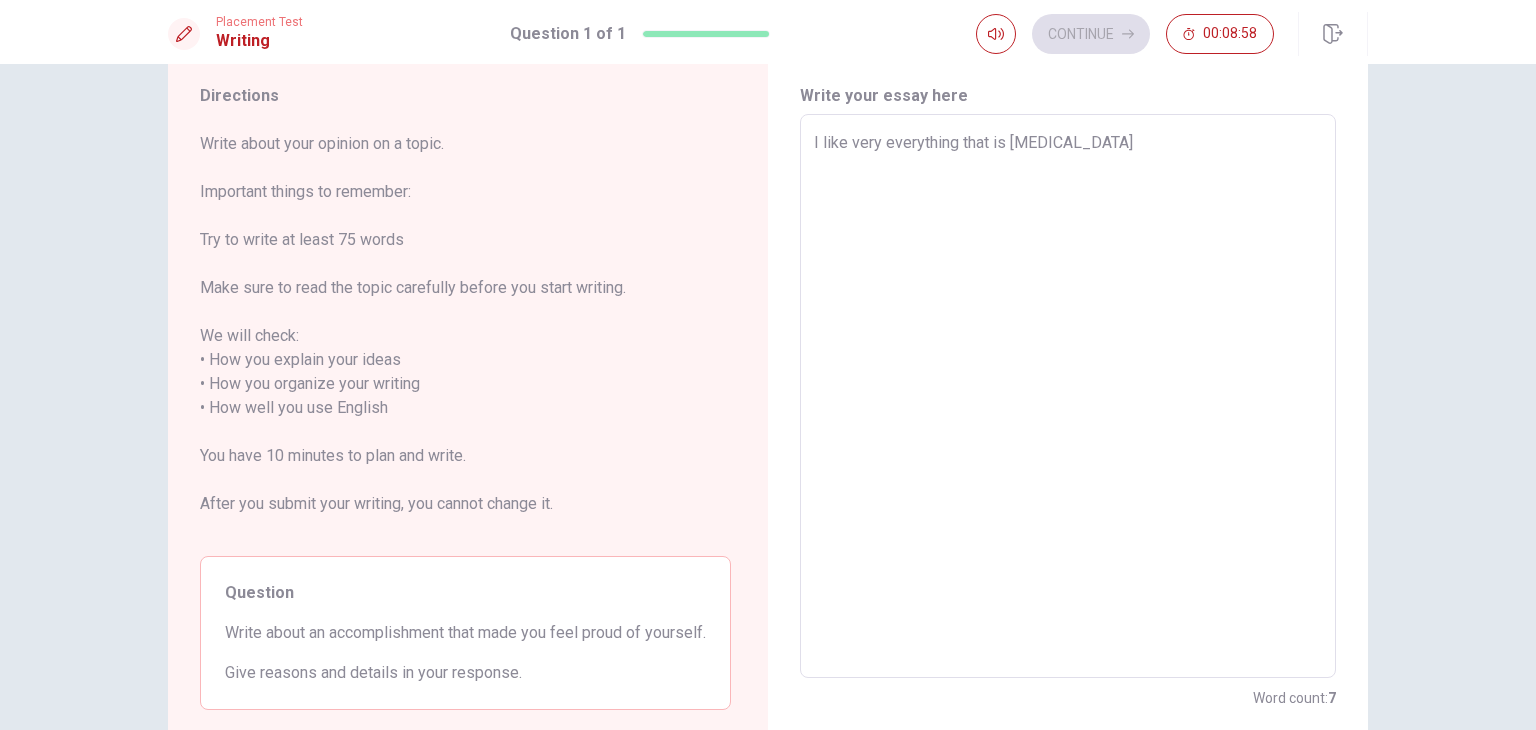 type on "x" 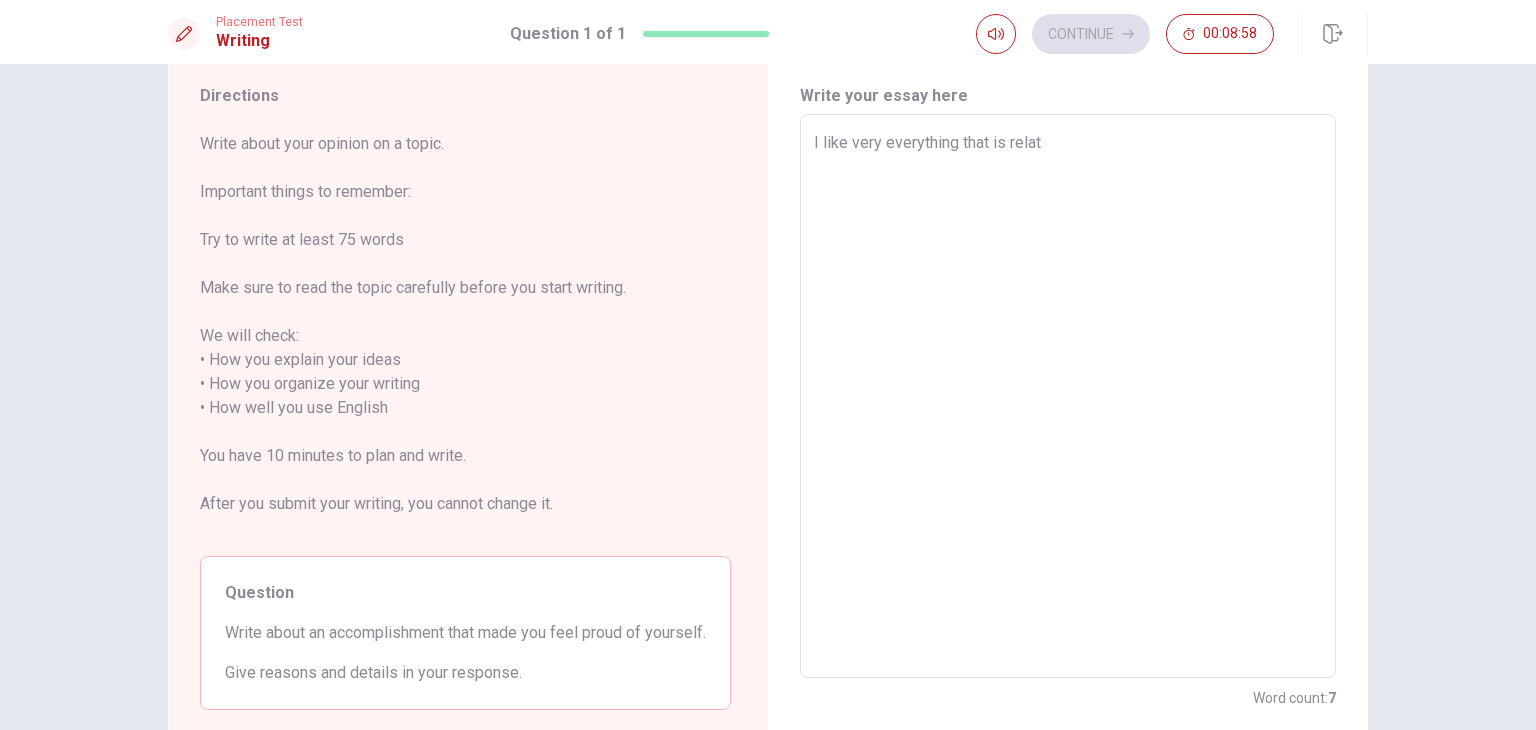 type on "x" 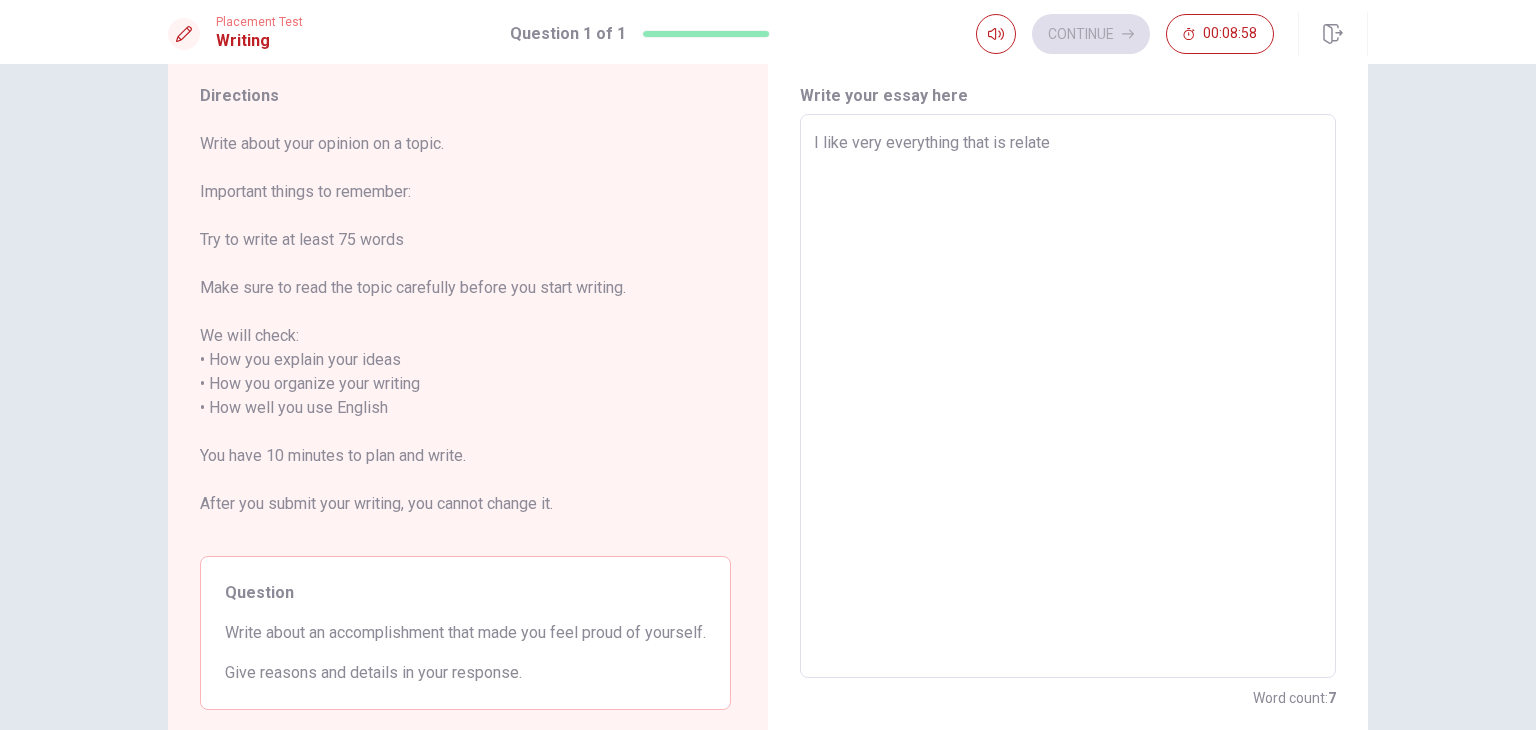 type on "x" 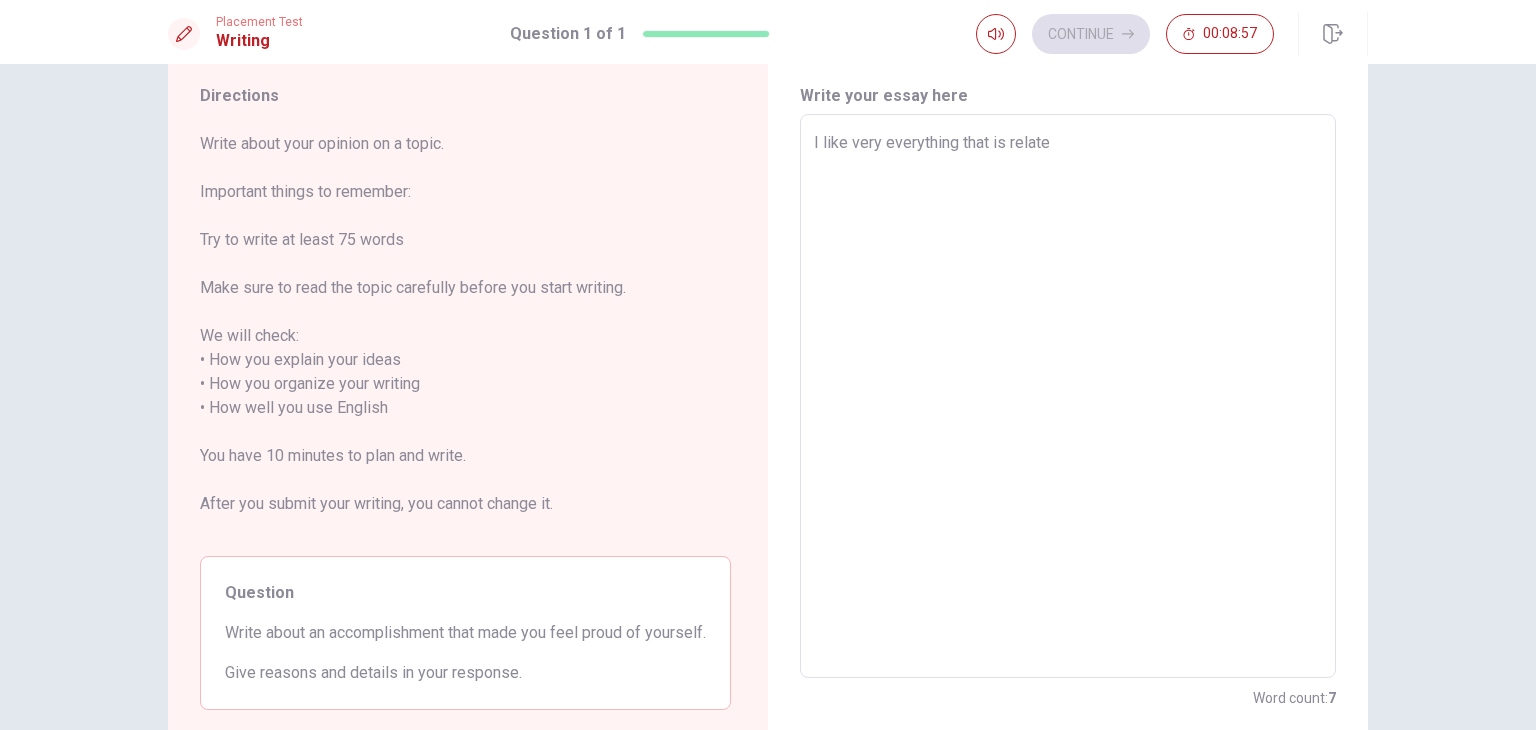 type on "I like very everything that is related" 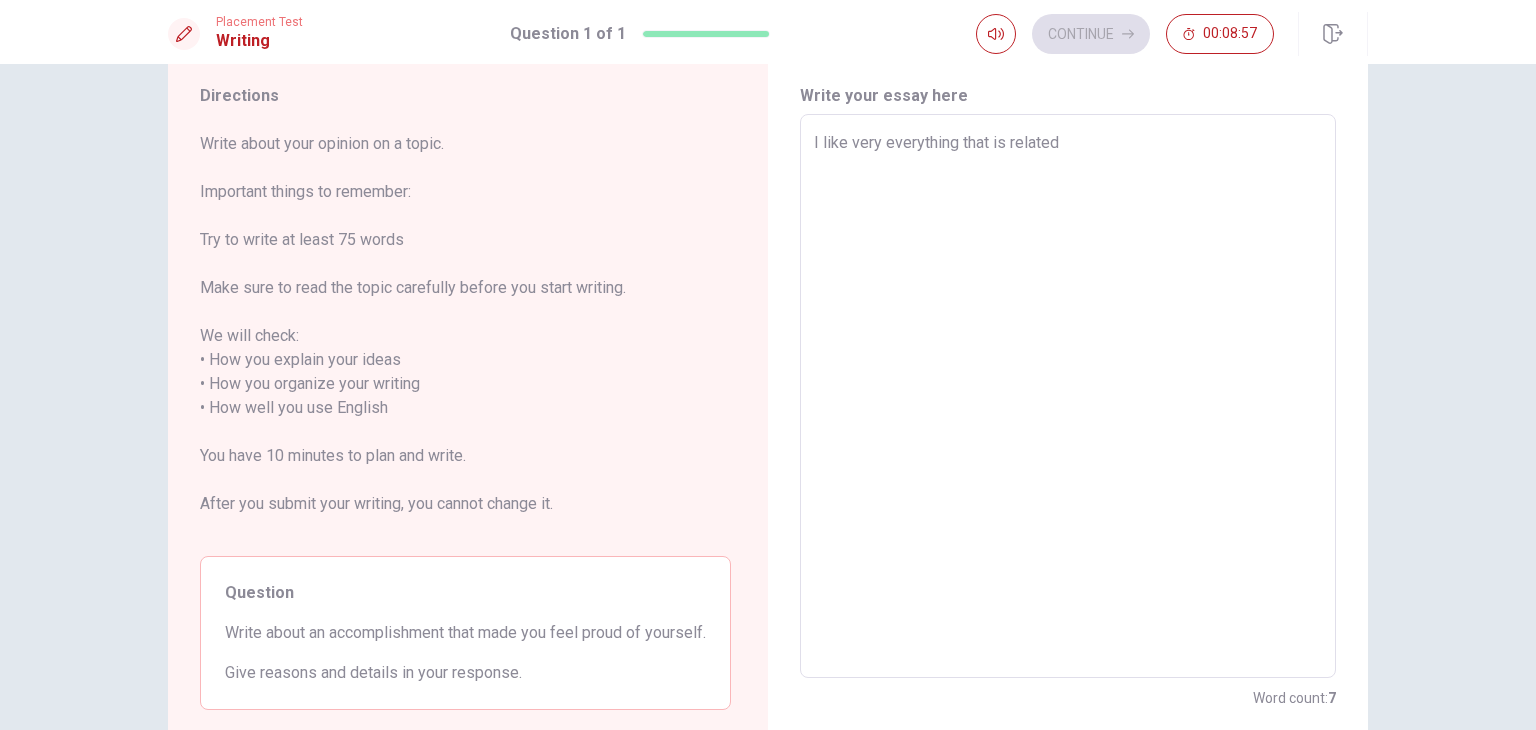 type on "x" 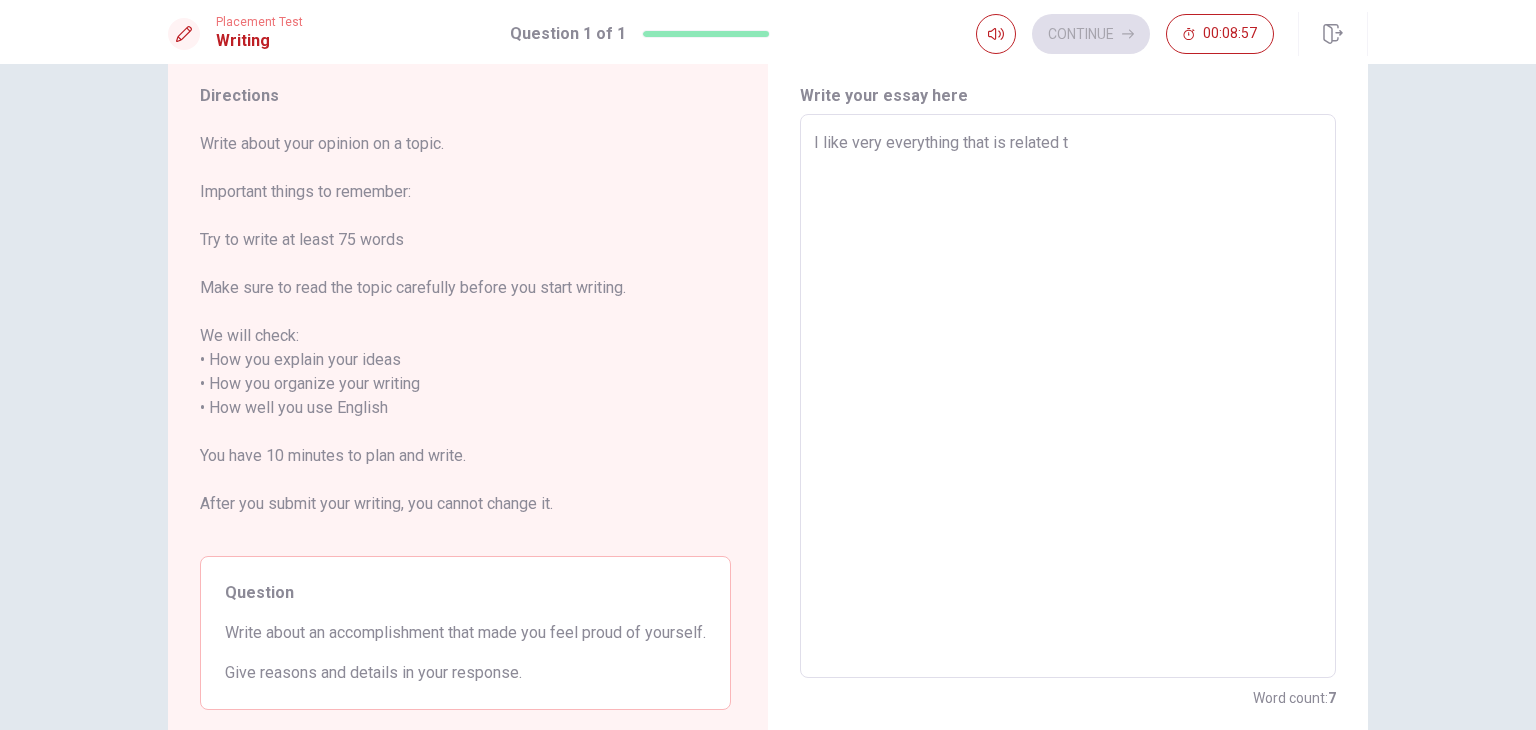 type on "x" 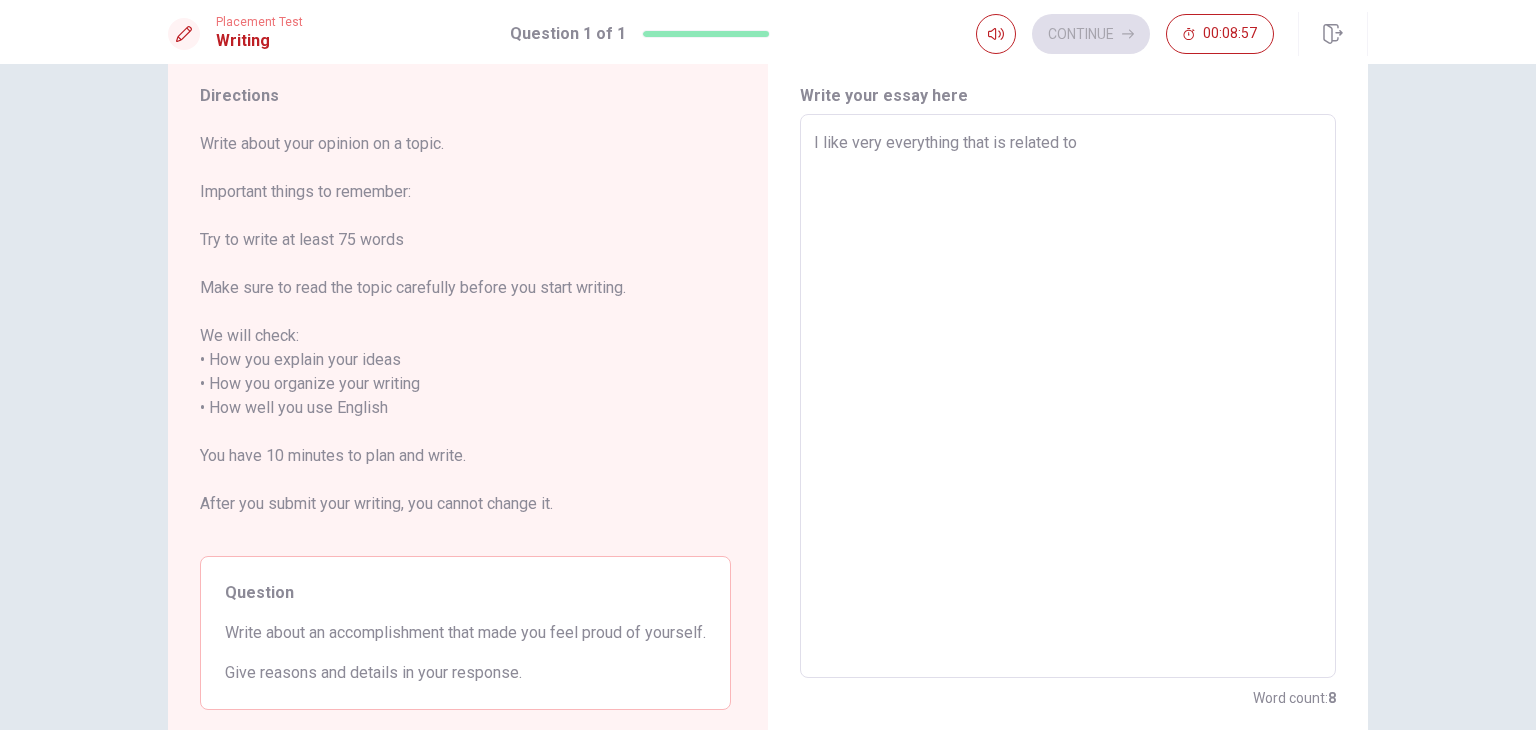 type on "x" 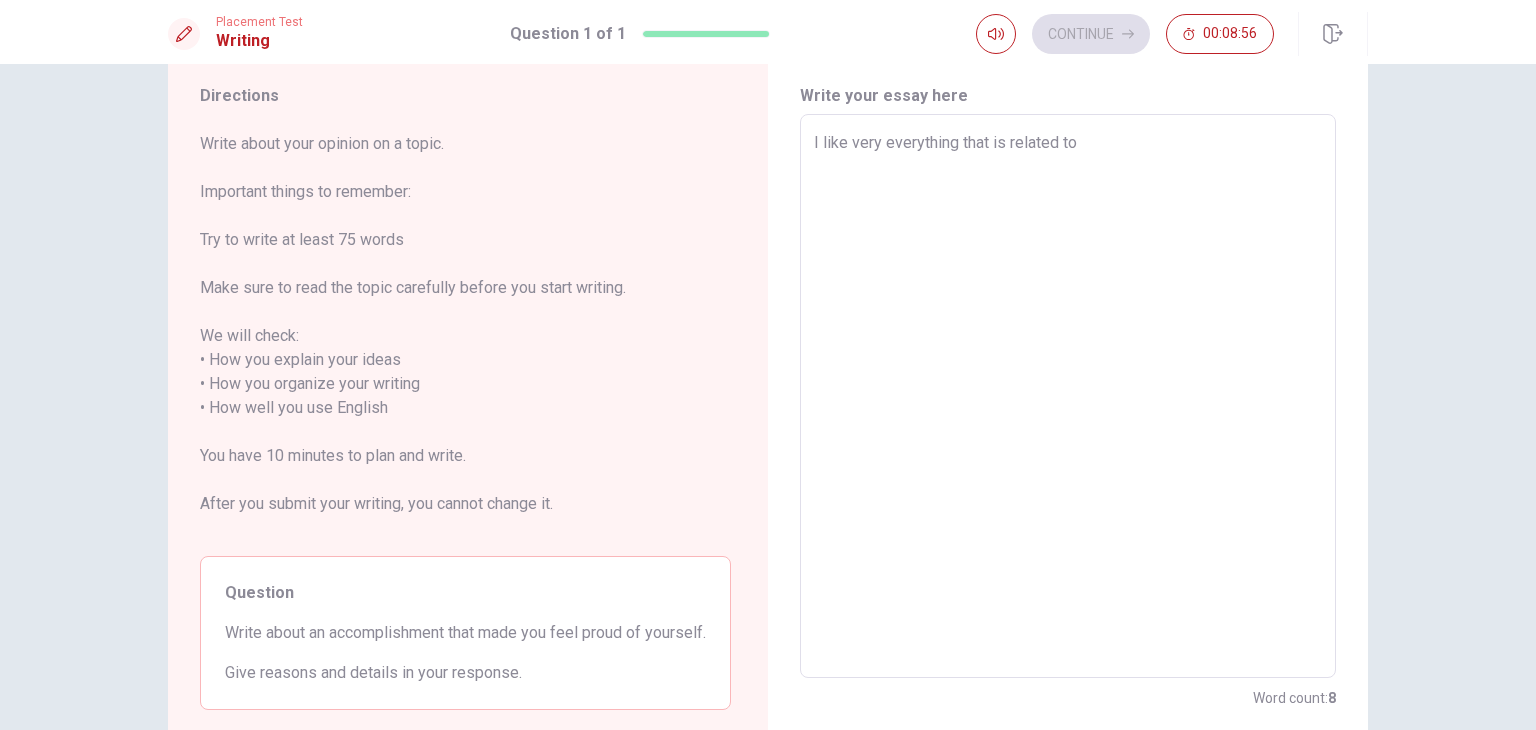 type on "I like very everything that is related to" 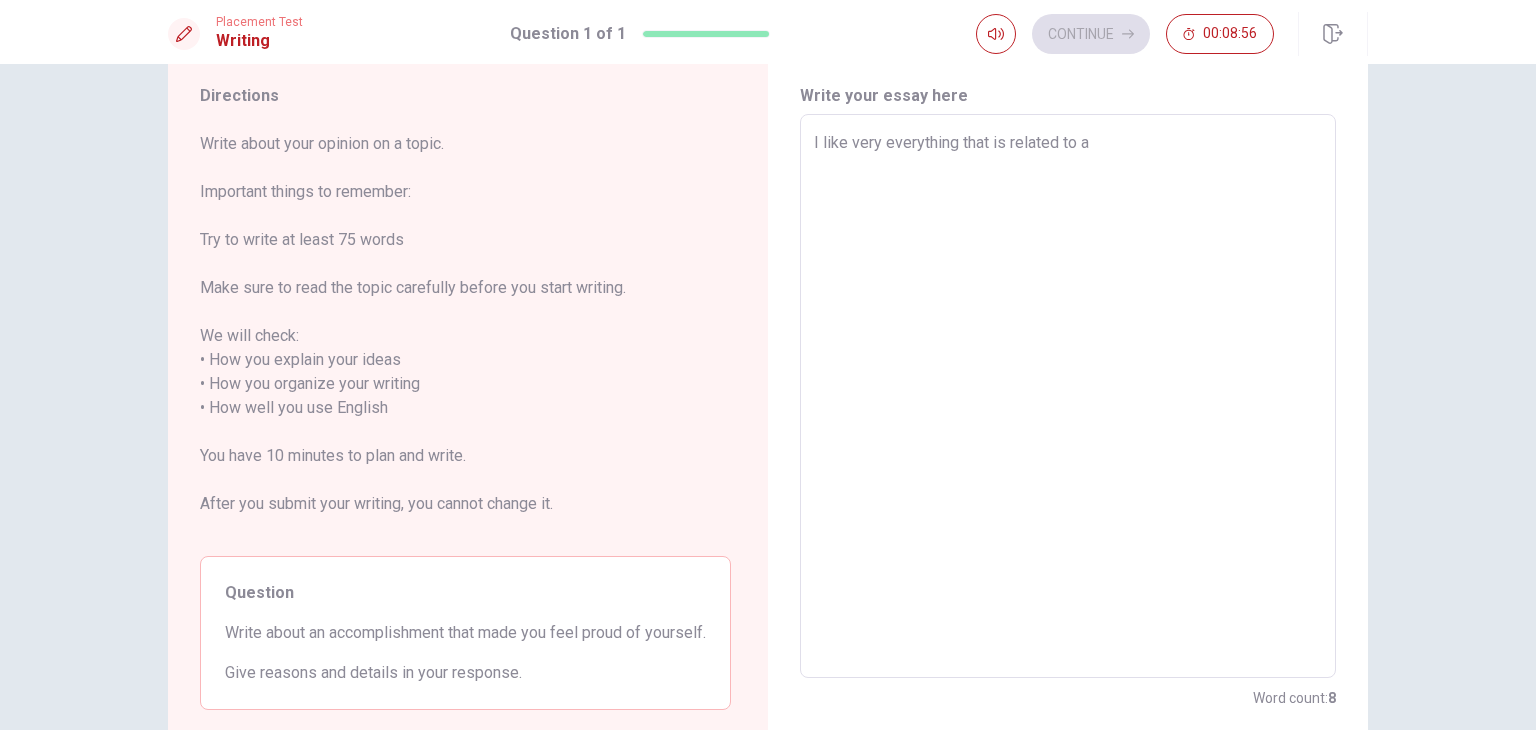 type on "x" 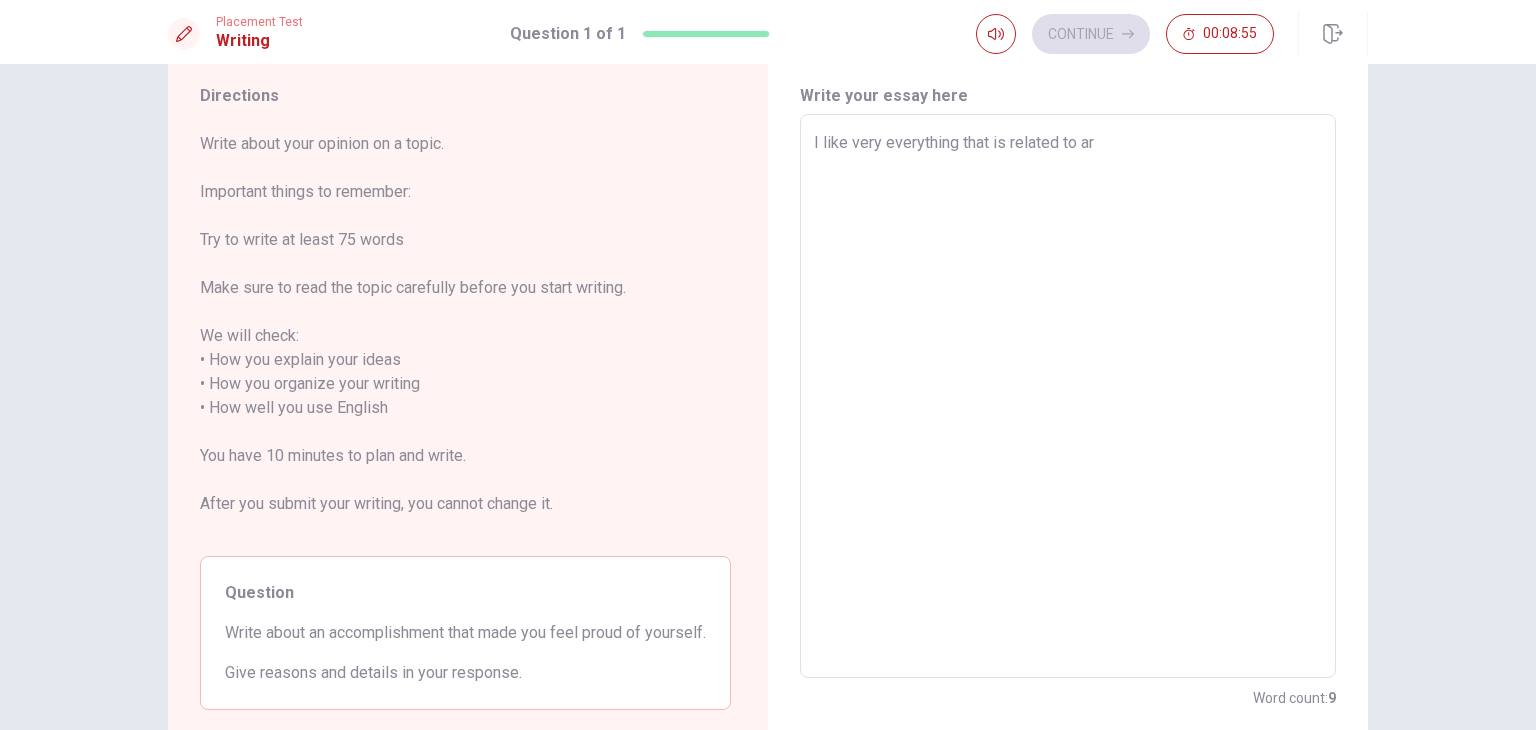 type on "x" 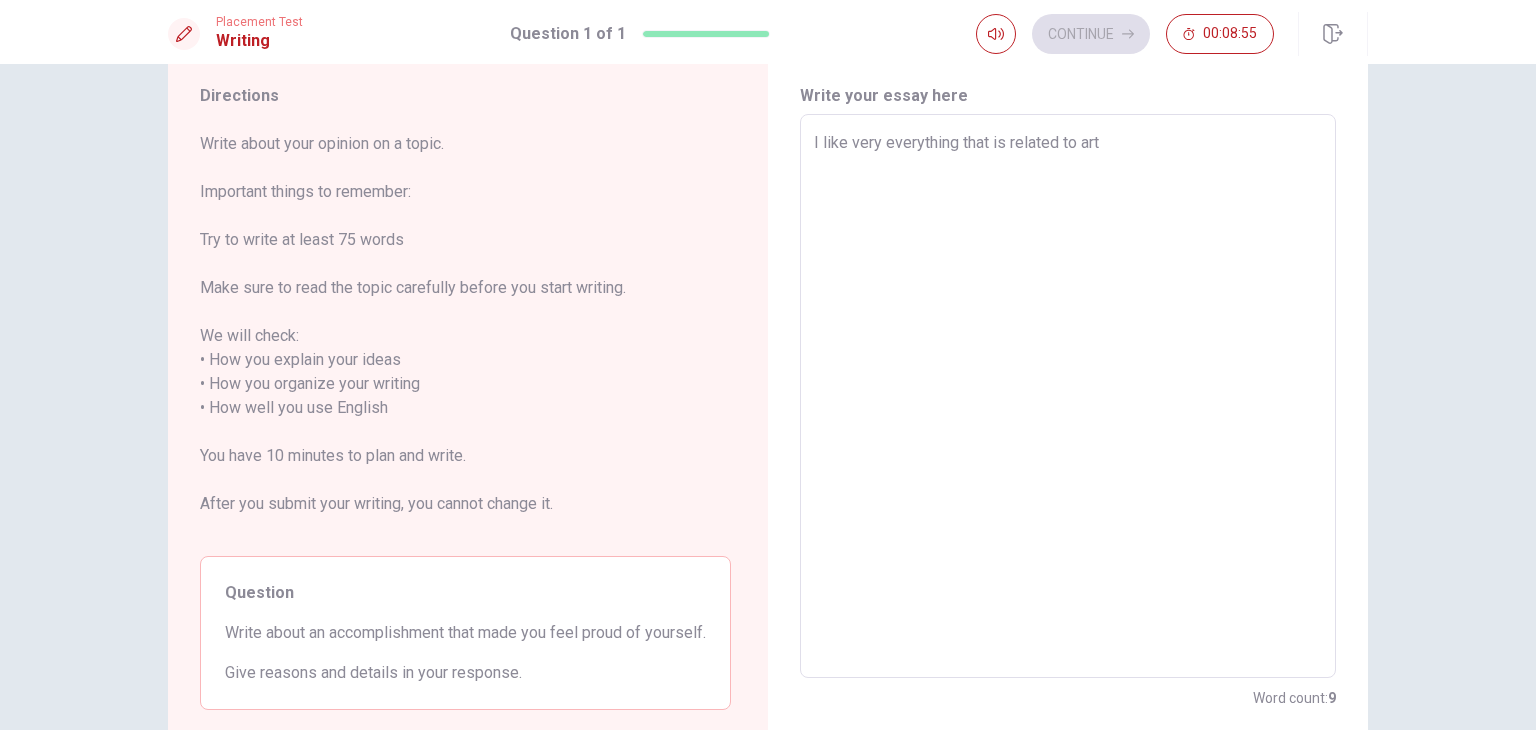 type on "x" 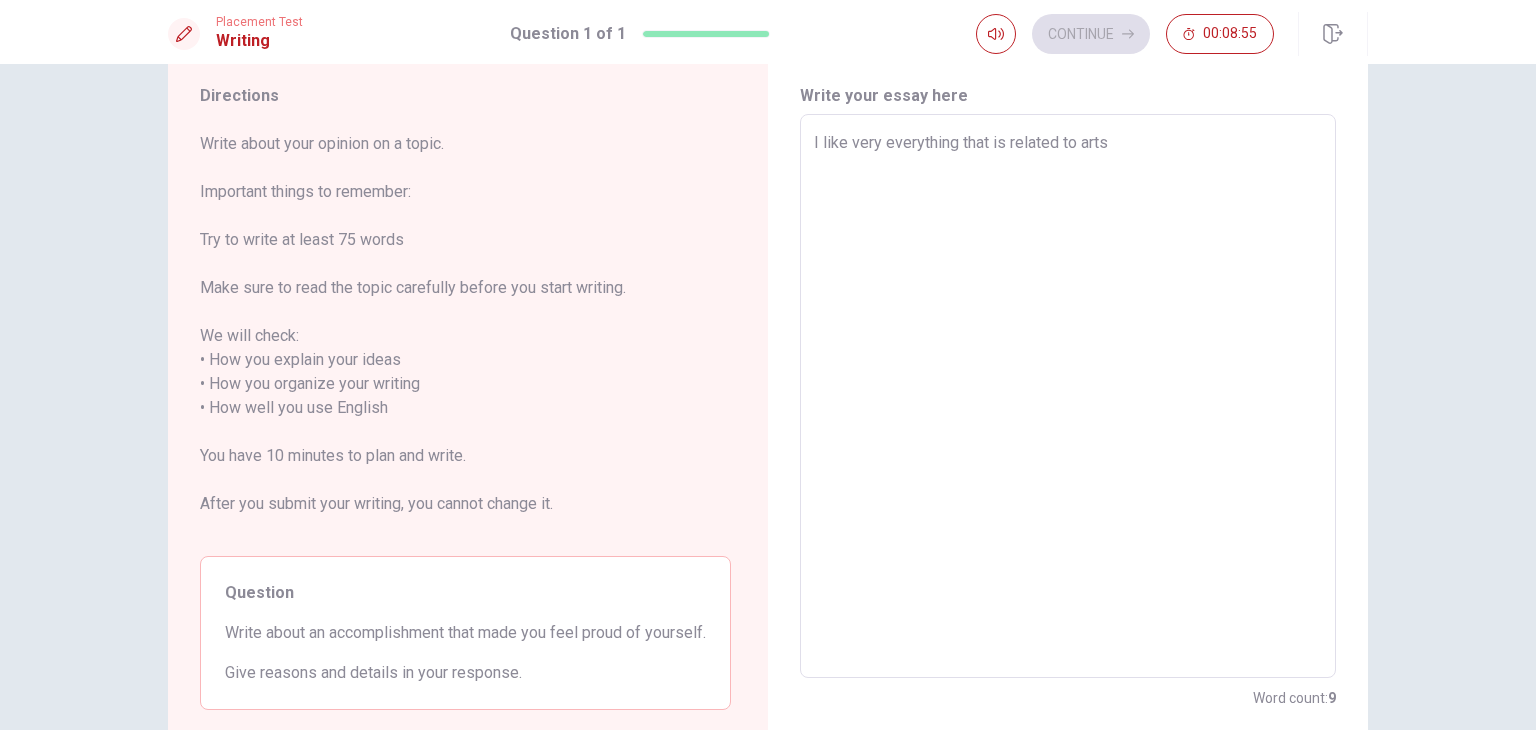 type on "x" 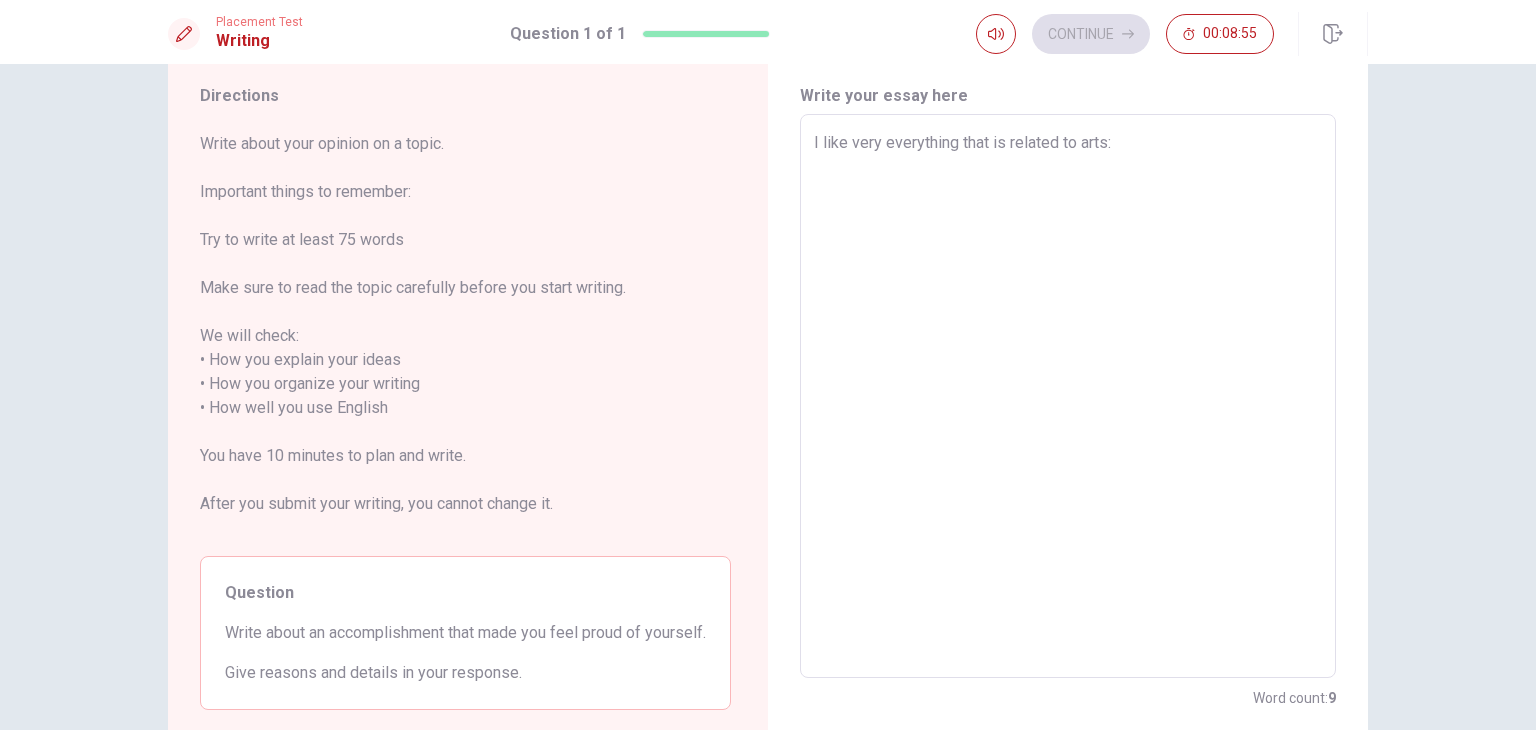 type on "x" 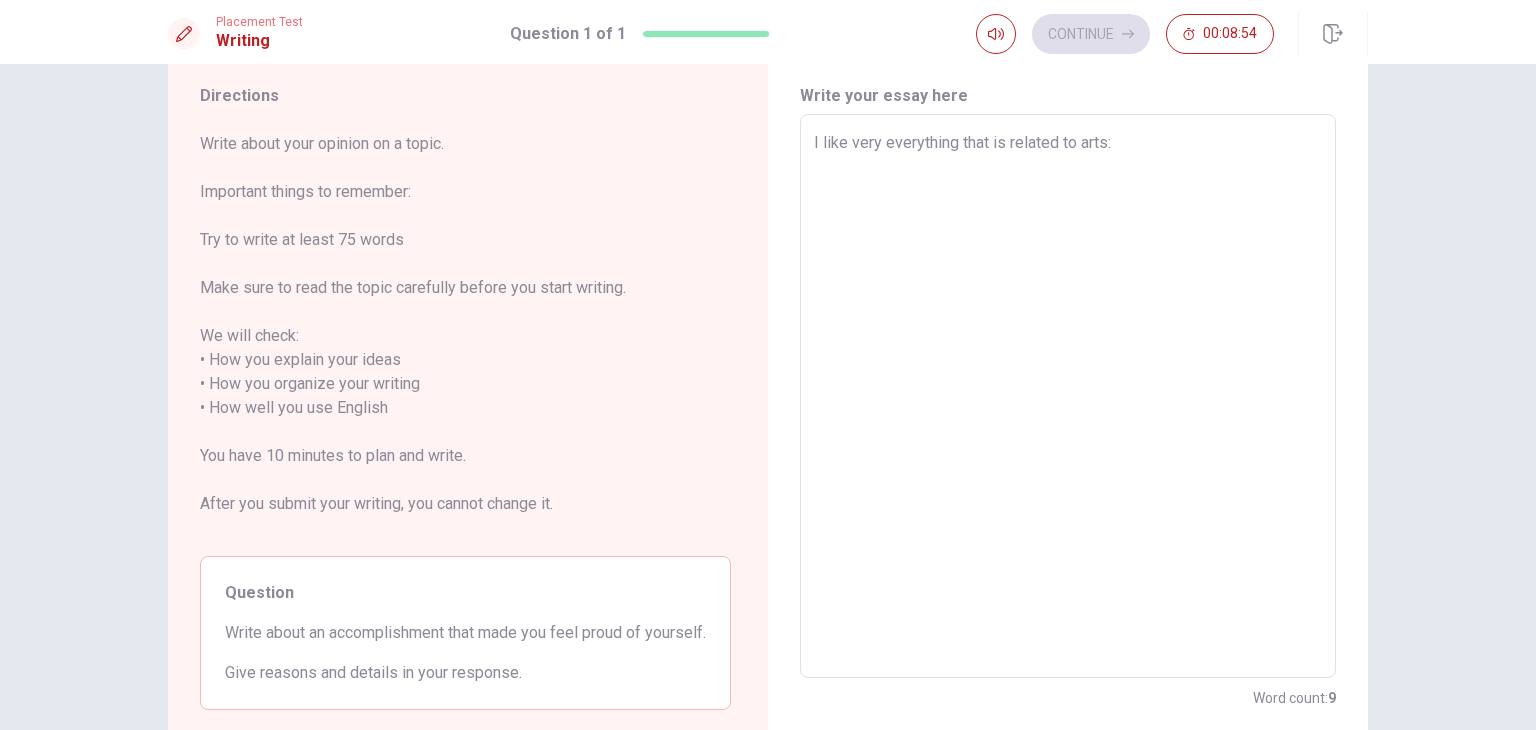 type on "I like very everything that is related to arts:" 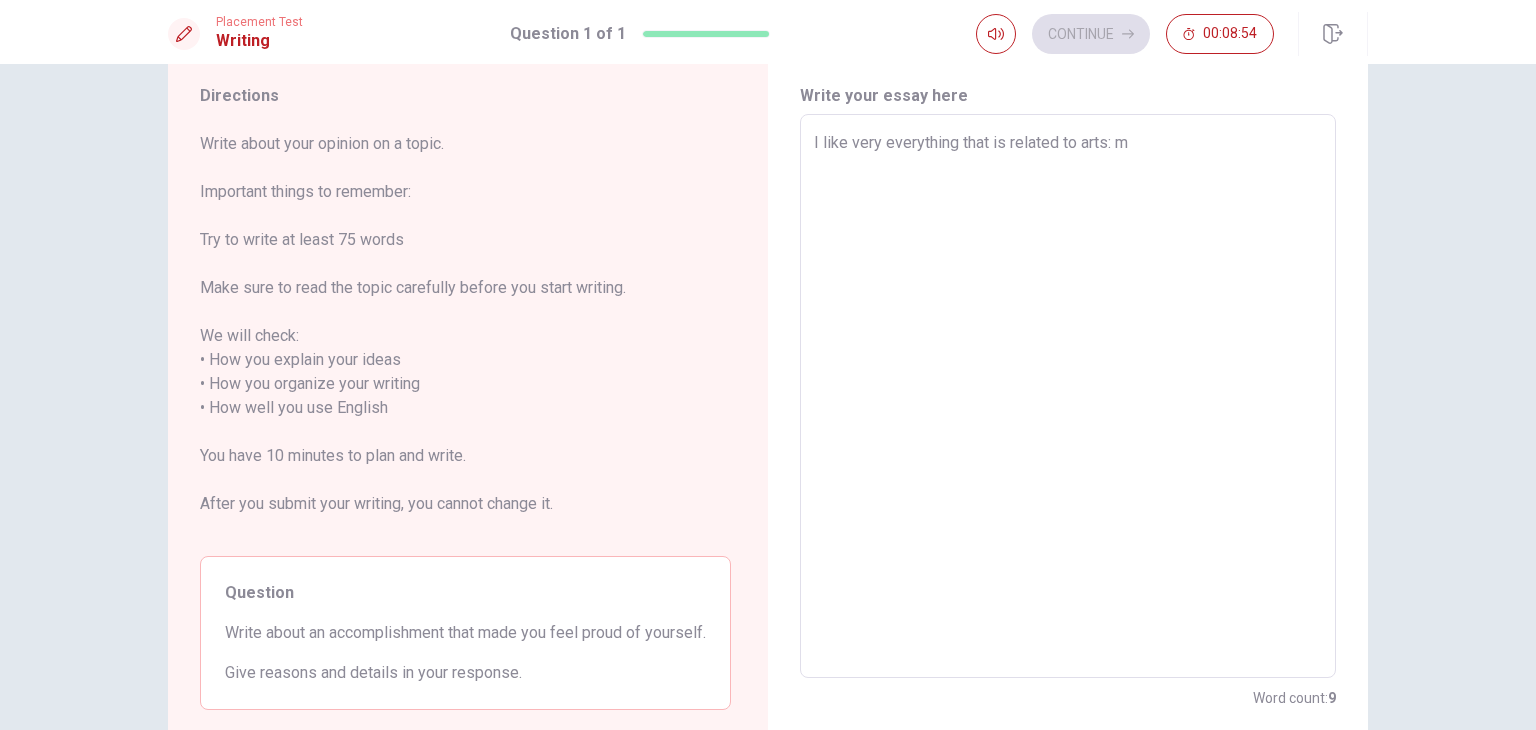 type on "x" 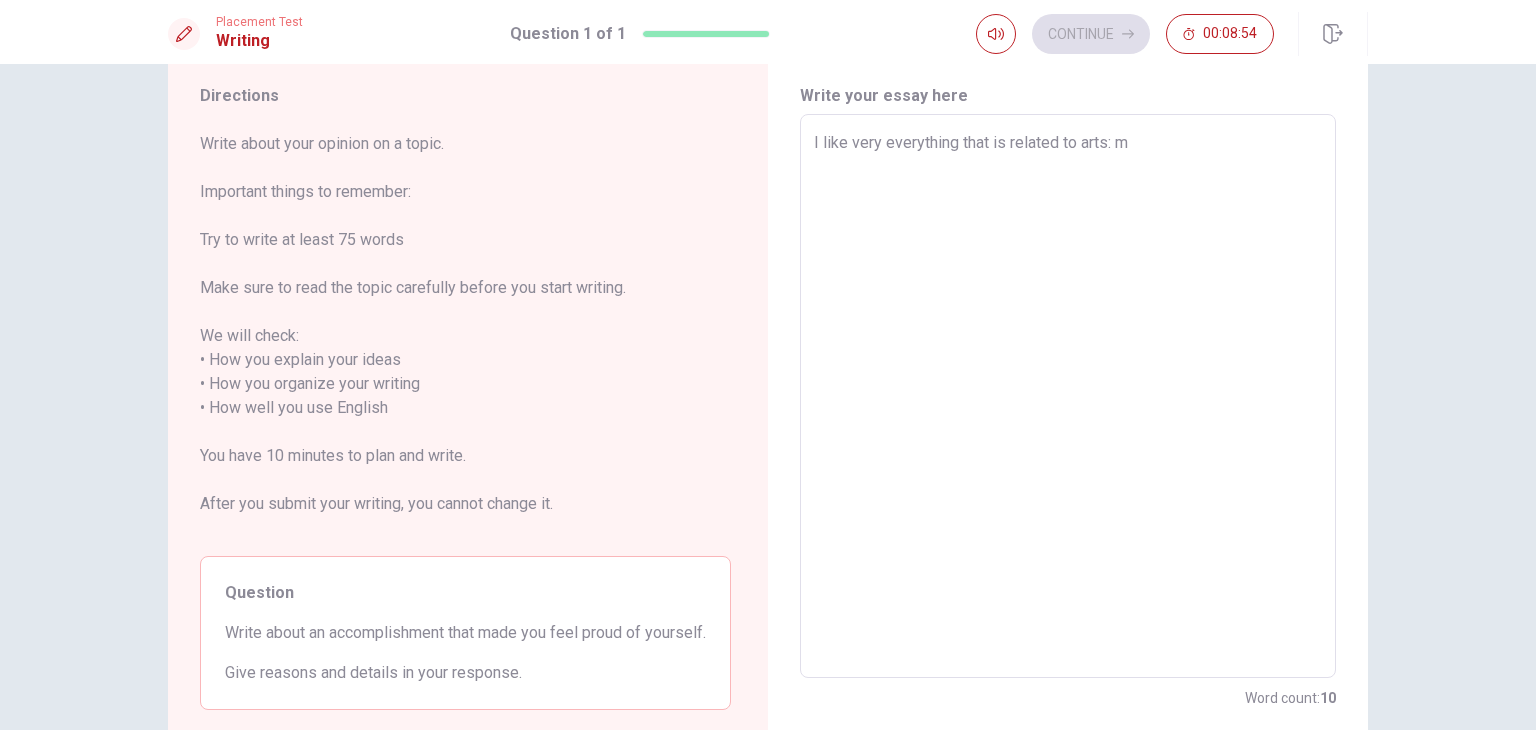 type on "I like very everything that is related to arts: mu" 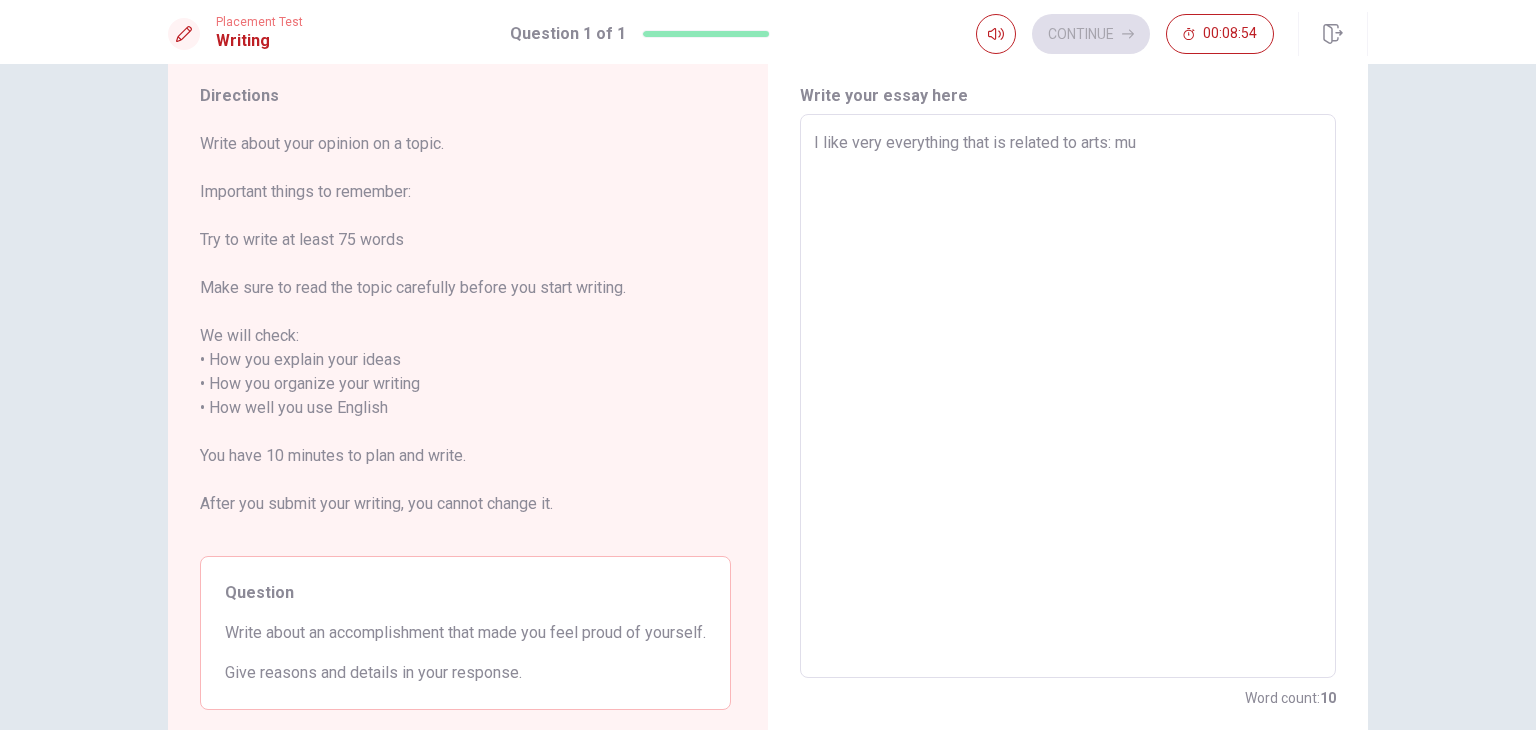 type on "x" 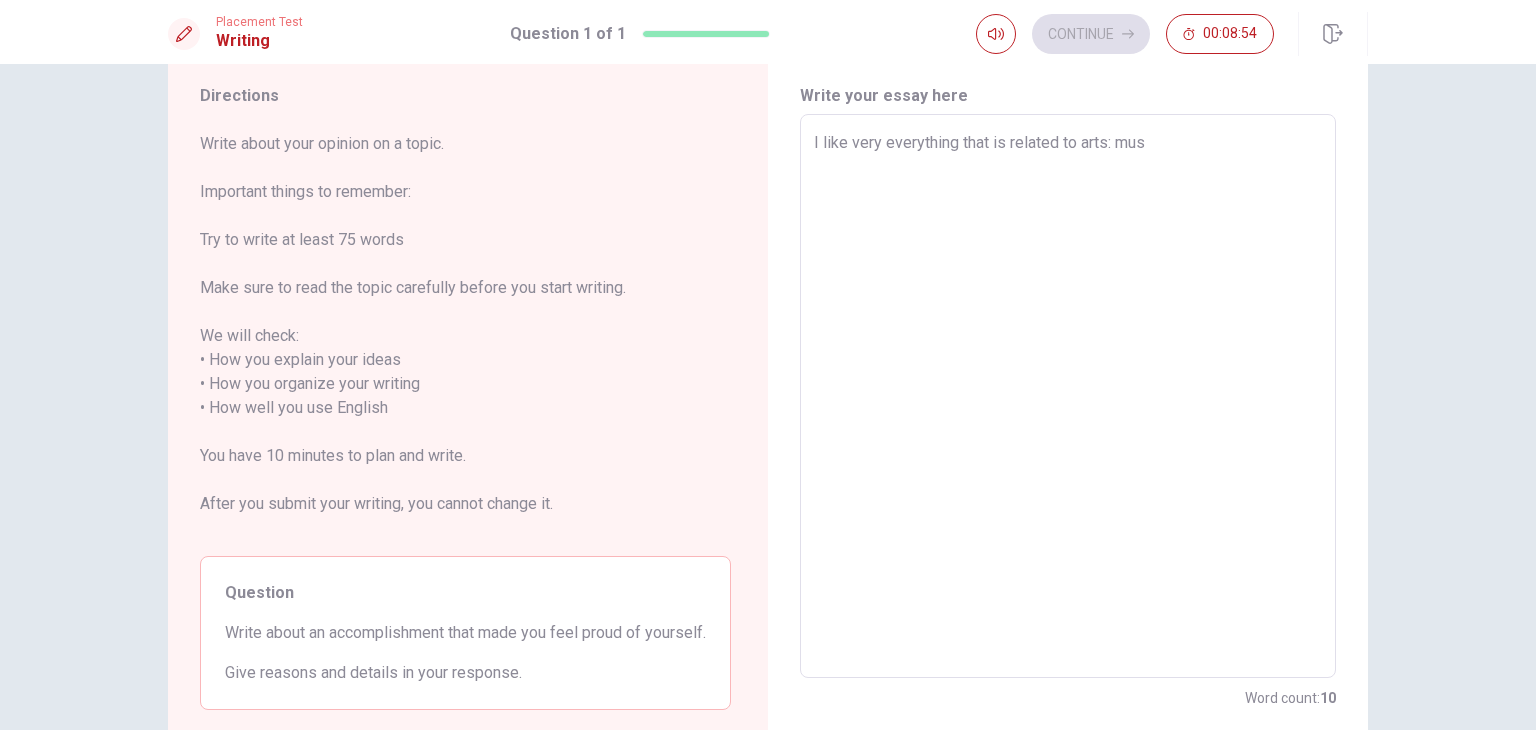 type on "x" 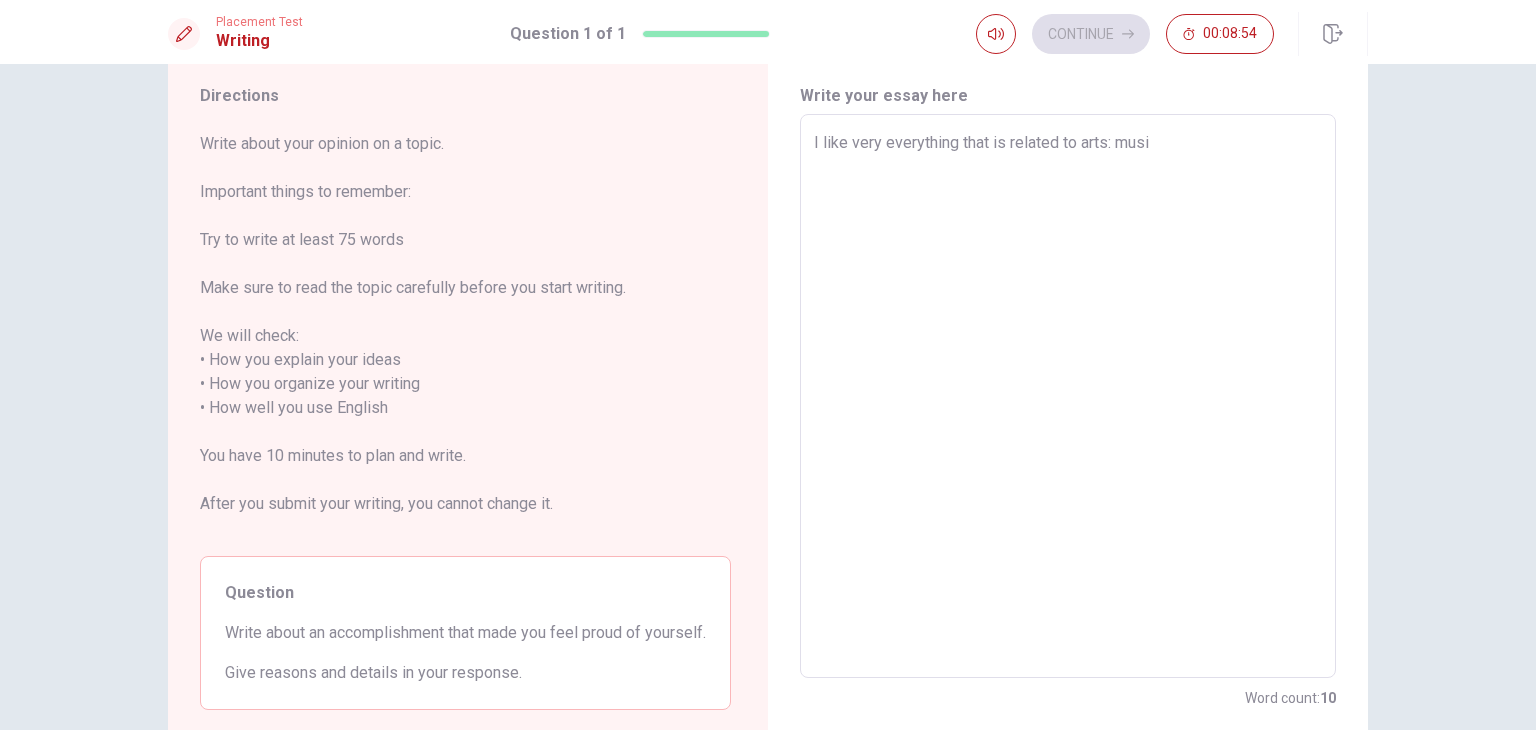 type on "x" 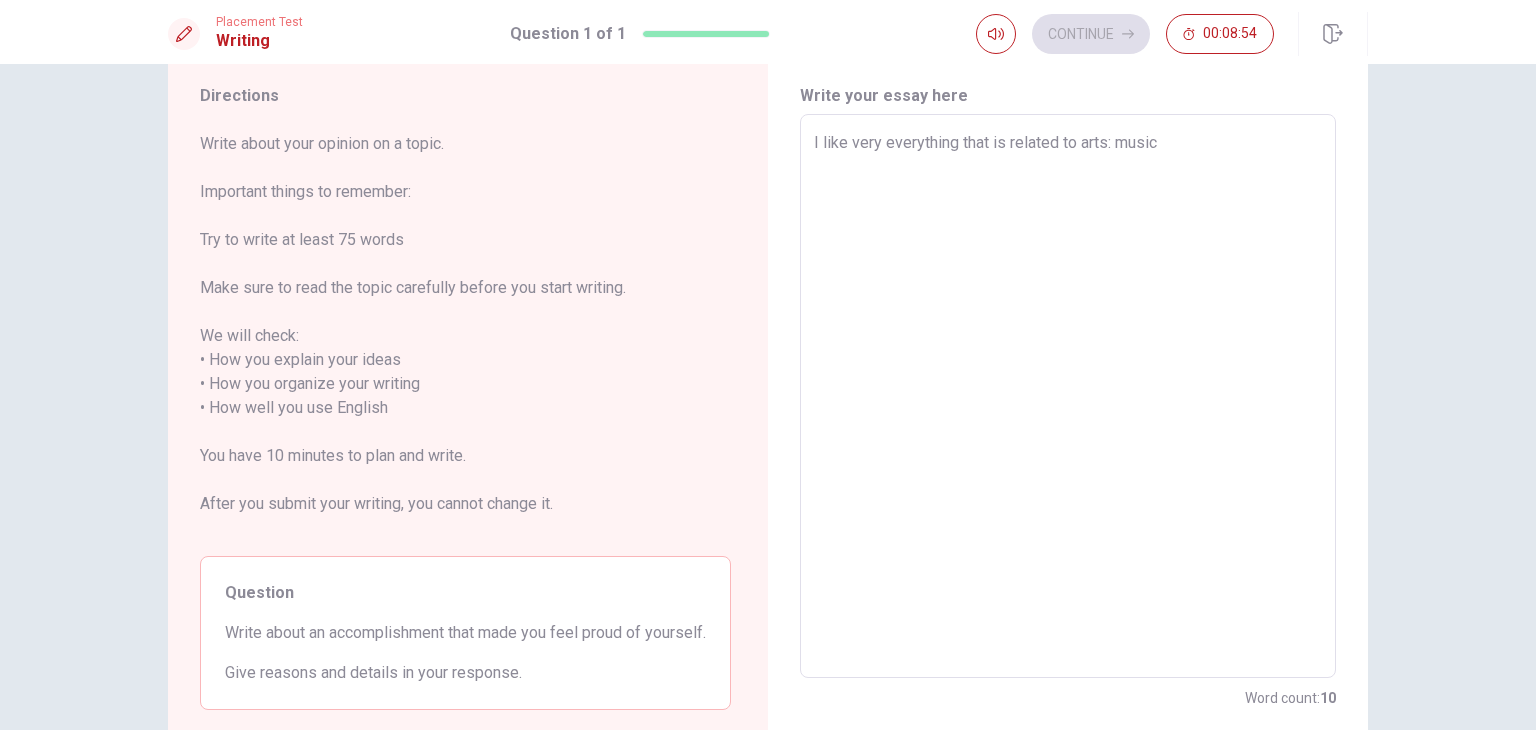 type on "x" 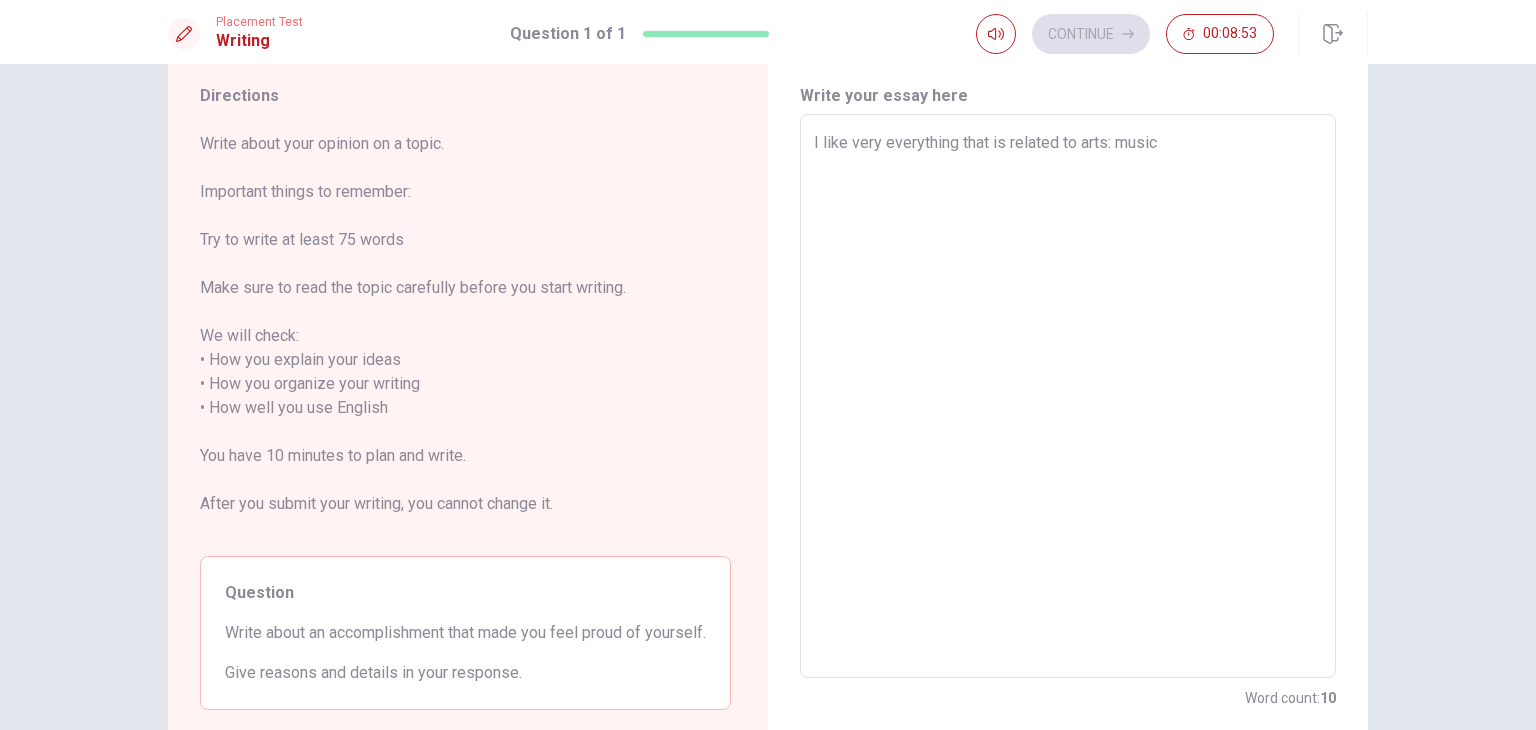 type on "I like very everything that is related to arts: music," 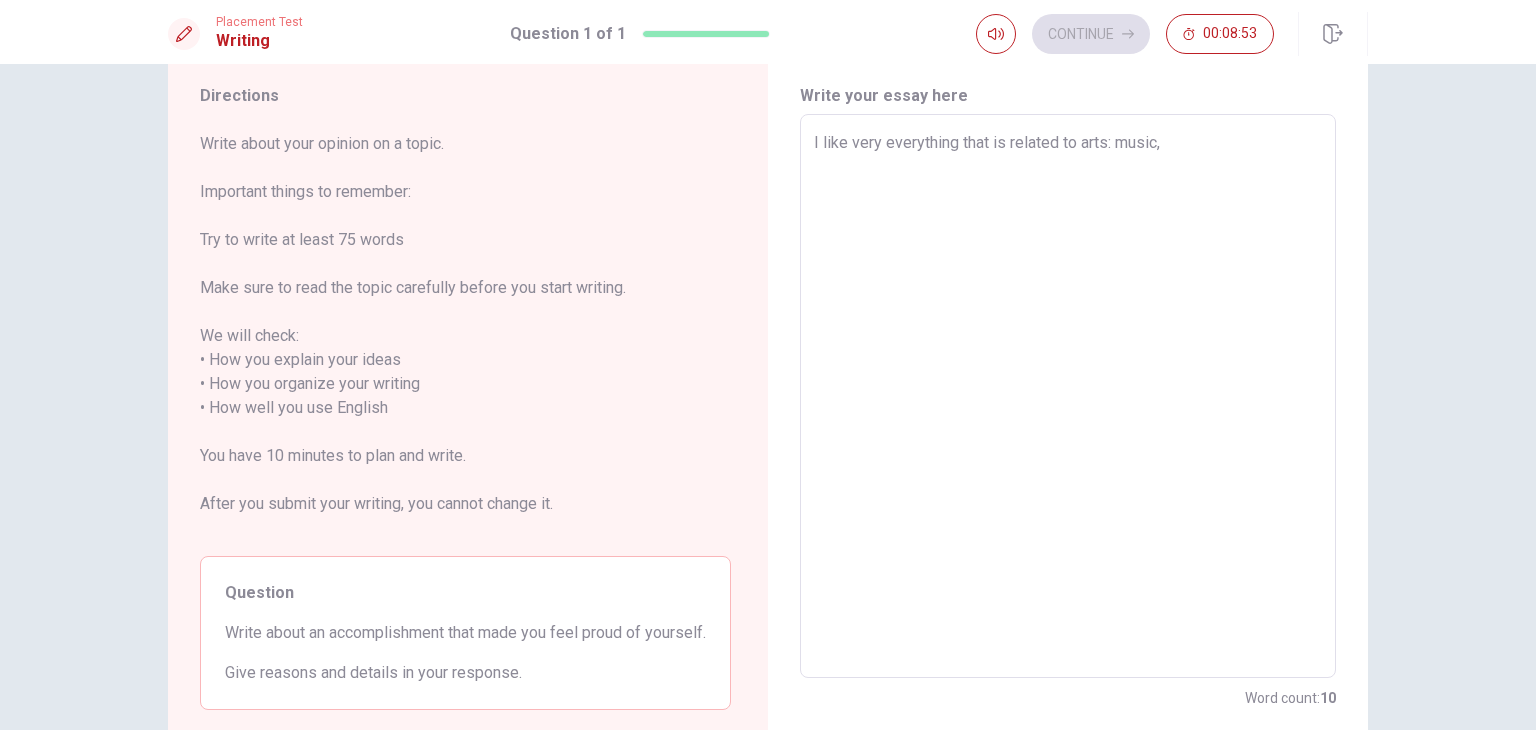 type on "x" 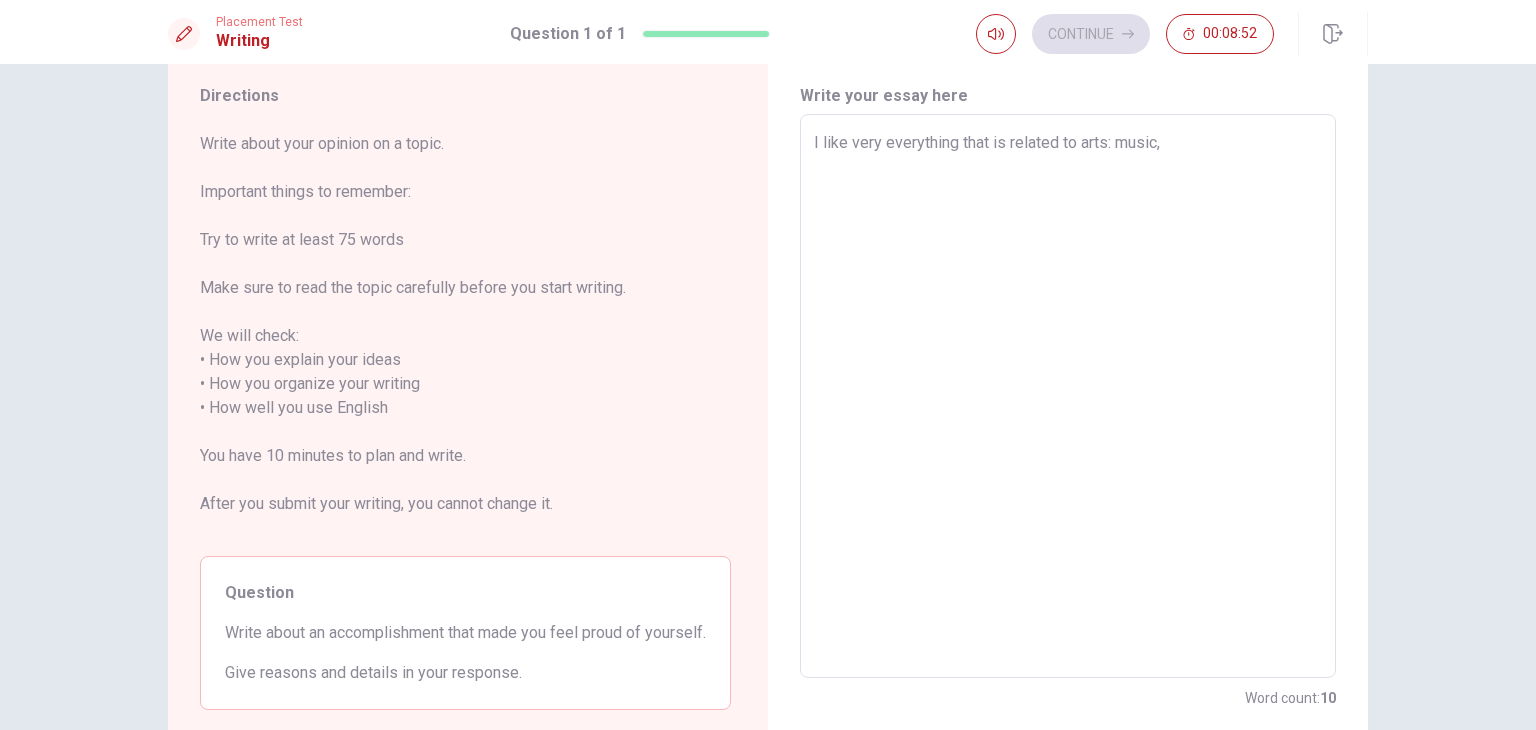 type on "x" 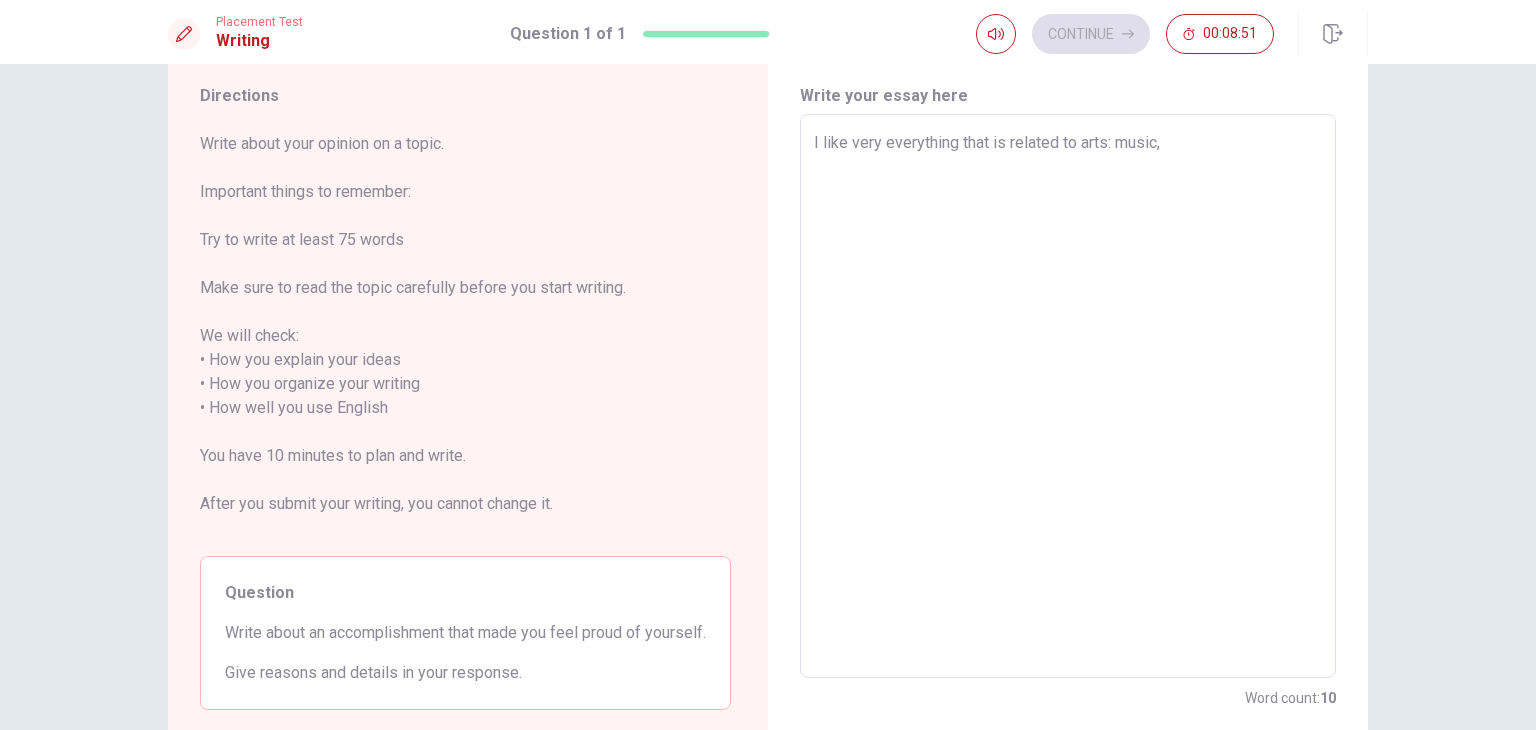 type on "I like very everything that is related to arts: music, d" 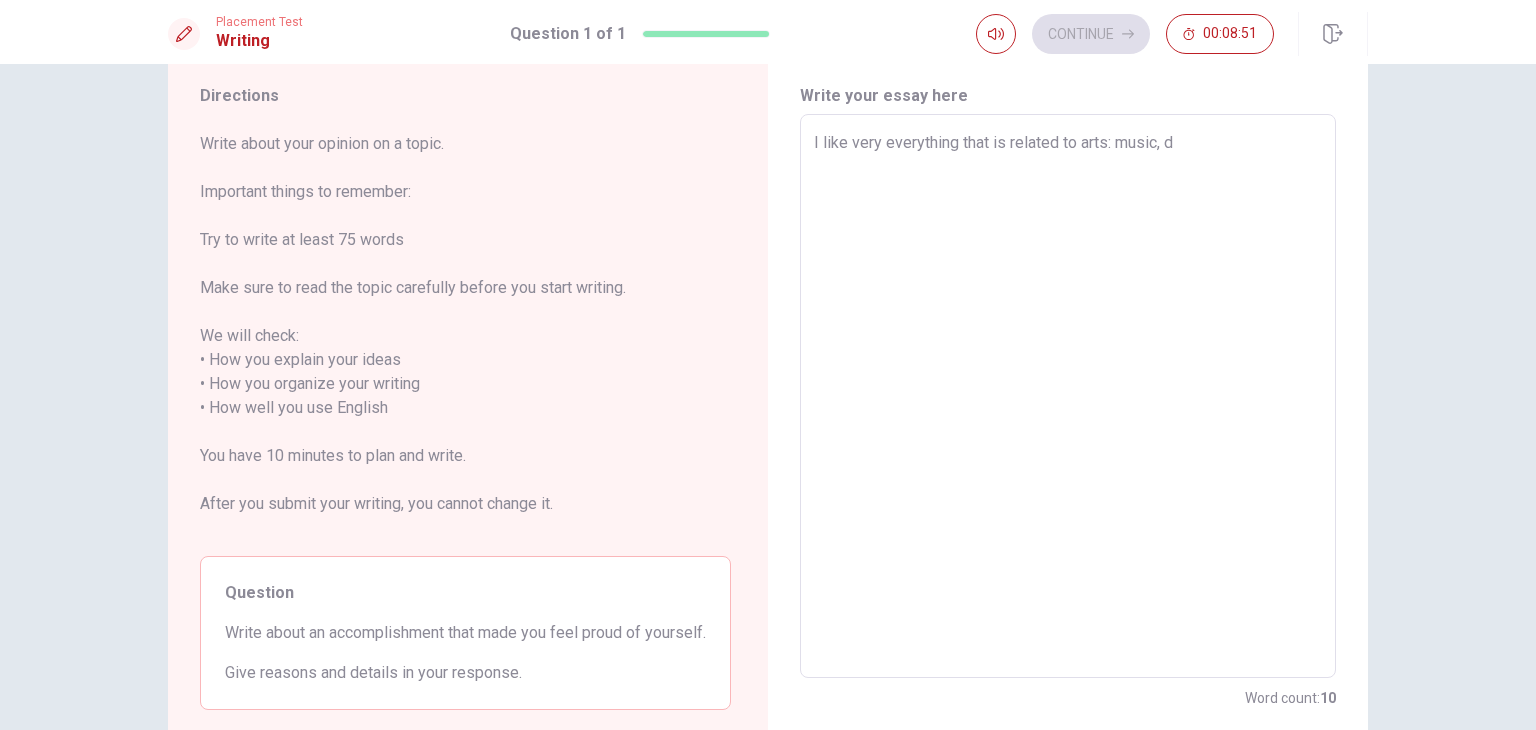 type on "x" 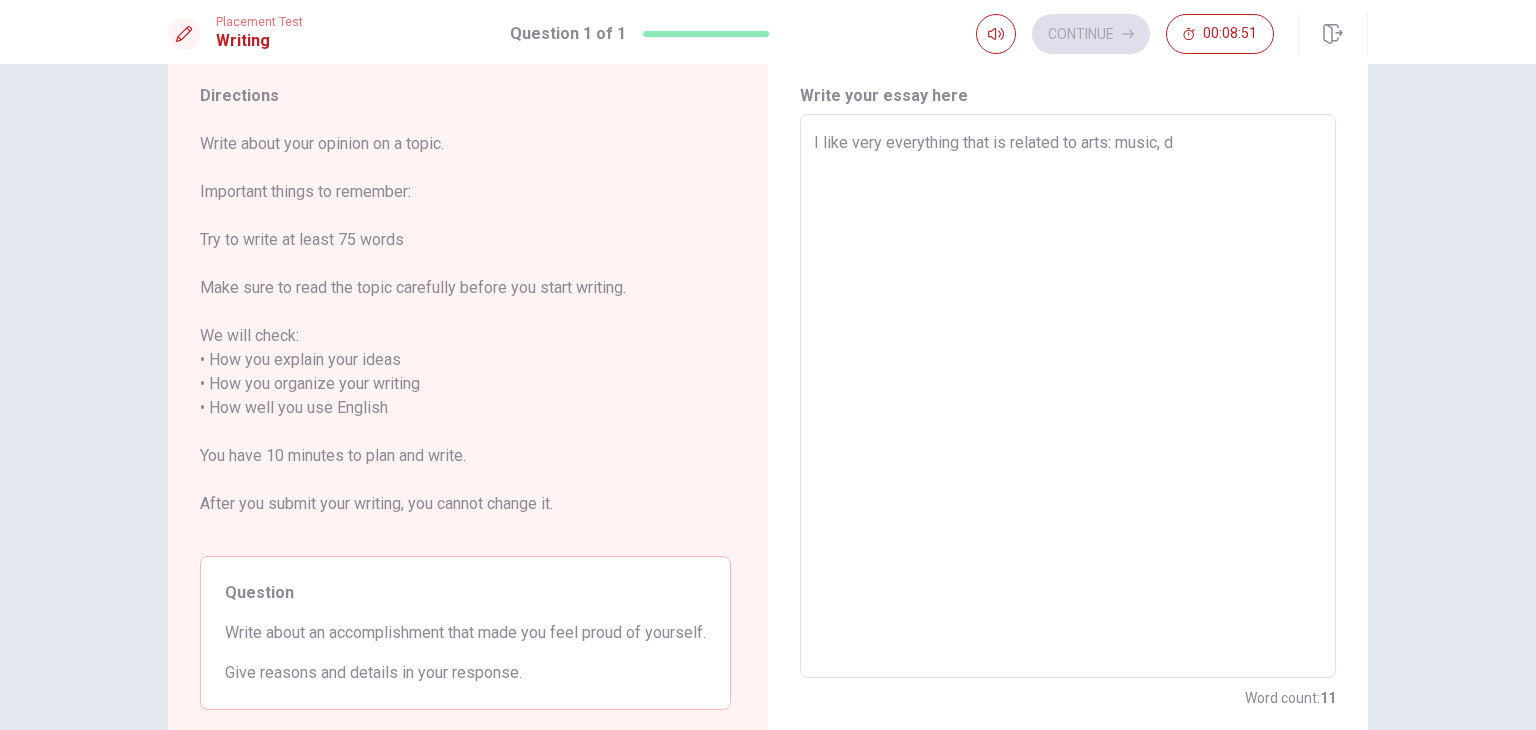 type on "I like very everything that is related to arts: music, dr" 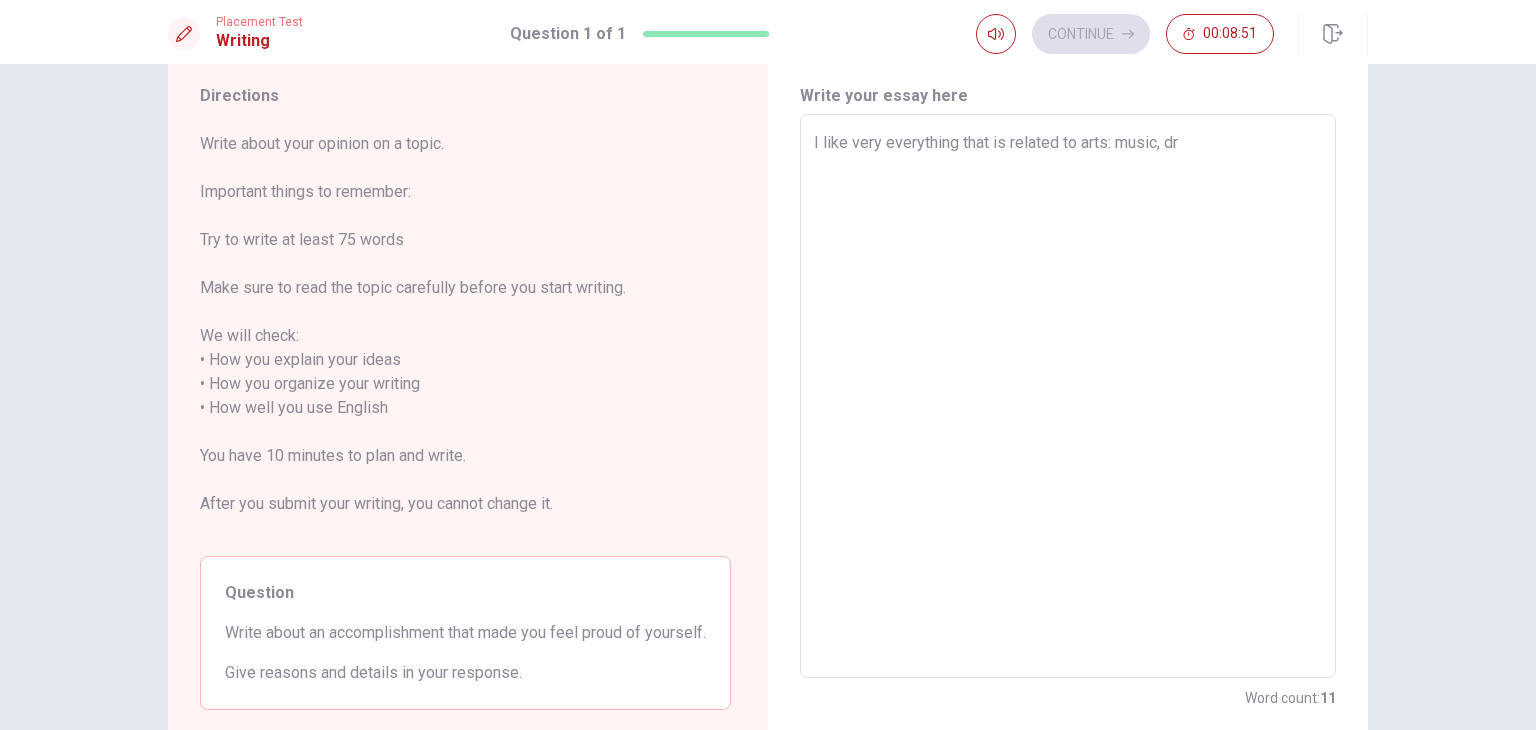 type on "x" 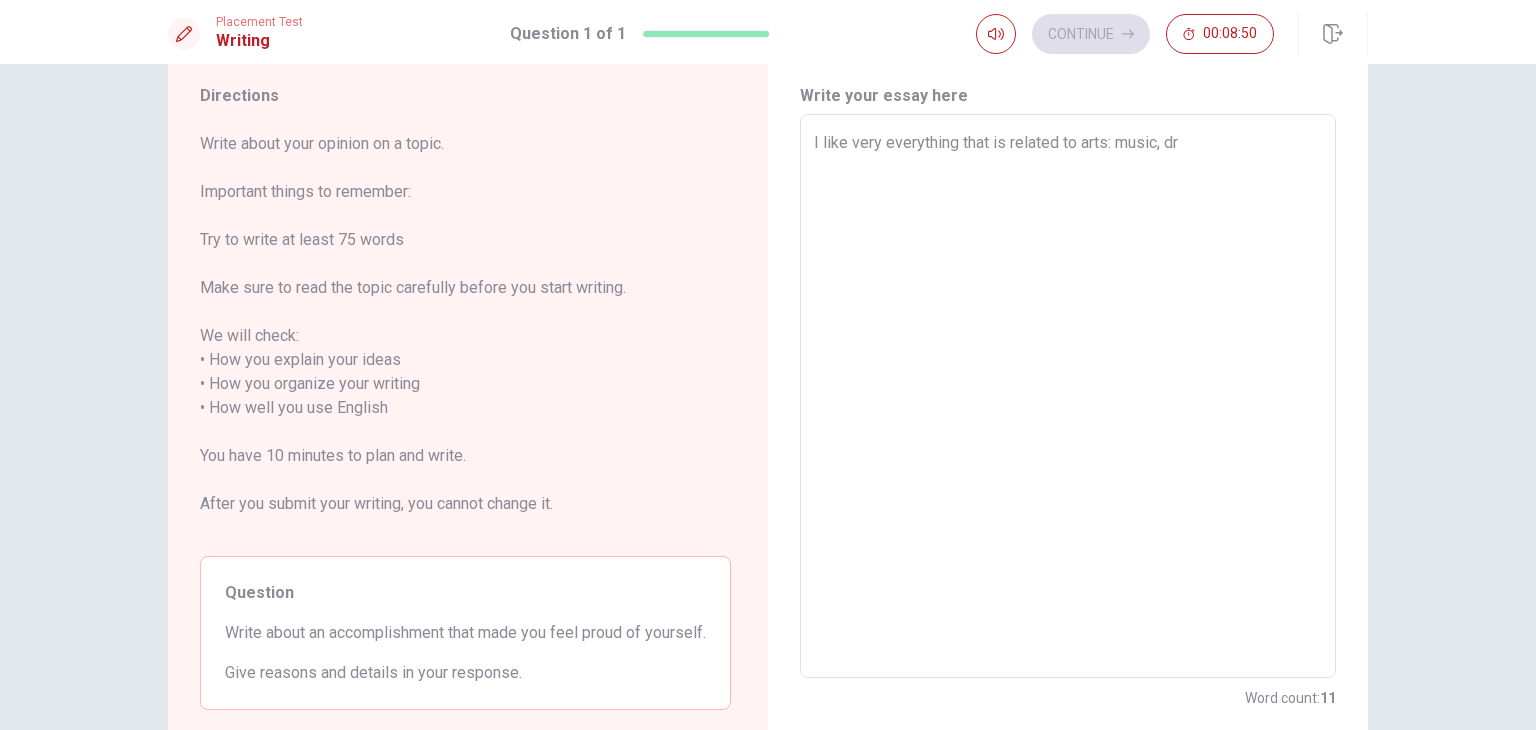 type on "I like very everything that is related to arts: music, dra" 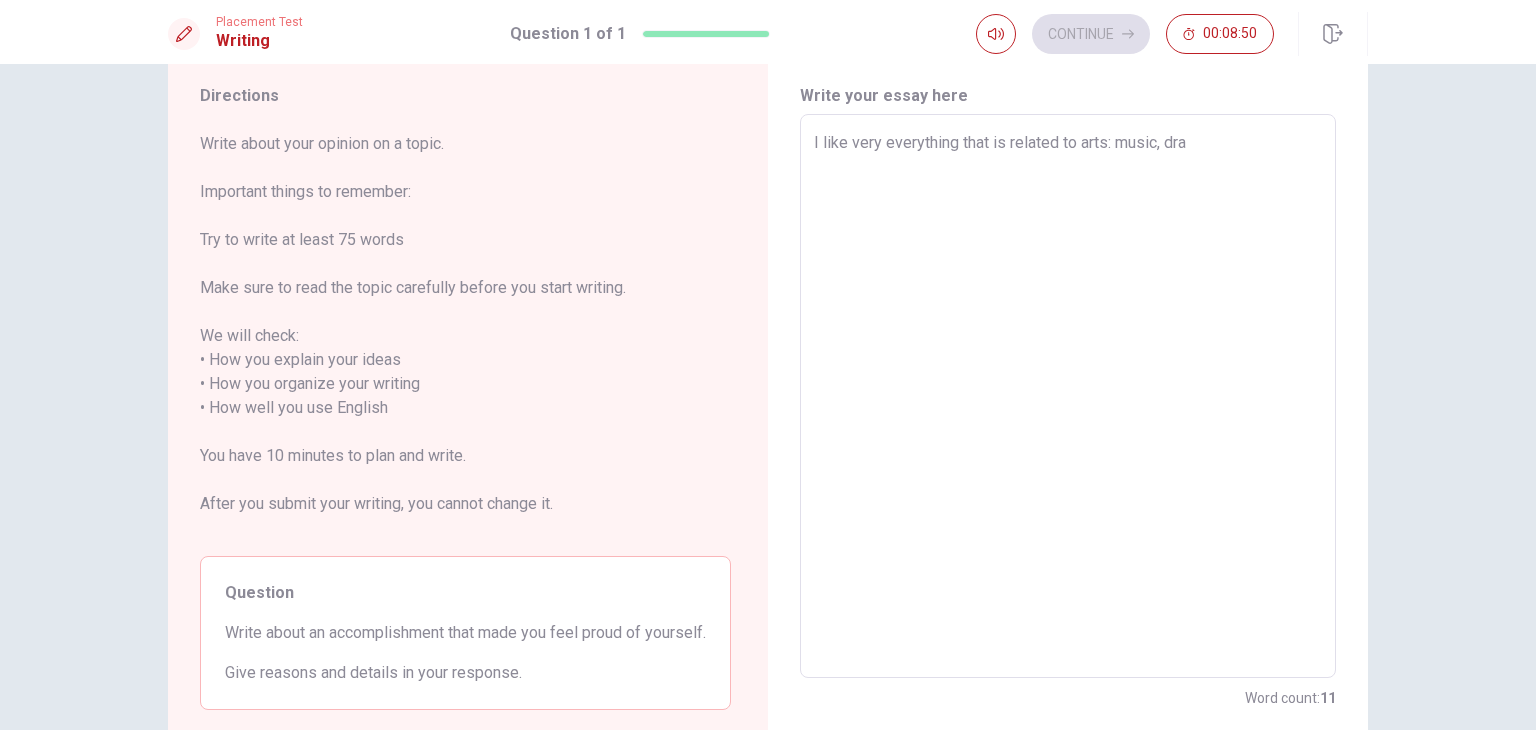 type on "x" 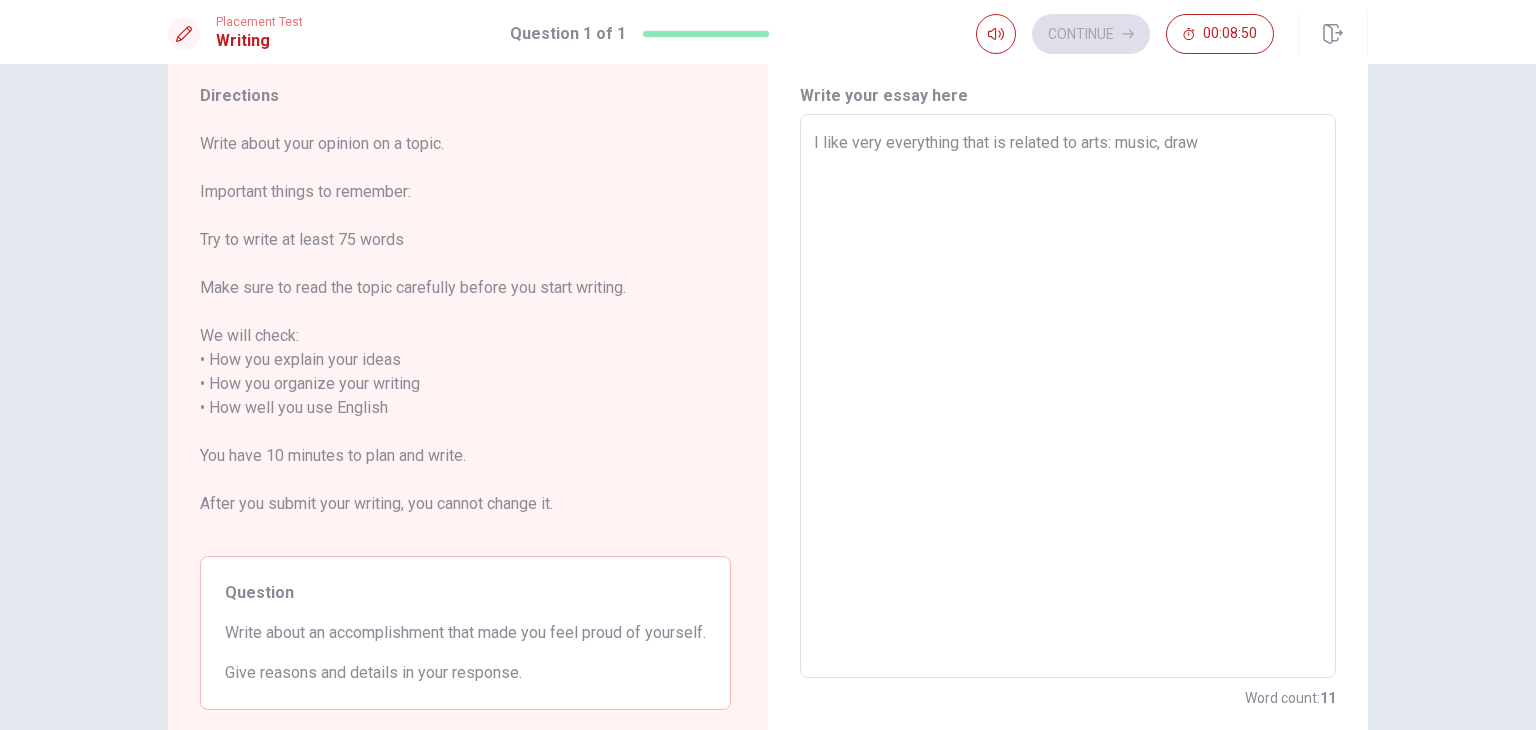 type on "x" 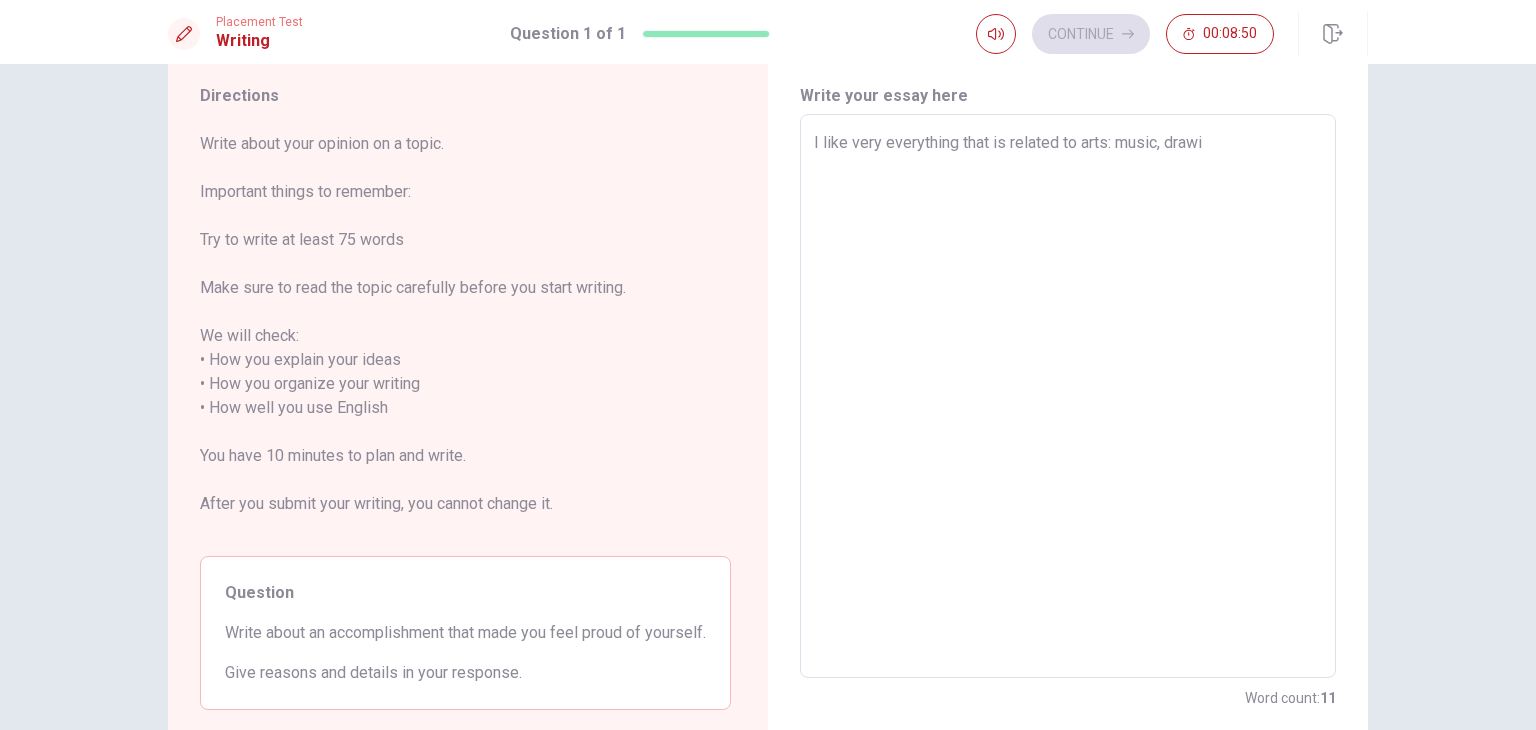 type on "x" 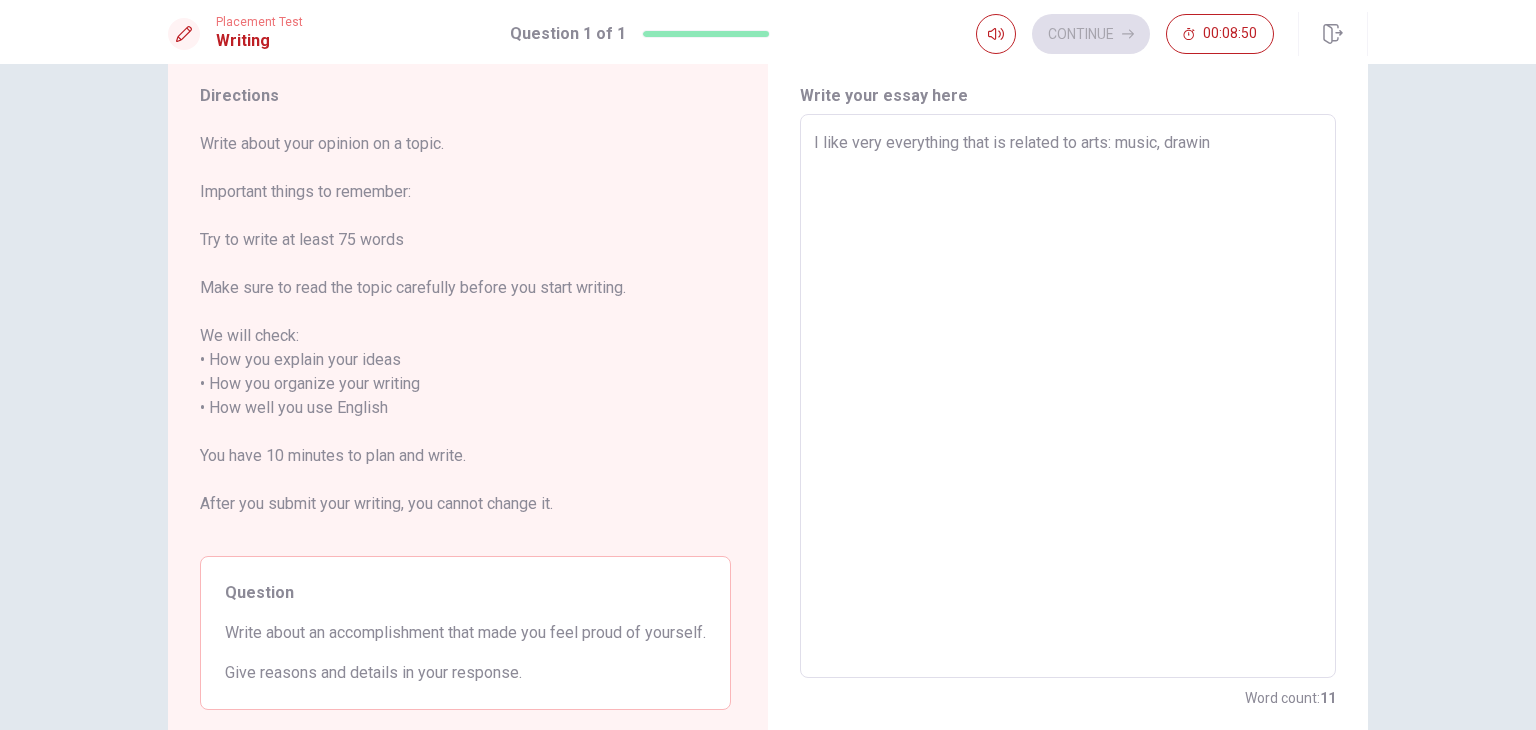type on "x" 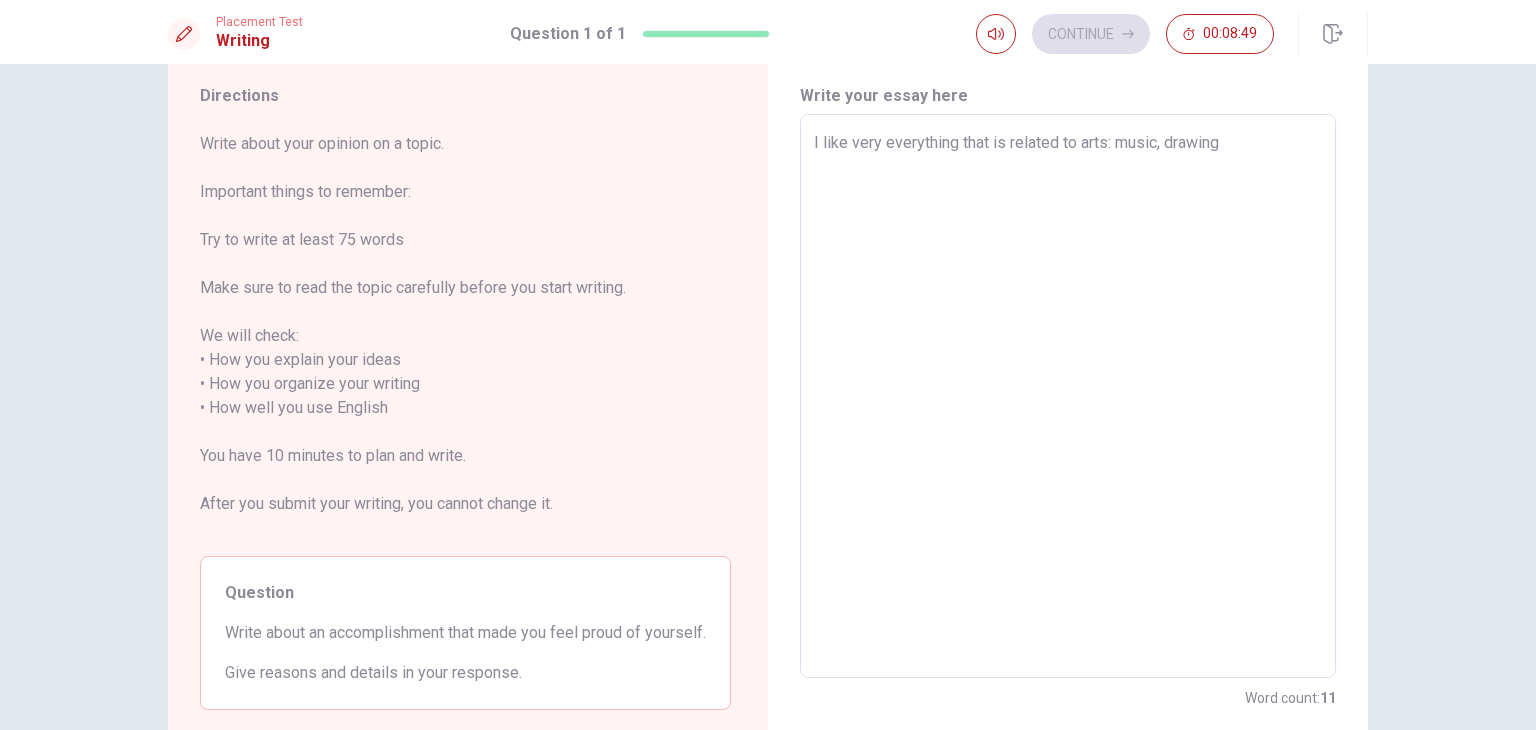 type on "x" 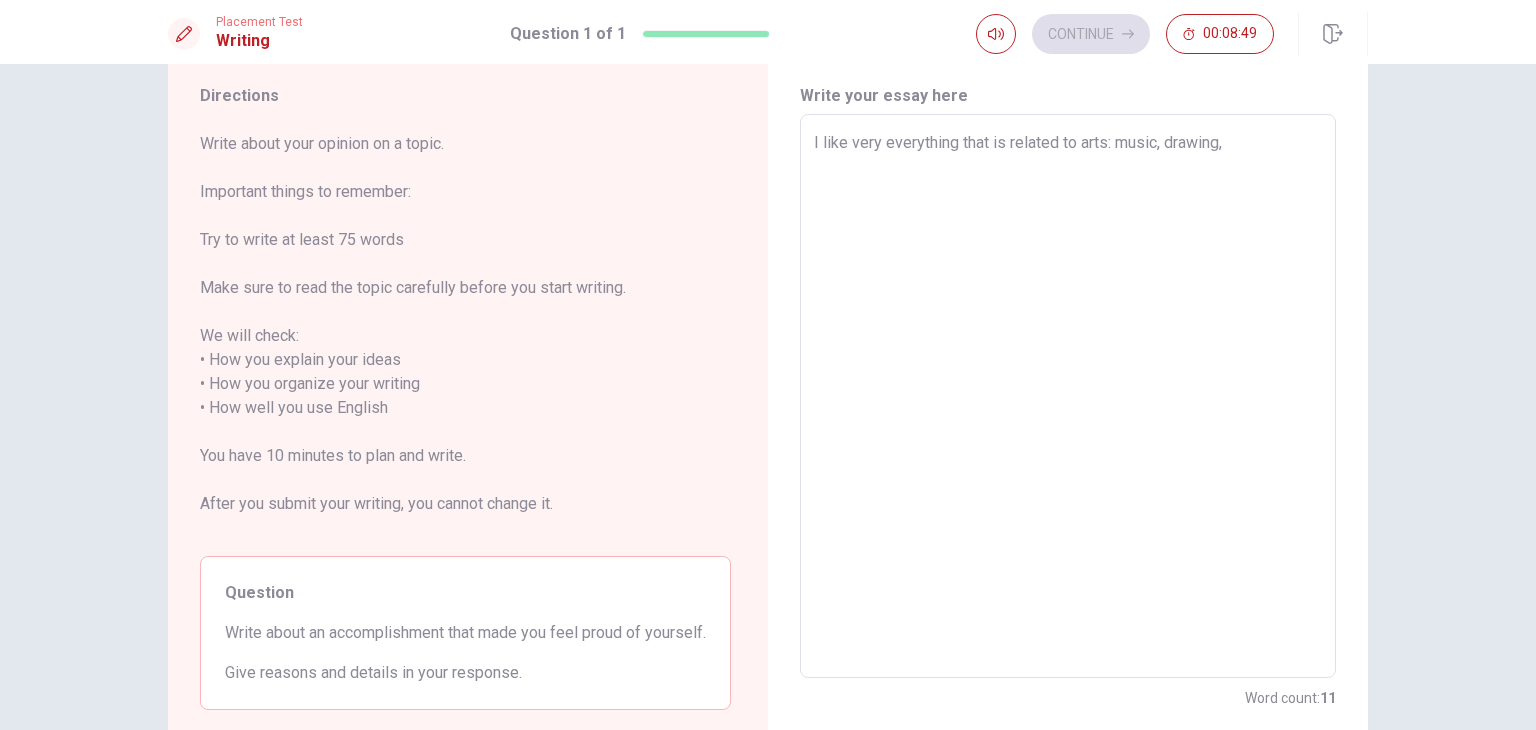 type on "x" 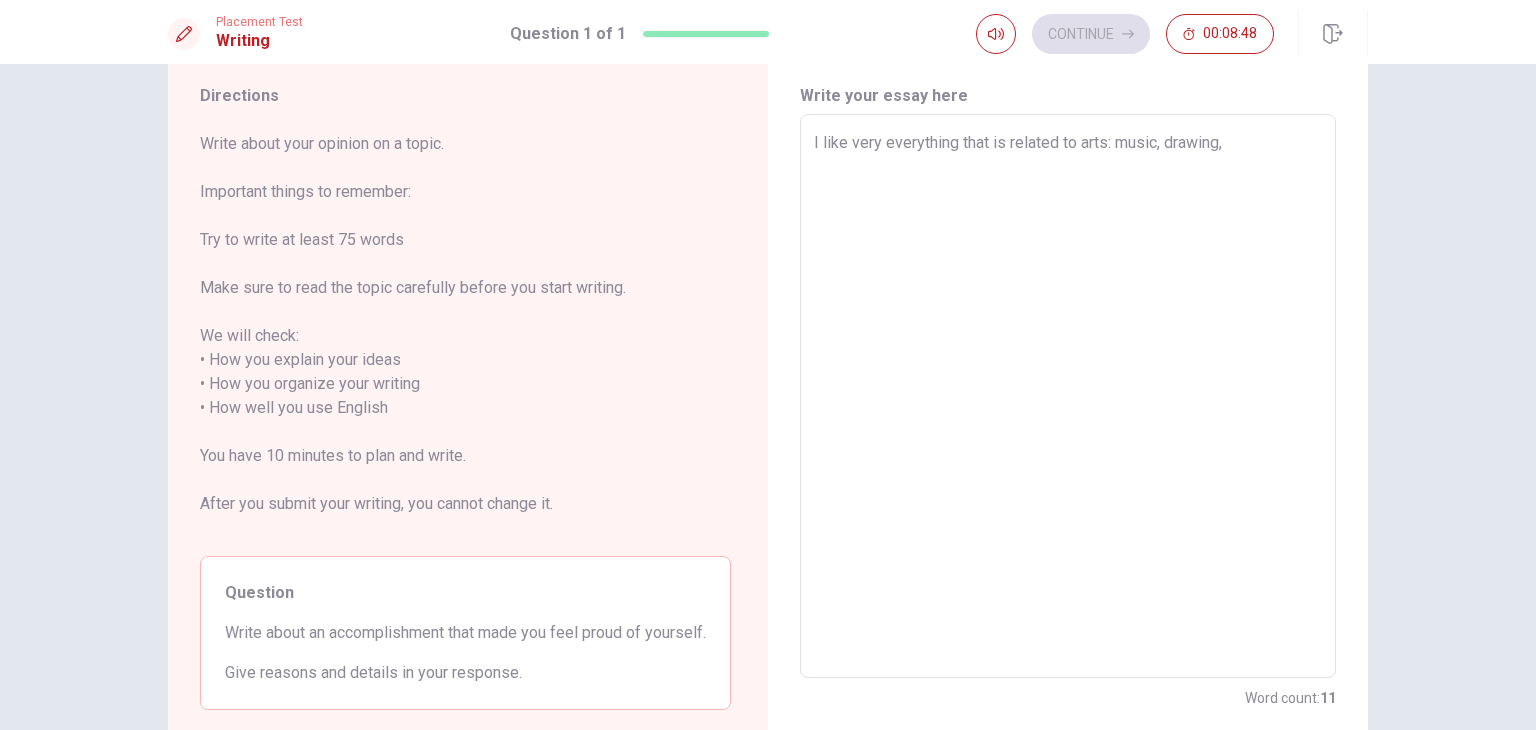 type on "x" 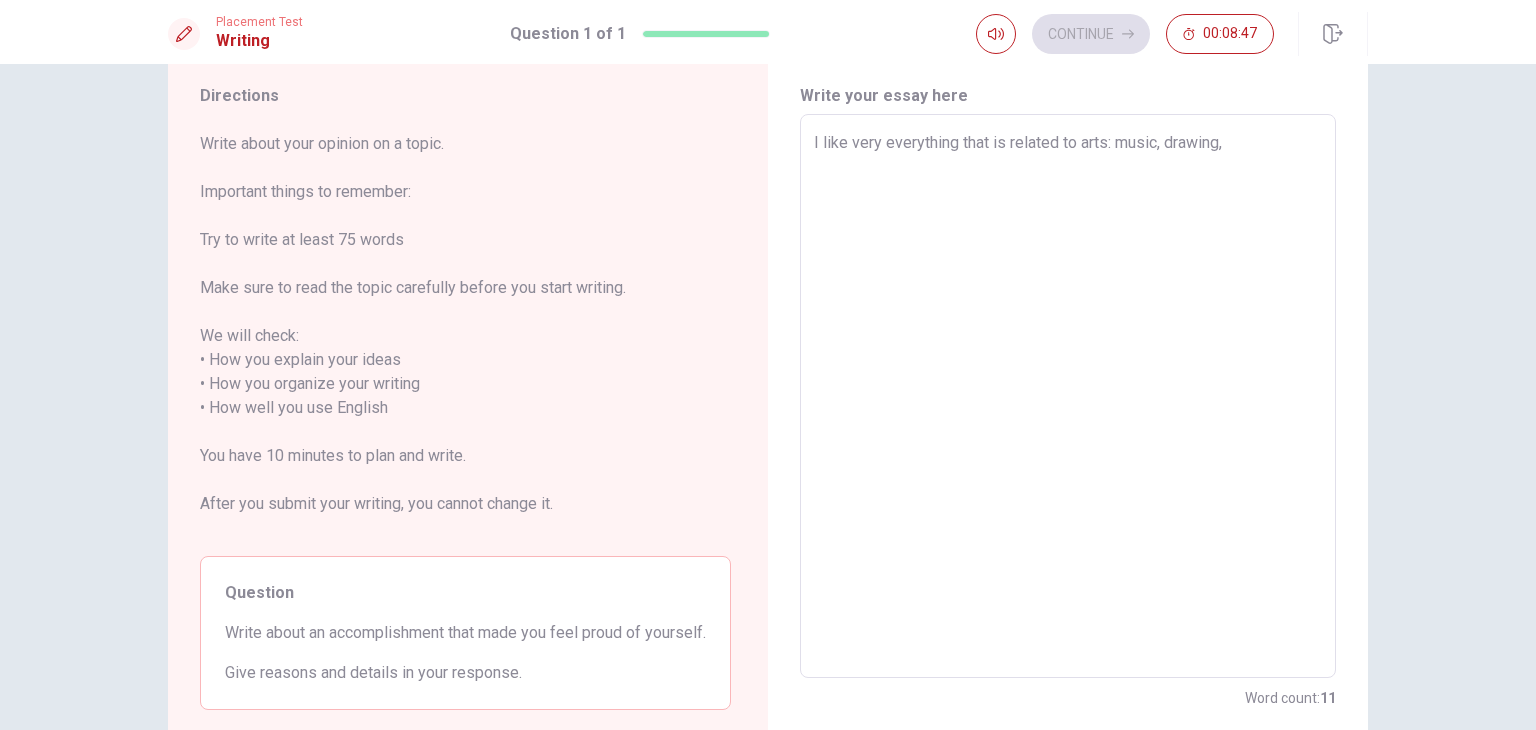 type on "I like very everything that is related to arts: music, drawing, w" 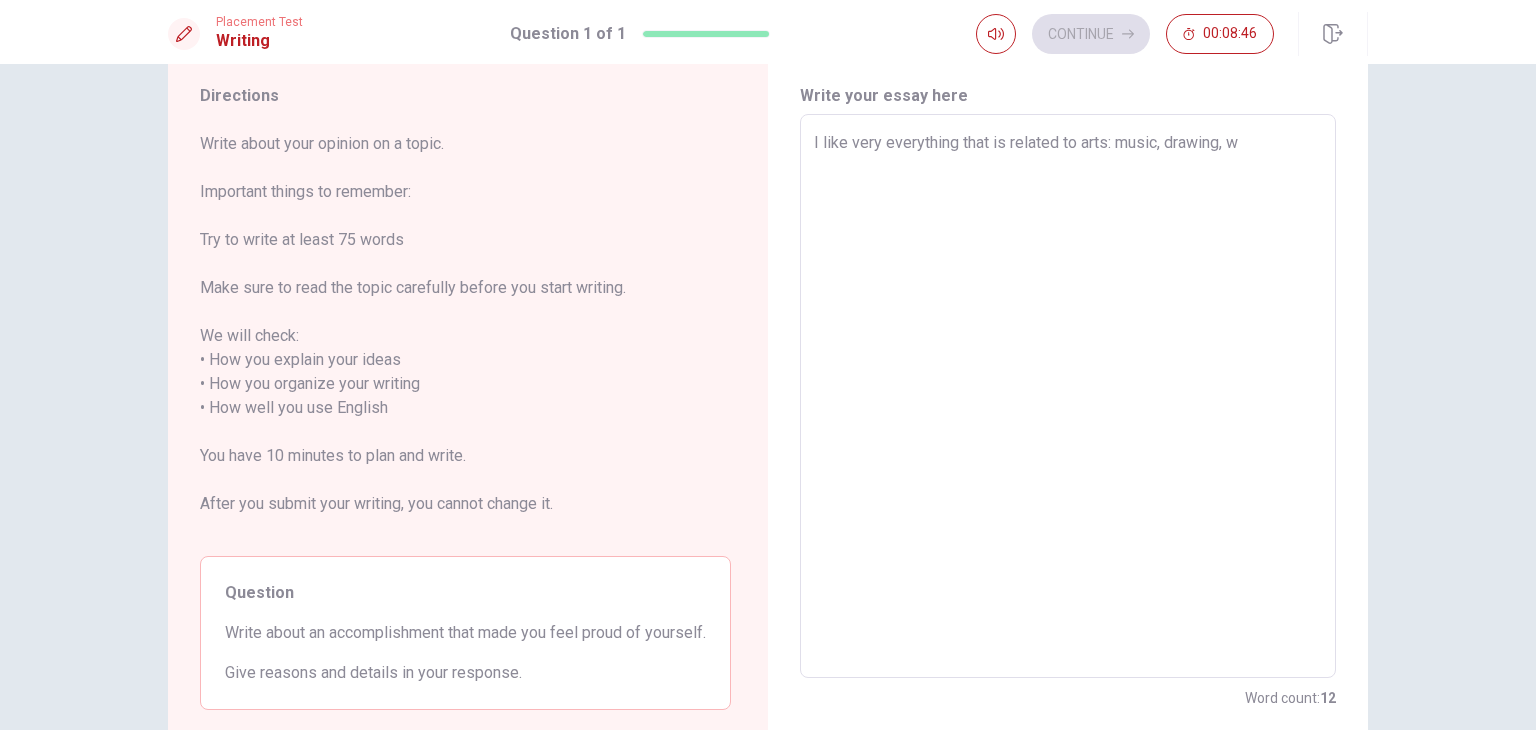 type on "x" 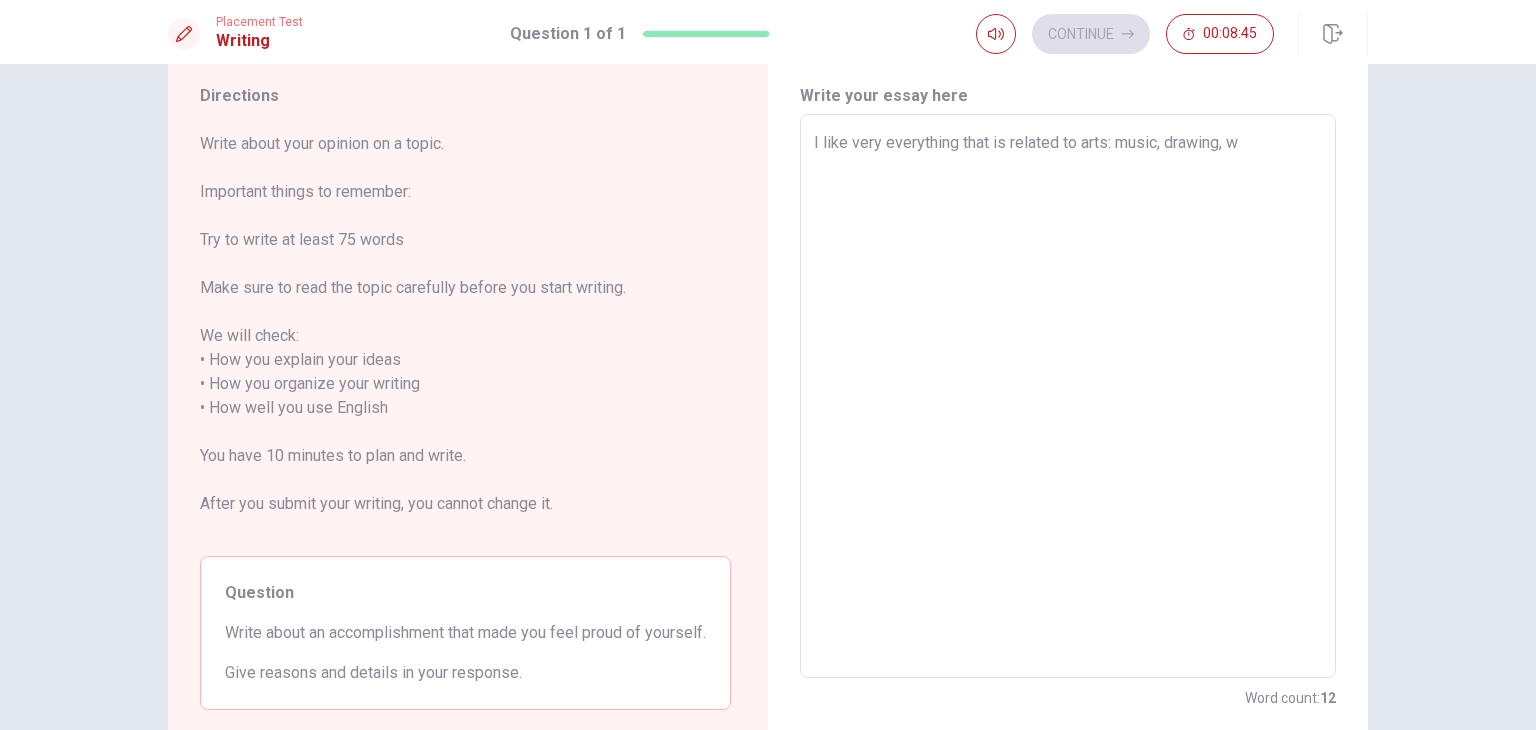 type on "I like very everything that is related to arts: music, drawing, wr" 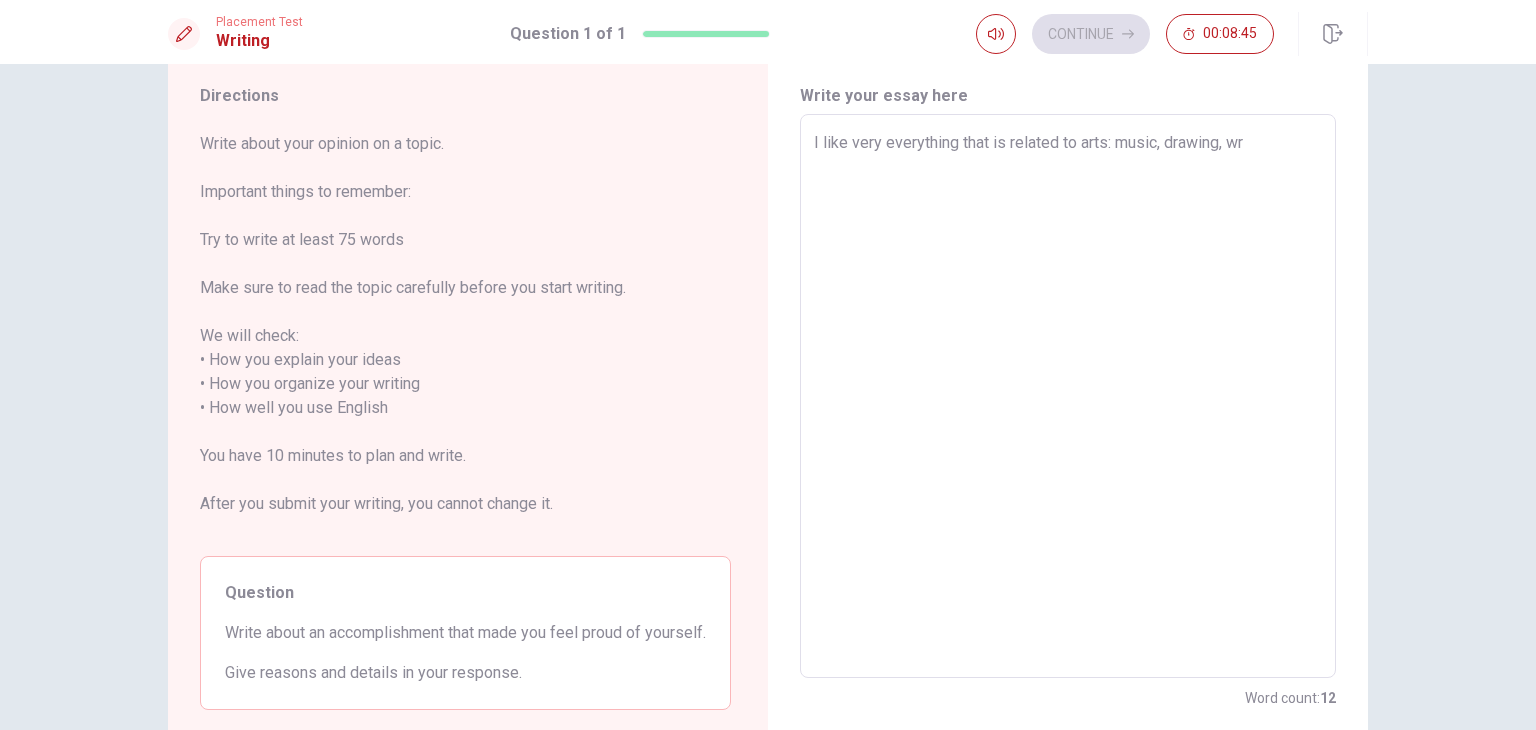 type on "x" 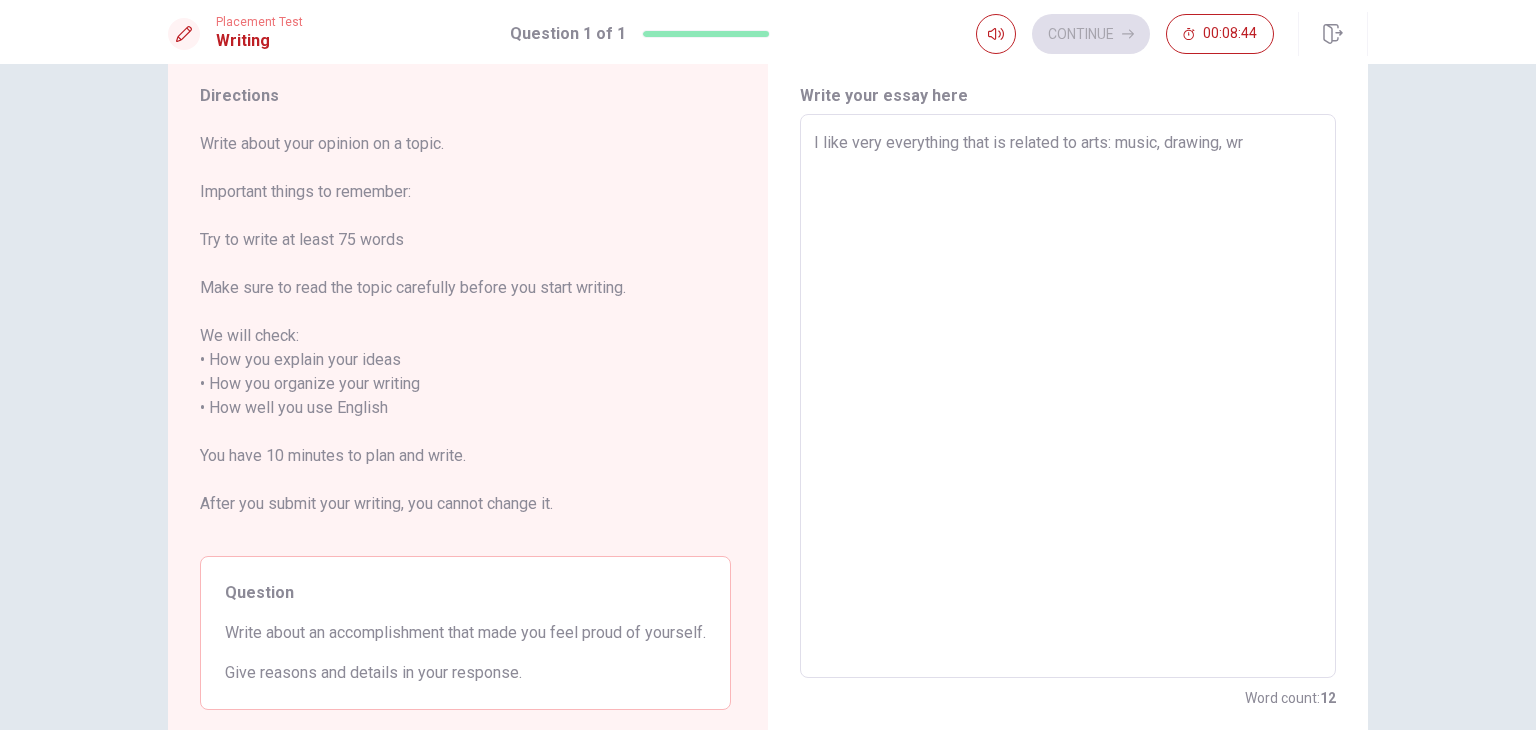 type on "I like very everything that is related to arts: music, drawing, wri" 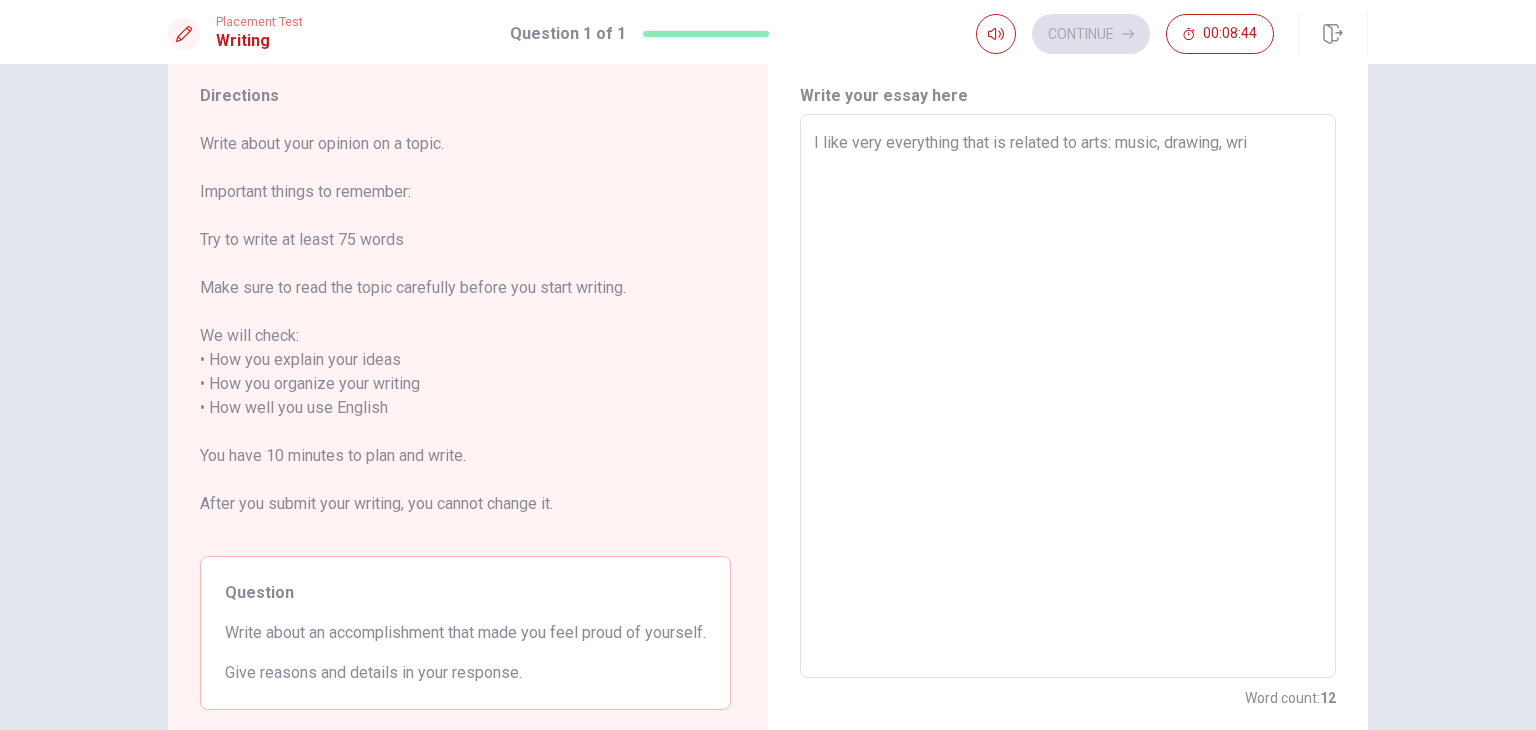 type on "x" 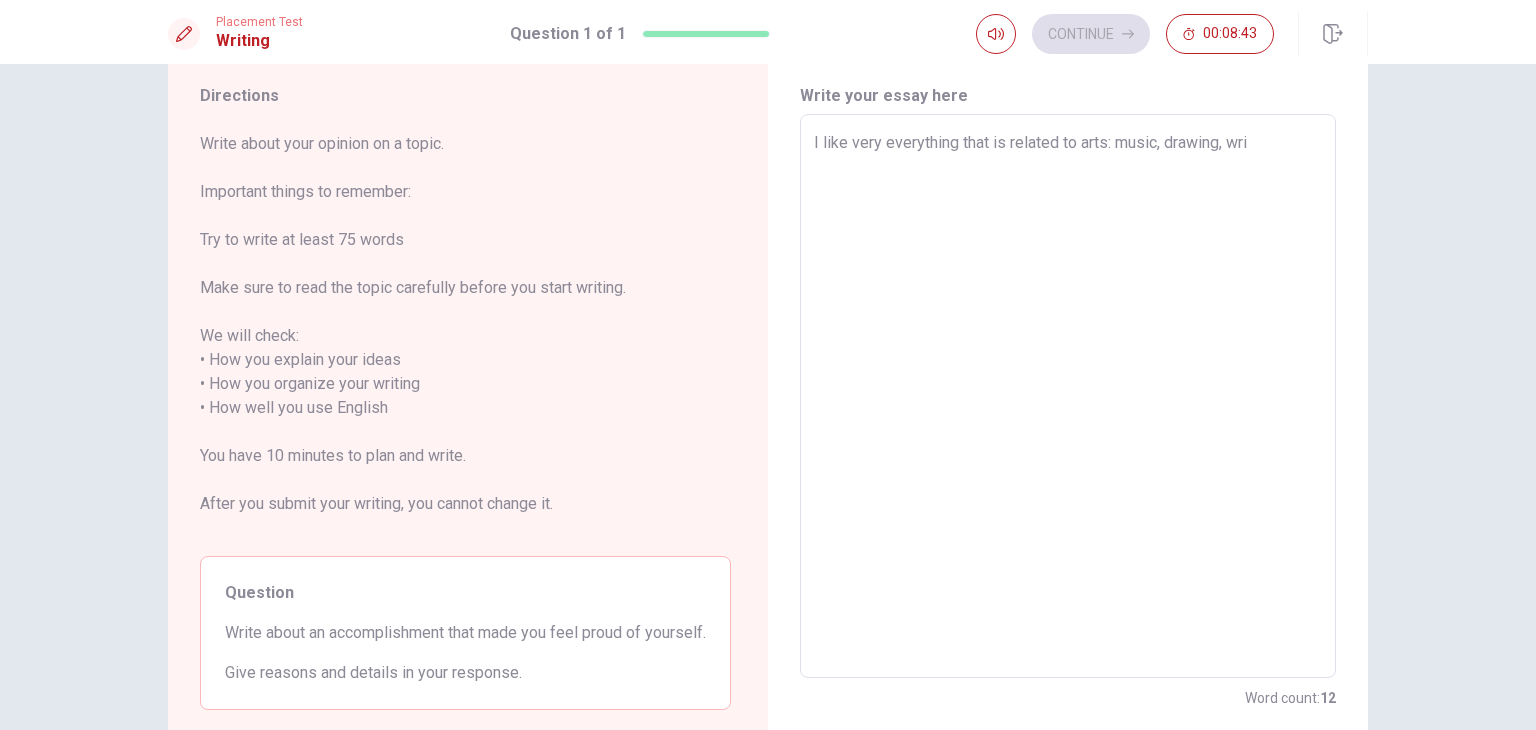 type on "I like very everything that is related to arts: music, drawing, wr" 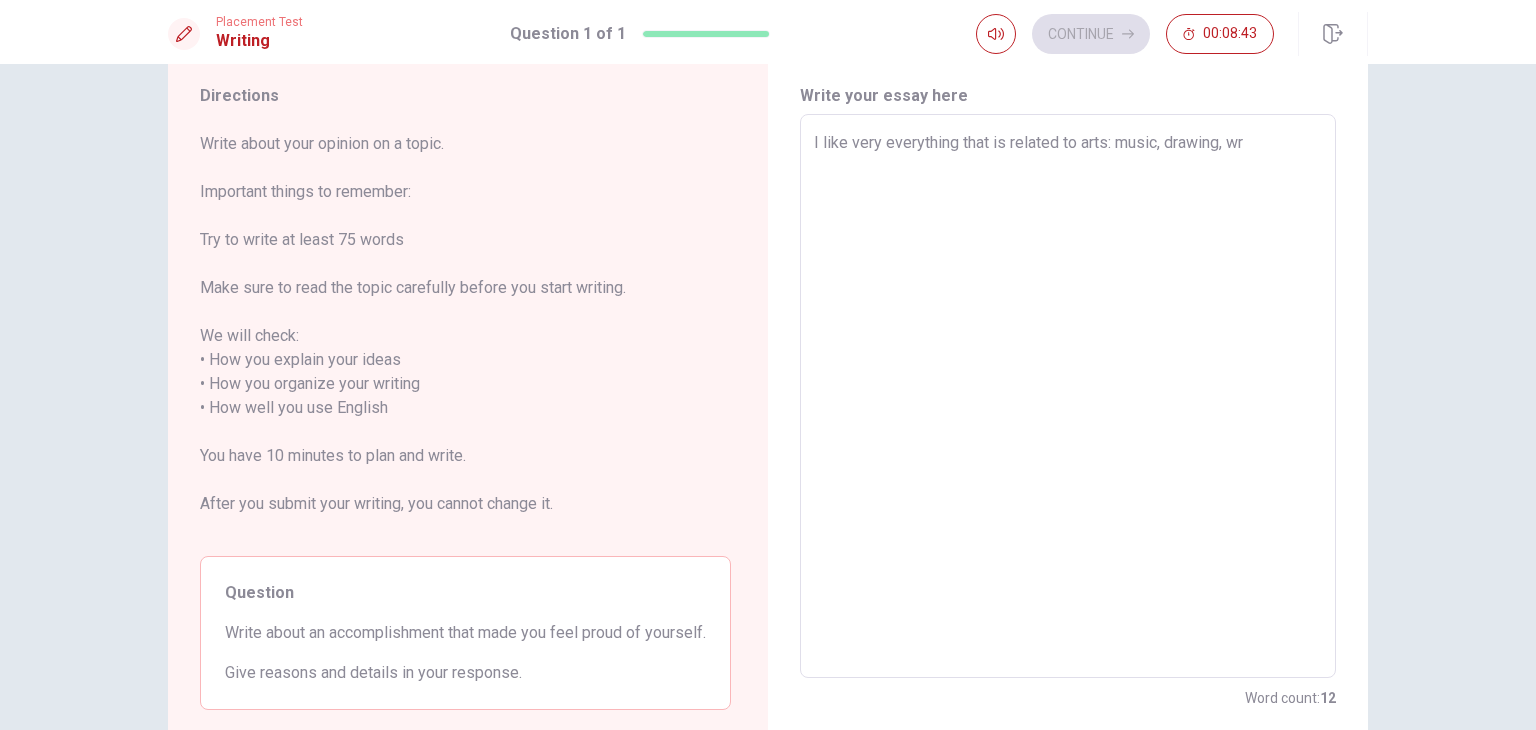 type on "x" 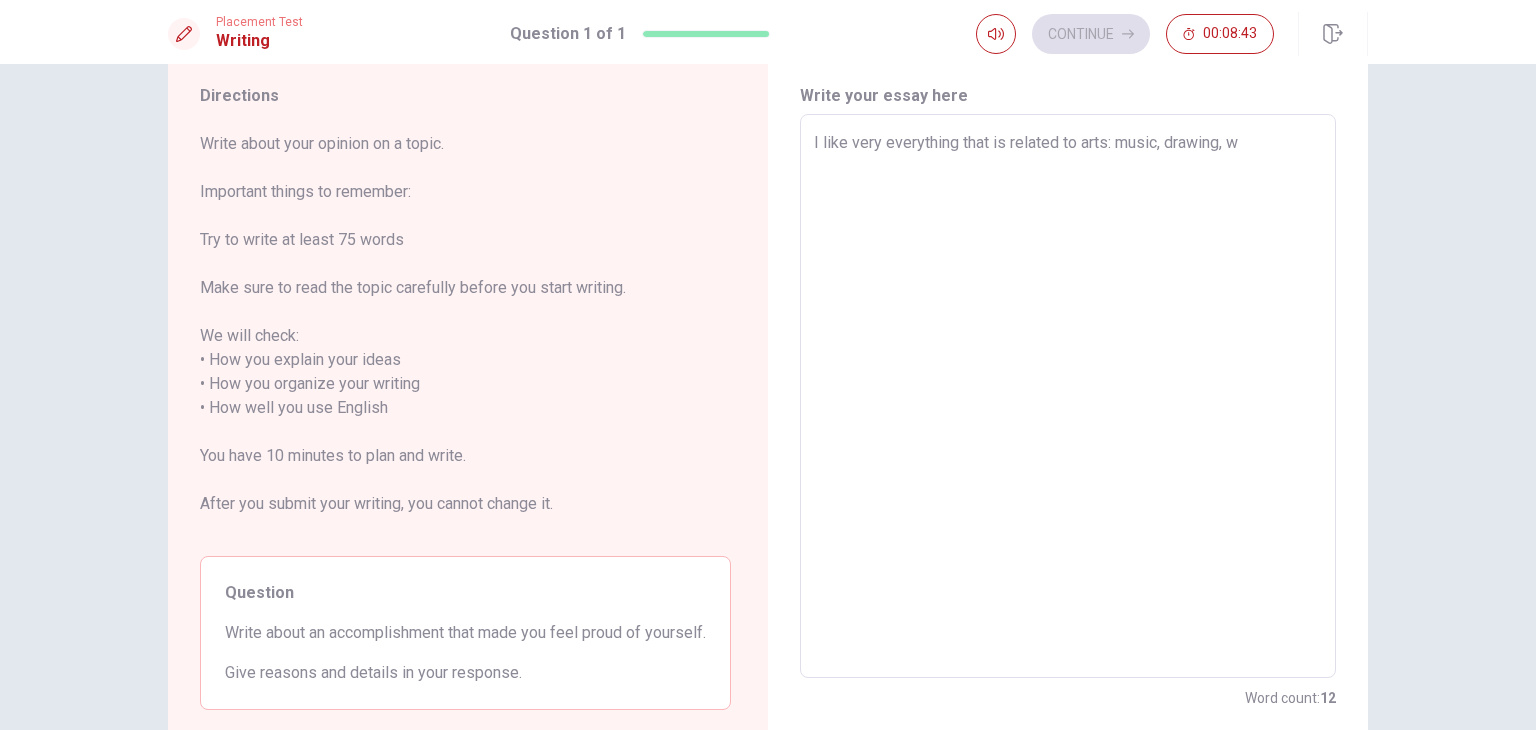 type on "x" 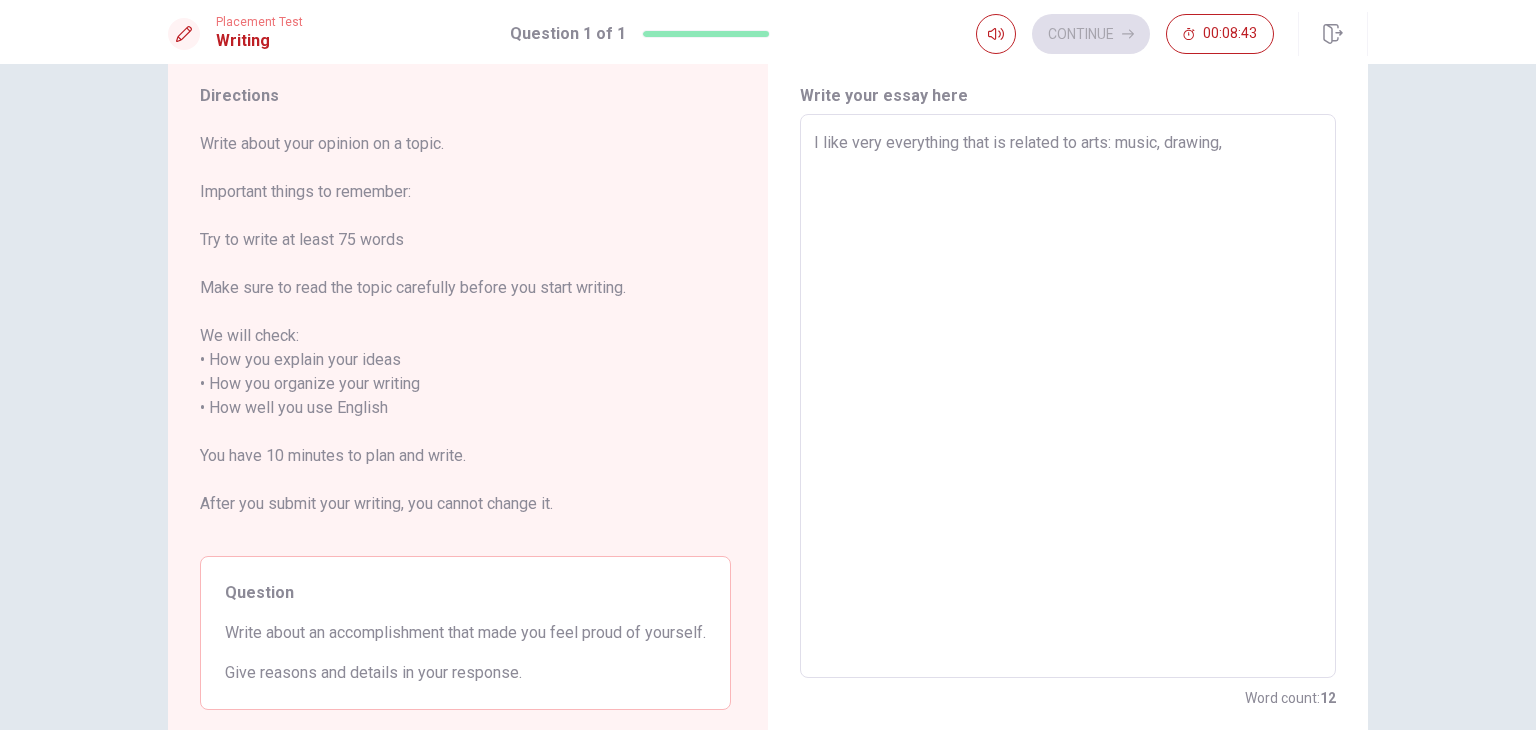 type on "x" 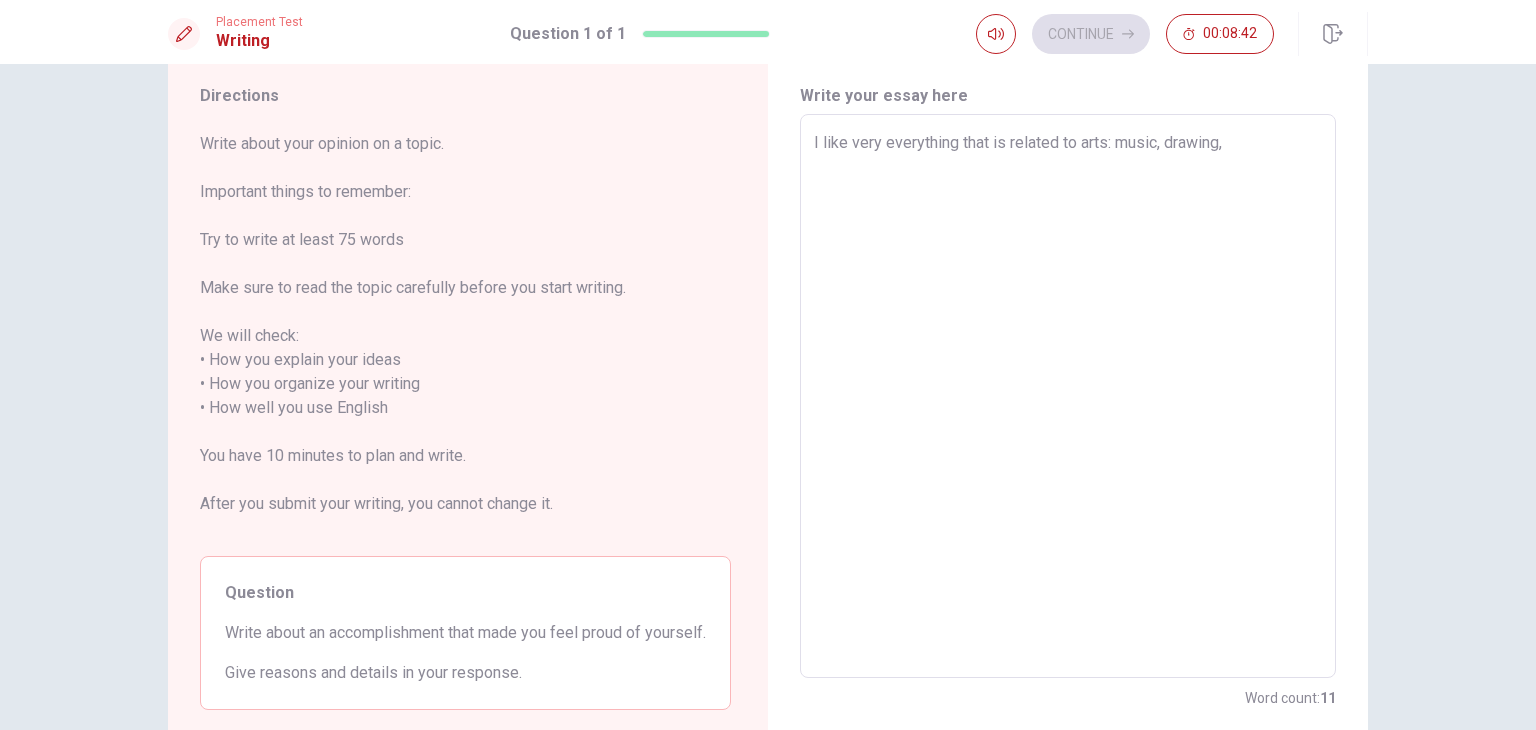 type on "I like very everything that is related to arts: music, drawing, l" 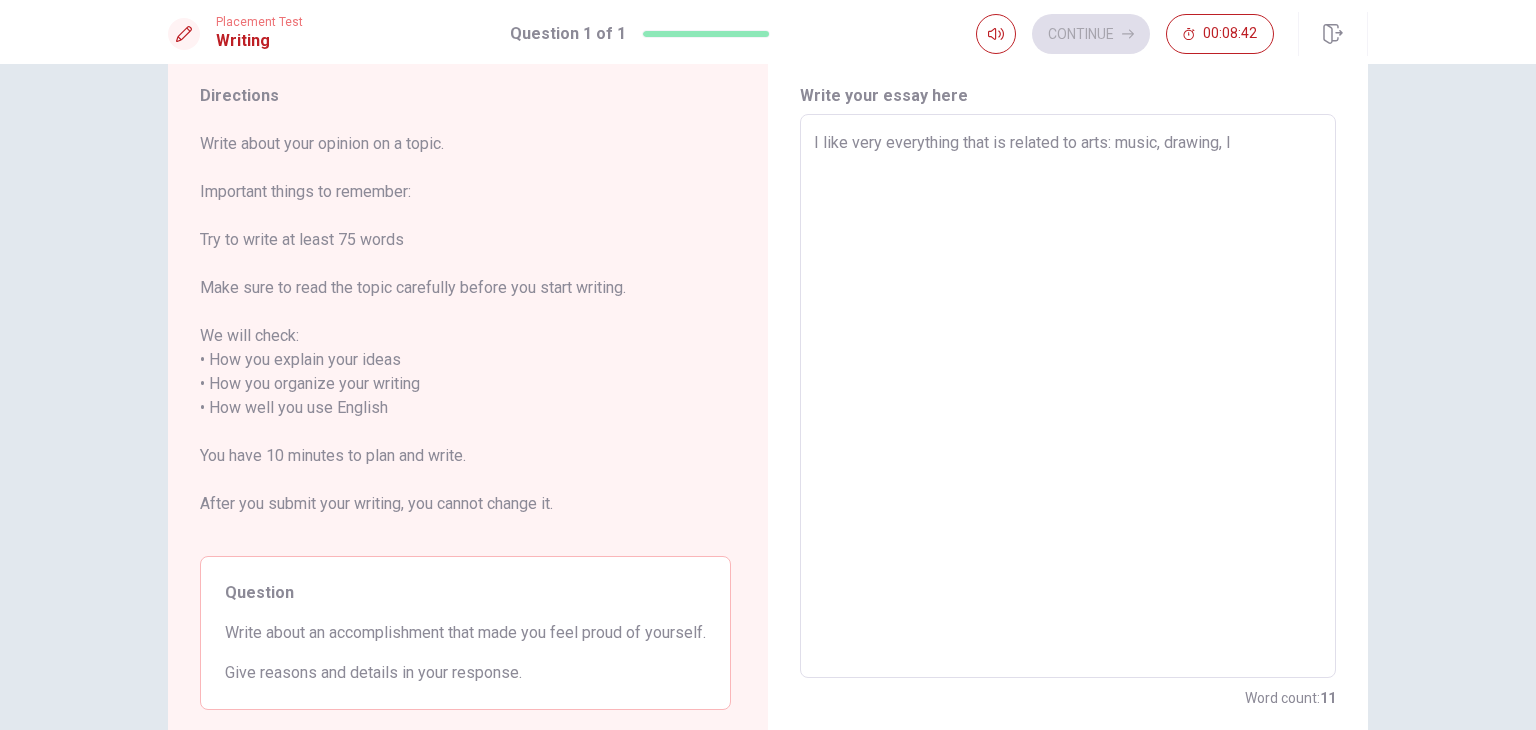type on "x" 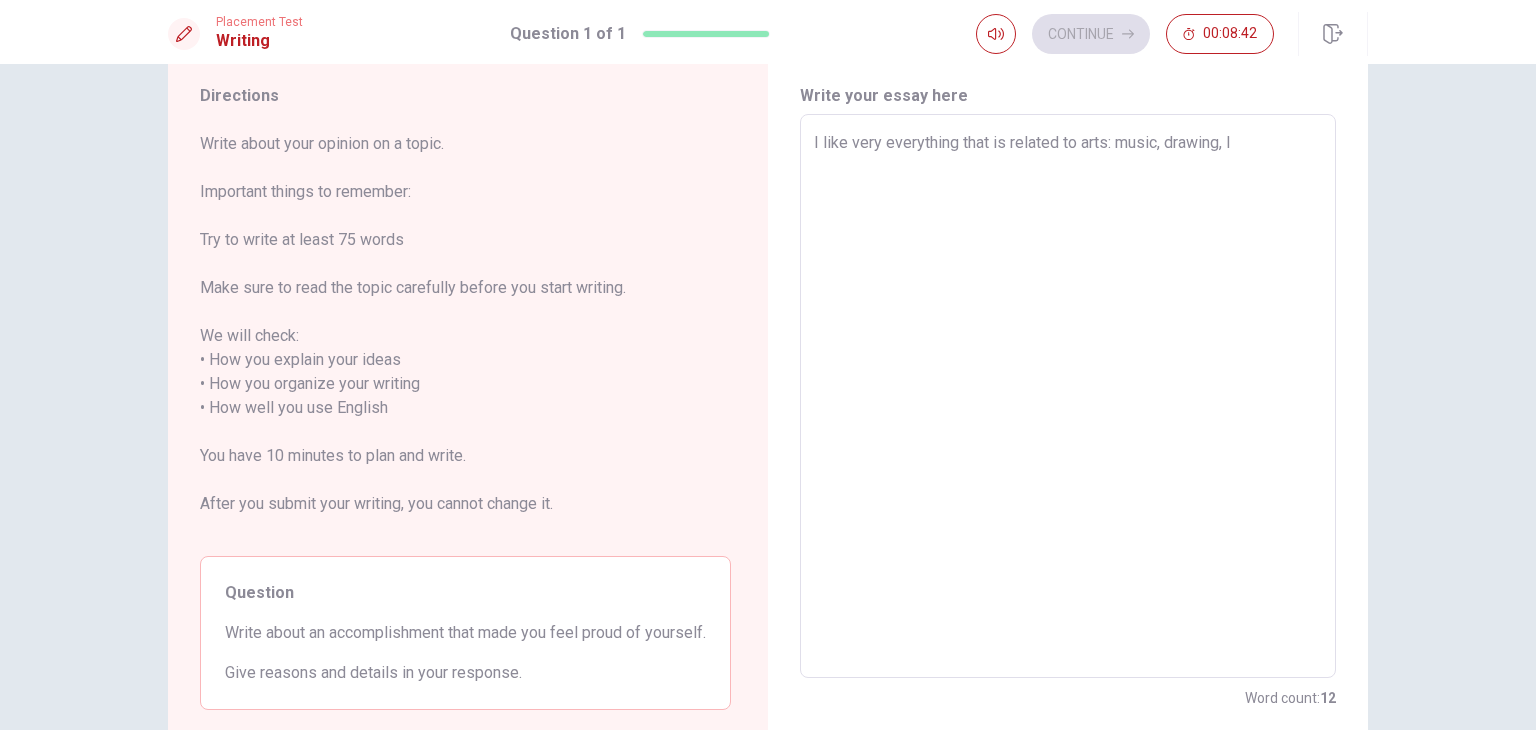 type on "I like very everything that is related to arts: music, drawing, le" 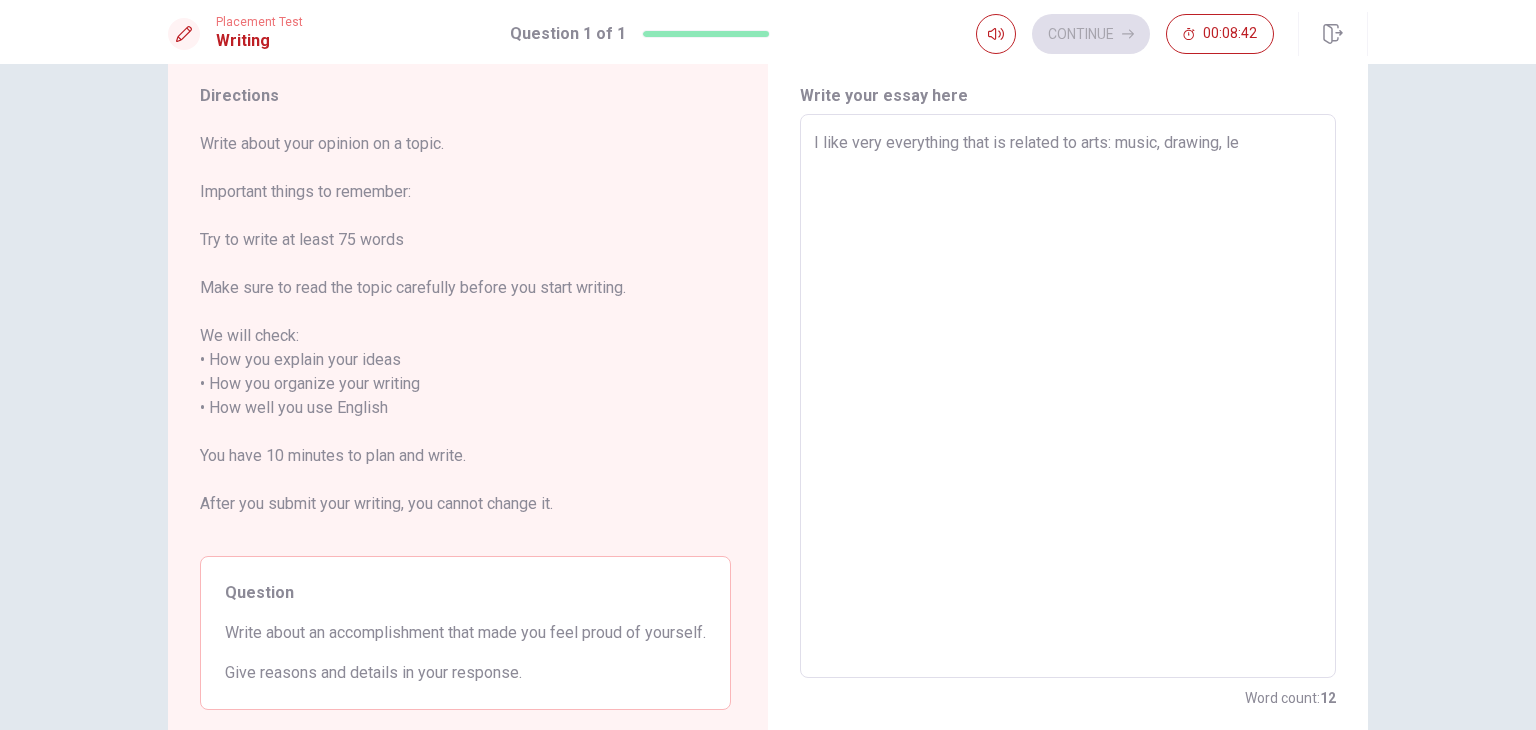type on "x" 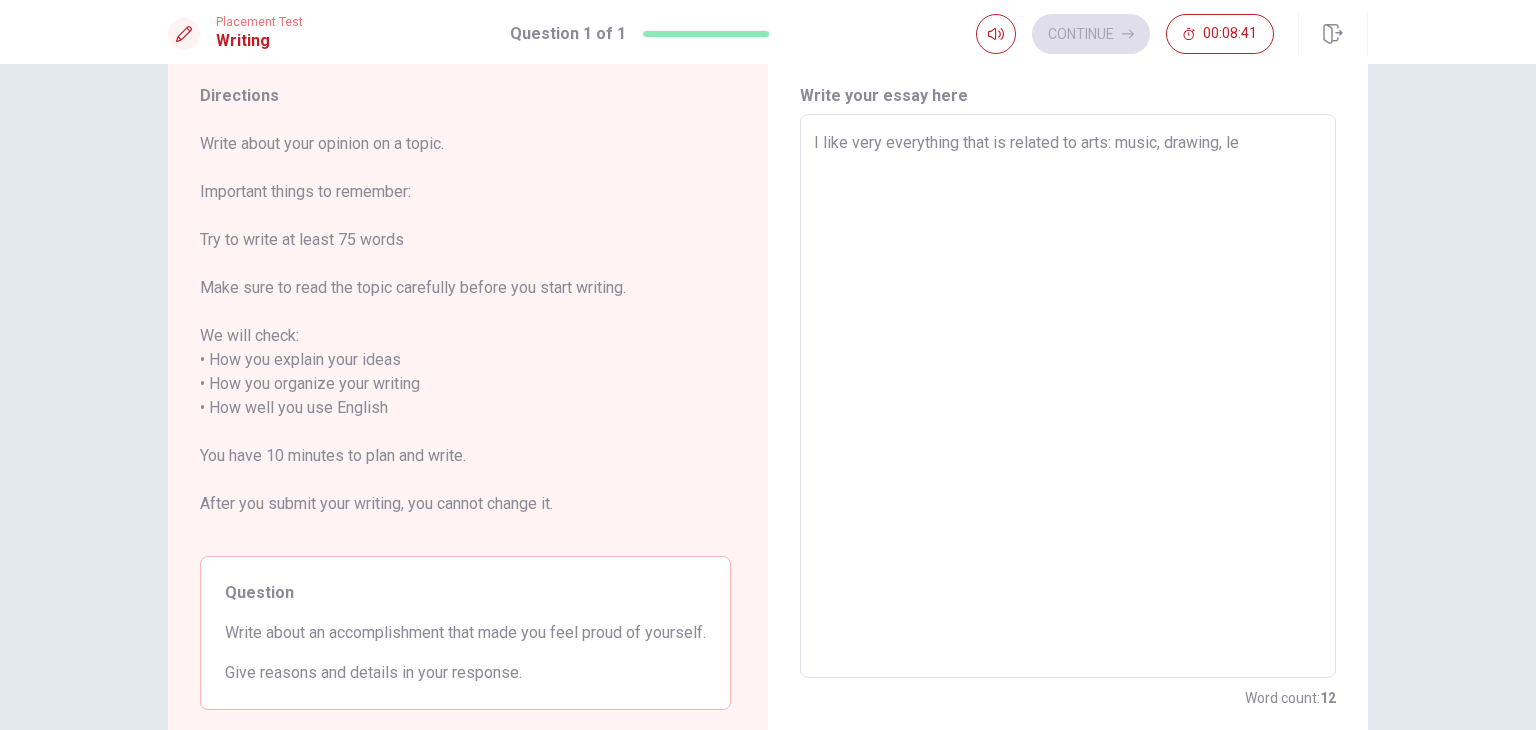 type on "I like very everything that is related to arts: music, drawing, let" 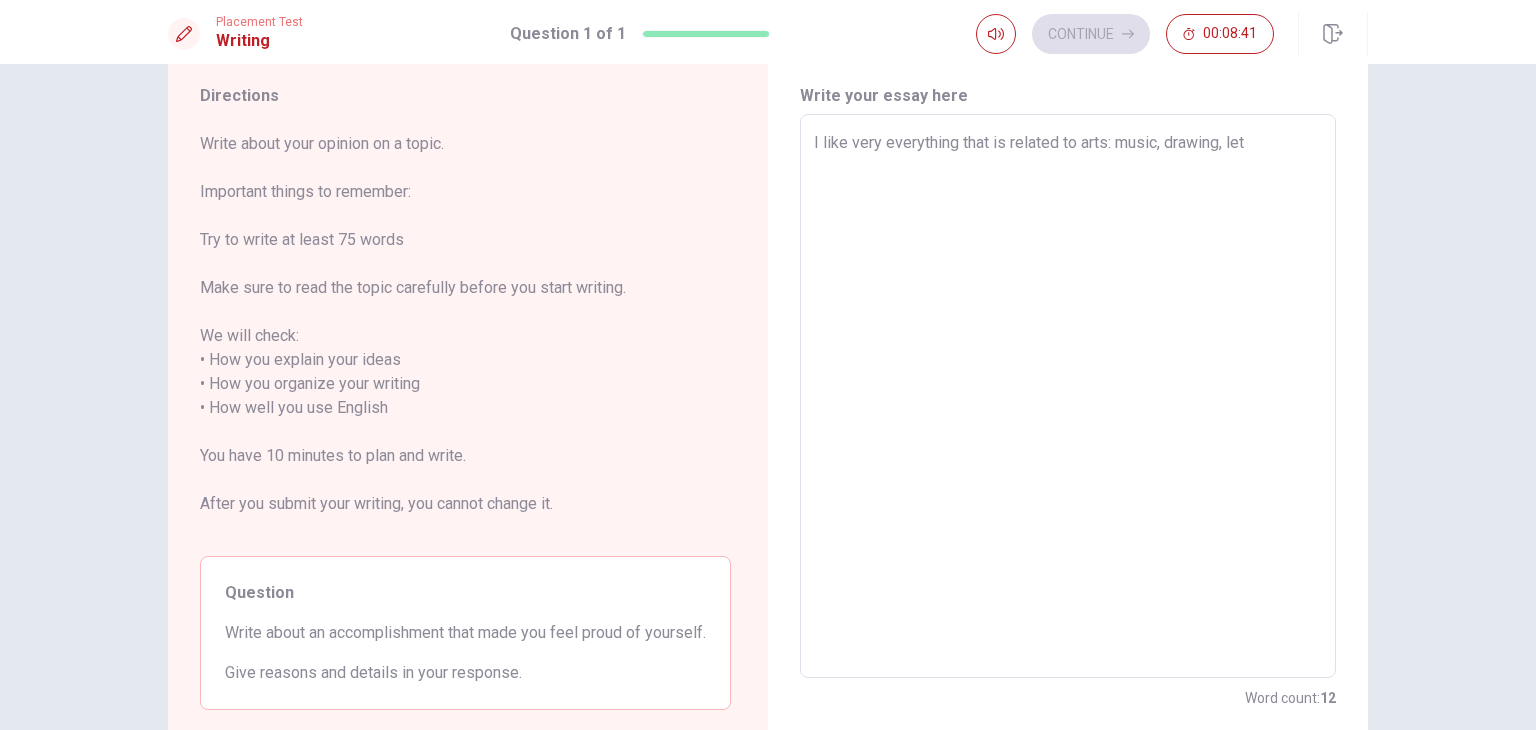 type on "x" 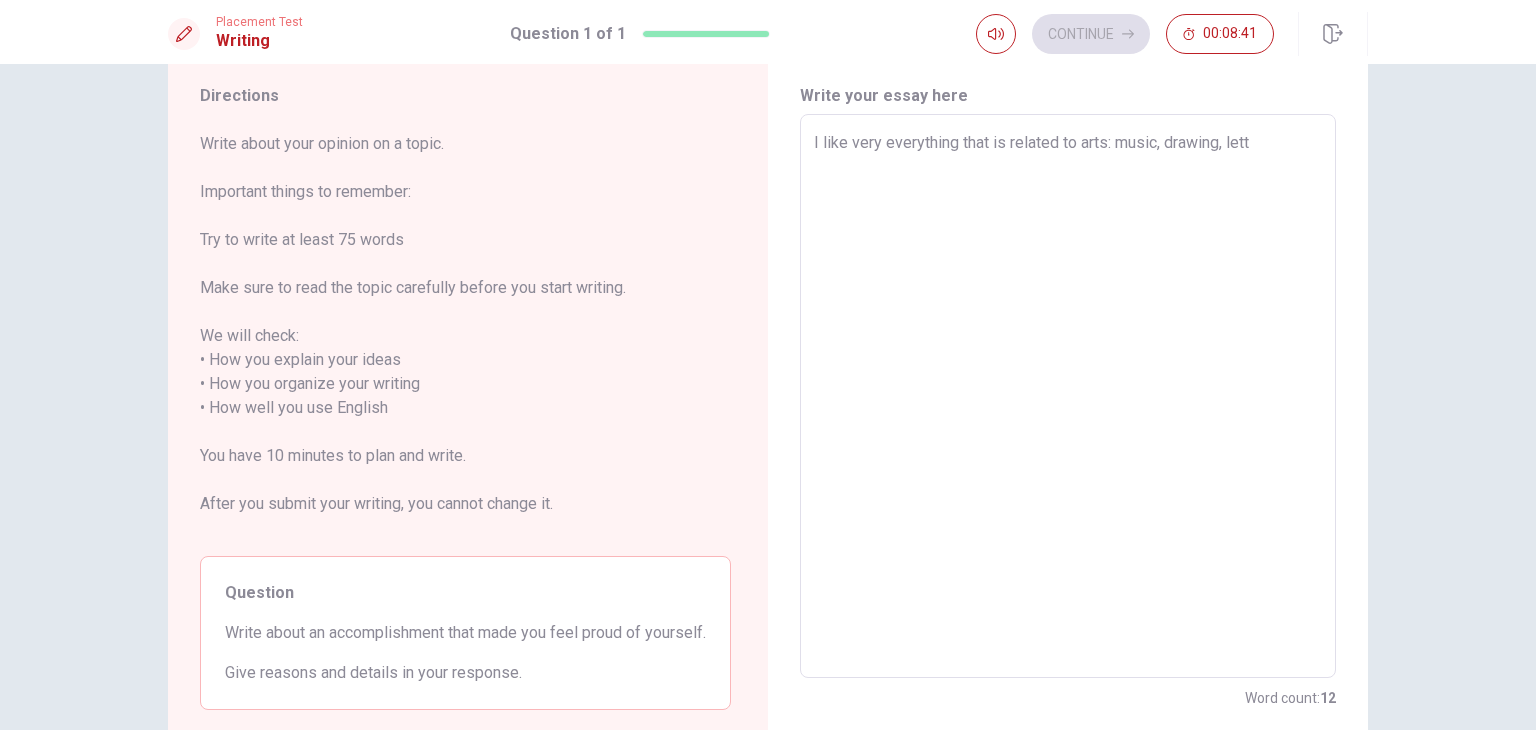 type on "x" 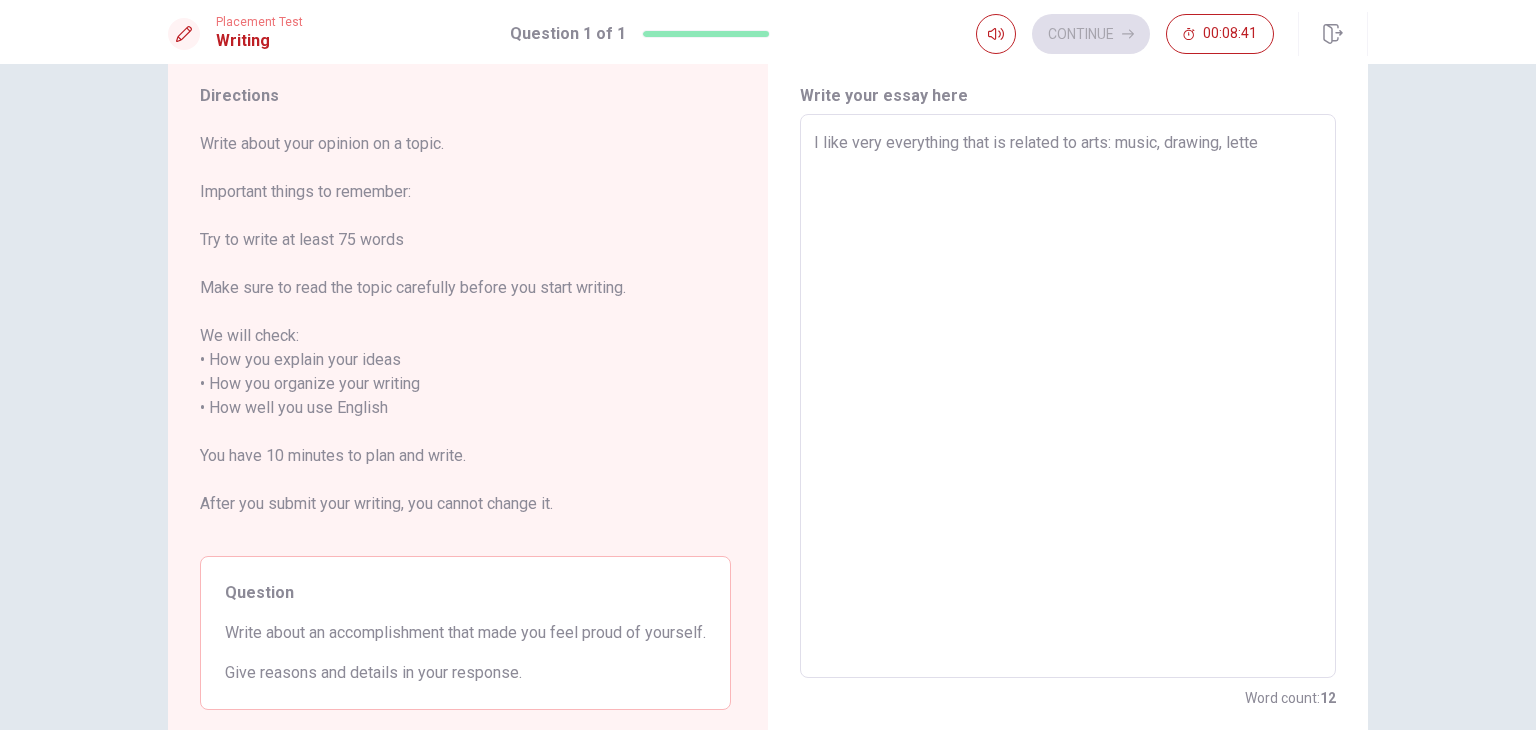 type on "x" 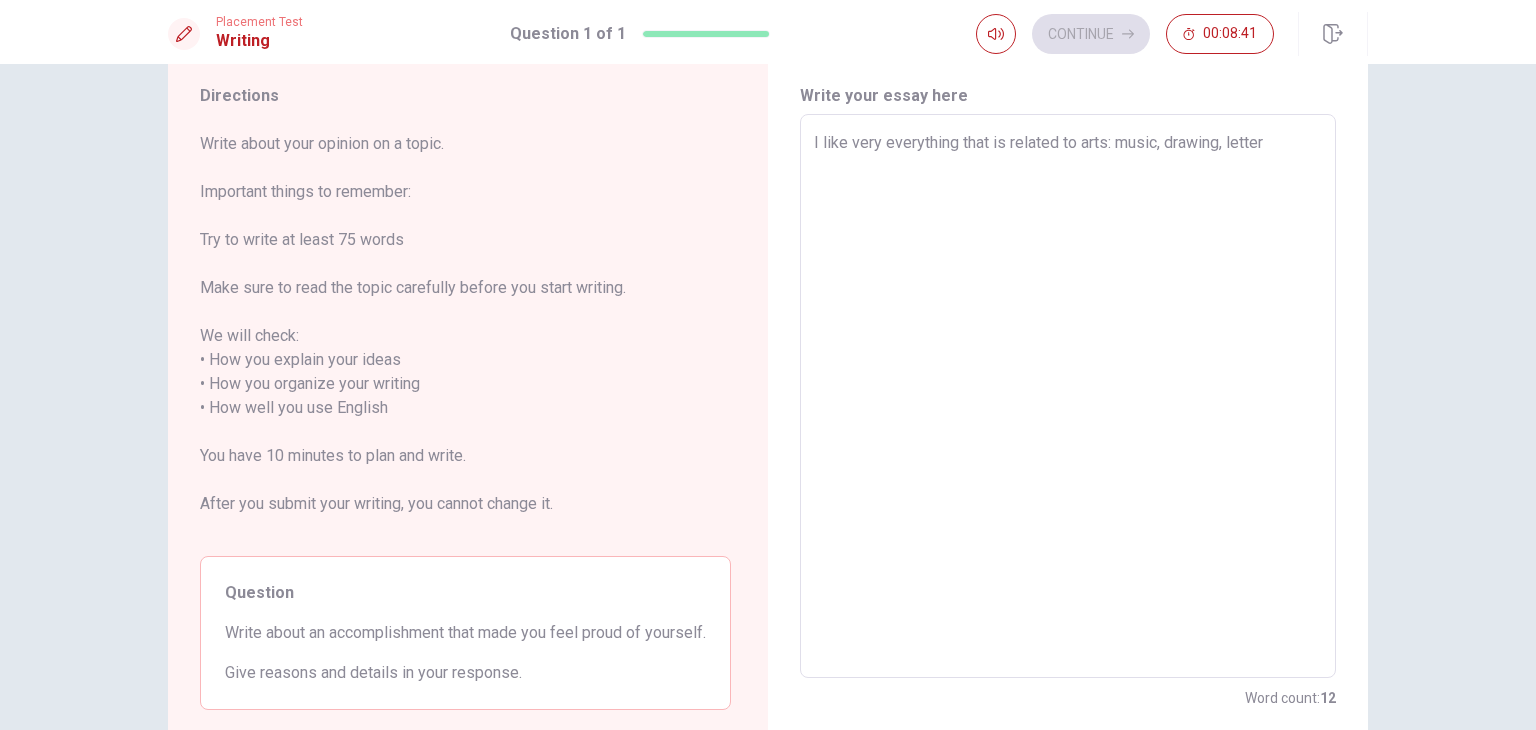 type on "x" 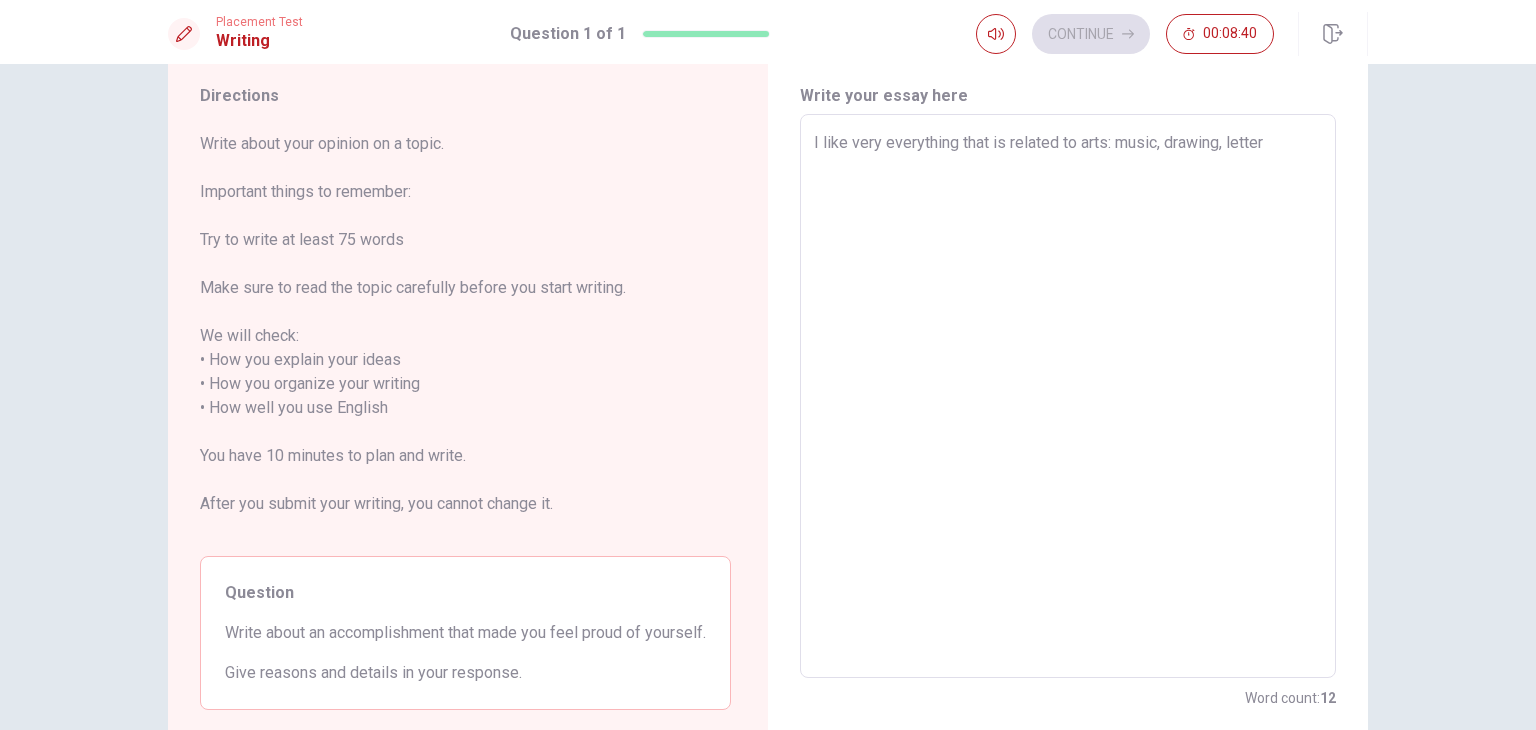 type on "I like very everything that is related to arts: music, drawing, letters" 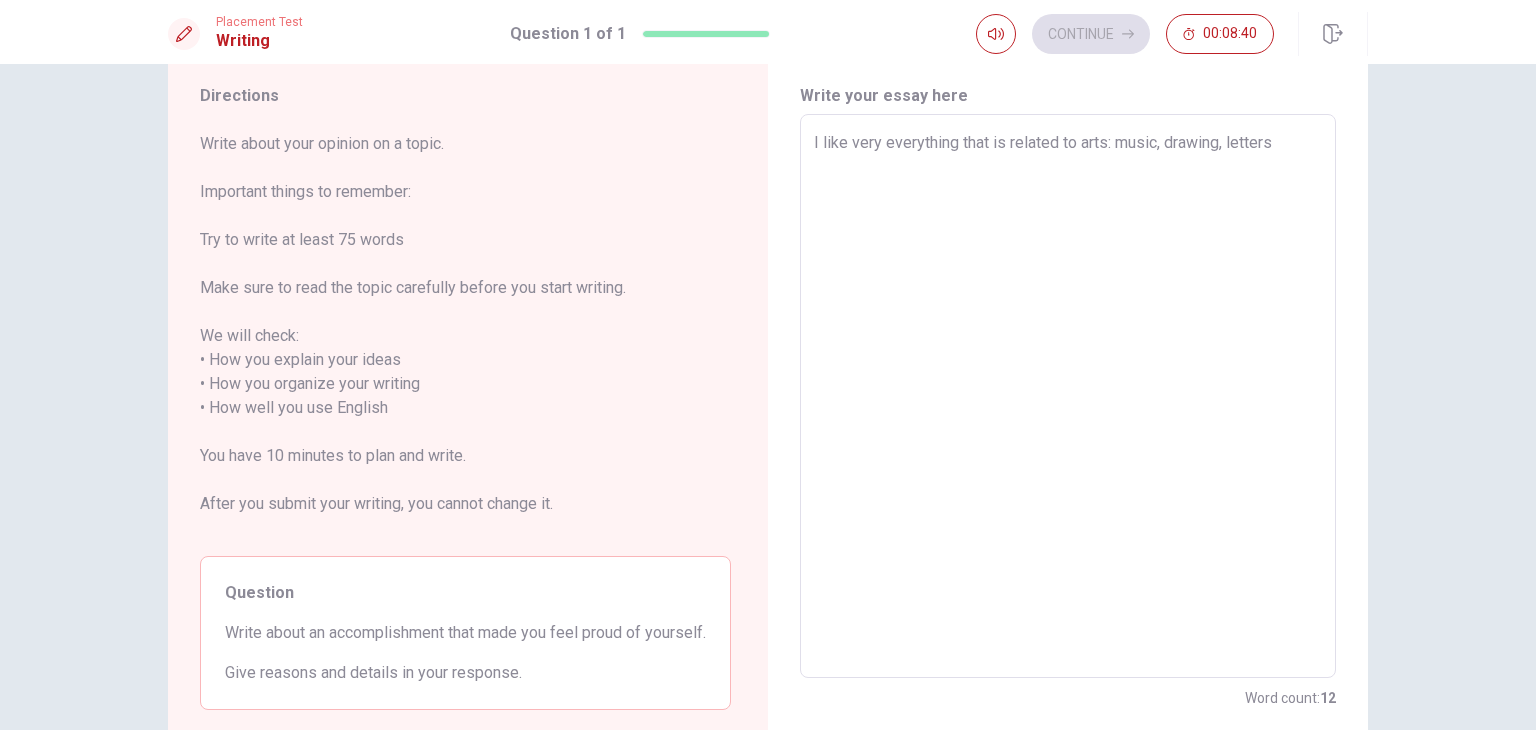 type on "x" 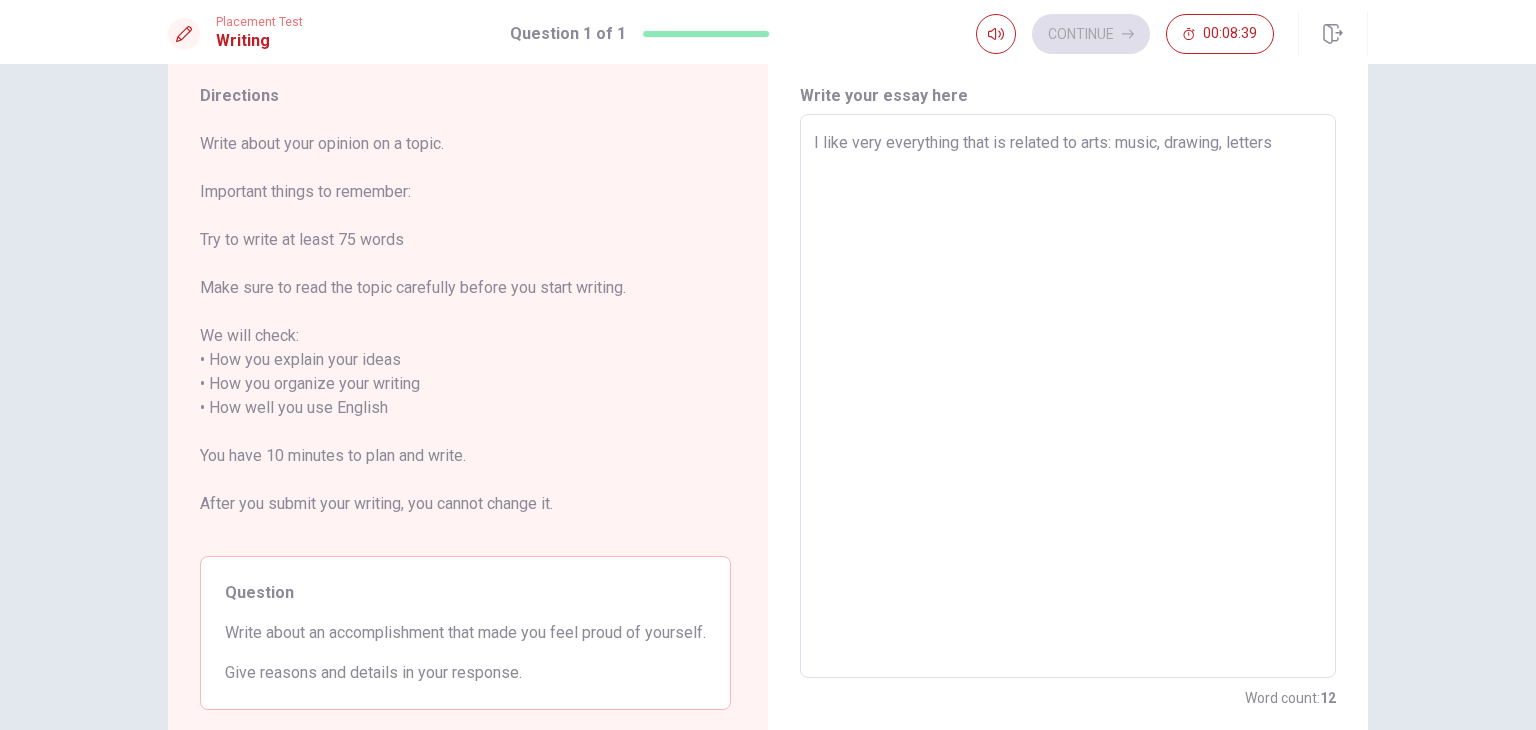 type on "I like very everything that is related to arts: music, drawing, letter" 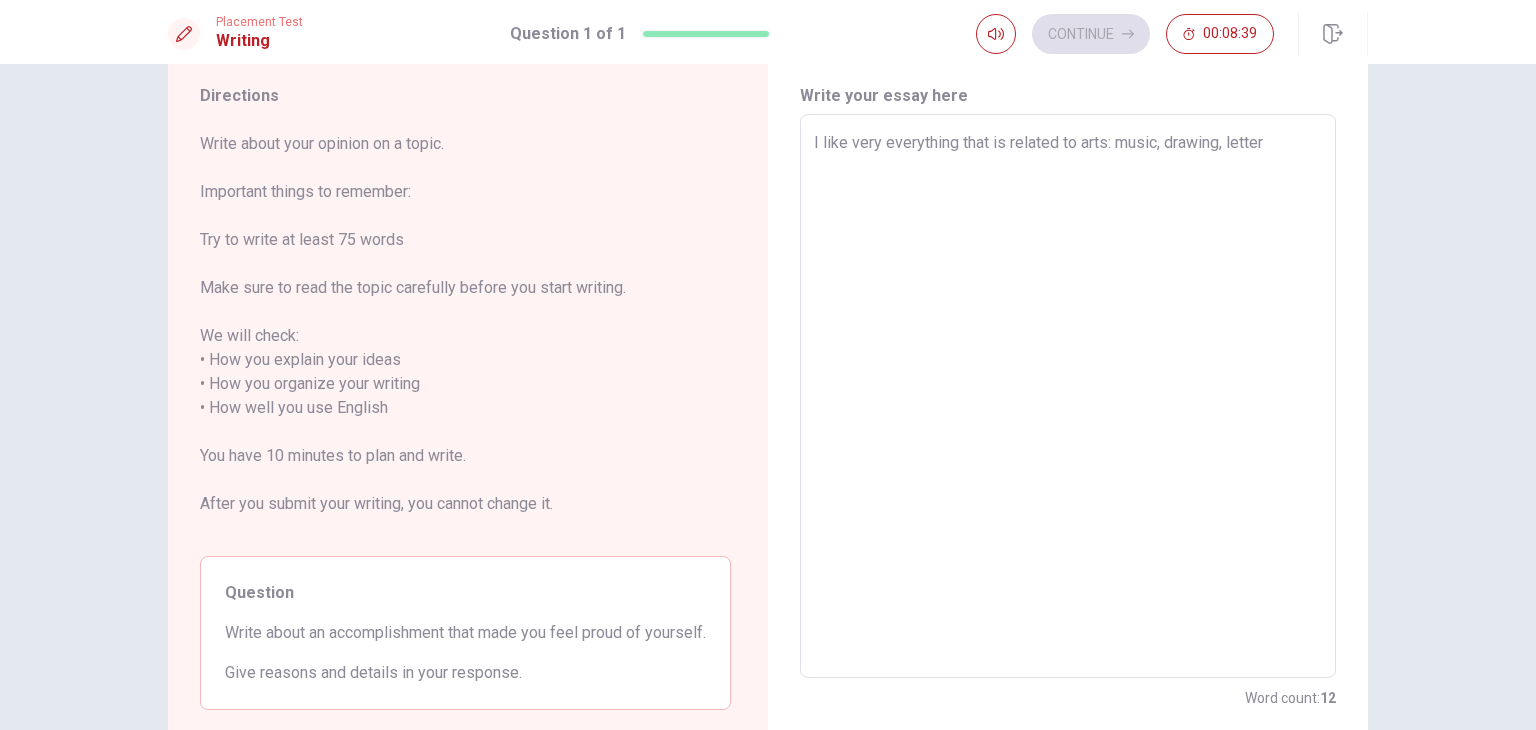 type 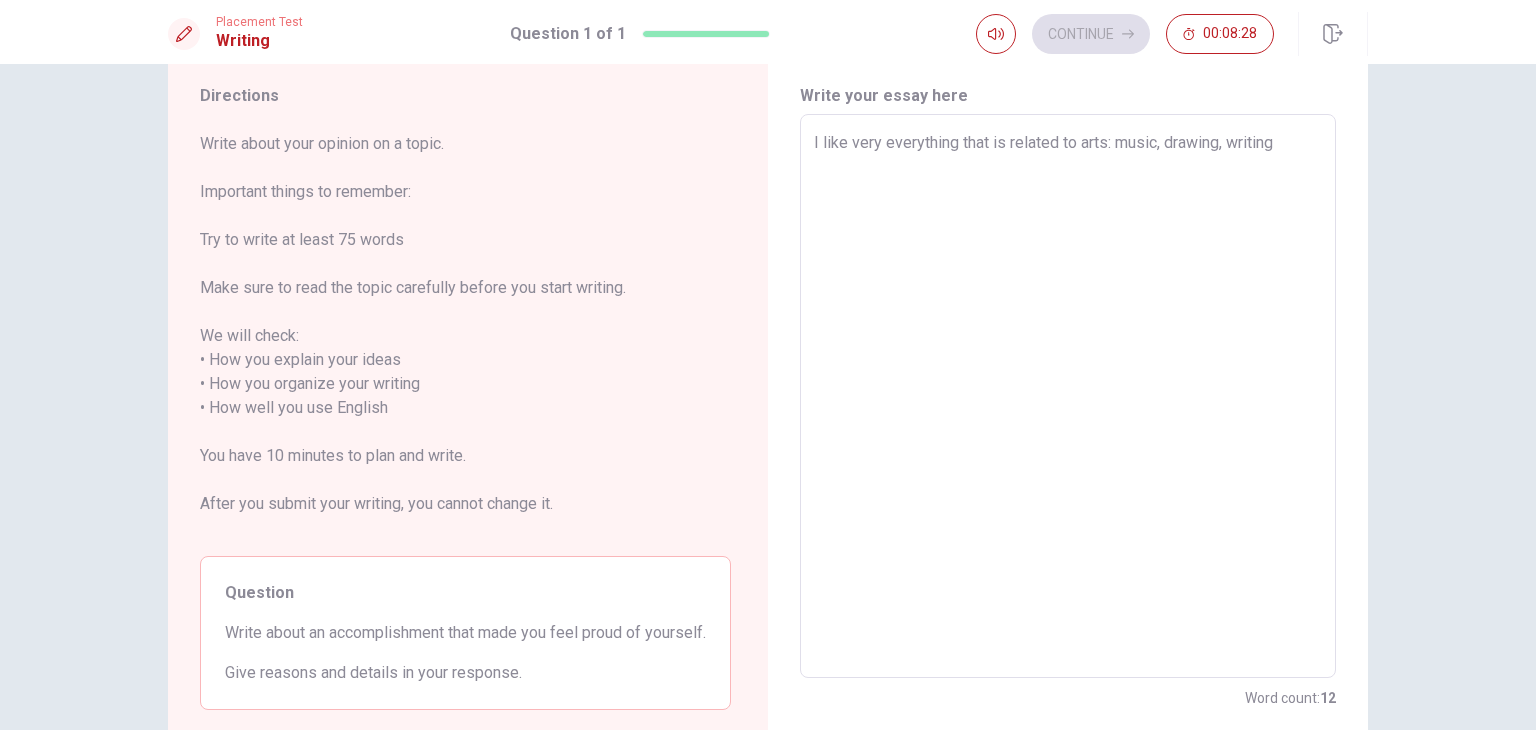 click on "I like very everything that is related to arts: music, drawing, writing" at bounding box center [1068, 396] 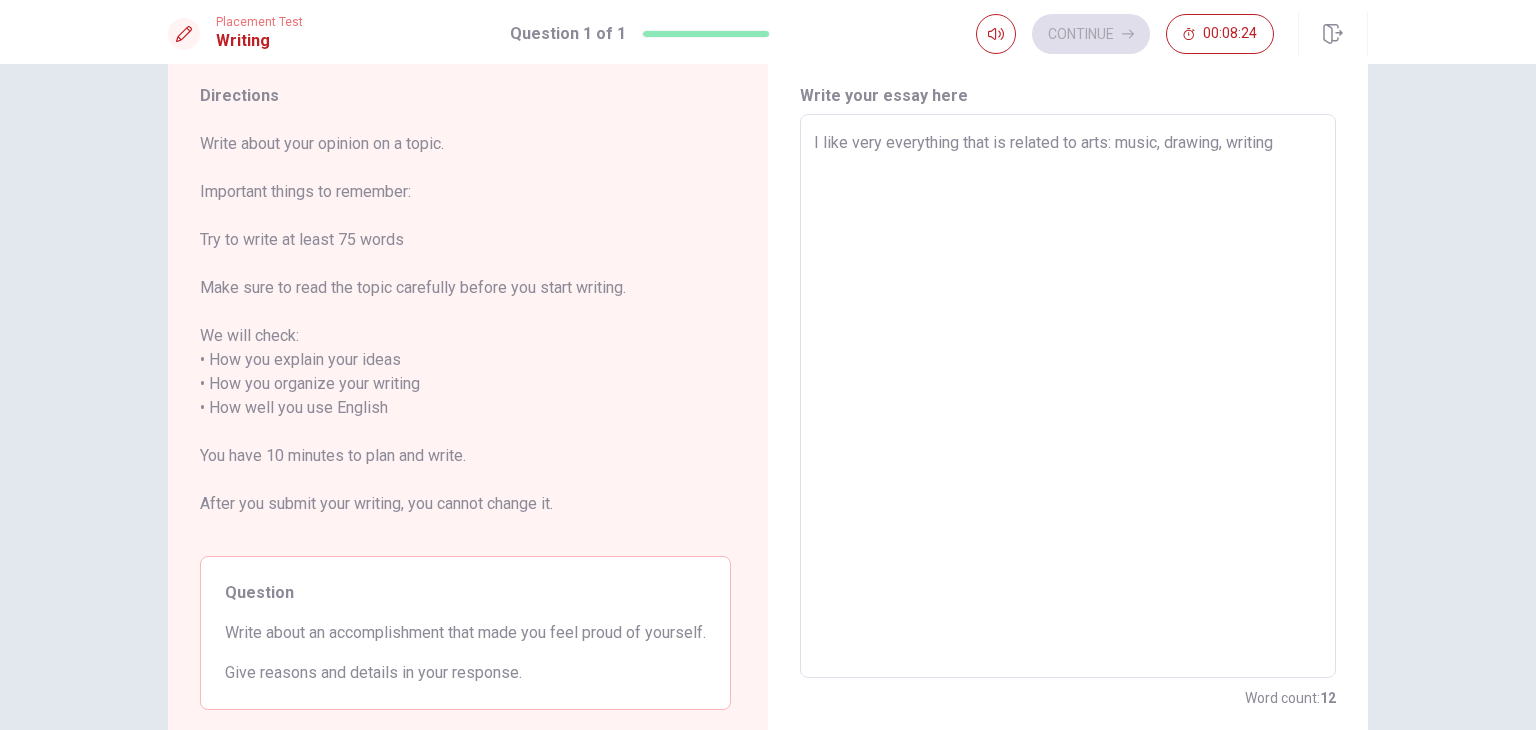 click on "I like very everything that is related to arts: music, drawing, writing" at bounding box center [1068, 396] 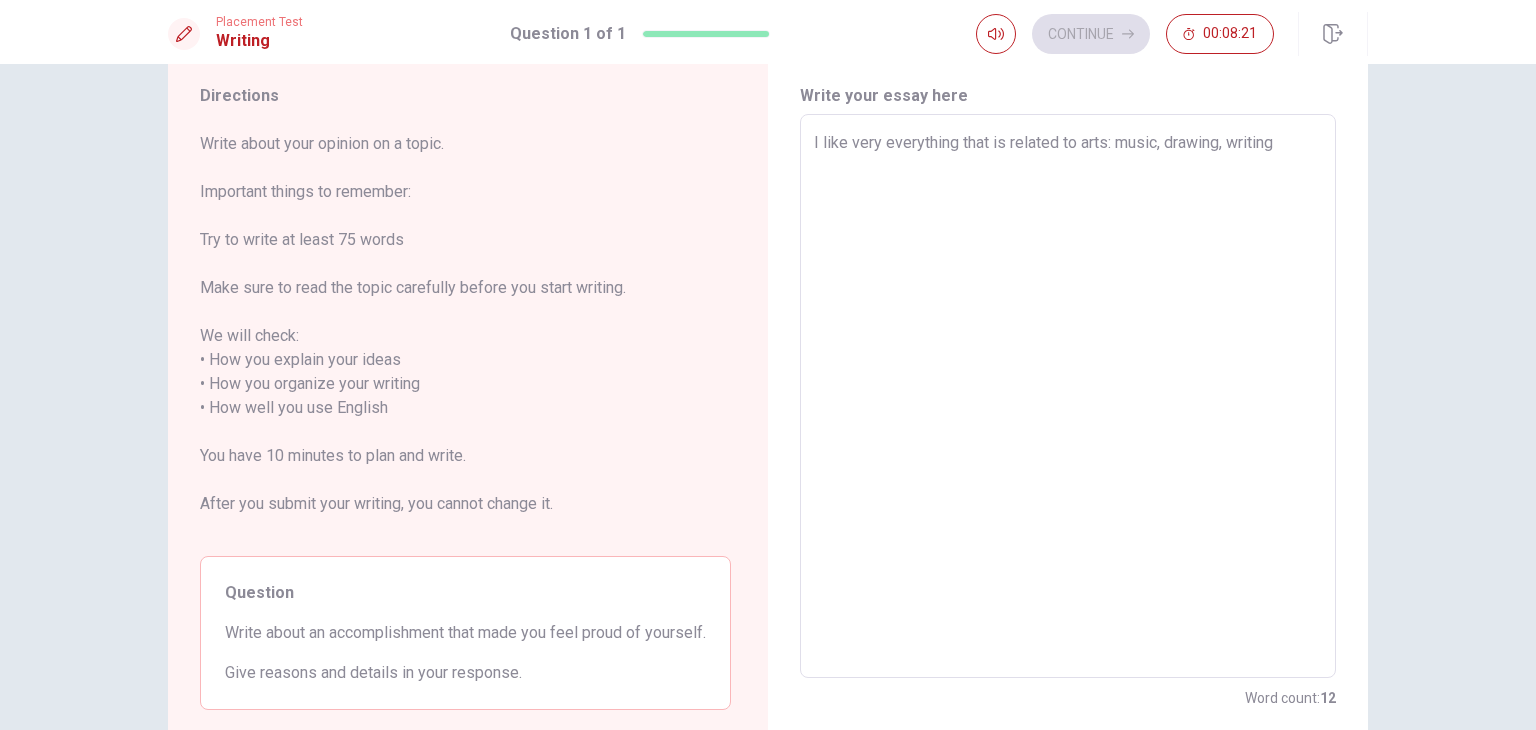 click on "I like very everything that is related to arts: music, drawing, writing" at bounding box center (1068, 396) 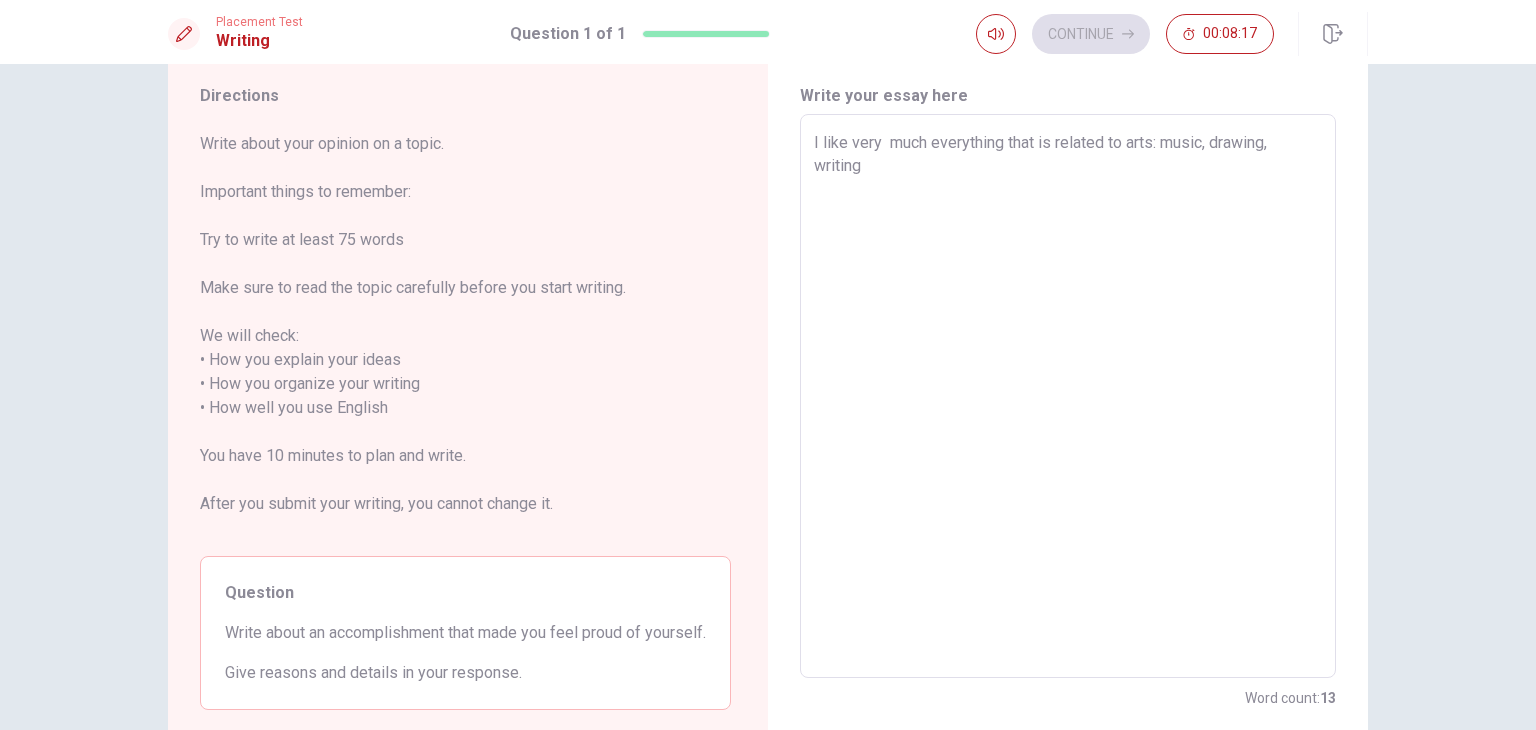 click on "I like very  much everything that is related to arts: music, drawing, writing" at bounding box center (1068, 396) 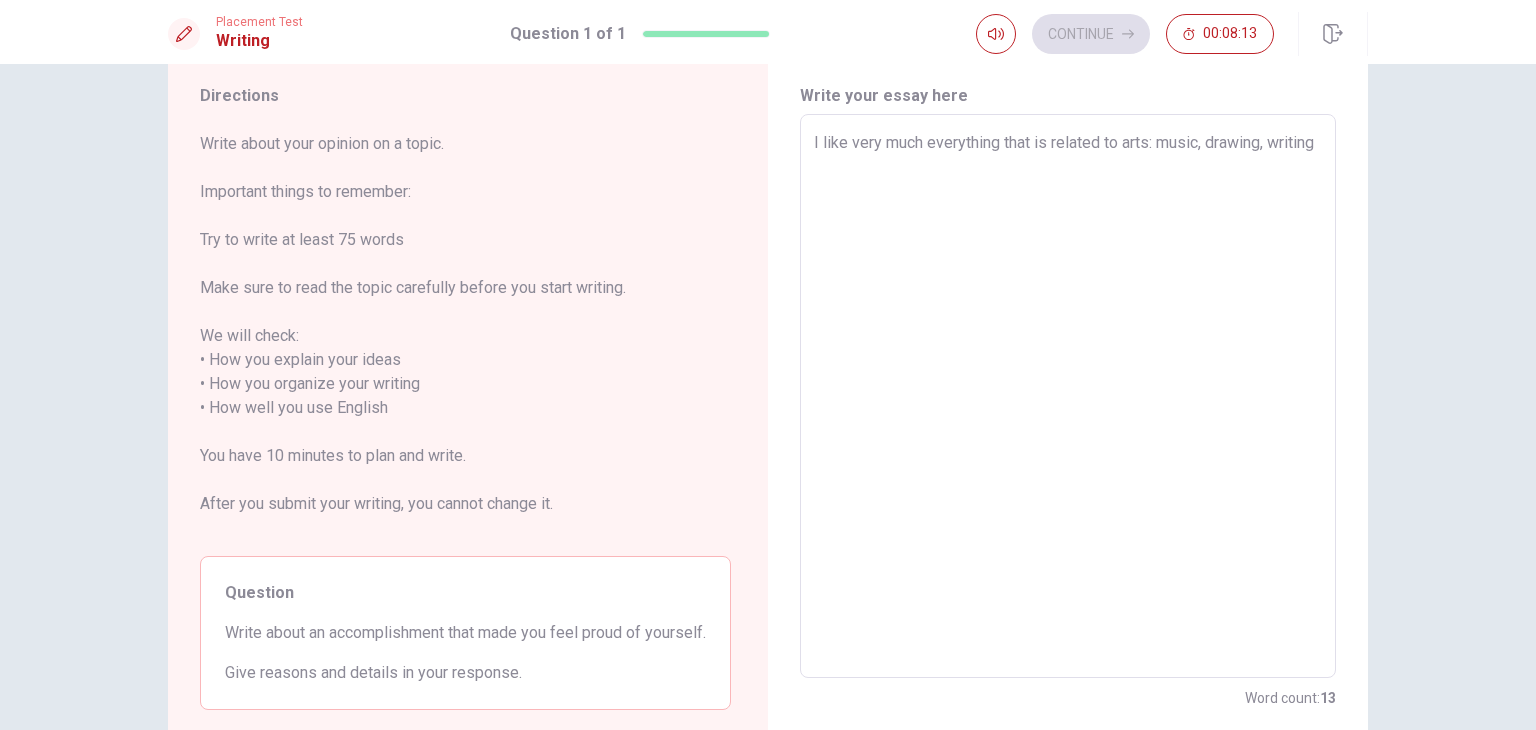 click on "I like very much everything that is related to arts: music, drawing, writing" at bounding box center [1068, 396] 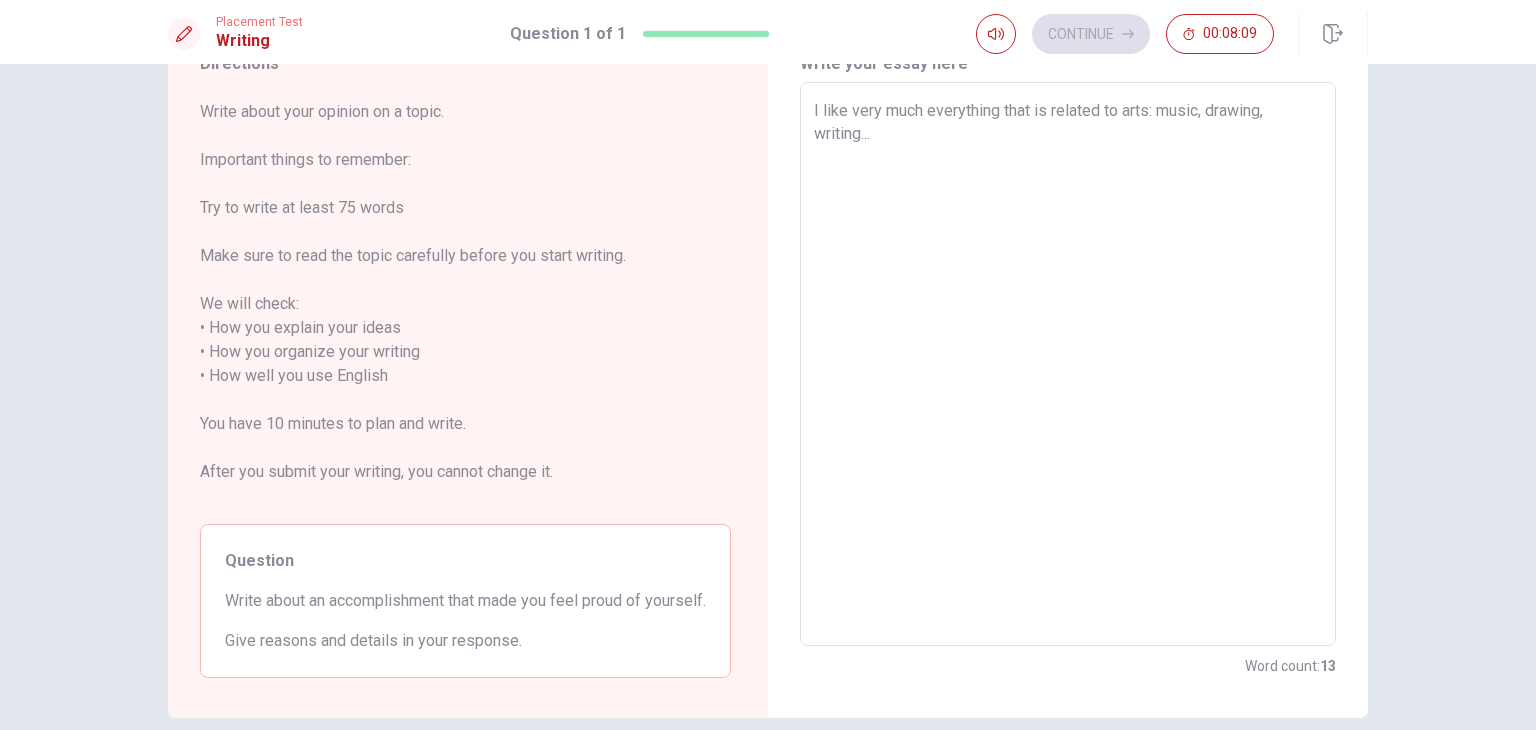 scroll, scrollTop: 95, scrollLeft: 0, axis: vertical 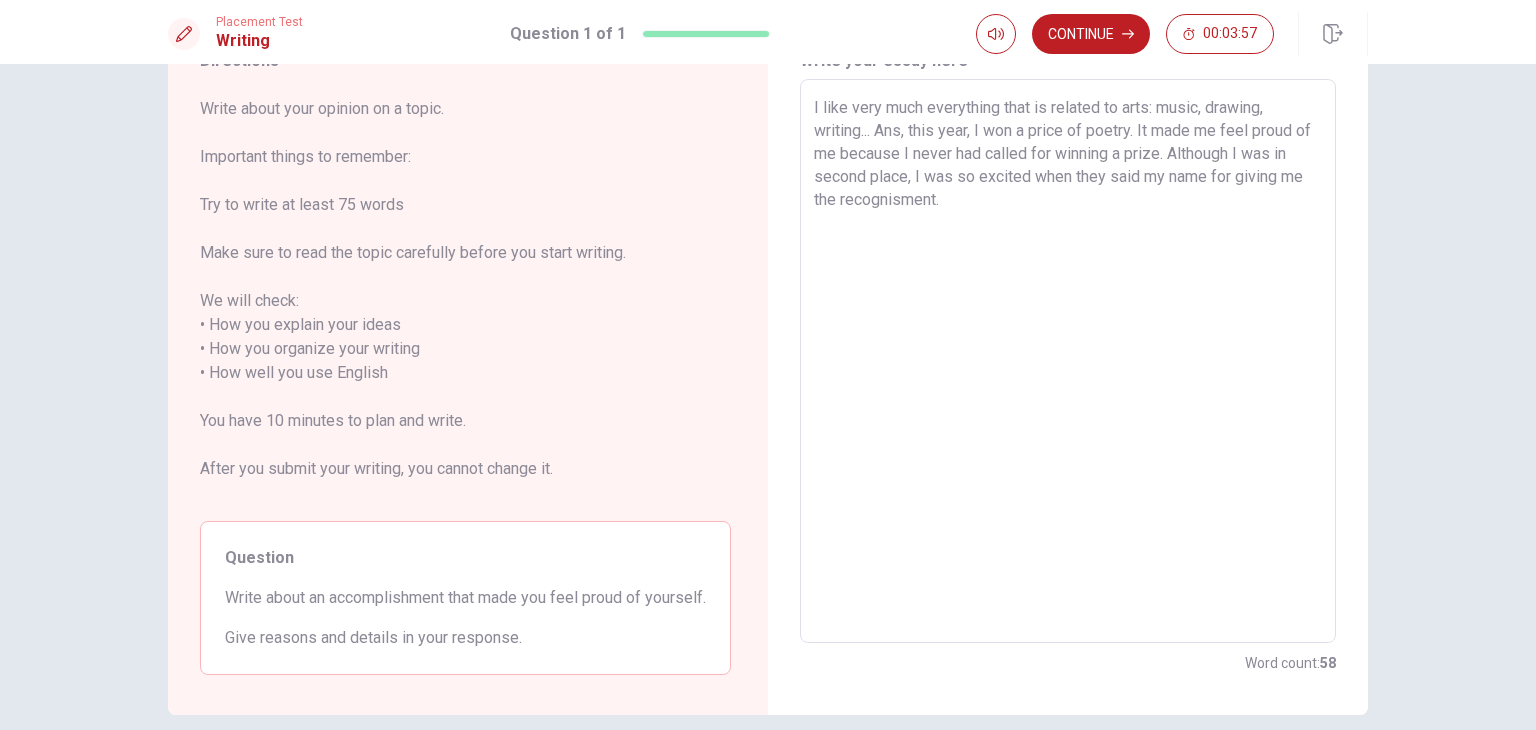 click on "I like very much everything that is related to arts: music, drawing, writing... Ans, this year, I won a price of poetry. It made me feel proud of me because I never had called for winning a prize. Although I was in second place, I was so excited when they said my name for giving me the recognisment." at bounding box center [1068, 361] 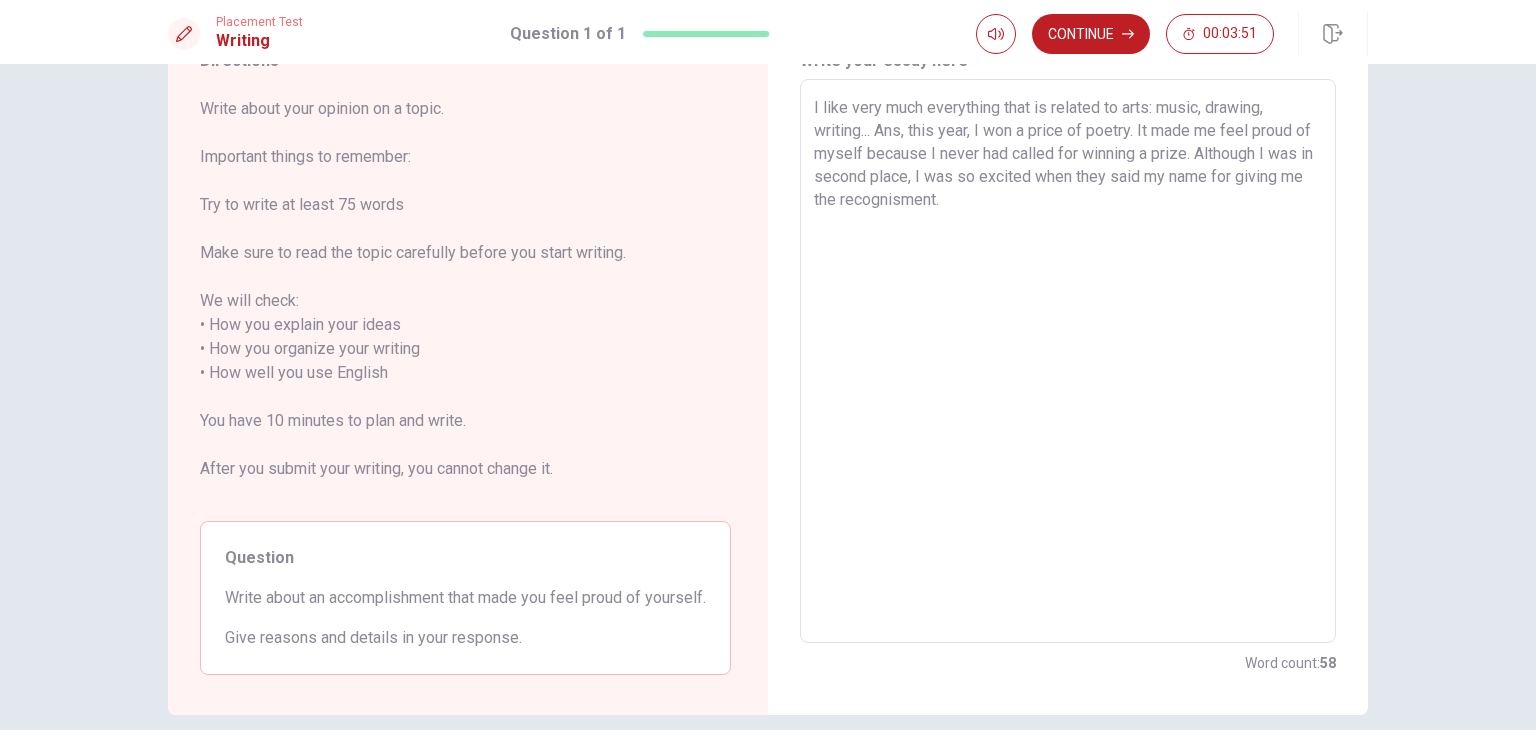 click on "I like very much everything that is related to arts: music, drawing, writing... Ans, this year, I won a price of poetry. It made me feel proud of myself because I never had called for winning a prize. Although I was in second place, I was so excited when they said my name for giving me the recognisment." at bounding box center (1068, 361) 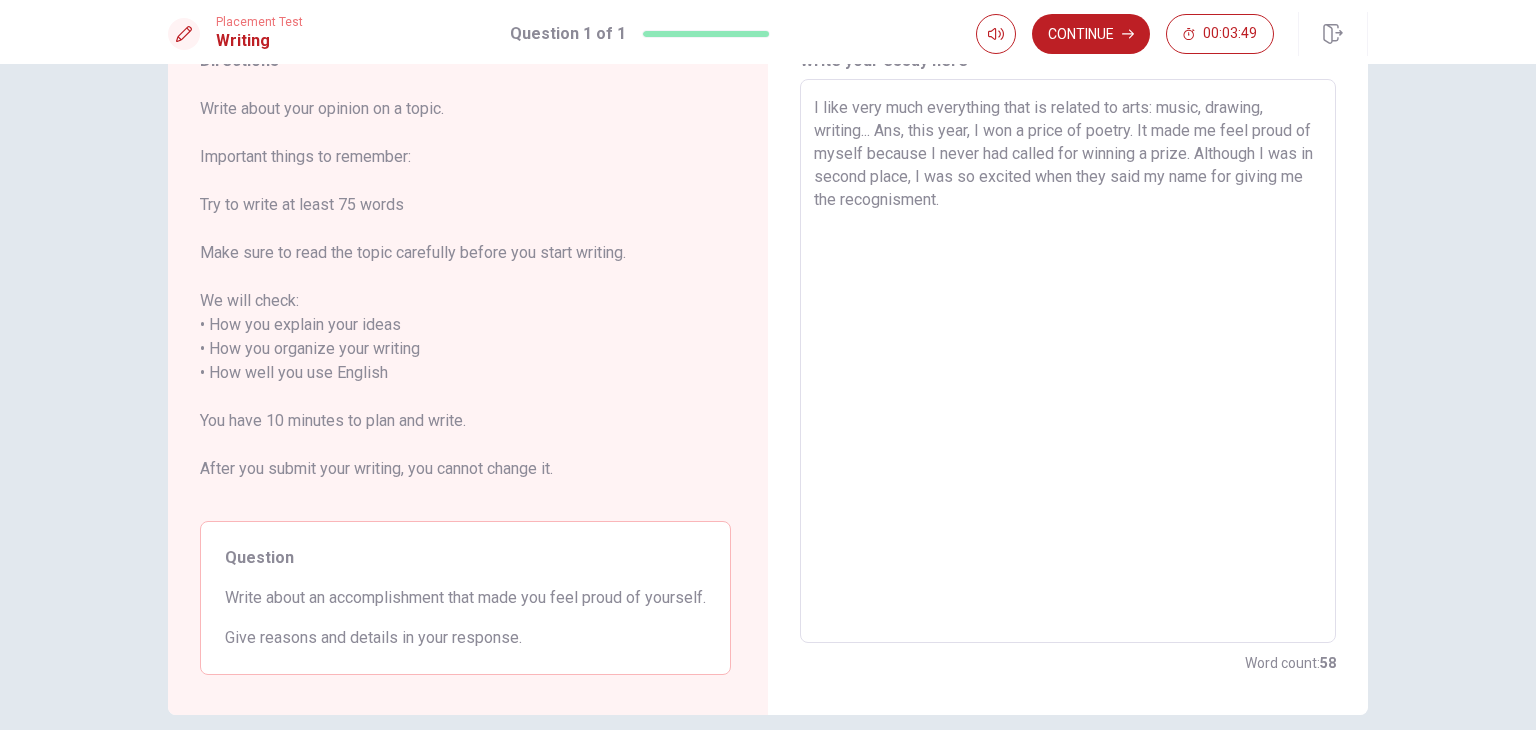 click on "I like very much everything that is related to arts: music, drawing, writing... Ans, this year, I won a price of poetry. It made me feel proud of myself because I never had called for winning a prize. Although I was in second place, I was so excited when they said my name for giving me the recognisment." at bounding box center (1068, 361) 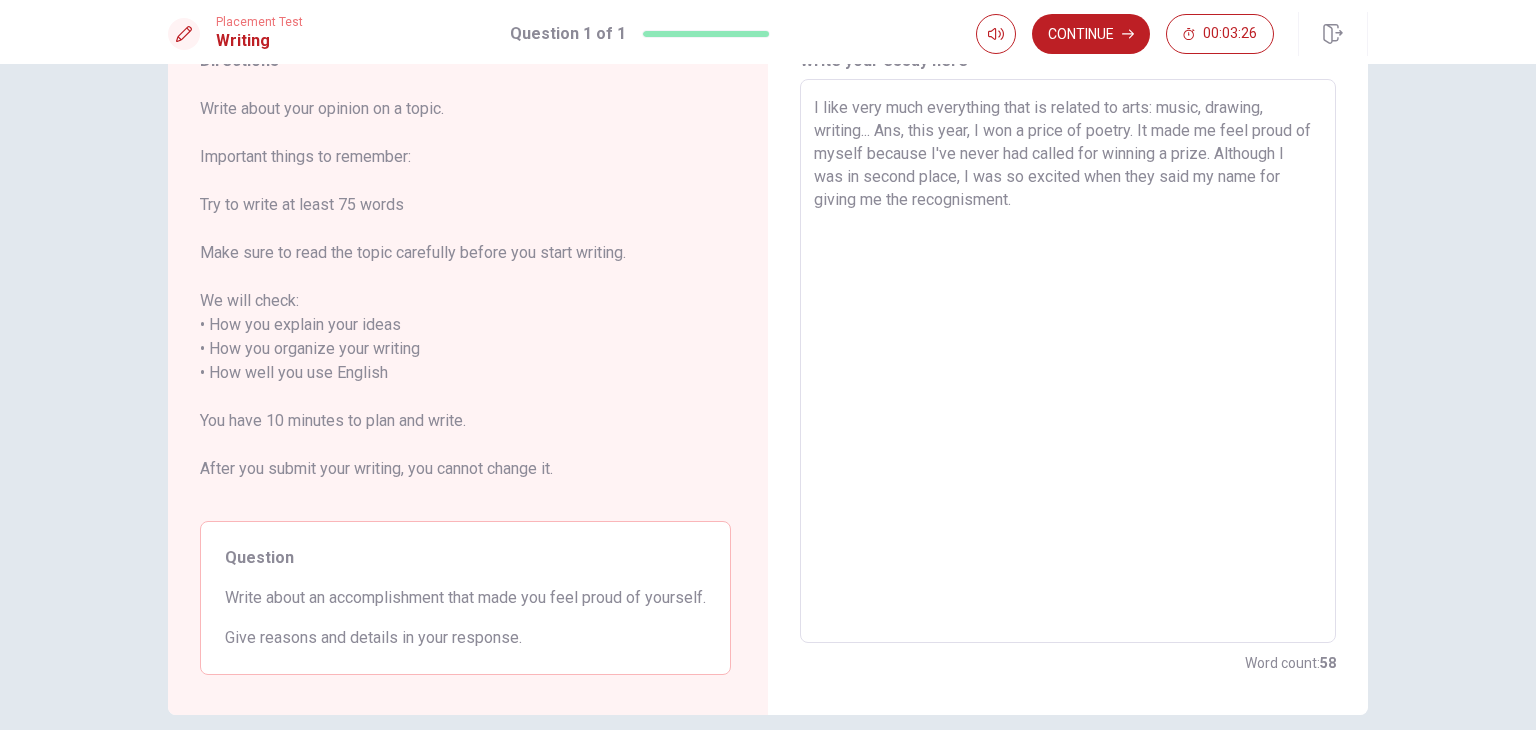 click on "I like very much everything that is related to arts: music, drawing, writing... Ans, this year, I won a price of poetry. It made me feel proud of myself because I've never had called for winning a prize. Although I was in second place, I was so excited when they said my name for giving me the recognisment." at bounding box center [1068, 361] 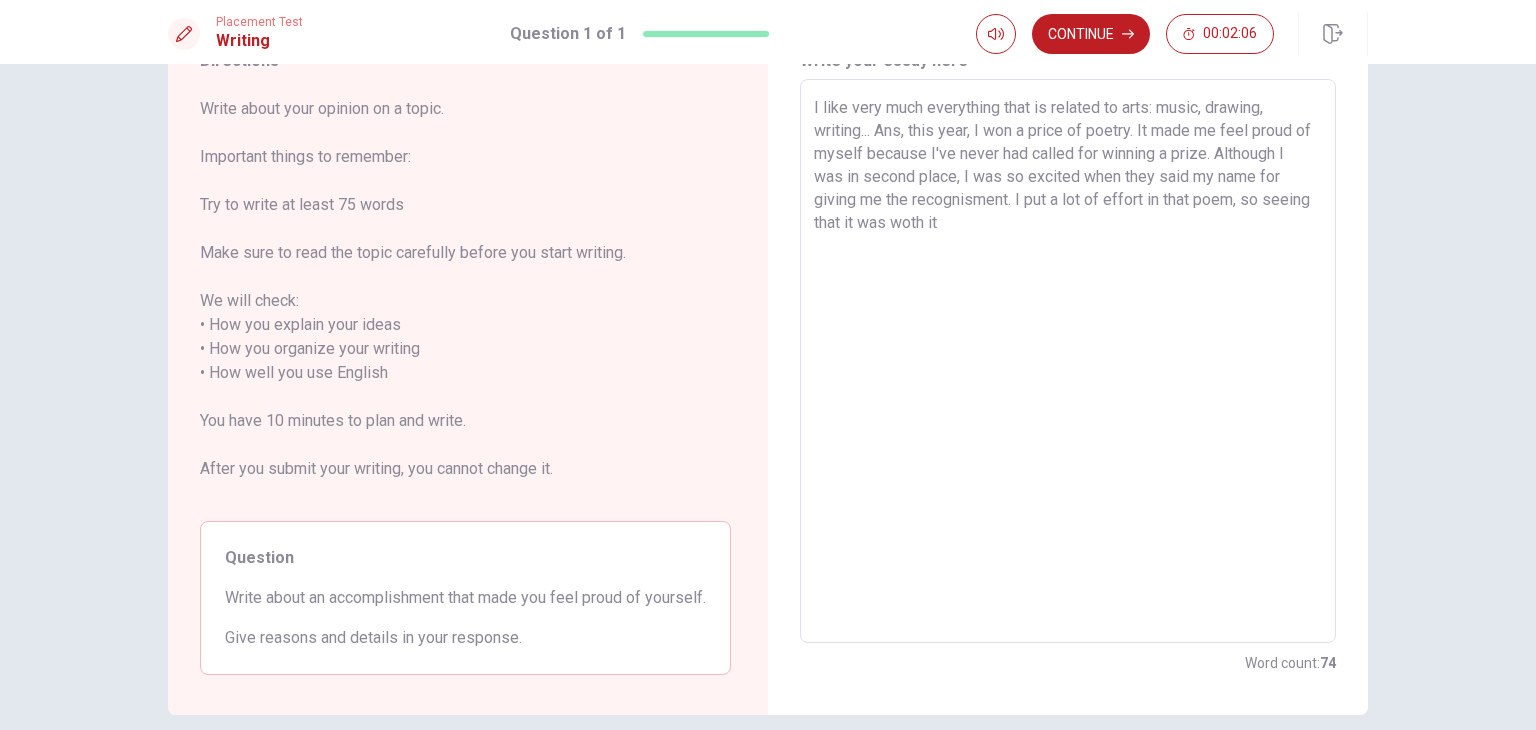 click on "I like very much everything that is related to arts: music, drawing, writing... Ans, this year, I won a price of poetry. It made me feel proud of myself because I've never had called for winning a prize. Although I was in second place, I was so excited when they said my name for giving me the recognisment. I put a lot of effort in that poem, so seeing that it was woth it" at bounding box center (1068, 361) 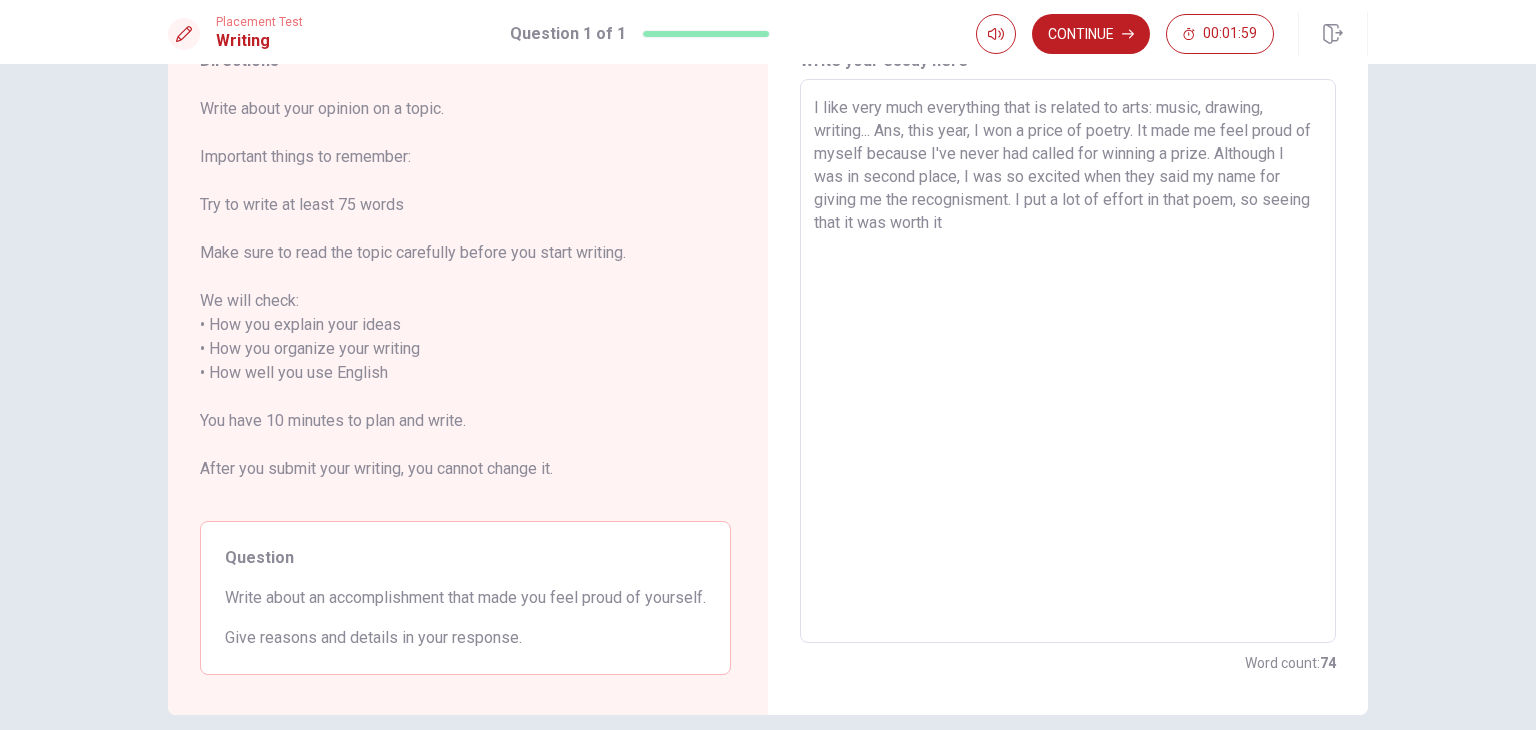 click on "I like very much everything that is related to arts: music, drawing, writing... Ans, this year, I won a price of poetry. It made me feel proud of myself because I've never had called for winning a prize. Although I was in second place, I was so excited when they said my name for giving me the recognisment. I put a lot of effort in that poem, so seeing that it was worth it" at bounding box center (1068, 361) 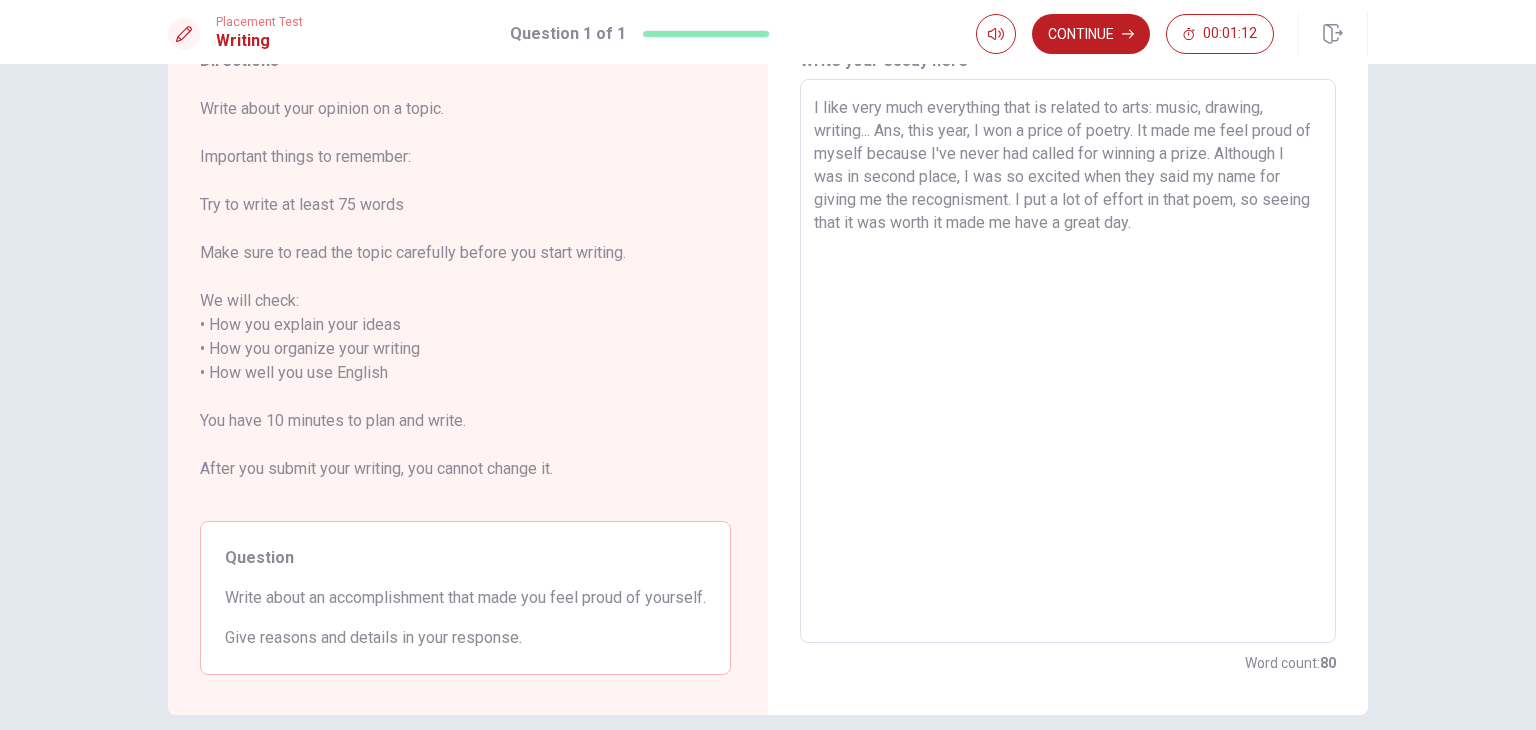 click on "I like very much everything that is related to arts: music, drawing, writing... Ans, this year, I won a price of poetry. It made me feel proud of myself because I've never had called for winning a prize. Although I was in second place, I was so excited when they said my name for giving me the recognisment. I put a lot of effort in that poem, so seeing that it was worth it made me have a great day." at bounding box center (1068, 361) 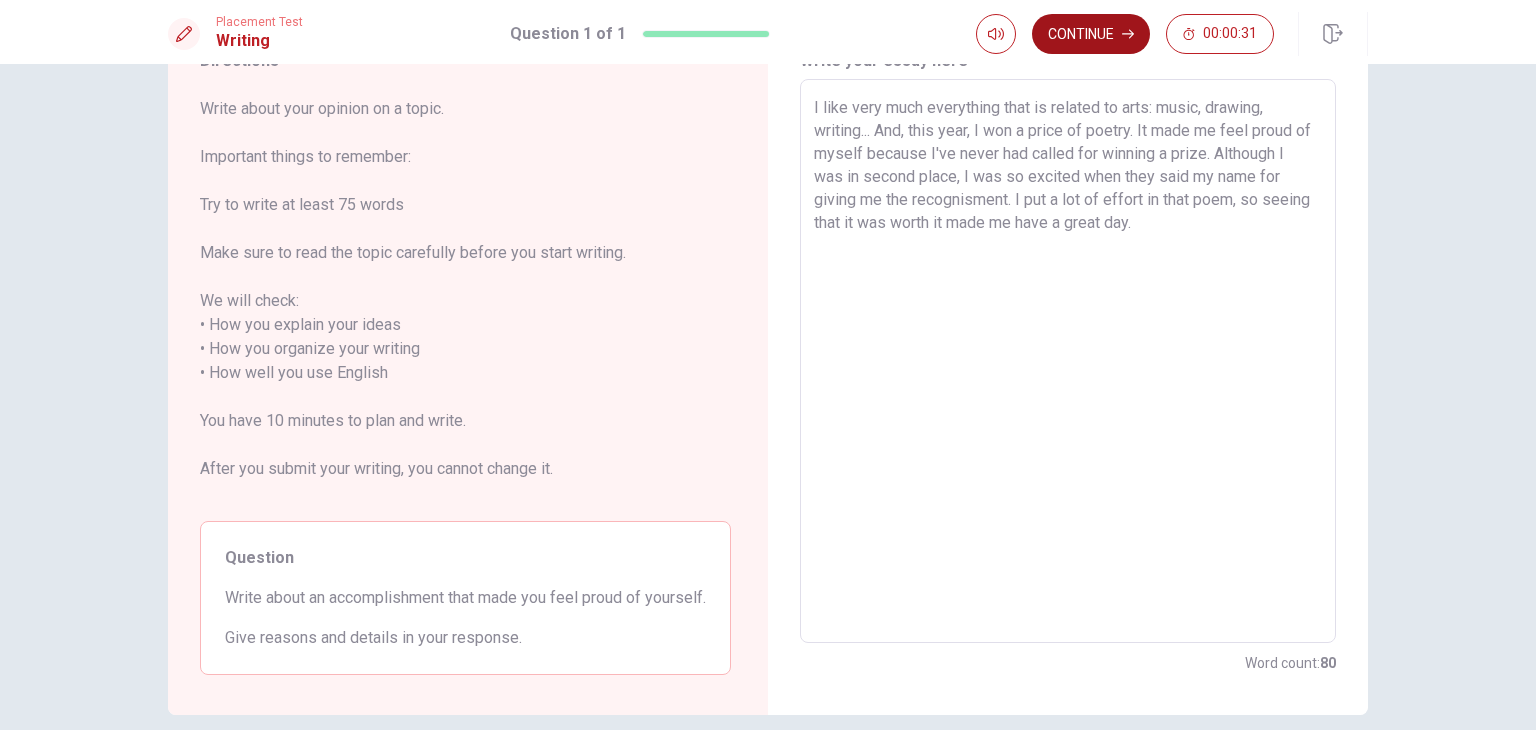 click on "Continue" at bounding box center [1091, 34] 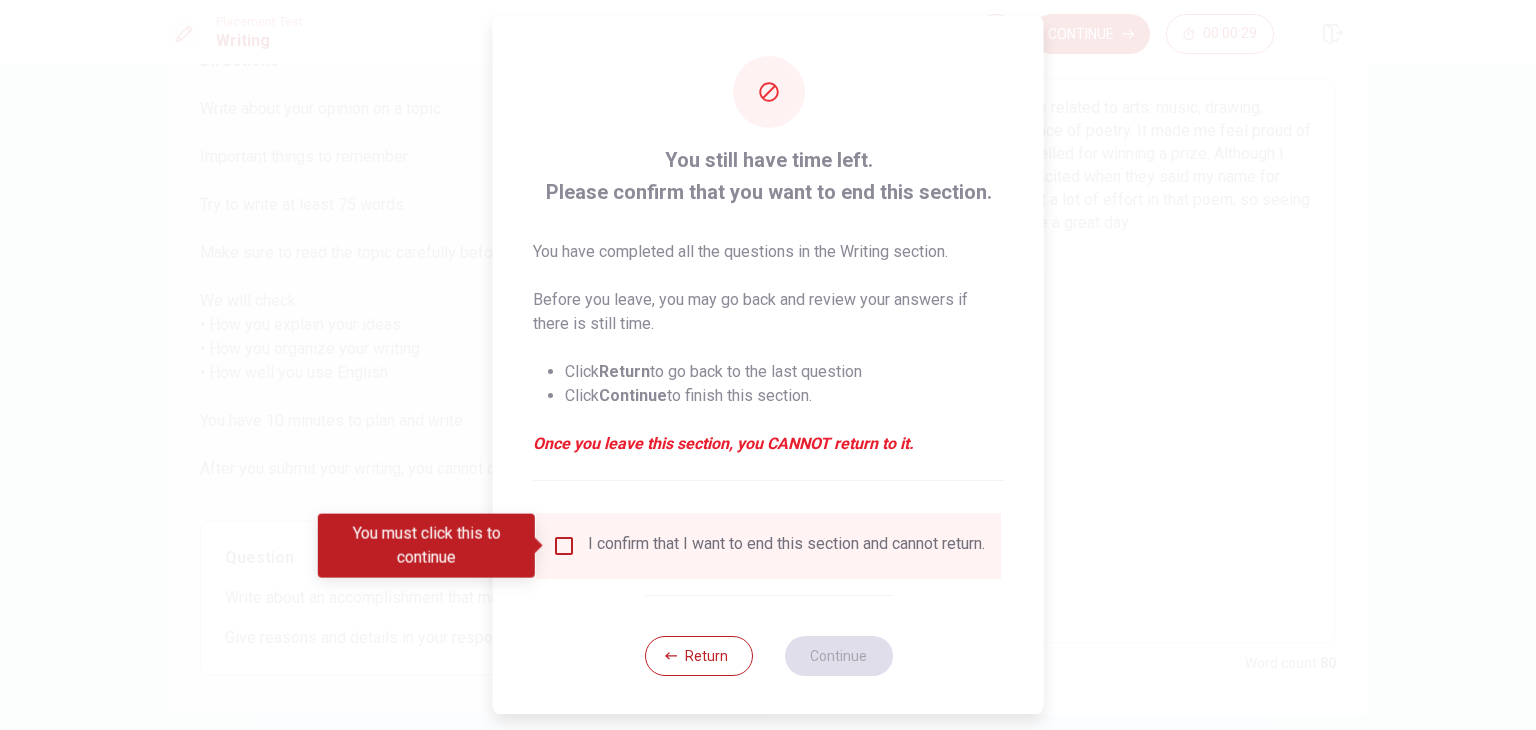 click at bounding box center [564, 546] 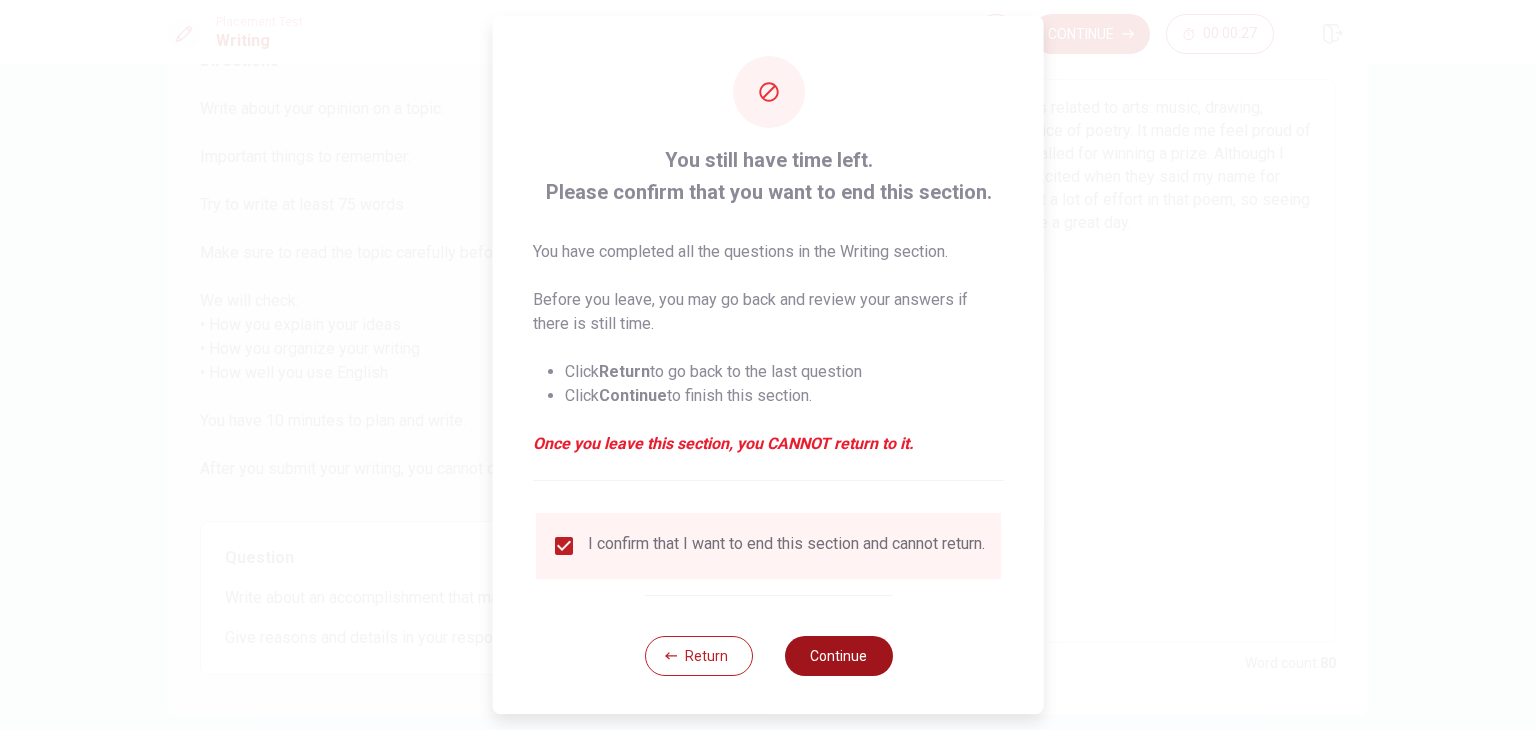 click on "Continue" at bounding box center [838, 656] 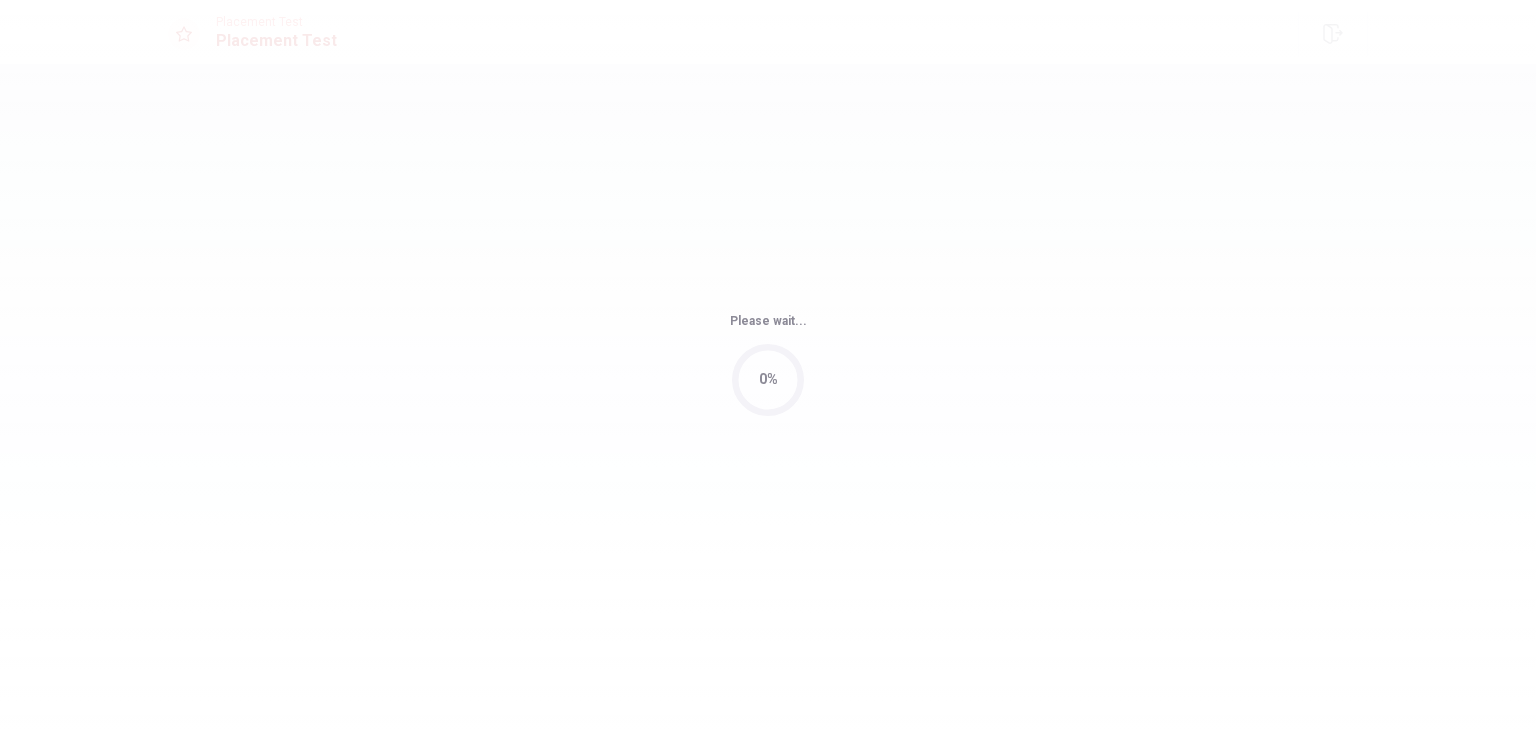 scroll, scrollTop: 0, scrollLeft: 0, axis: both 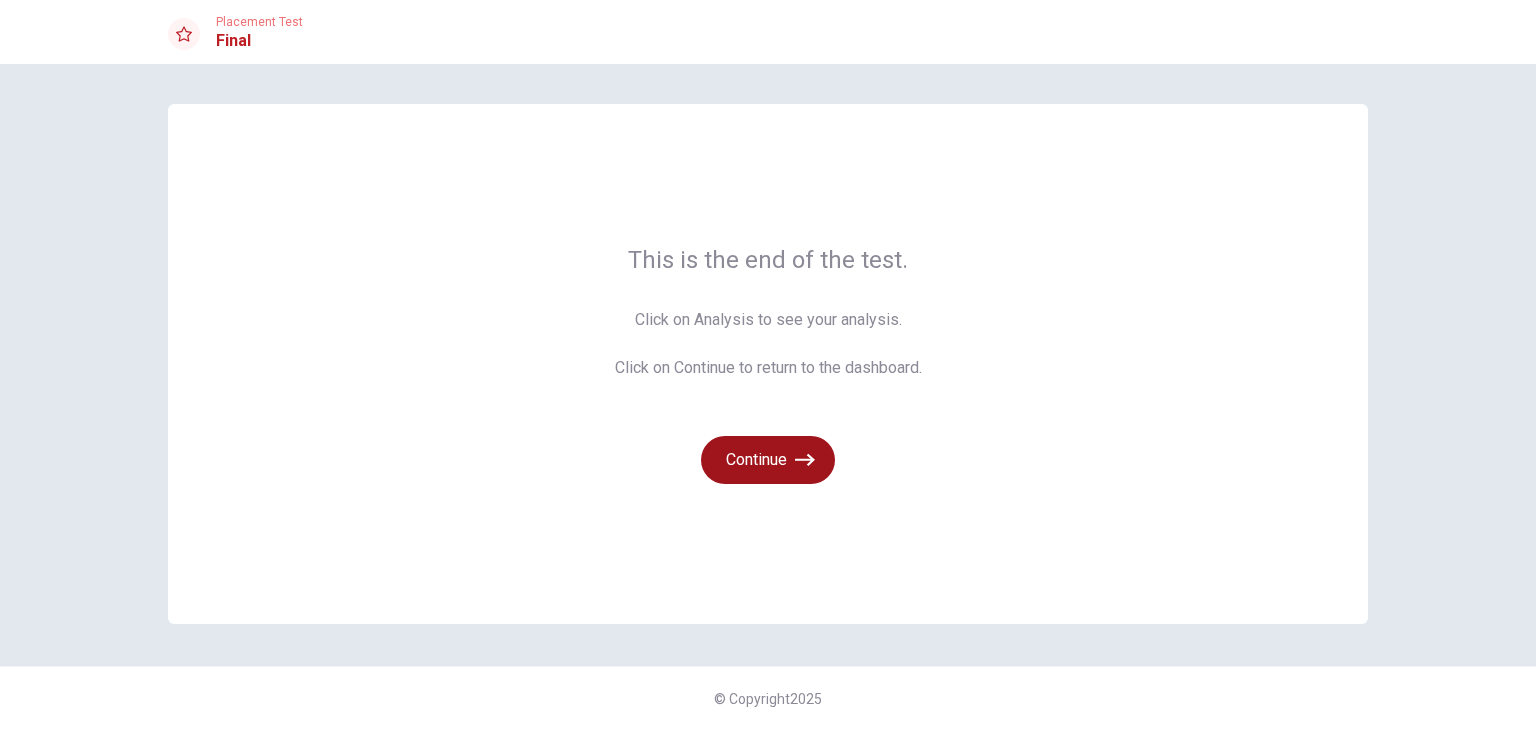 click on "Continue" at bounding box center (768, 460) 